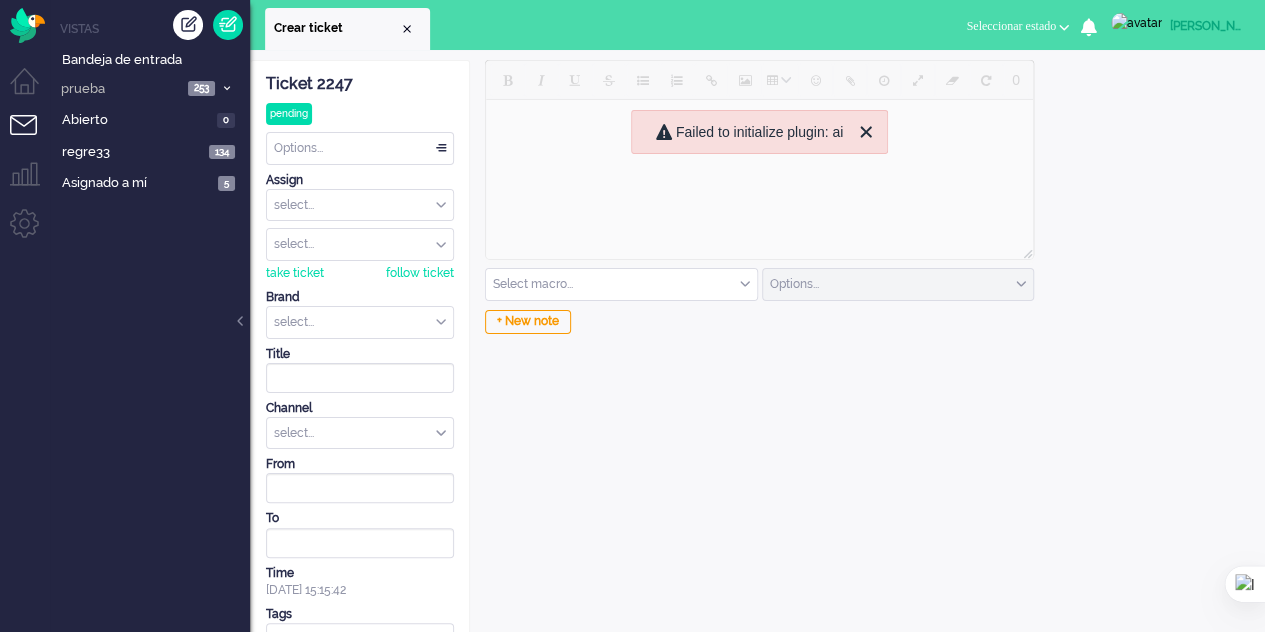 scroll, scrollTop: 0, scrollLeft: 0, axis: both 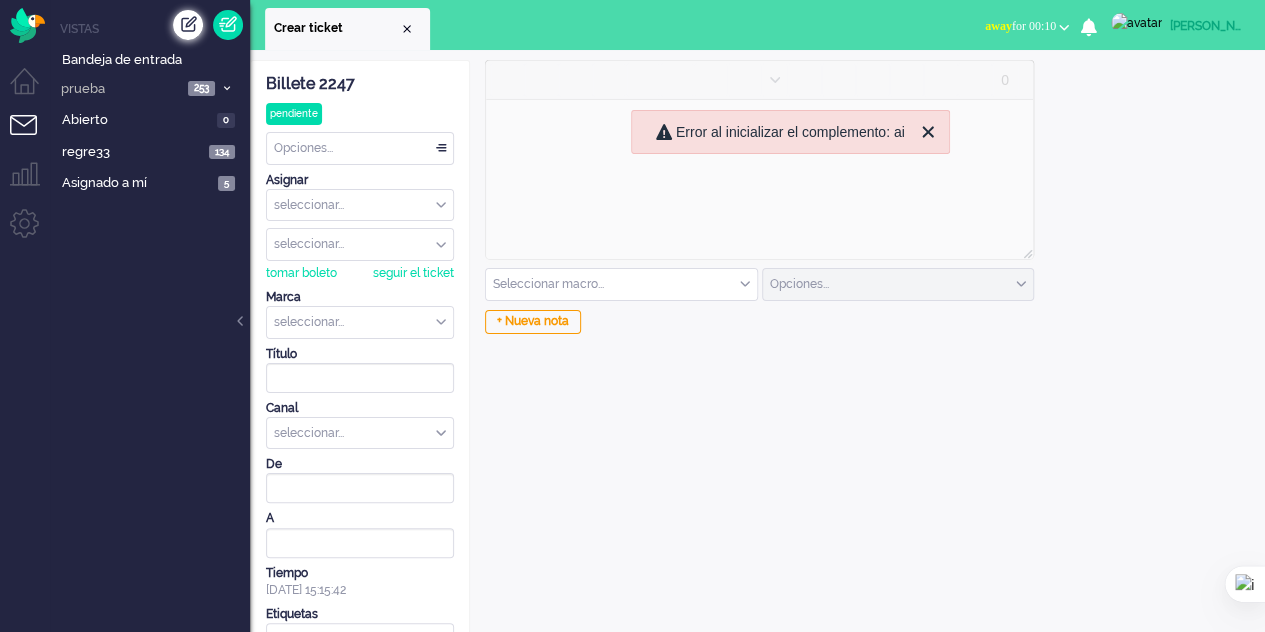 click at bounding box center [188, 25] 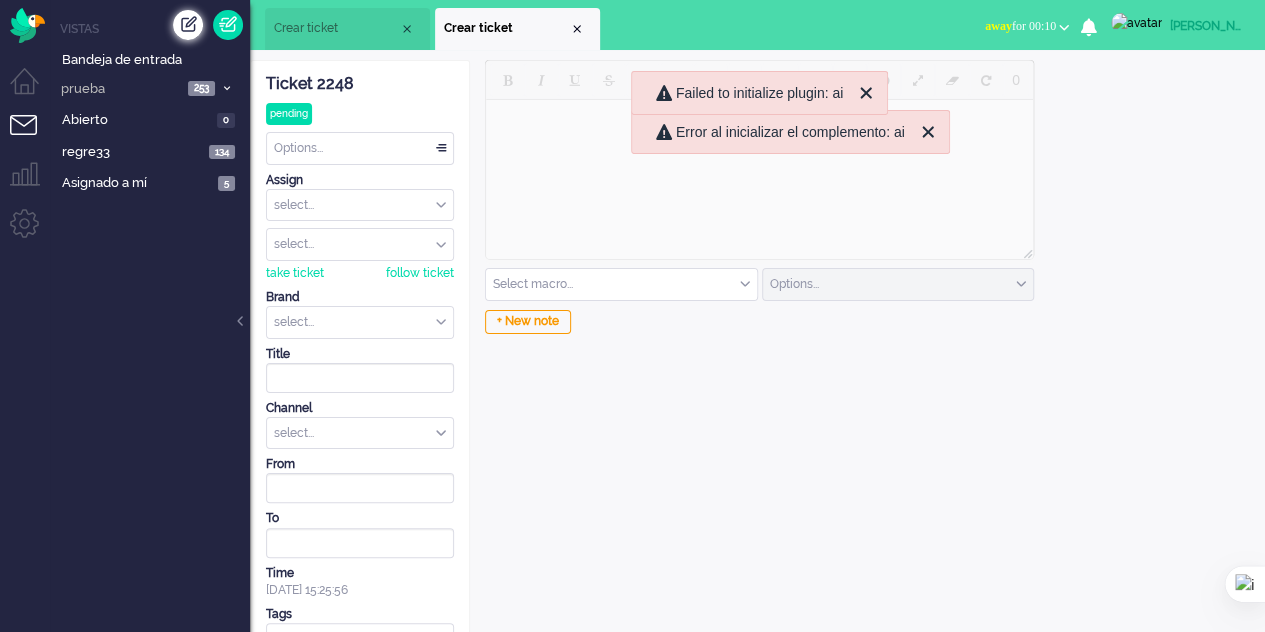 scroll, scrollTop: 0, scrollLeft: 0, axis: both 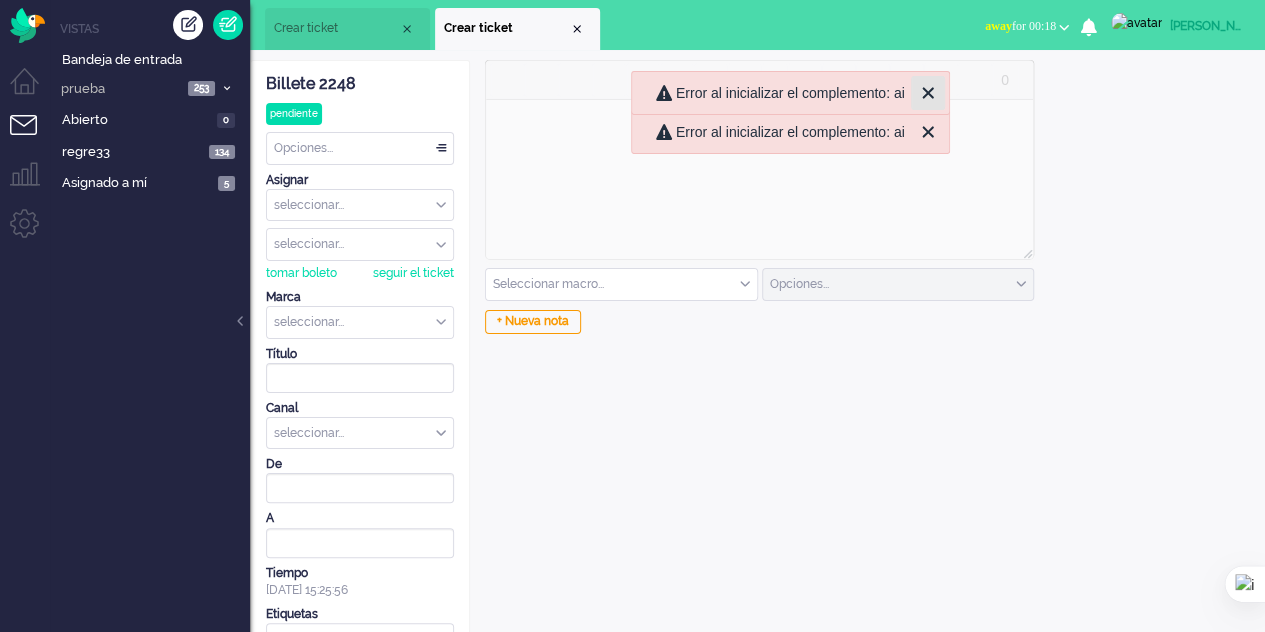 click 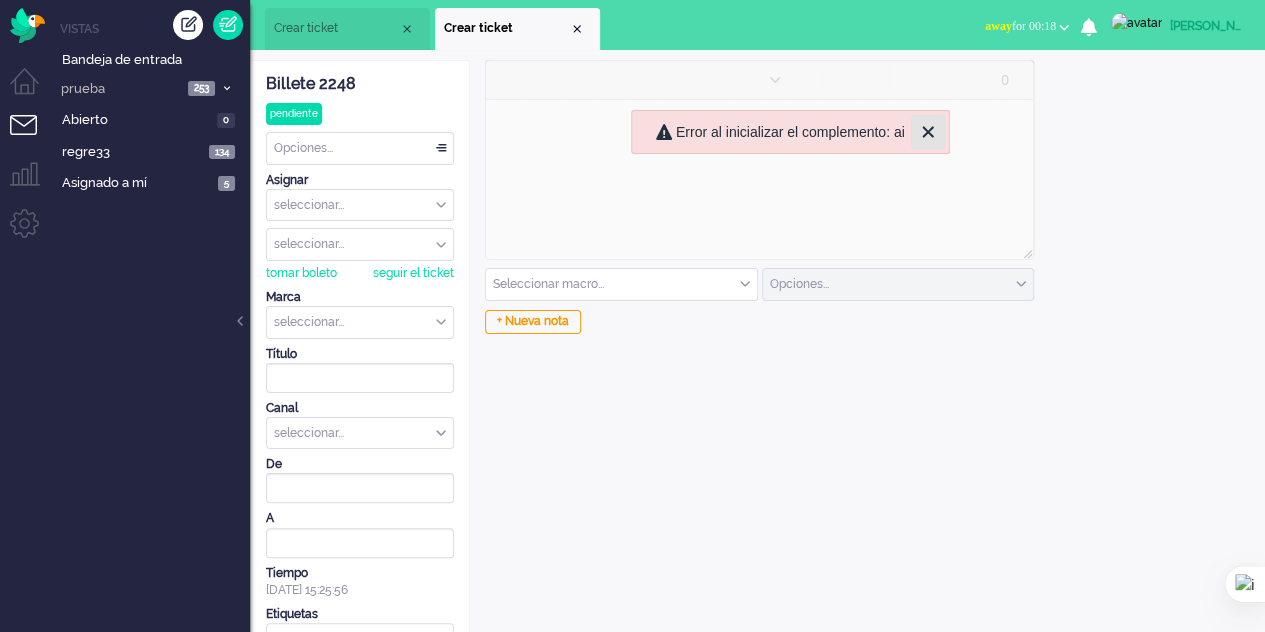 click 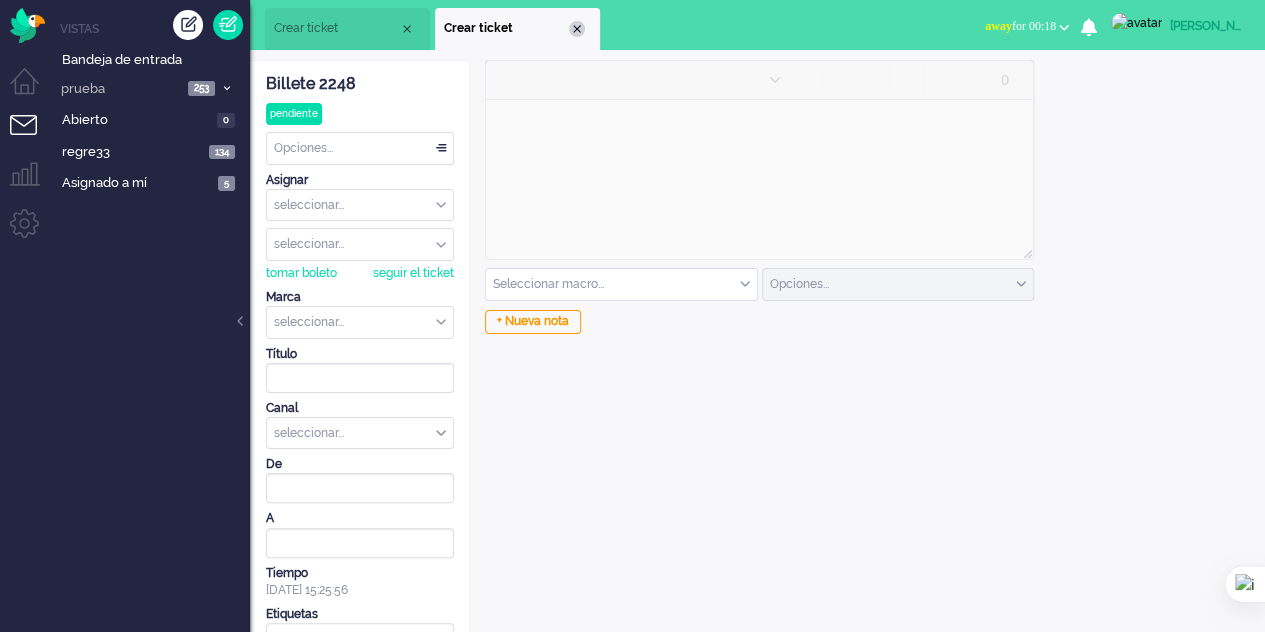 click at bounding box center (577, 29) 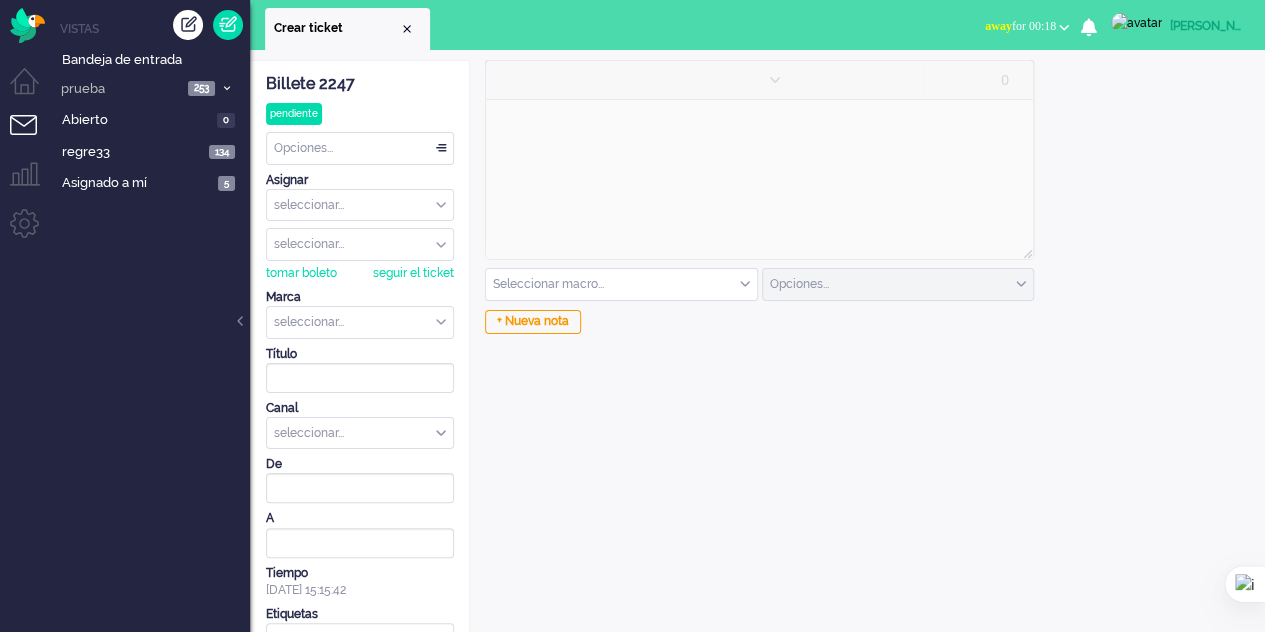 click at bounding box center [407, 29] 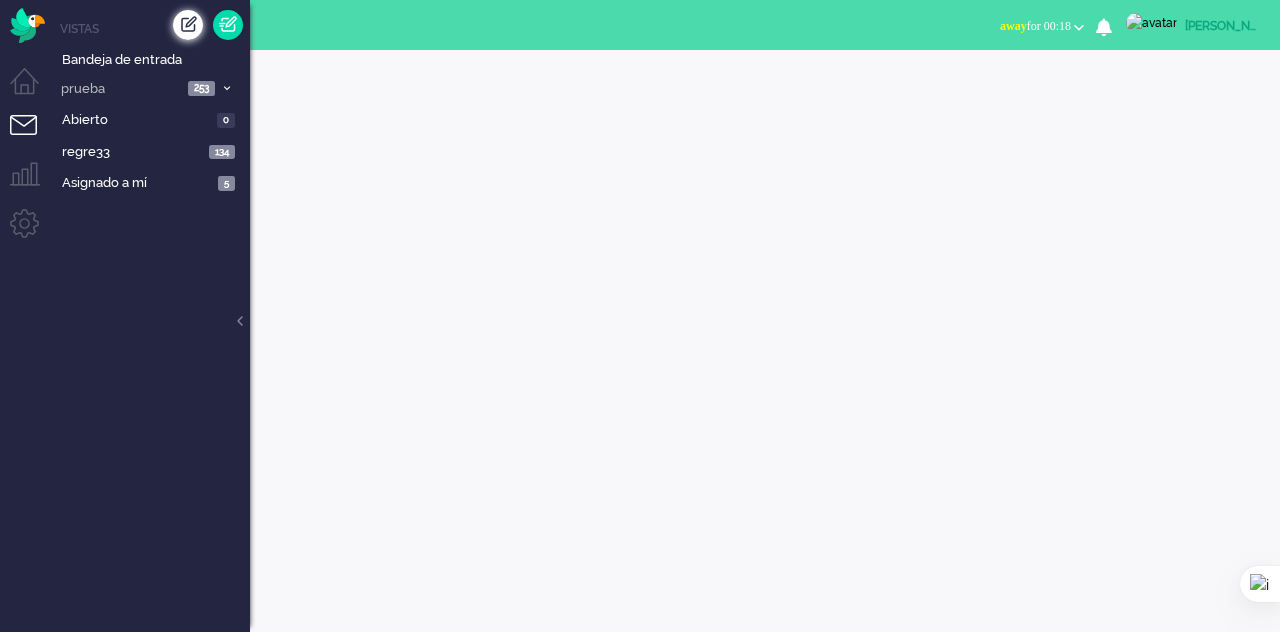 click at bounding box center [188, 25] 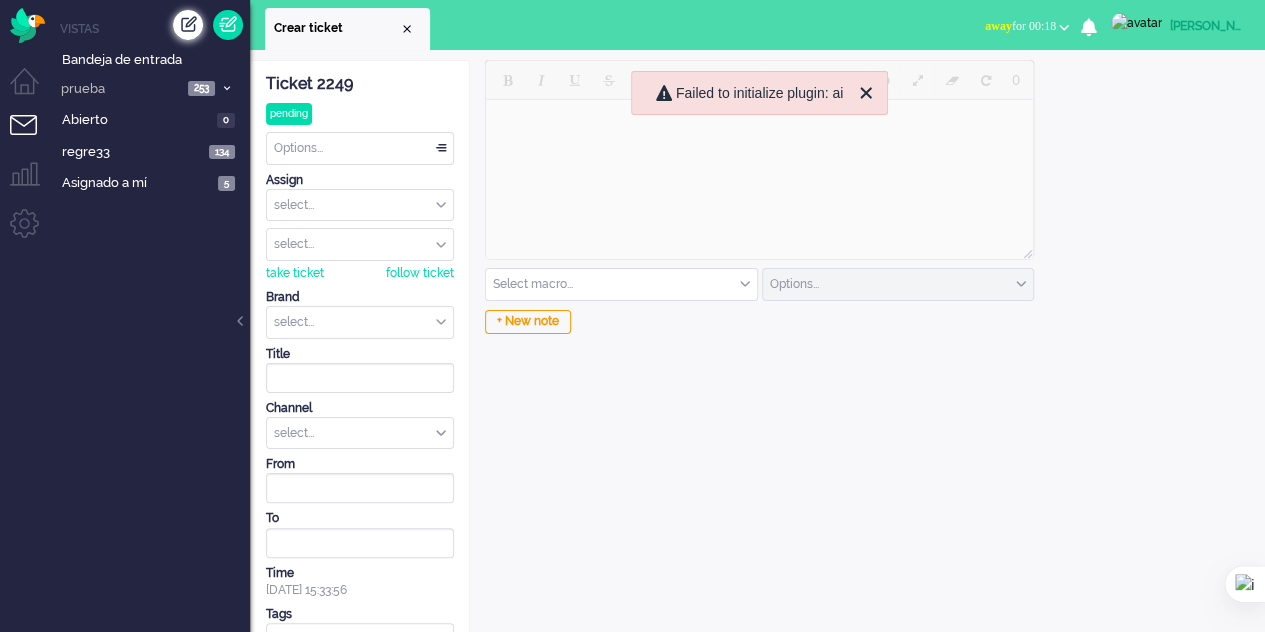 scroll, scrollTop: 0, scrollLeft: 0, axis: both 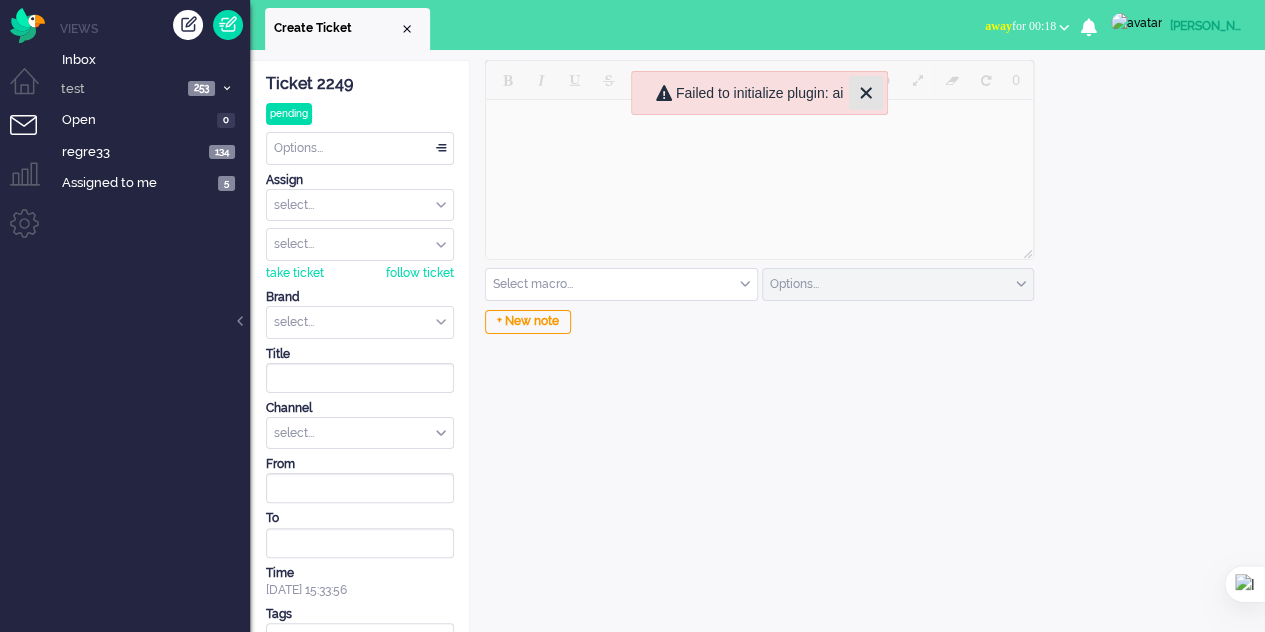 click 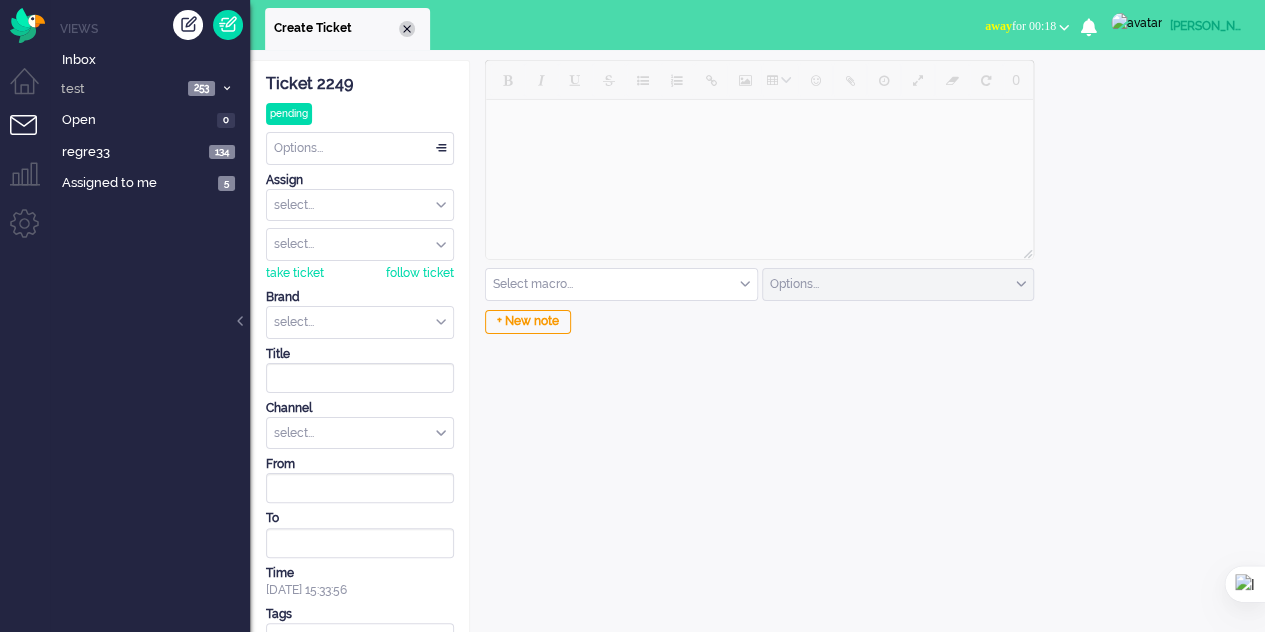 click at bounding box center [407, 29] 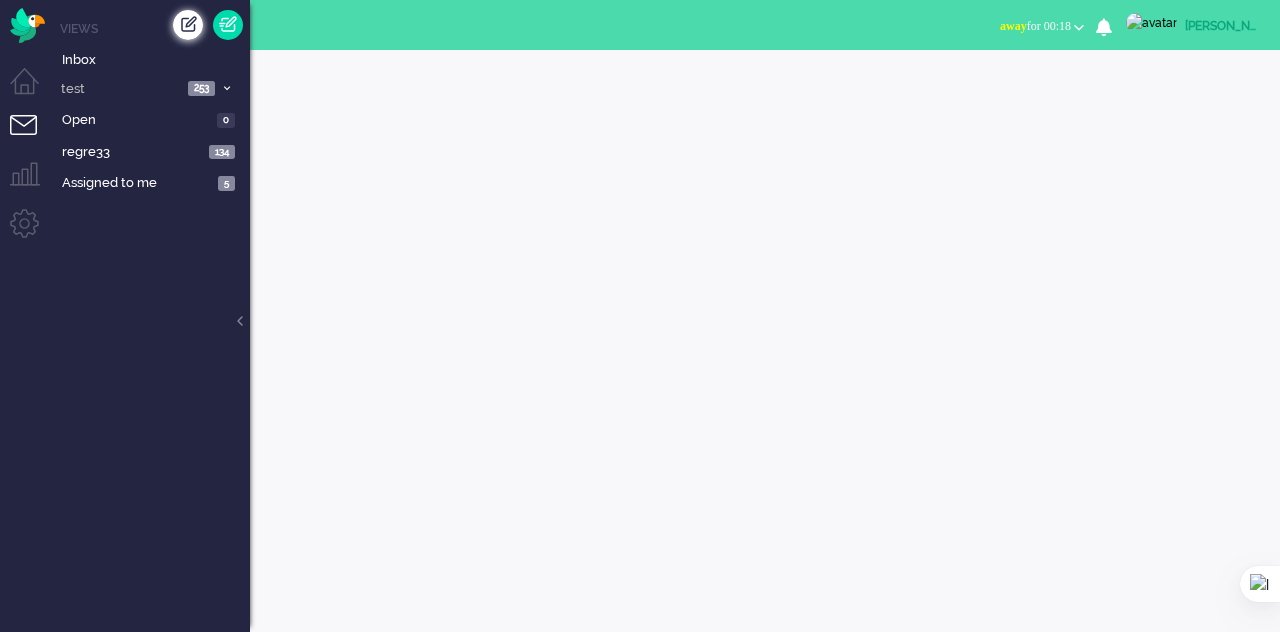 click at bounding box center [188, 25] 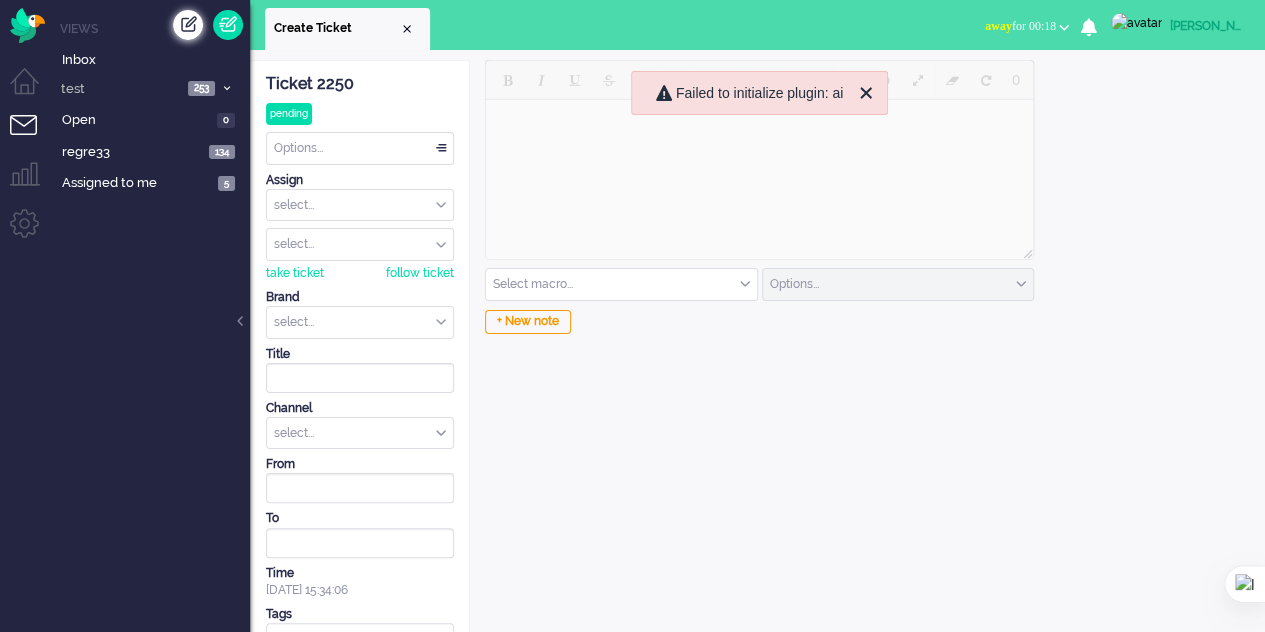 scroll, scrollTop: 0, scrollLeft: 0, axis: both 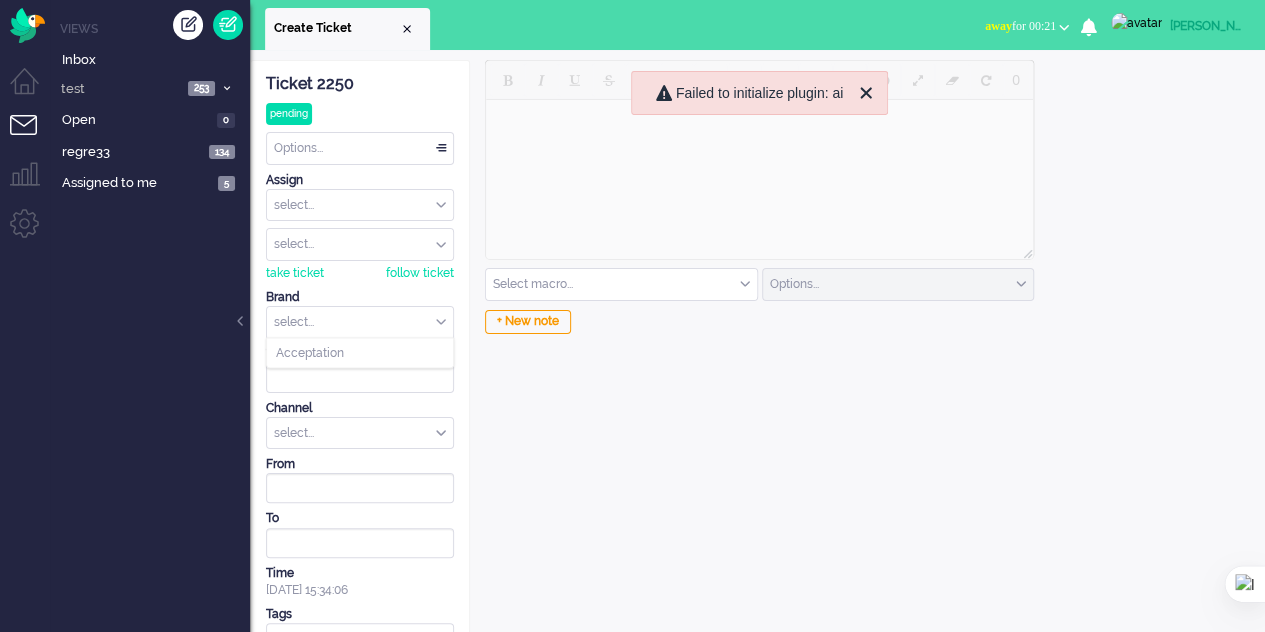 click on "select..." at bounding box center [360, 322] 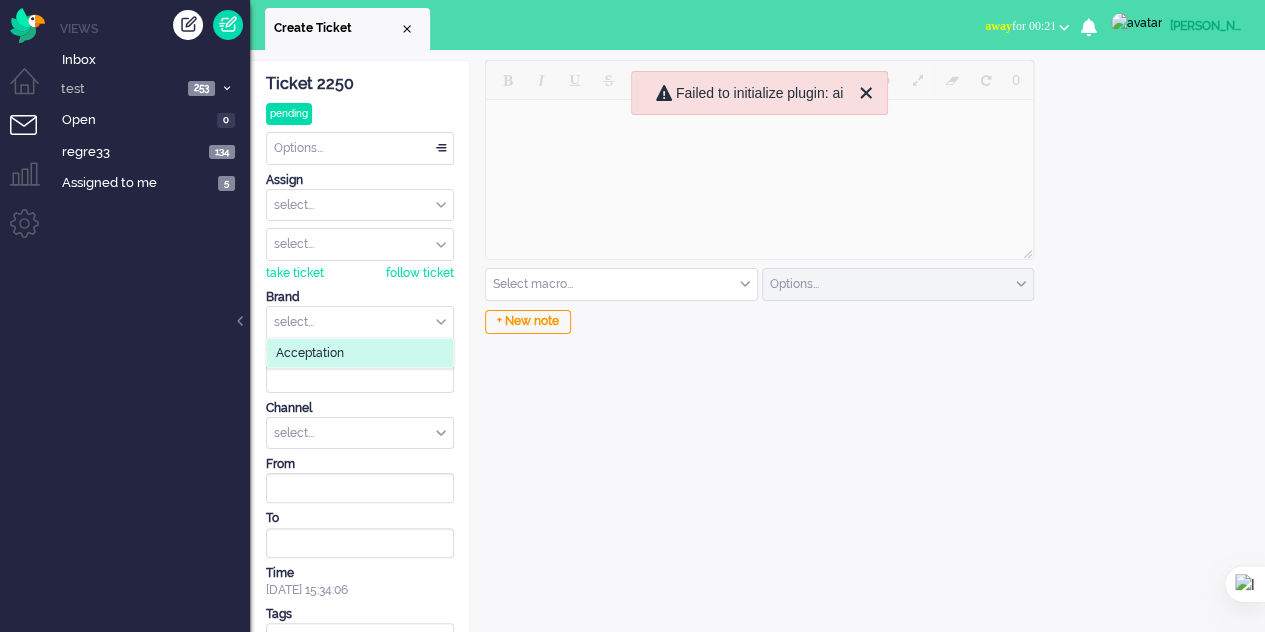 click on "Acceptation" 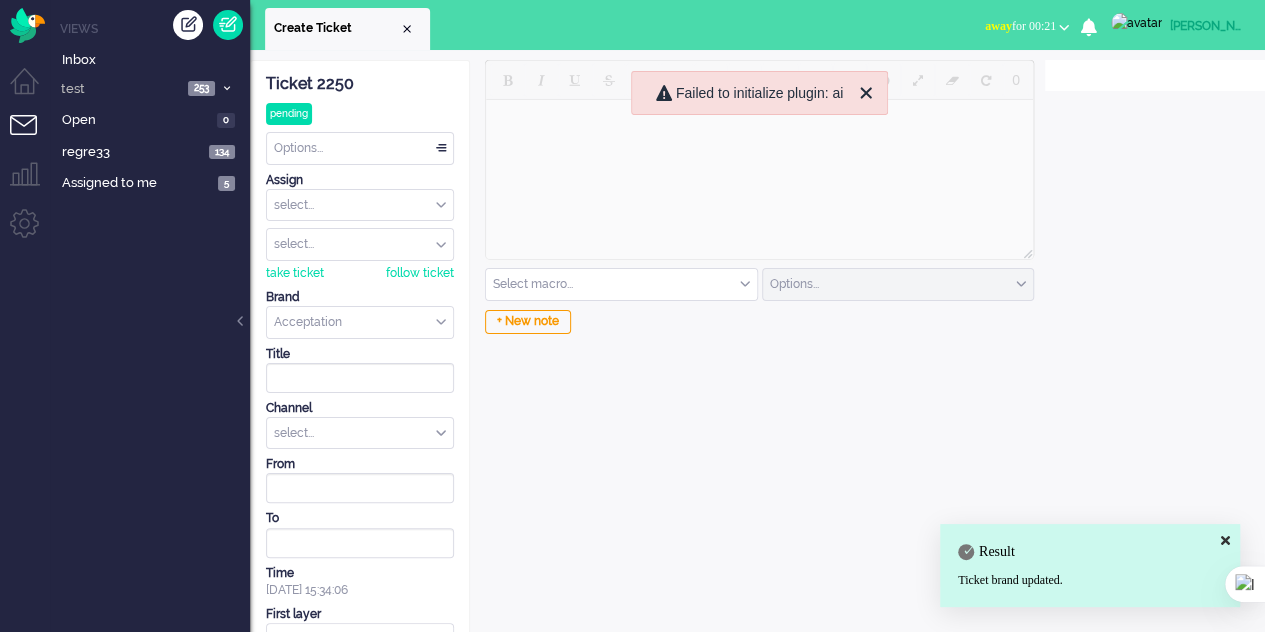 click on "select..." at bounding box center [360, 433] 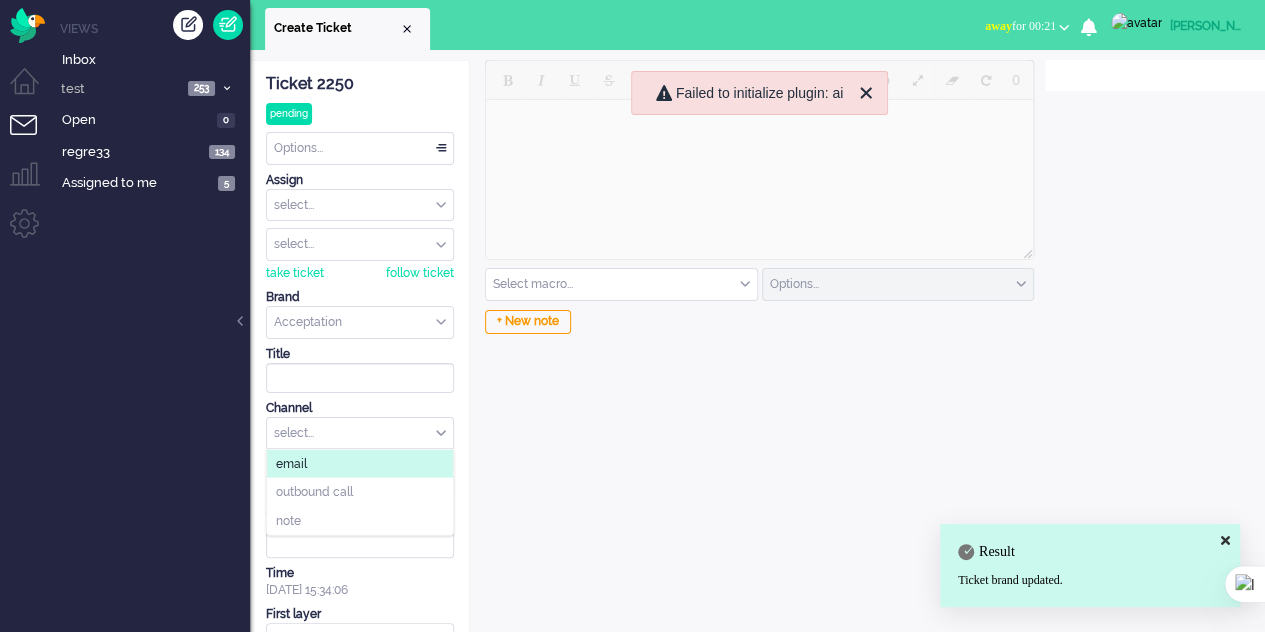 click on "email" 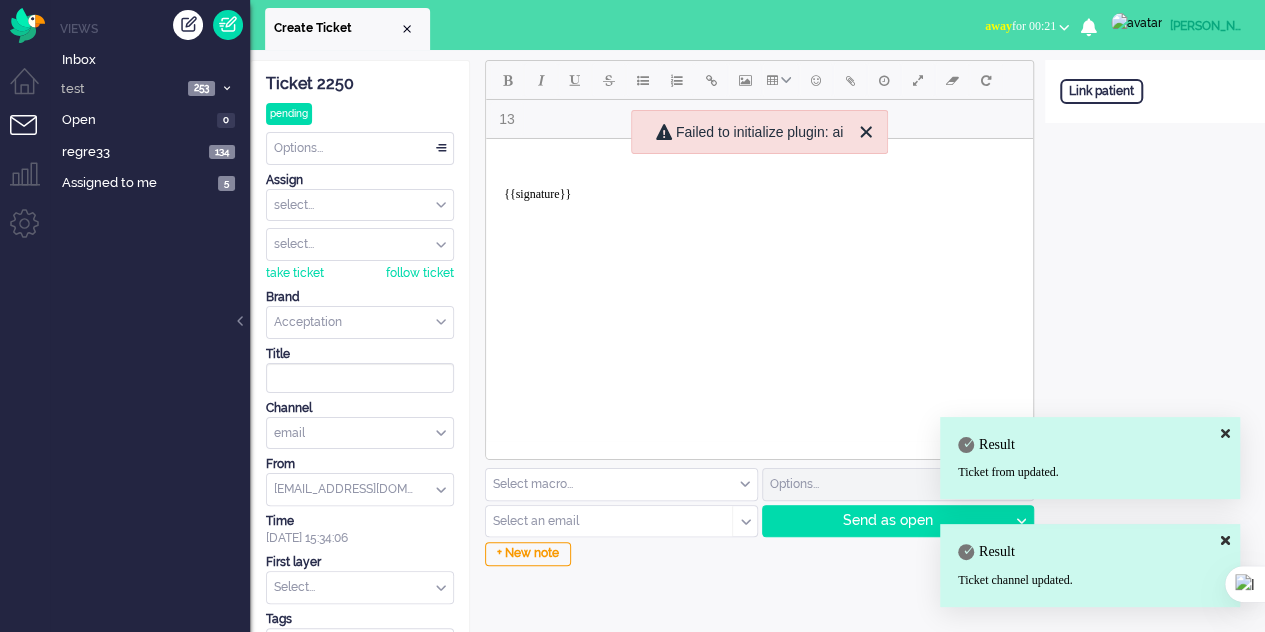 click on "{{signature}}" at bounding box center (759, 187) 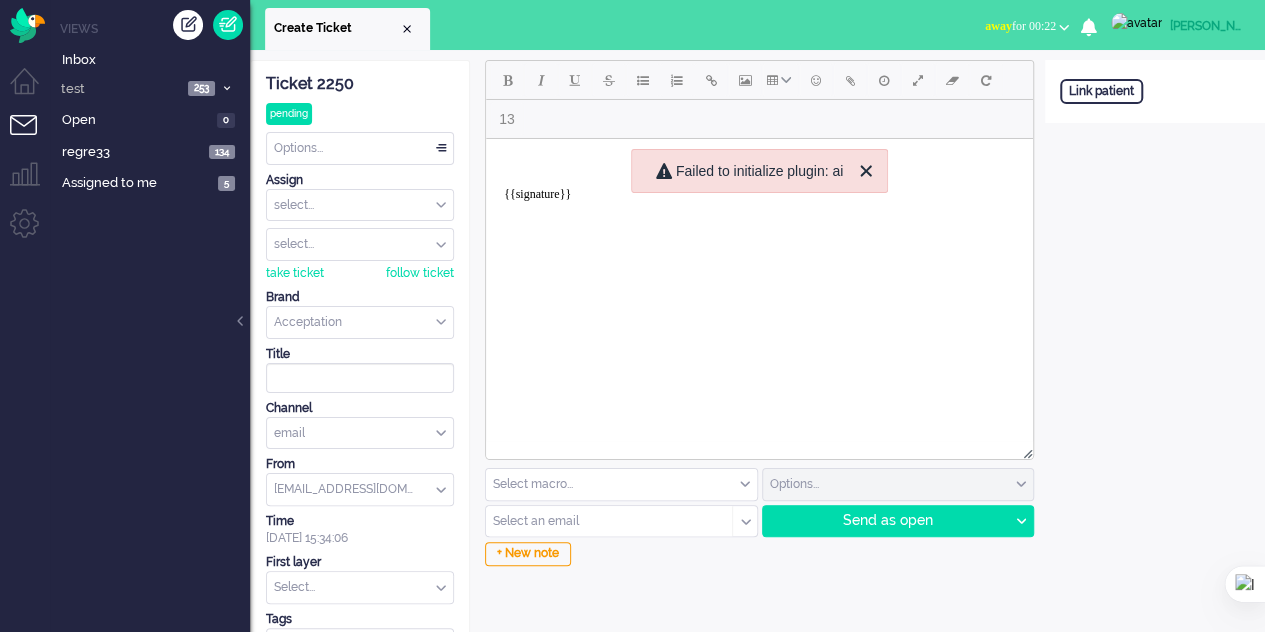 paste 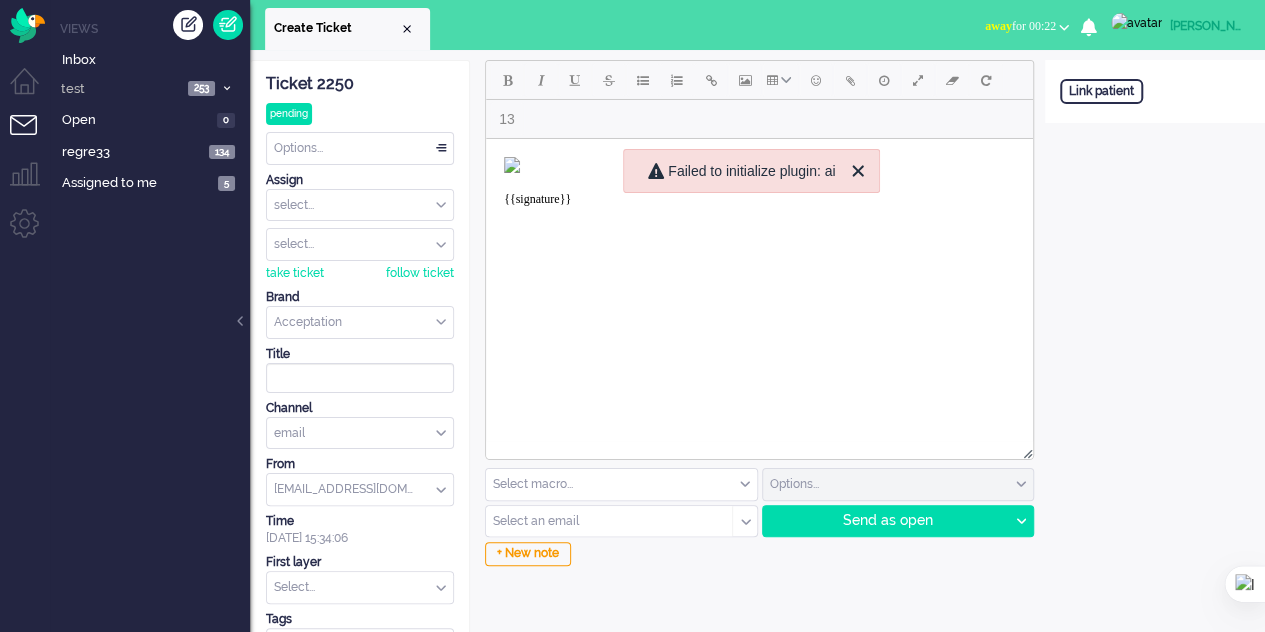 type 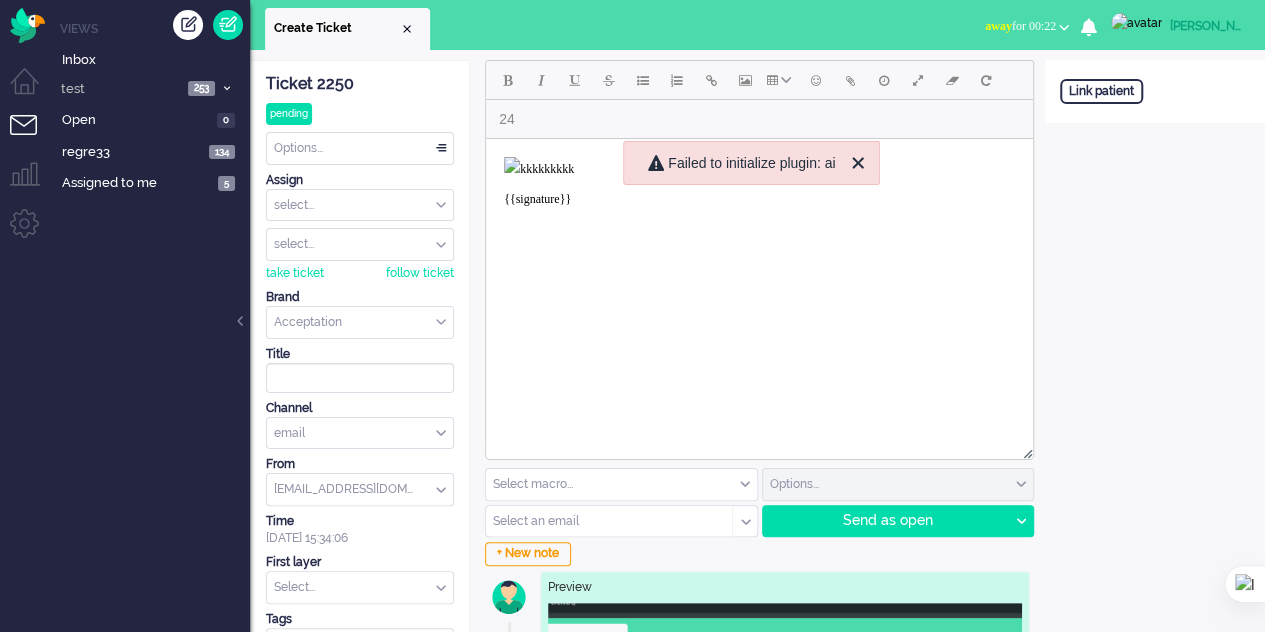scroll, scrollTop: 100, scrollLeft: 0, axis: vertical 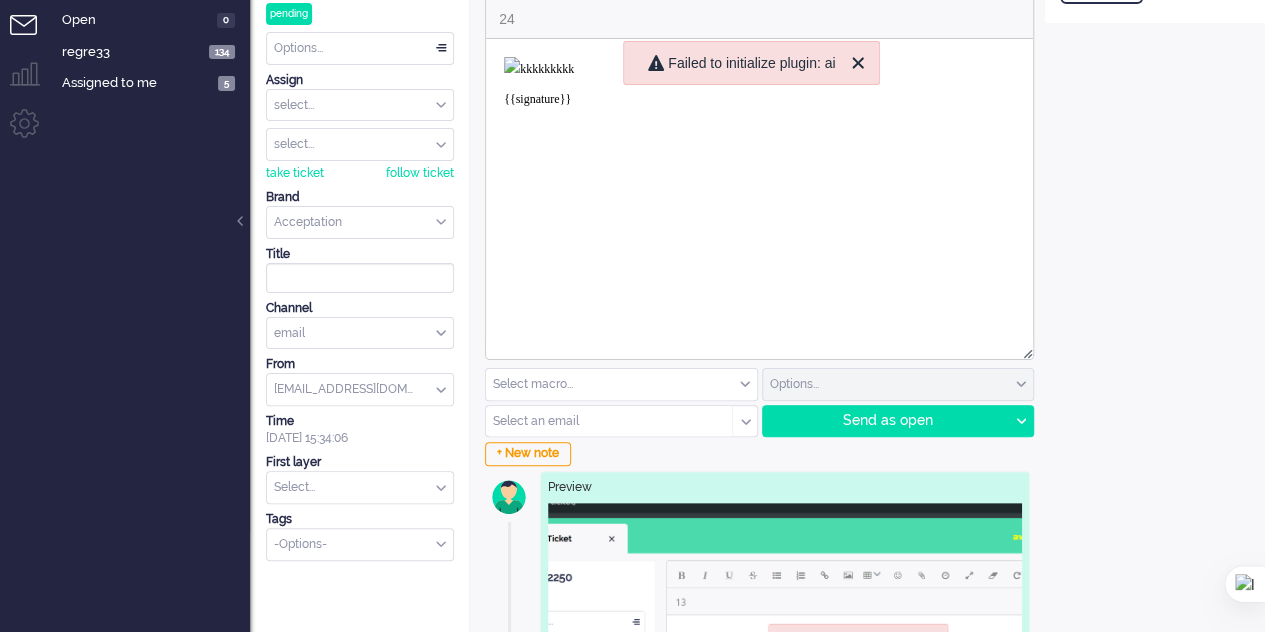 click at bounding box center [621, 384] 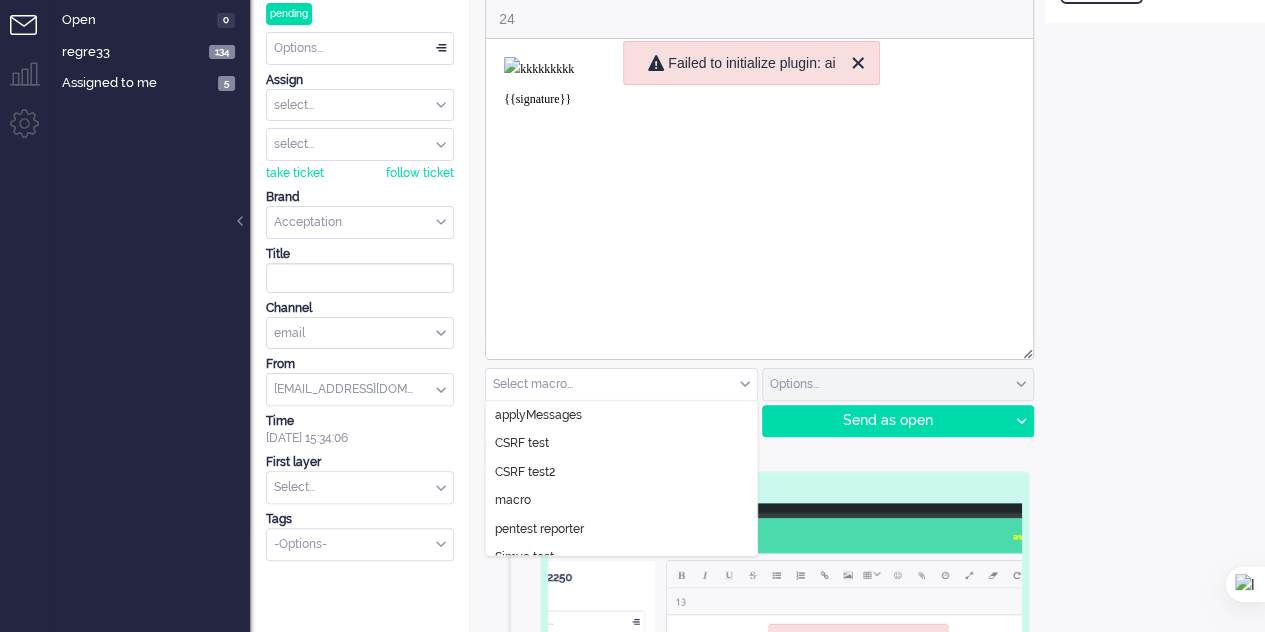 click at bounding box center [621, 384] 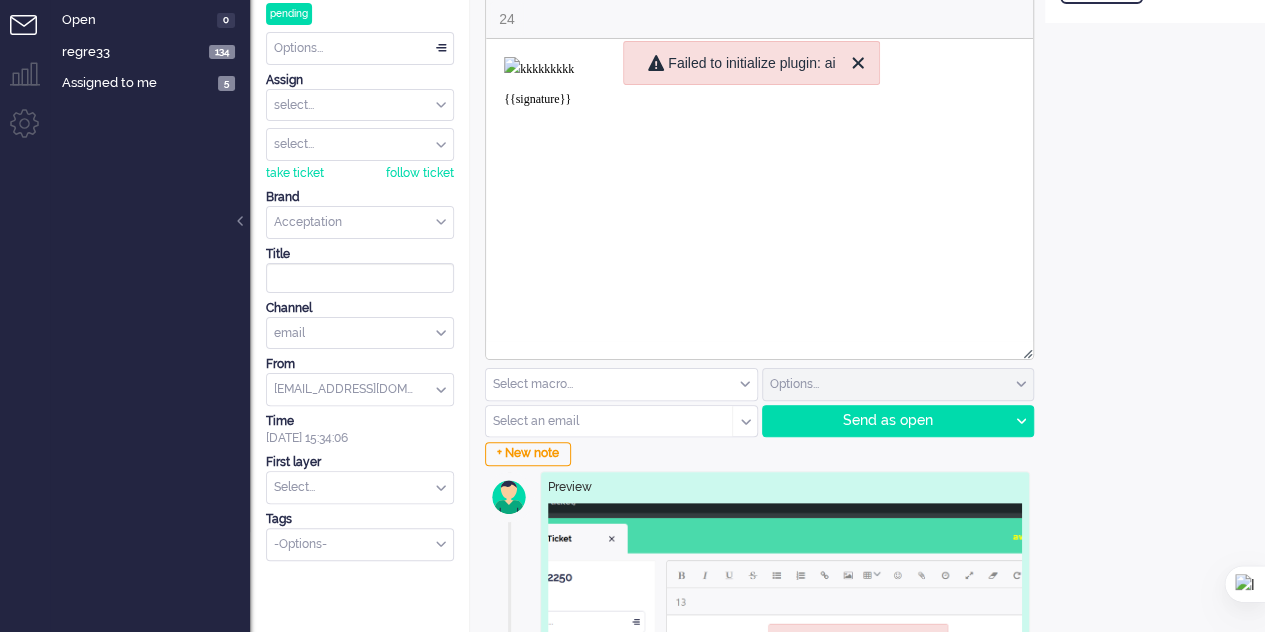 click at bounding box center (602, 421) 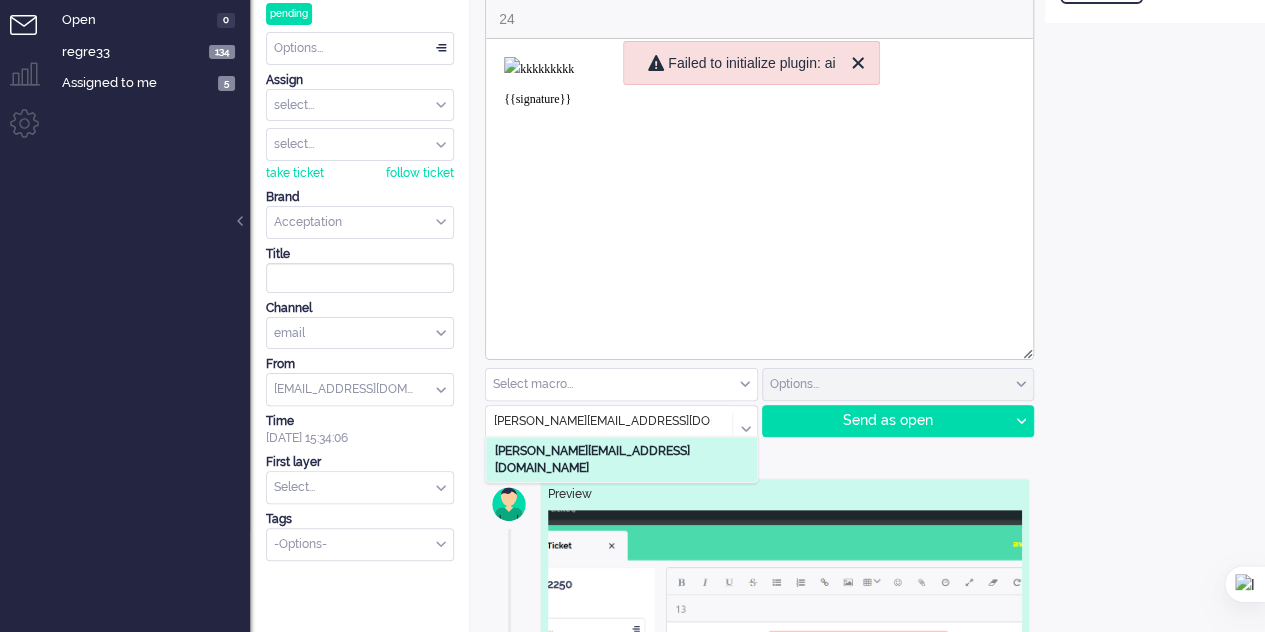 type on "elaine@elainedesigns.es" 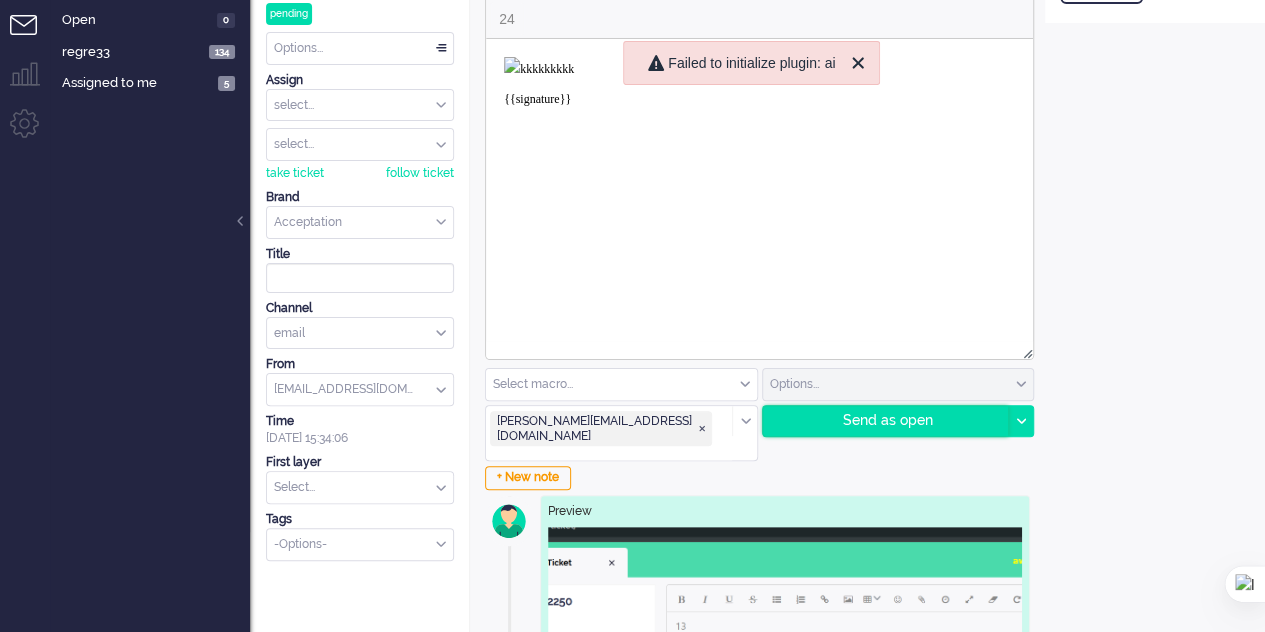 click on "Send as open" at bounding box center [886, 421] 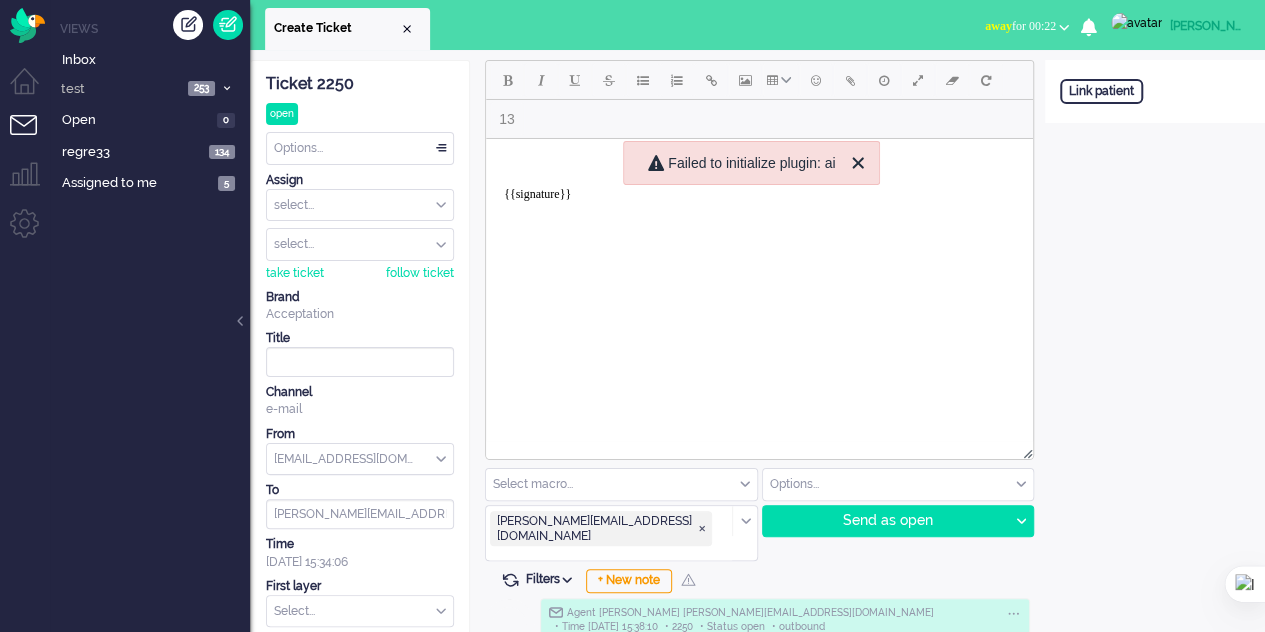 scroll, scrollTop: 0, scrollLeft: 0, axis: both 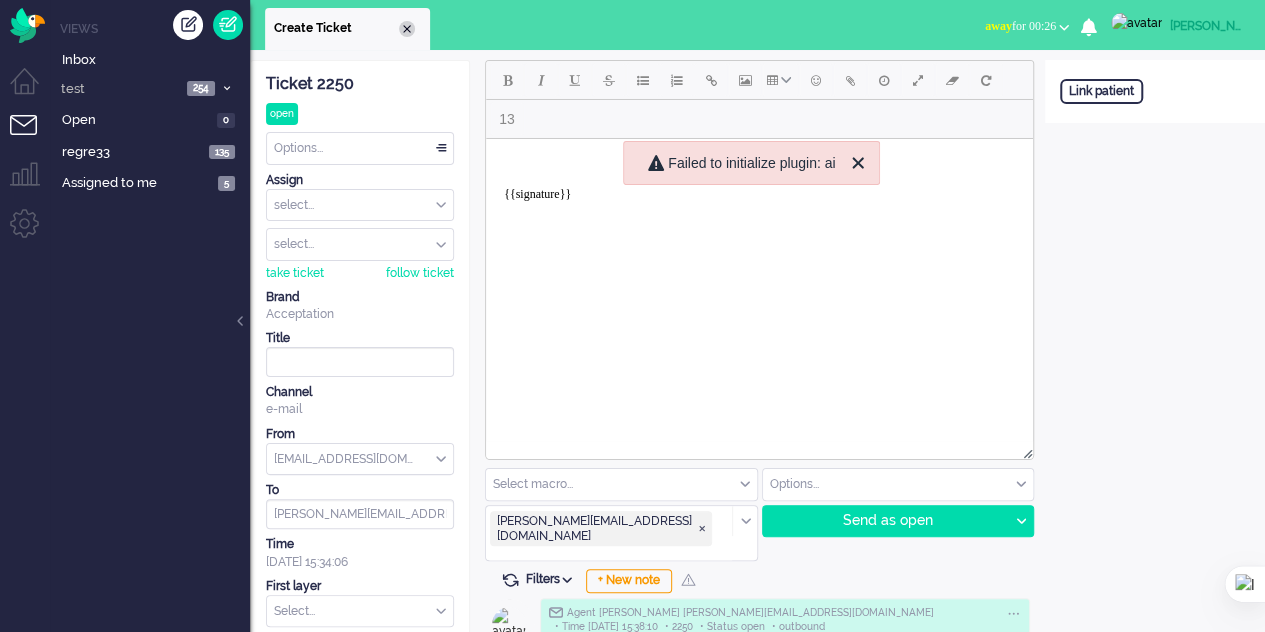click at bounding box center [407, 29] 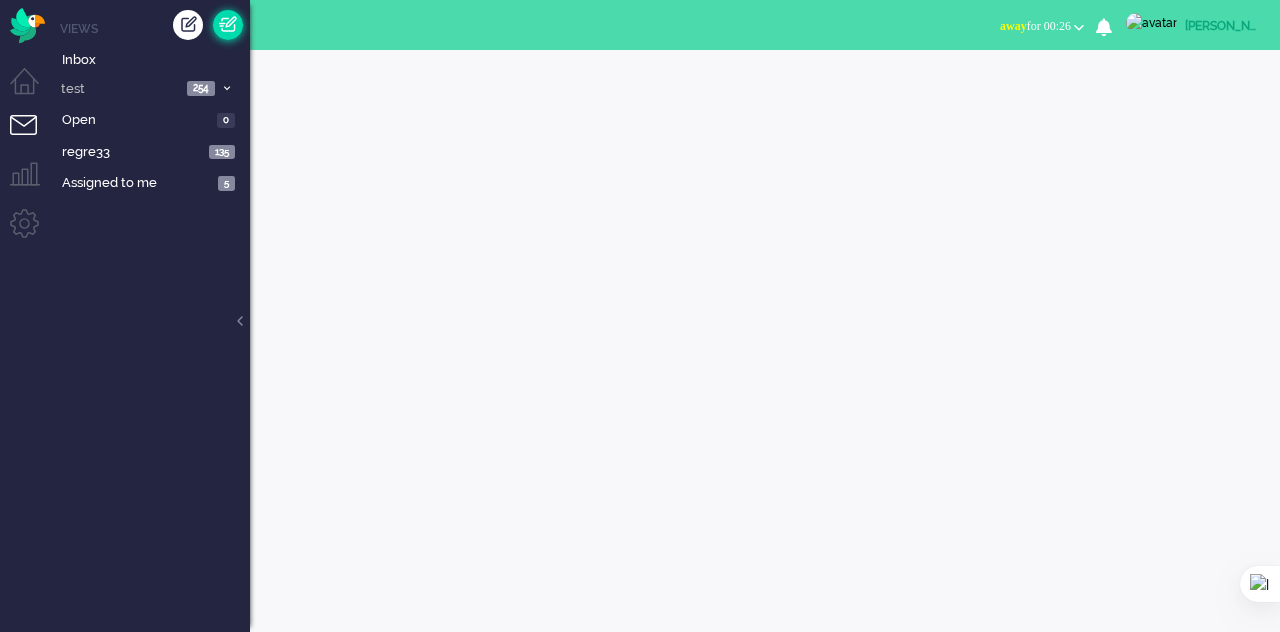 click at bounding box center (228, 25) 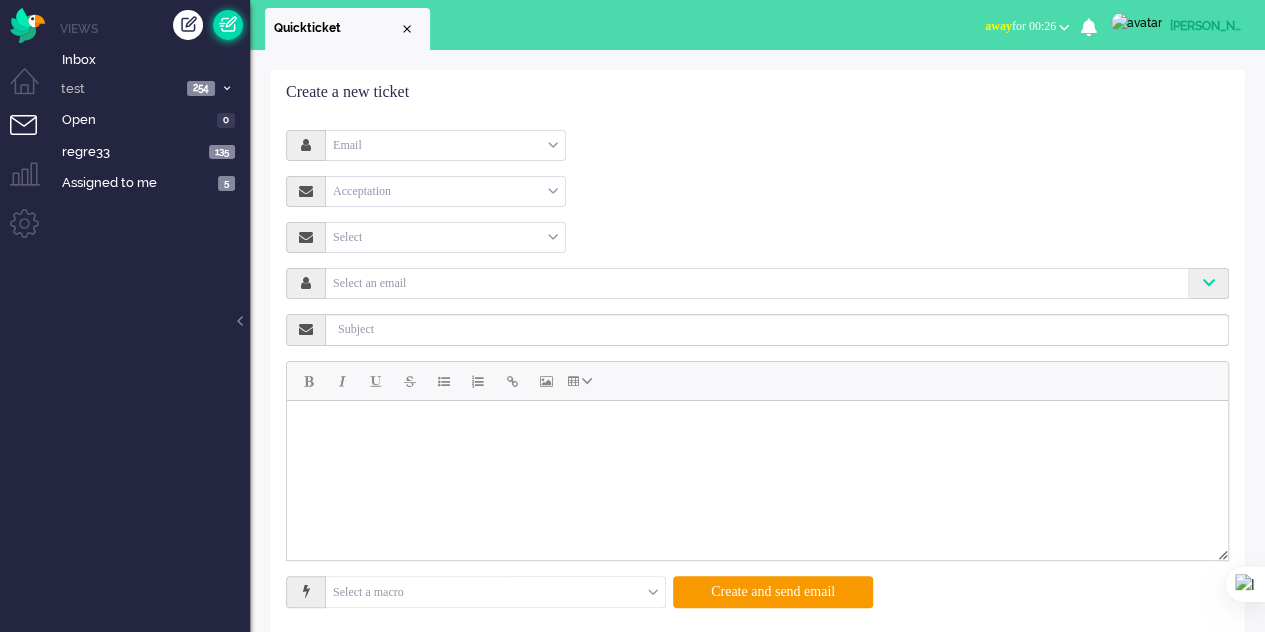 scroll, scrollTop: 0, scrollLeft: 0, axis: both 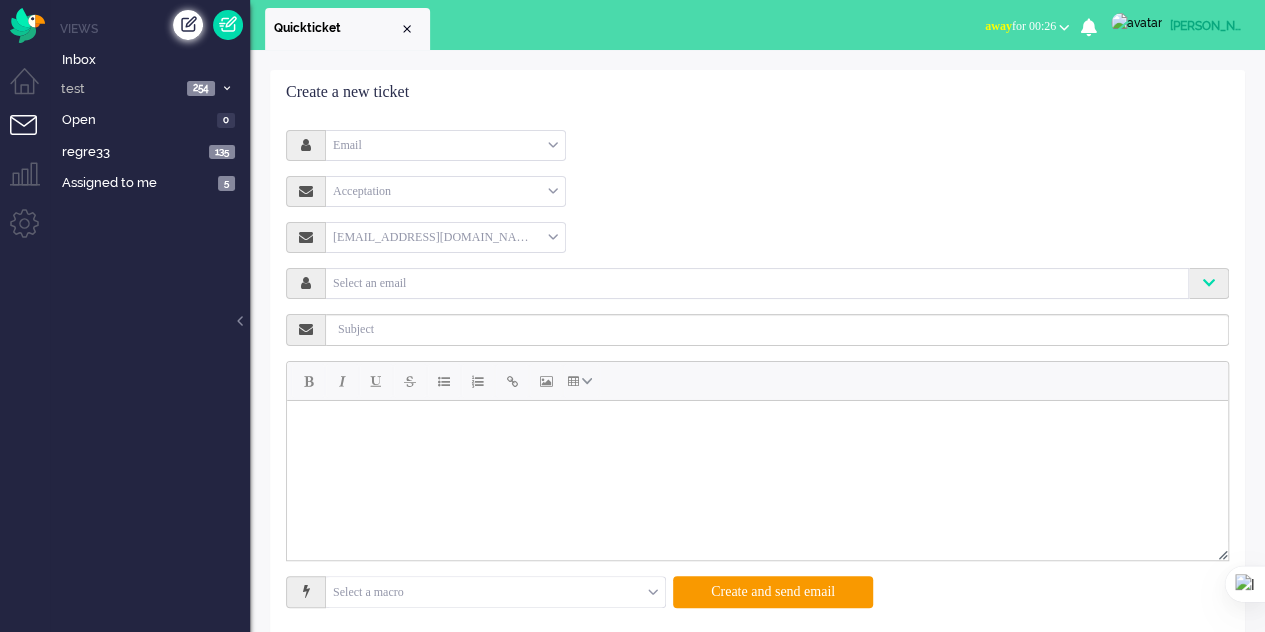 click at bounding box center [188, 25] 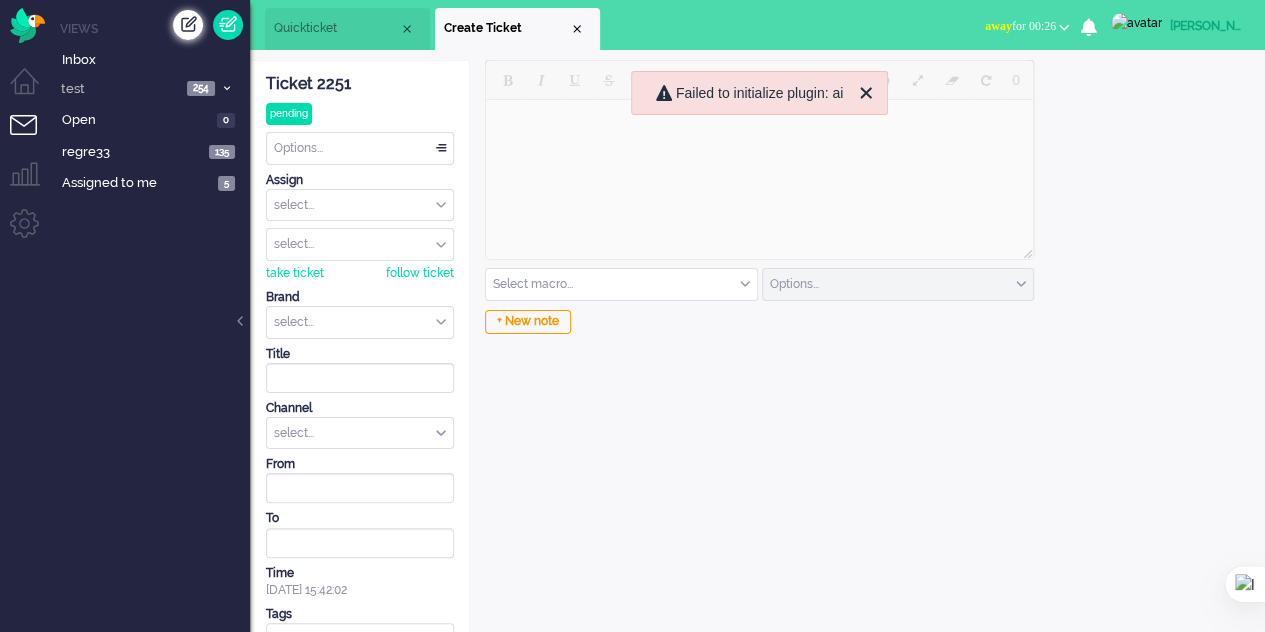 scroll, scrollTop: 0, scrollLeft: 0, axis: both 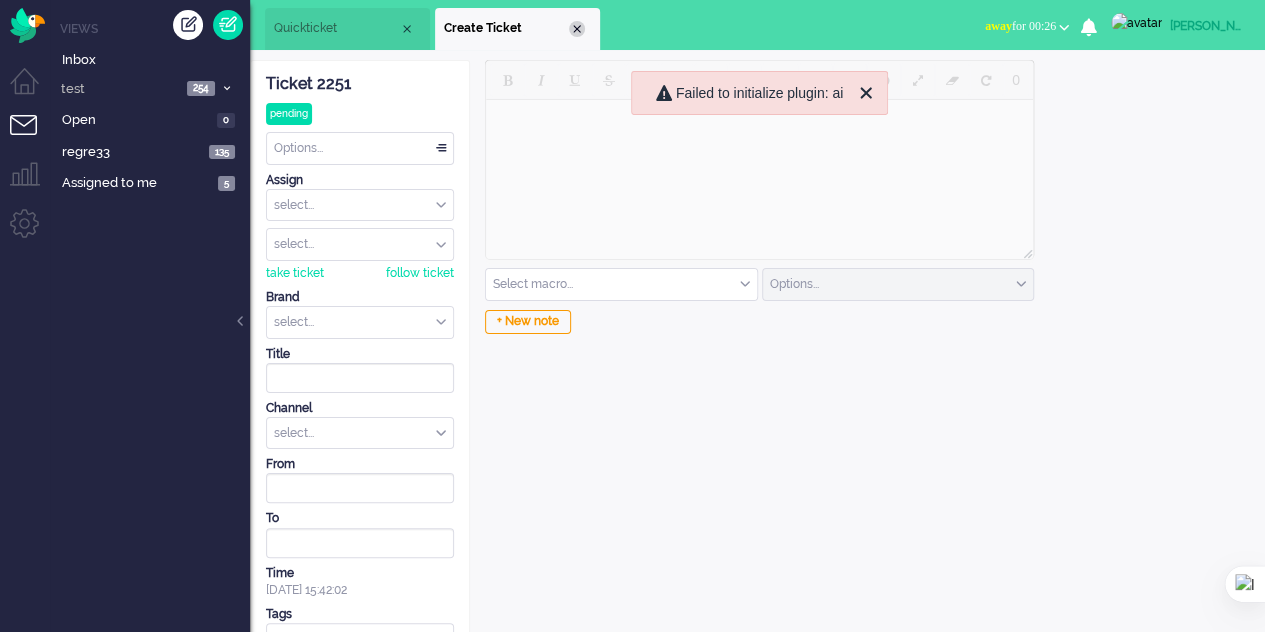 click at bounding box center [577, 29] 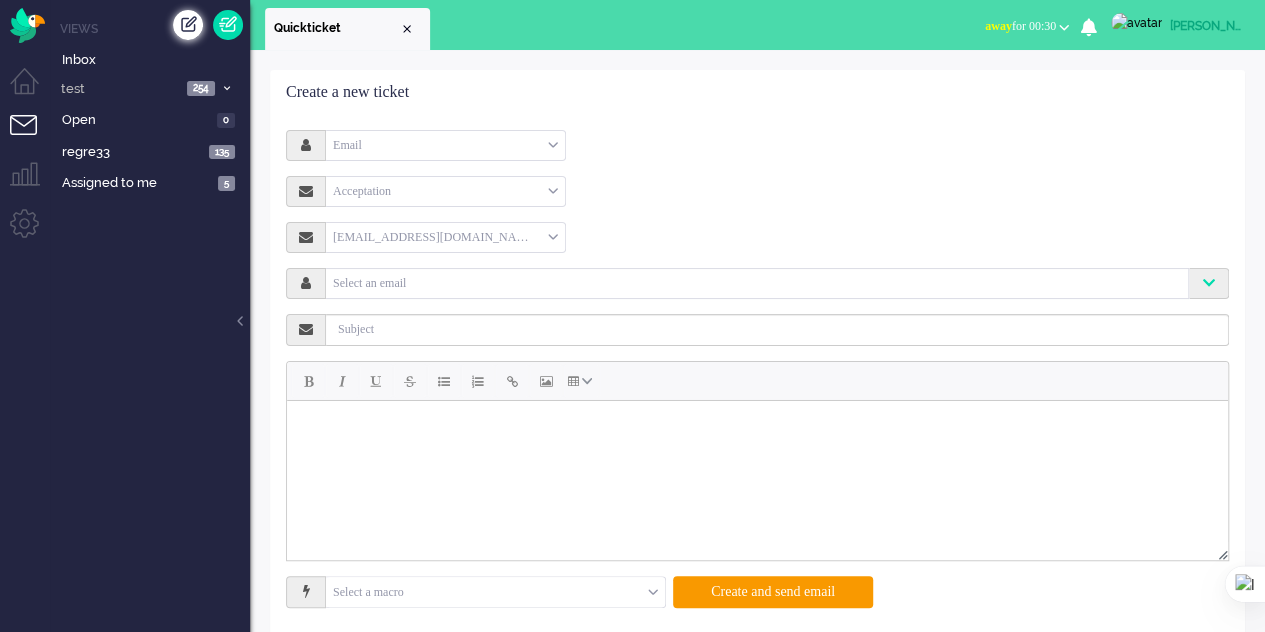 click at bounding box center [188, 25] 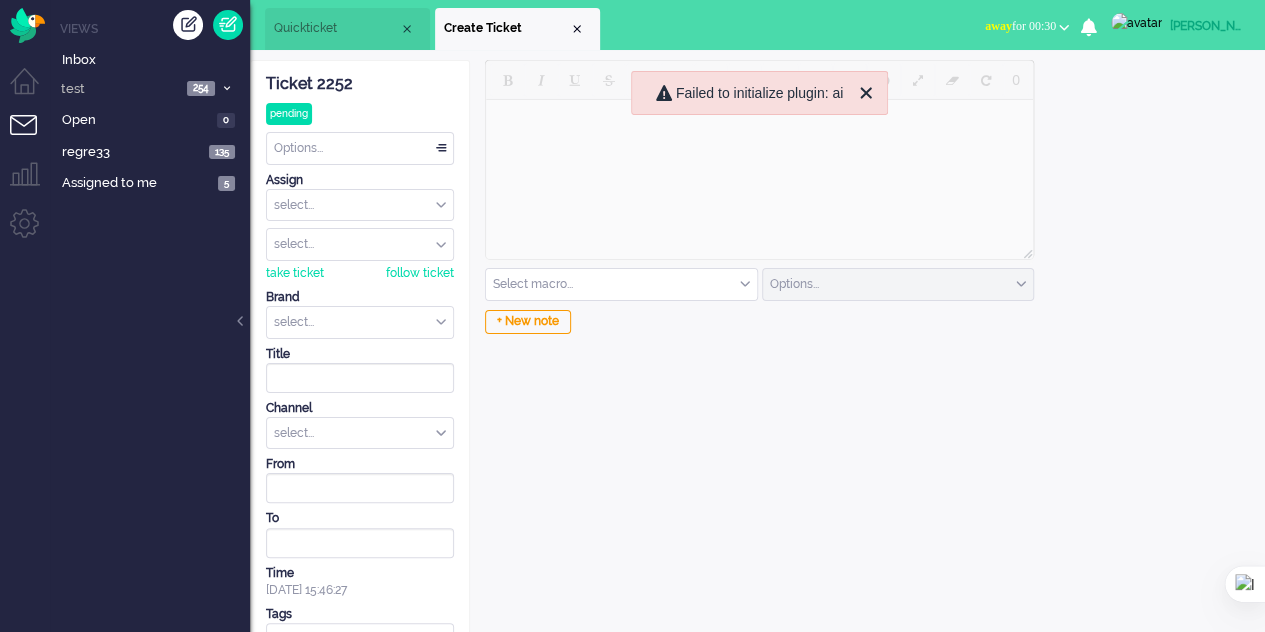 scroll, scrollTop: 0, scrollLeft: 0, axis: both 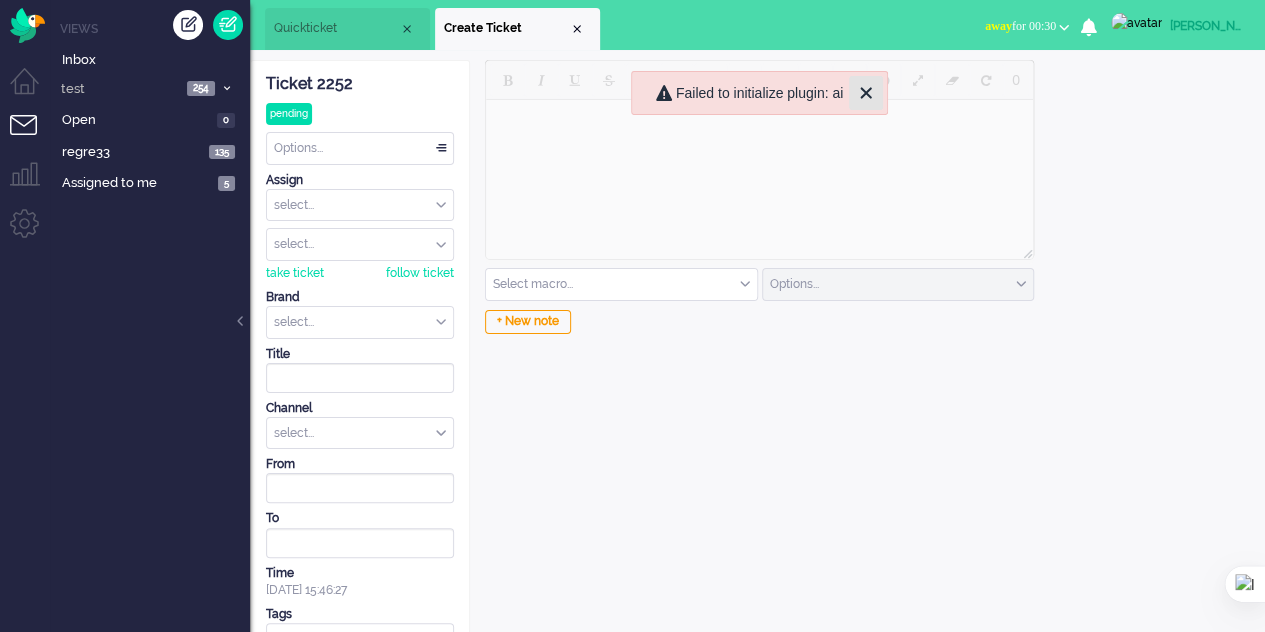 click at bounding box center (866, 93) 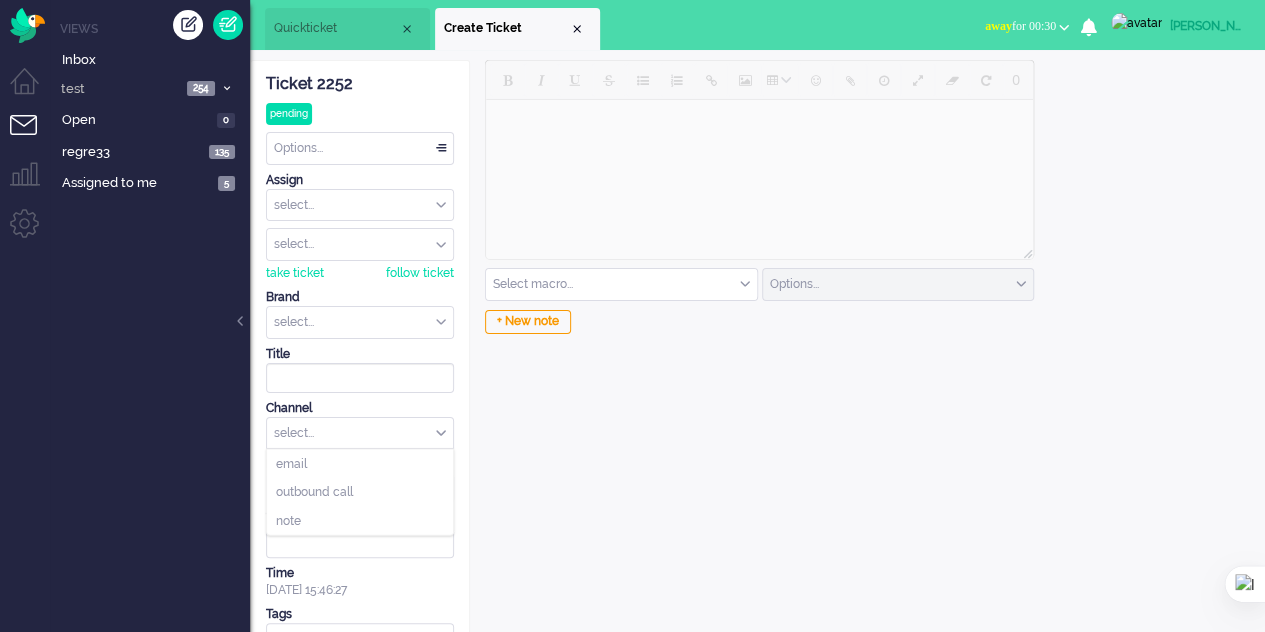 click on "select..." at bounding box center (360, 433) 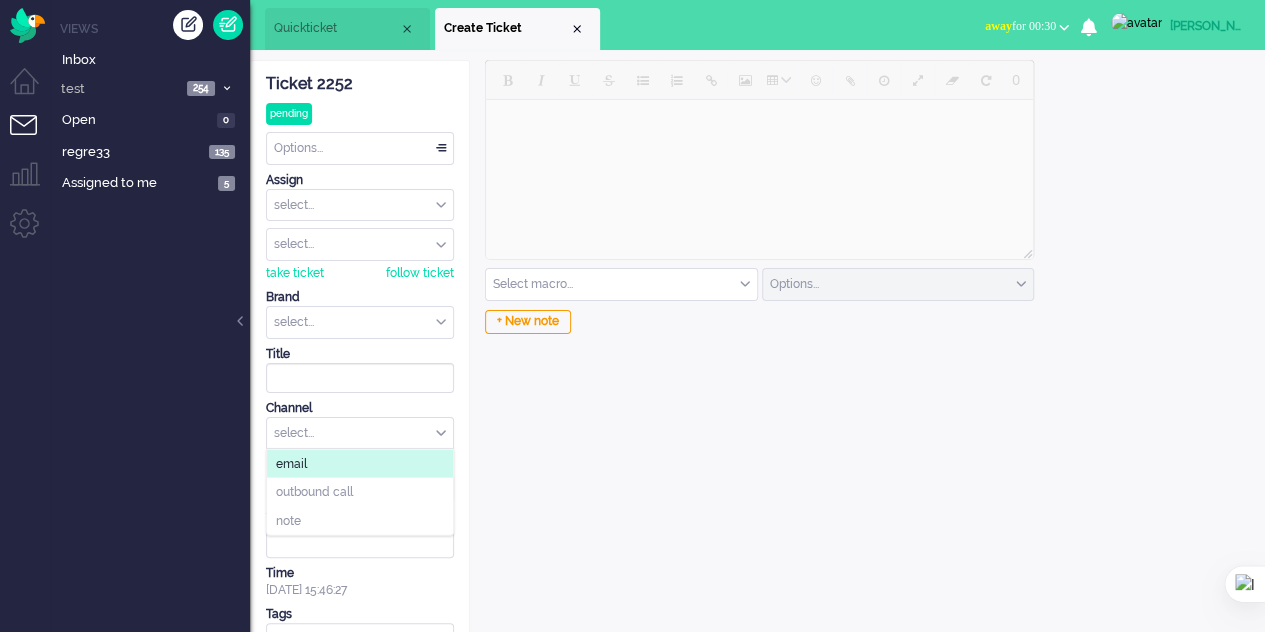 click on "email" 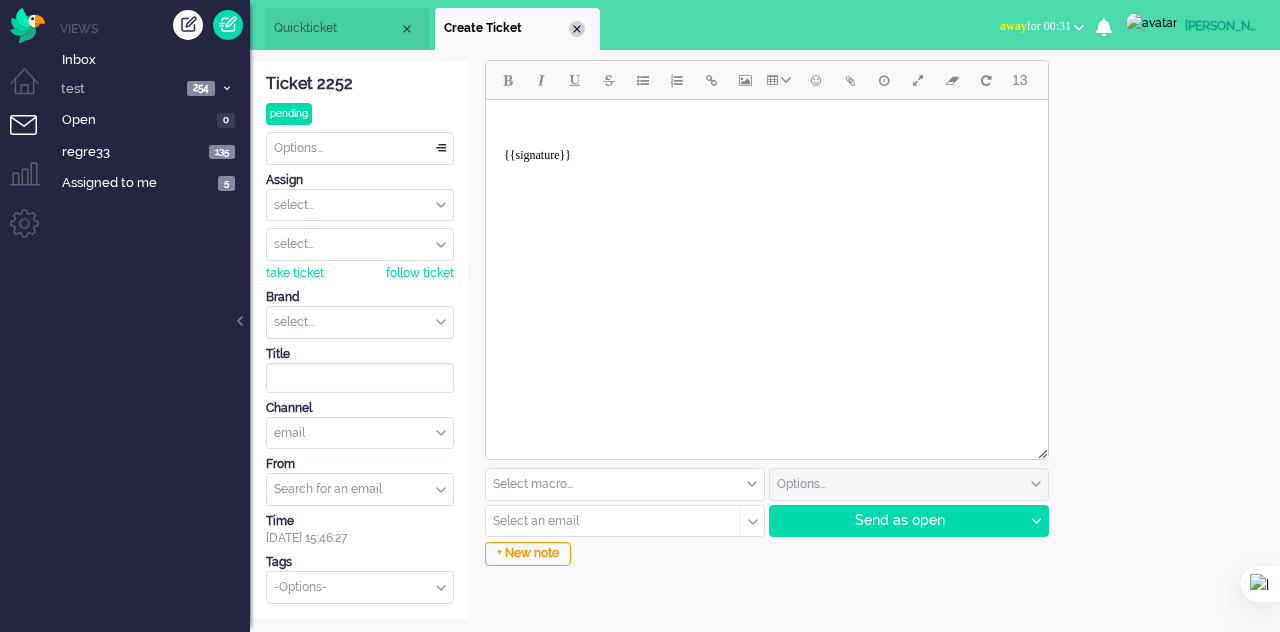 click at bounding box center (577, 29) 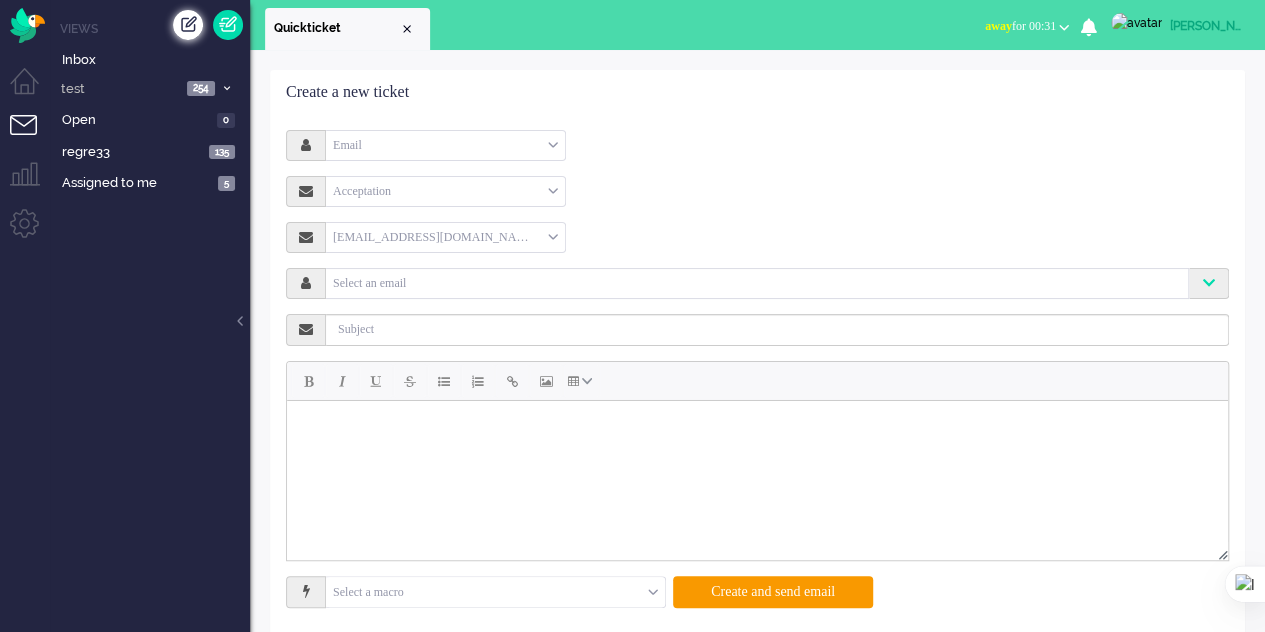 click at bounding box center [188, 25] 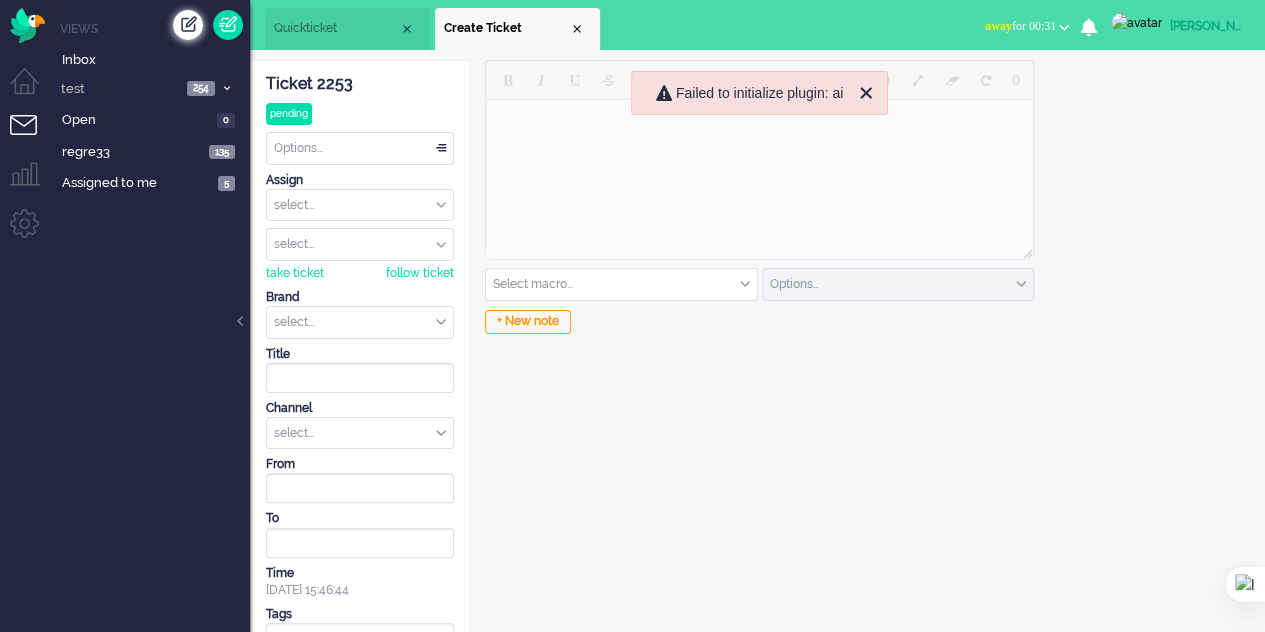scroll, scrollTop: 0, scrollLeft: 0, axis: both 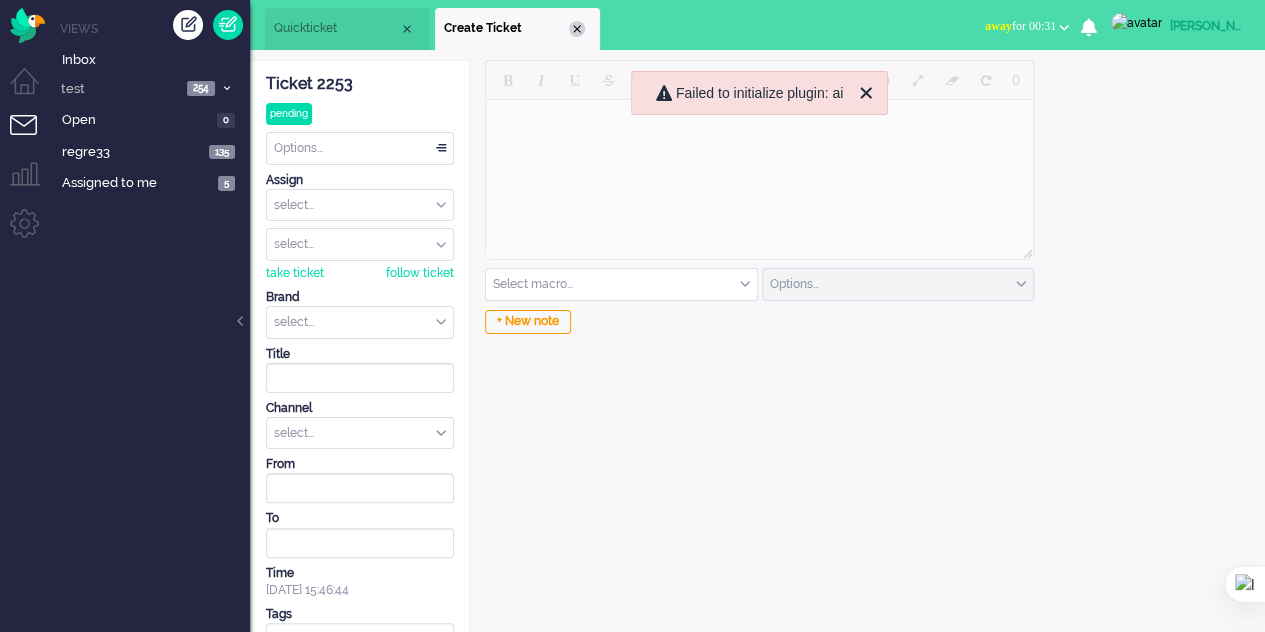 click at bounding box center (577, 29) 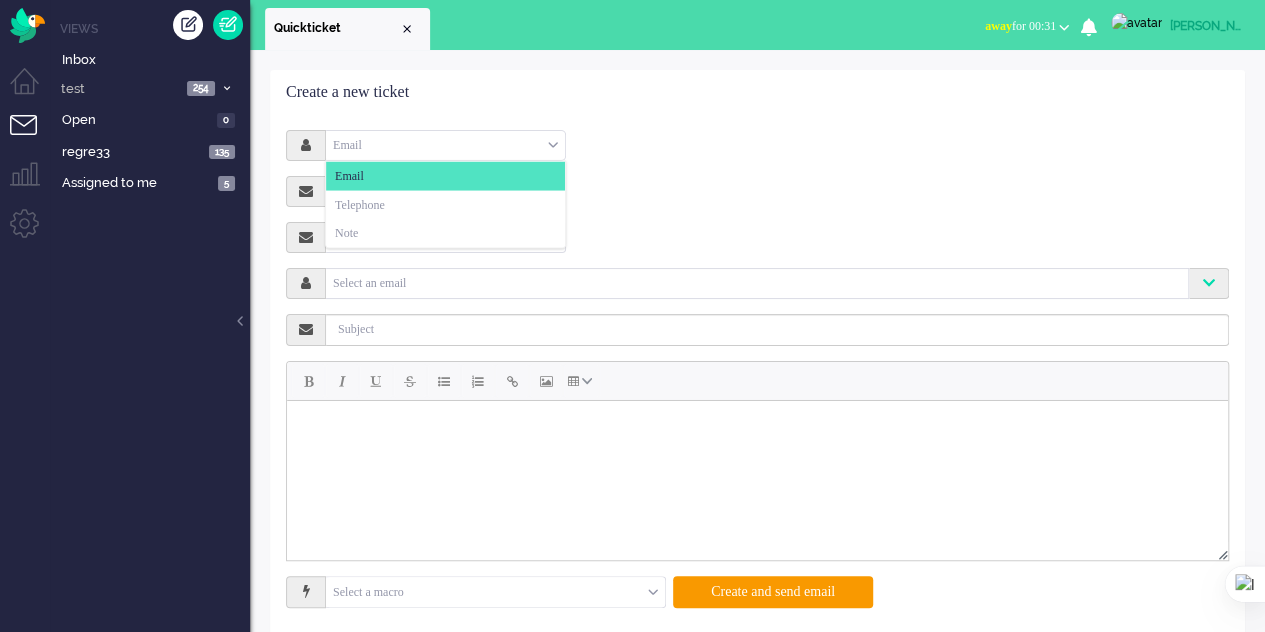 click on "Email" at bounding box center [445, 145] 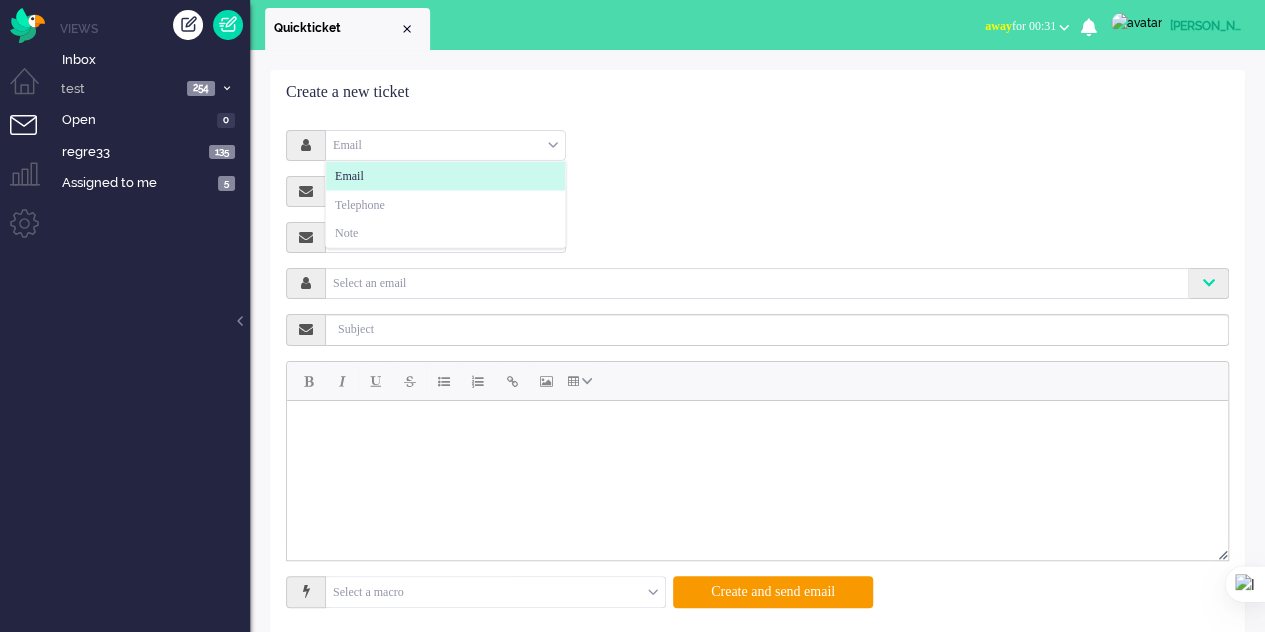 click on "Email" 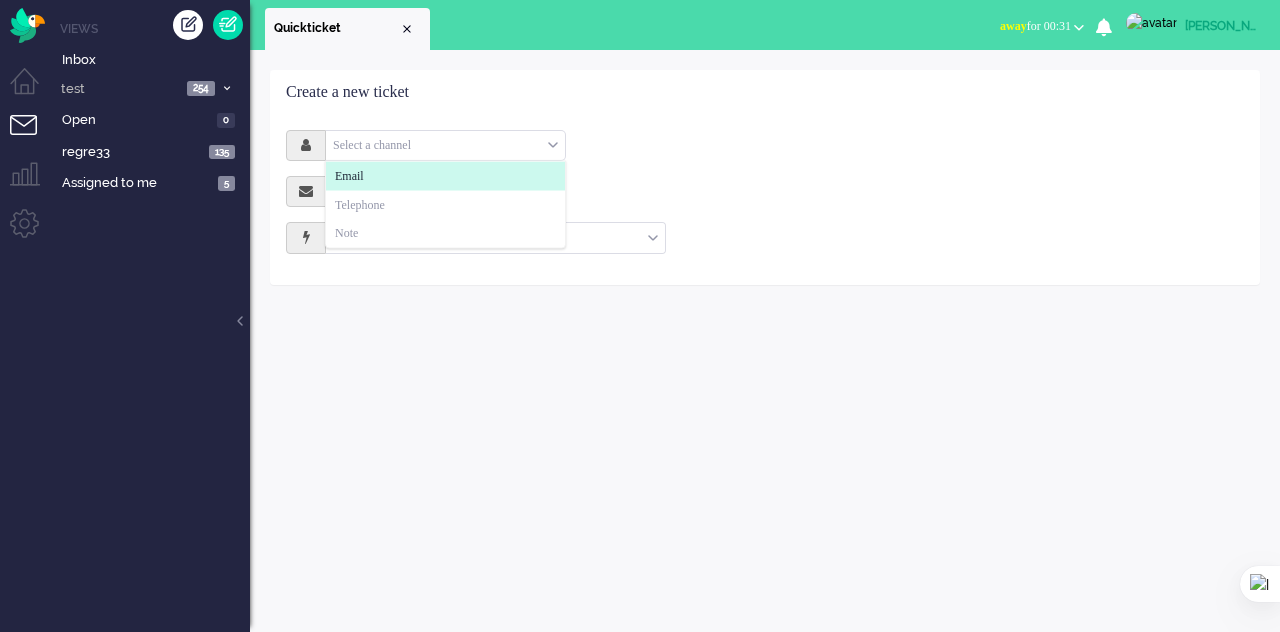 click on "Email" 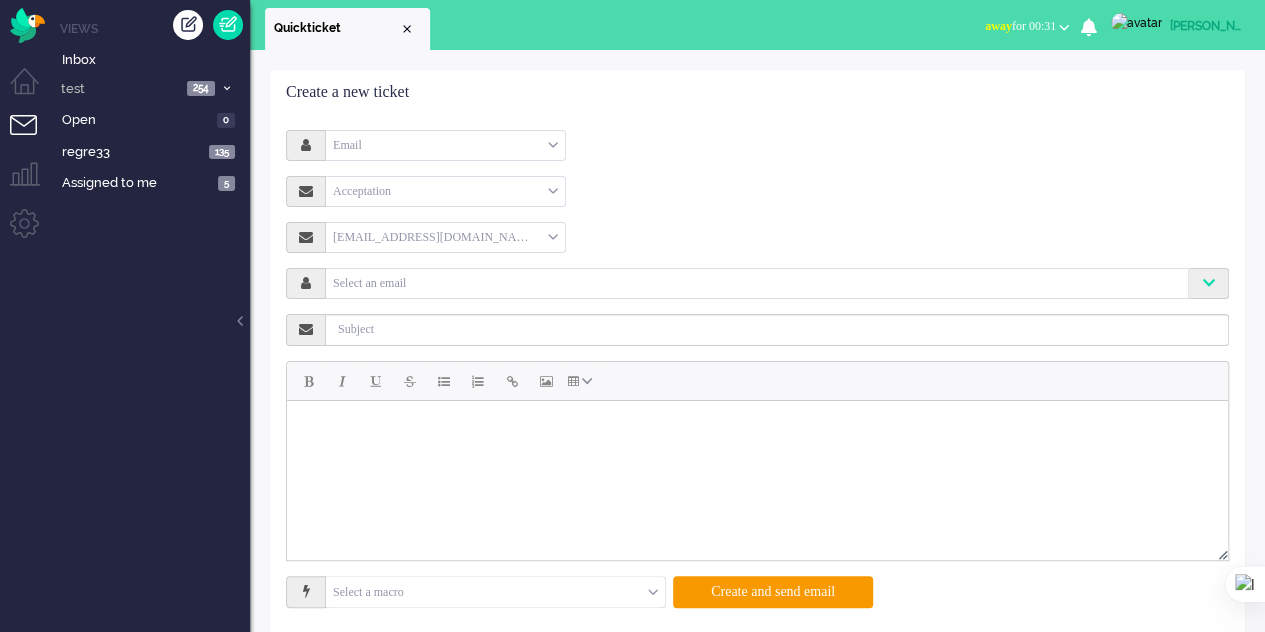 scroll, scrollTop: 0, scrollLeft: 0, axis: both 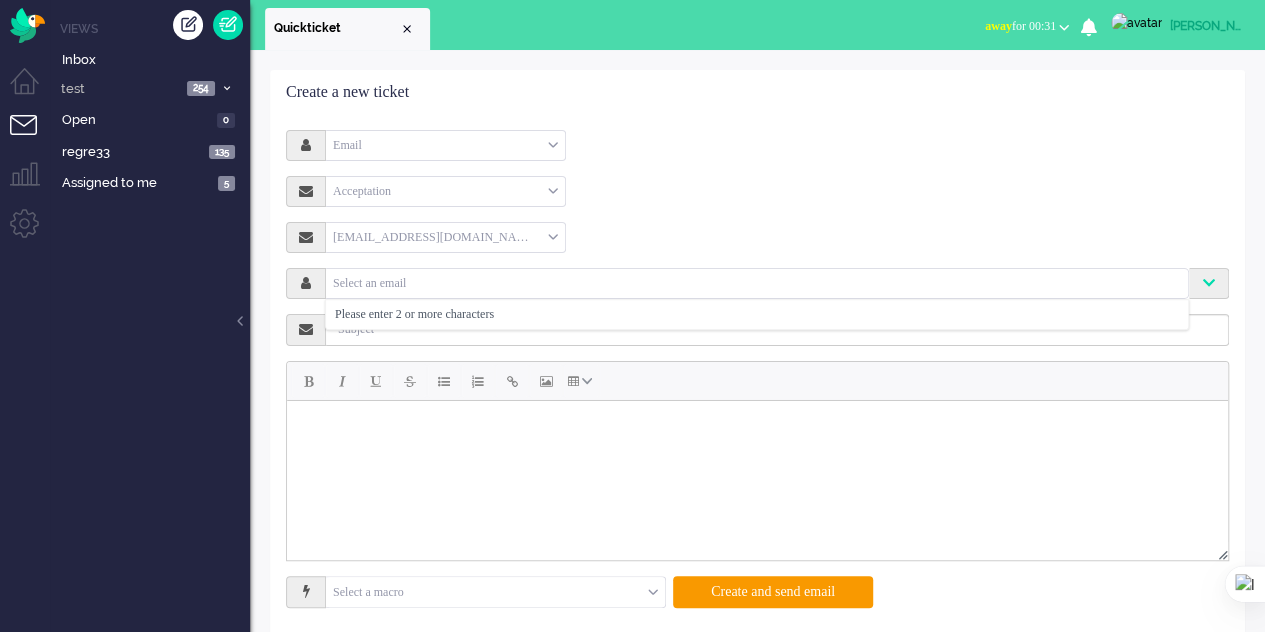 click at bounding box center (757, 281) 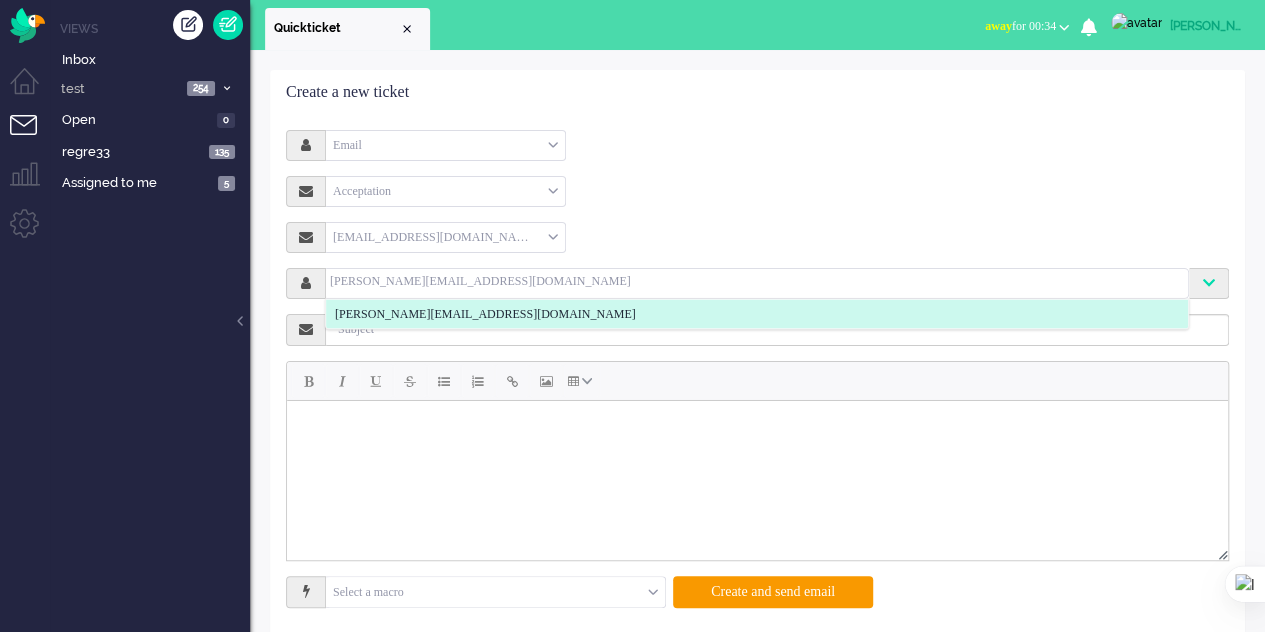 type on "elaine@elainedesigns.es" 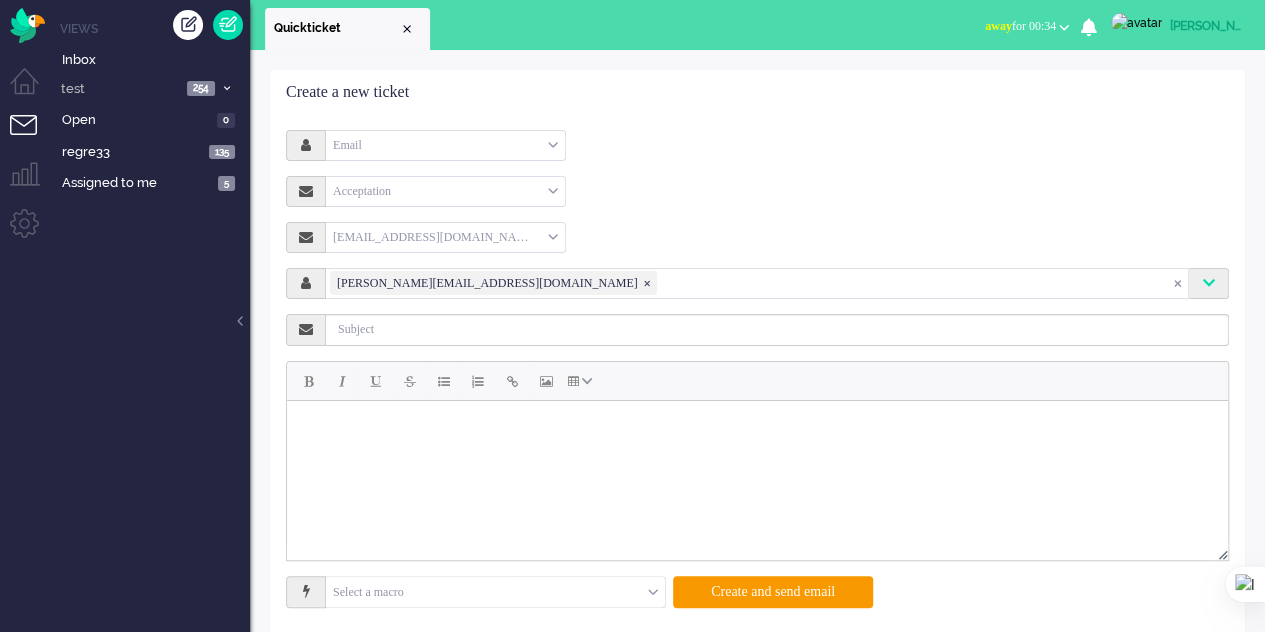 click at bounding box center [32, 137] 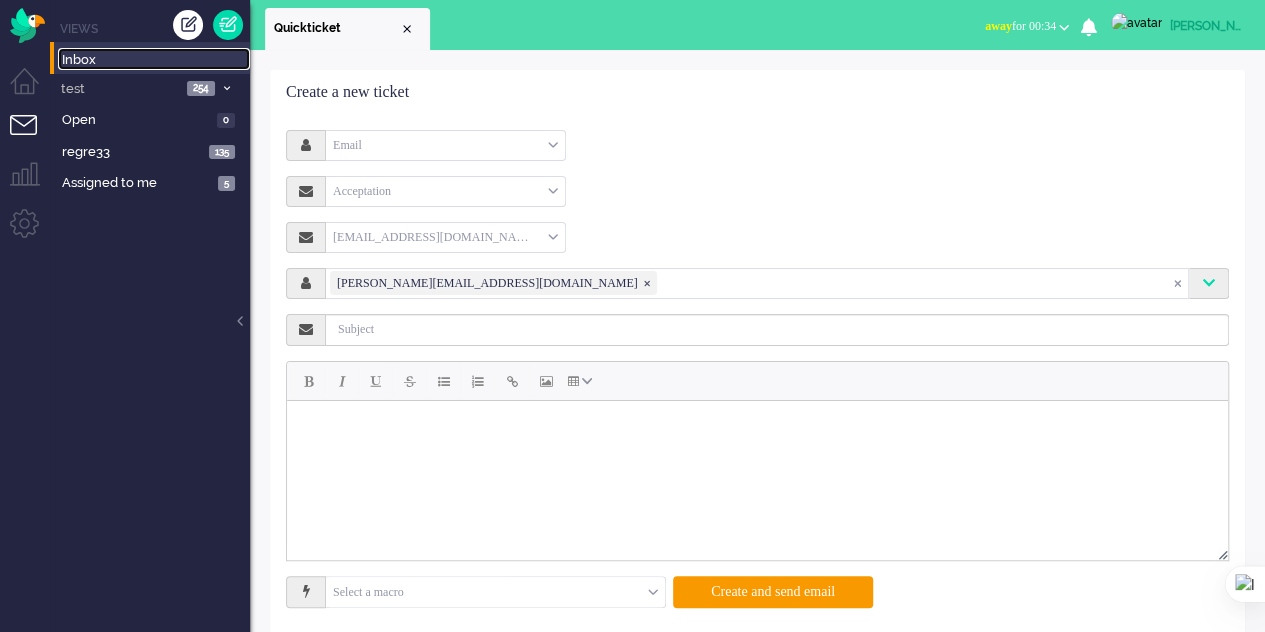 click on "Inbox" at bounding box center [154, 59] 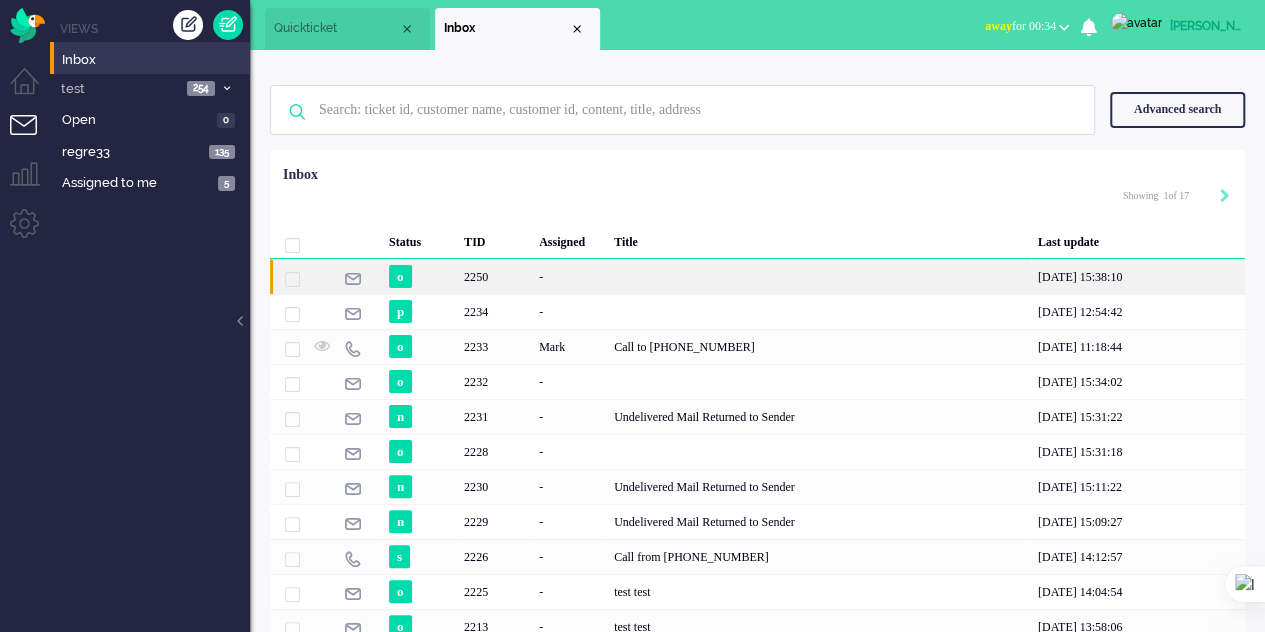 click on "-" 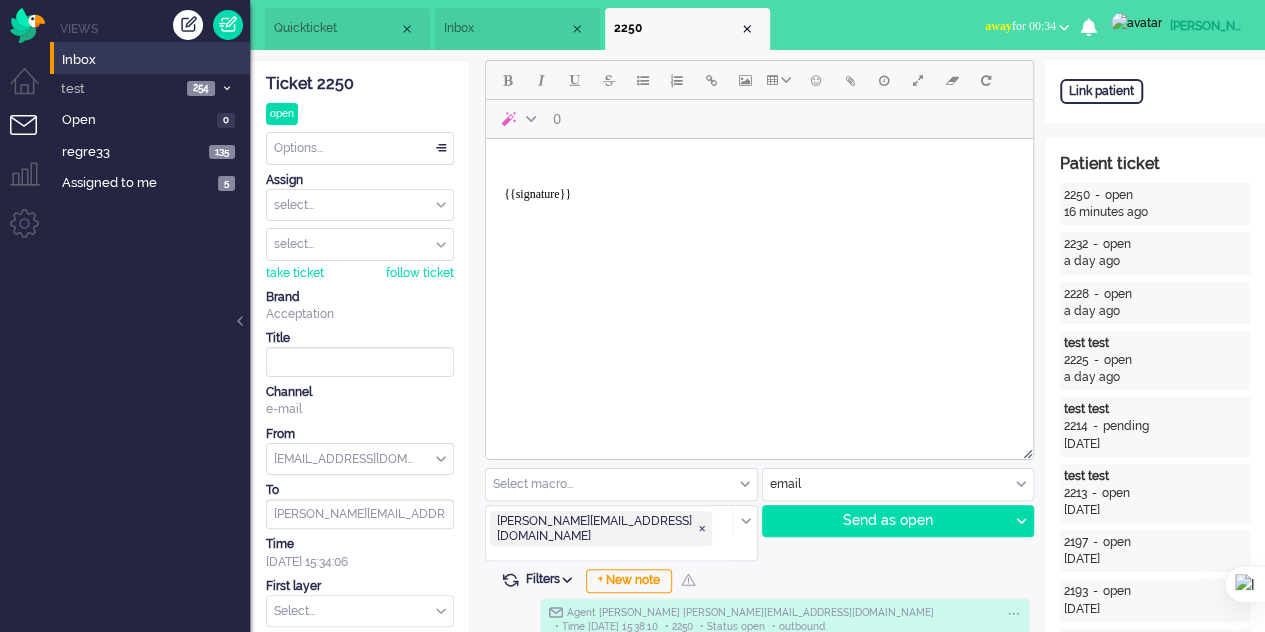 scroll, scrollTop: 0, scrollLeft: 0, axis: both 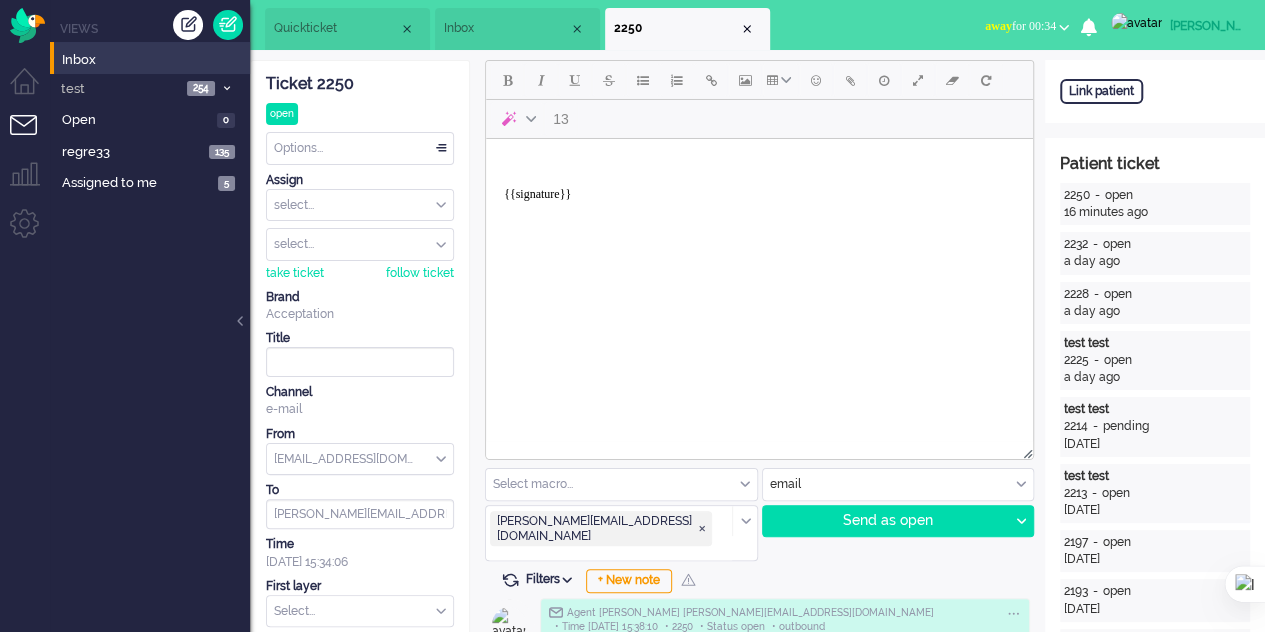 click on "Inbox" at bounding box center [517, 29] 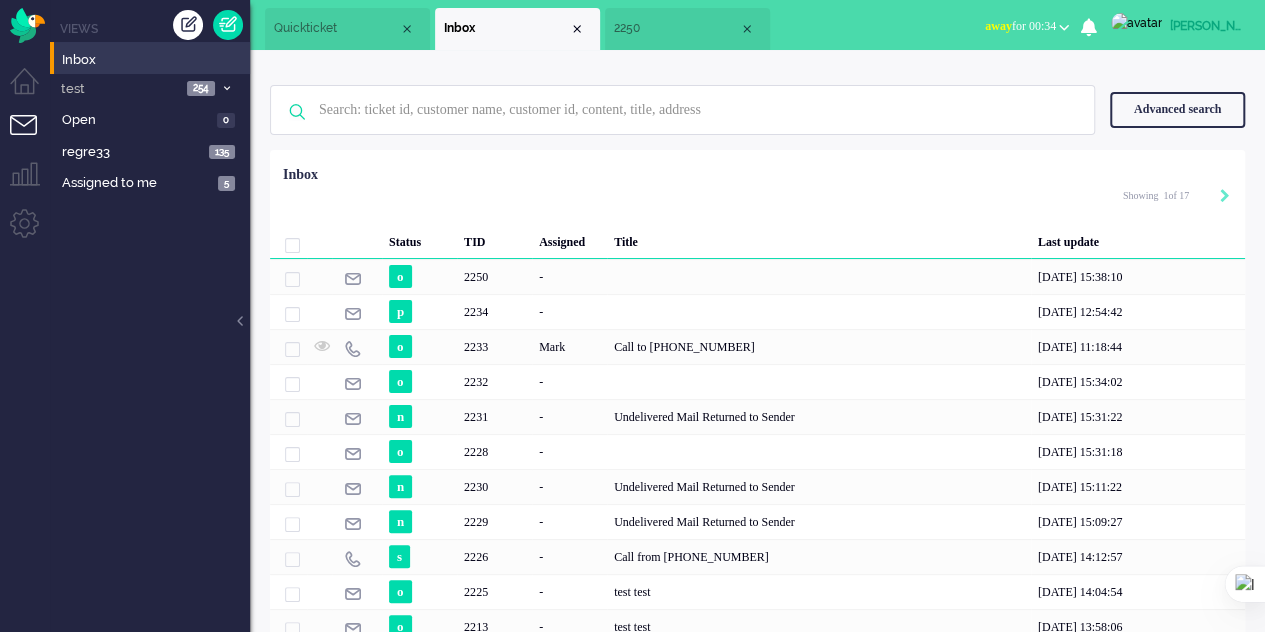 click on "Quickticket" at bounding box center (347, 29) 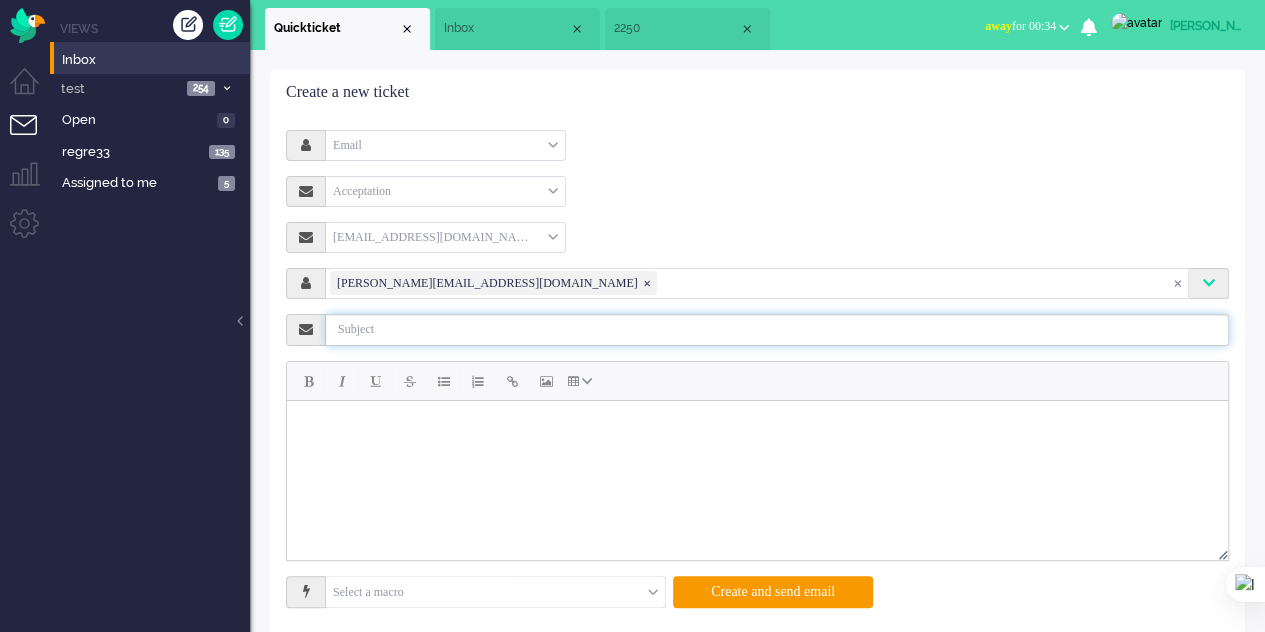click at bounding box center [777, 330] 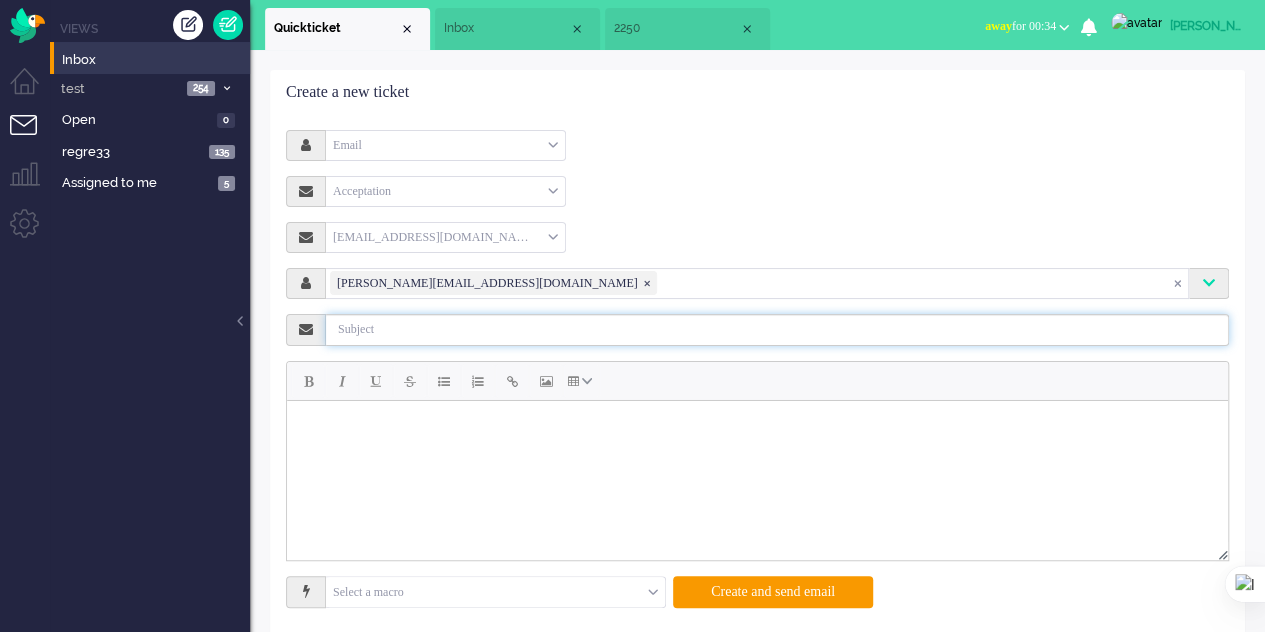 type on "test test" 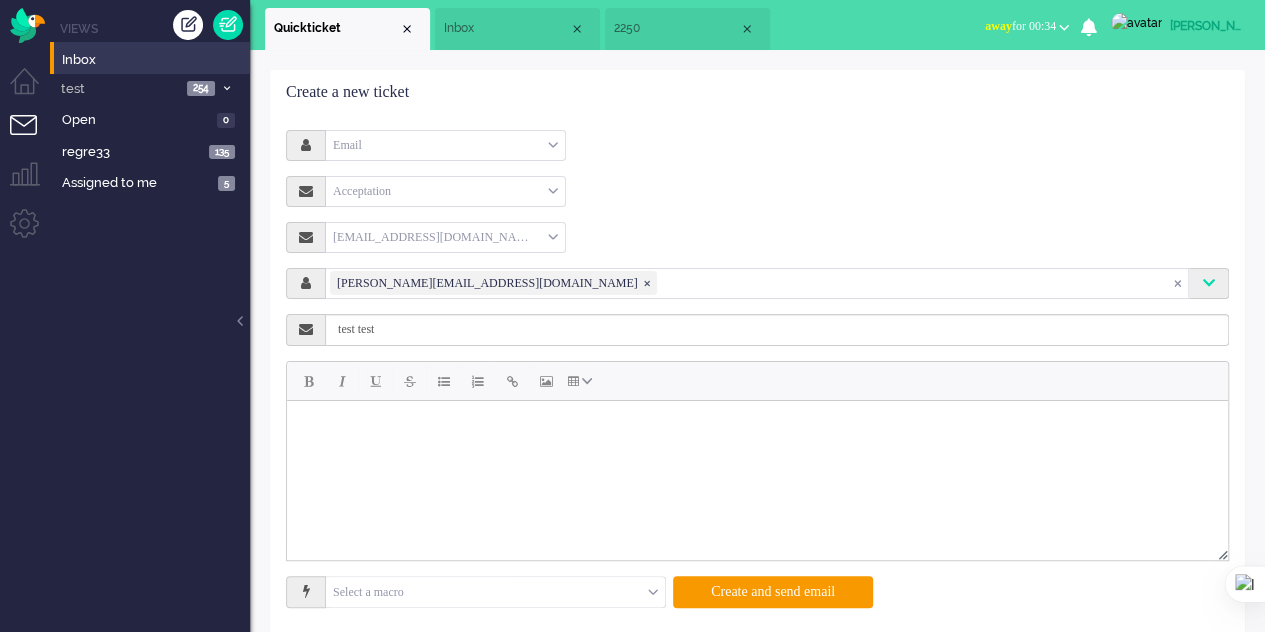 click at bounding box center (757, 425) 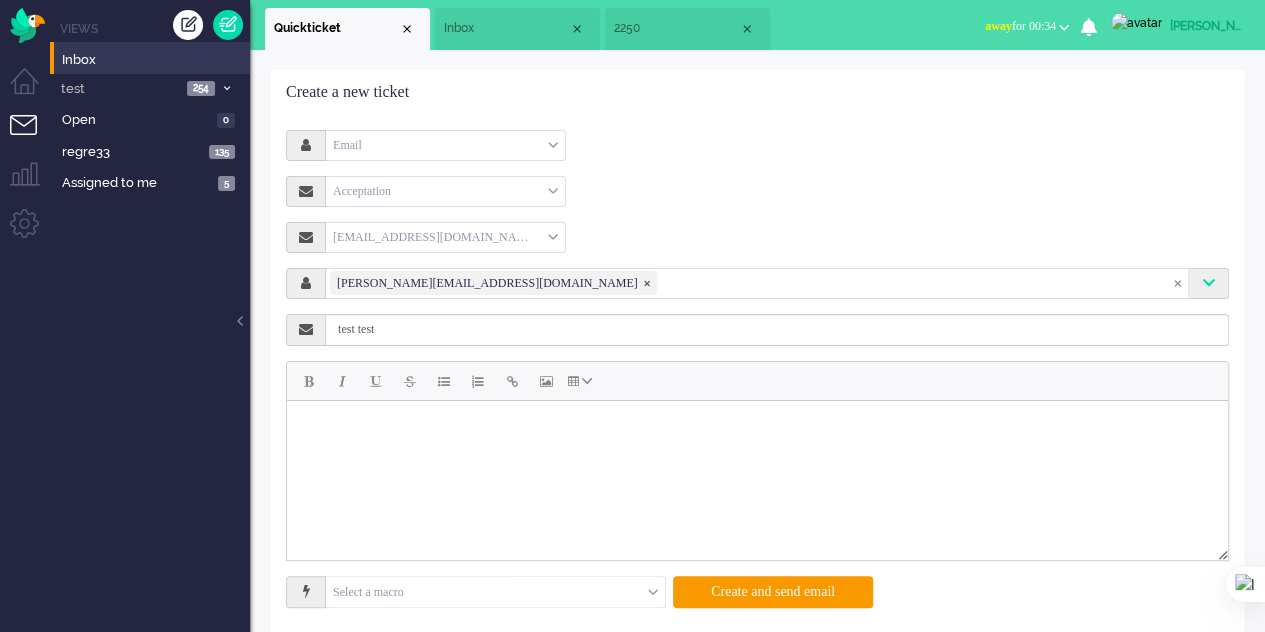 type 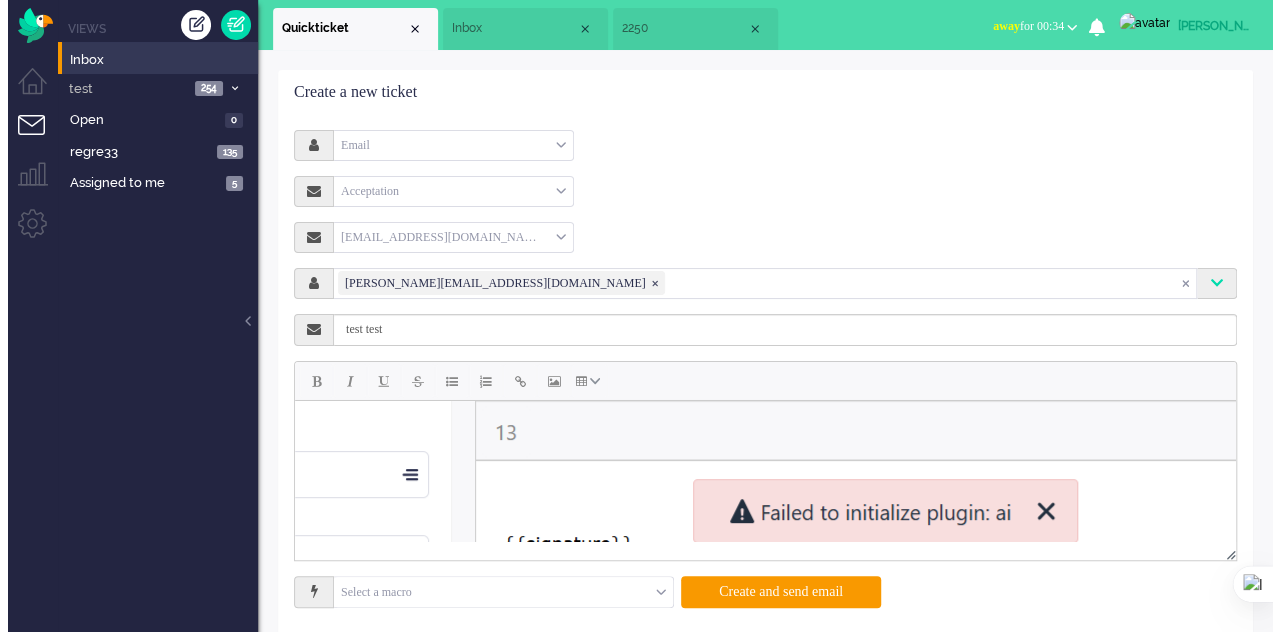 scroll, scrollTop: 232, scrollLeft: 105, axis: both 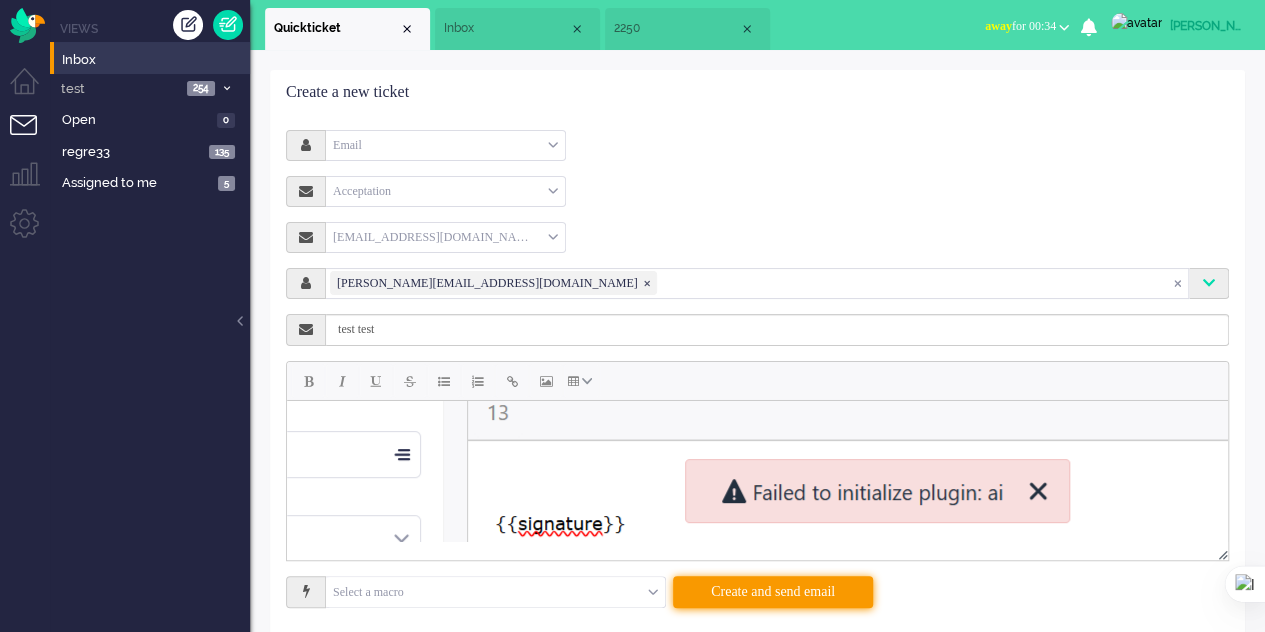 click on "Create and send email" at bounding box center [773, 592] 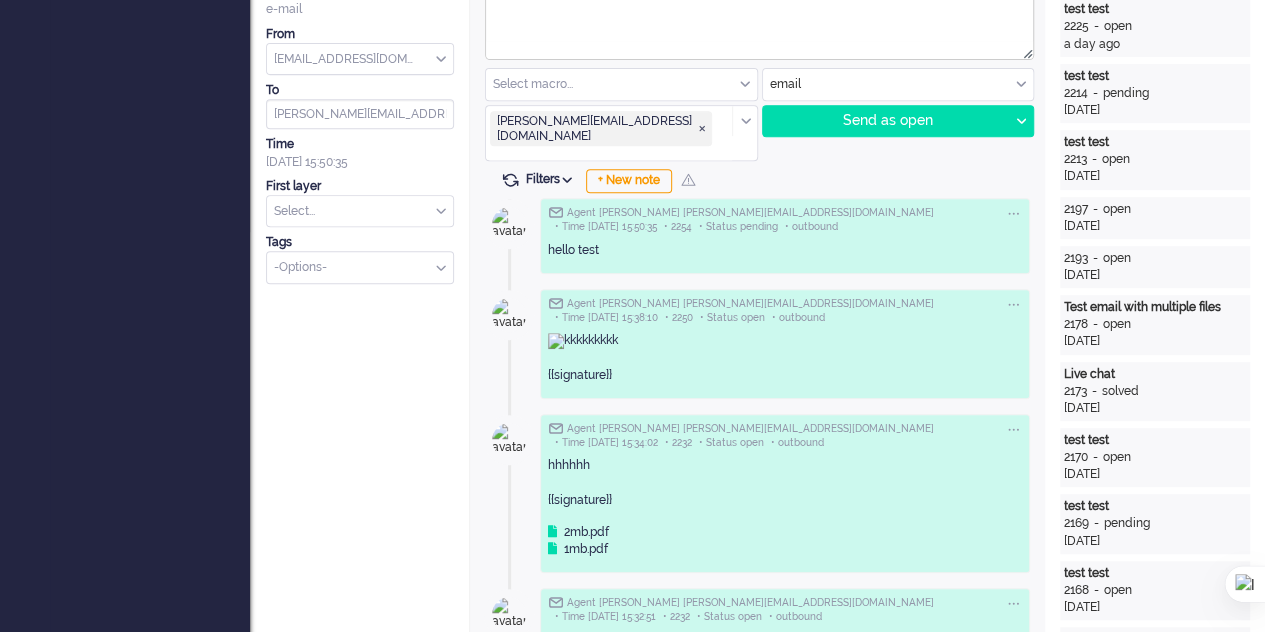 scroll, scrollTop: 0, scrollLeft: 0, axis: both 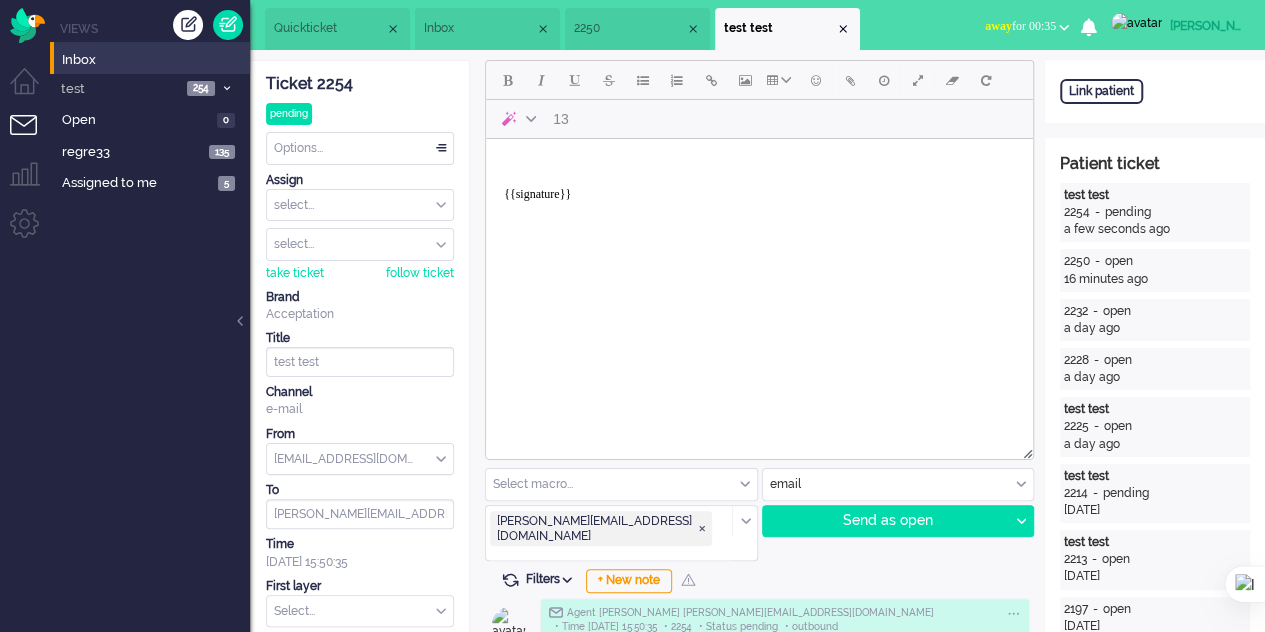 click on "Quickticket" at bounding box center [329, 28] 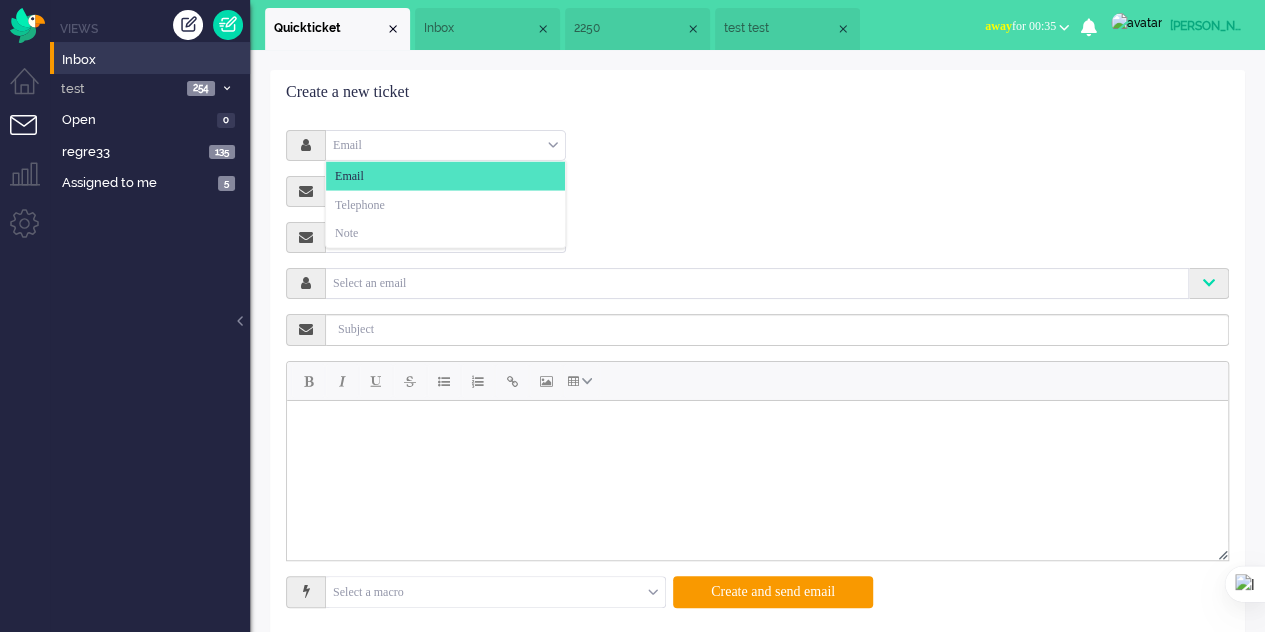 click on "Email" at bounding box center (445, 145) 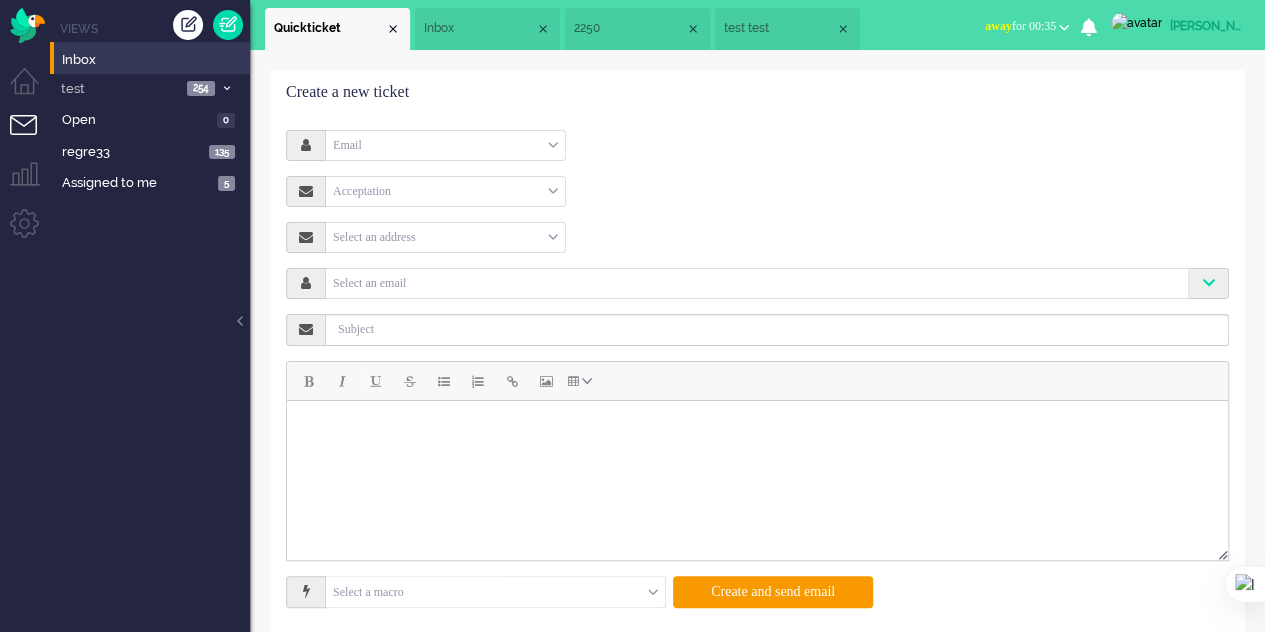 click on "Email Email Telephone Note" at bounding box center (757, 145) 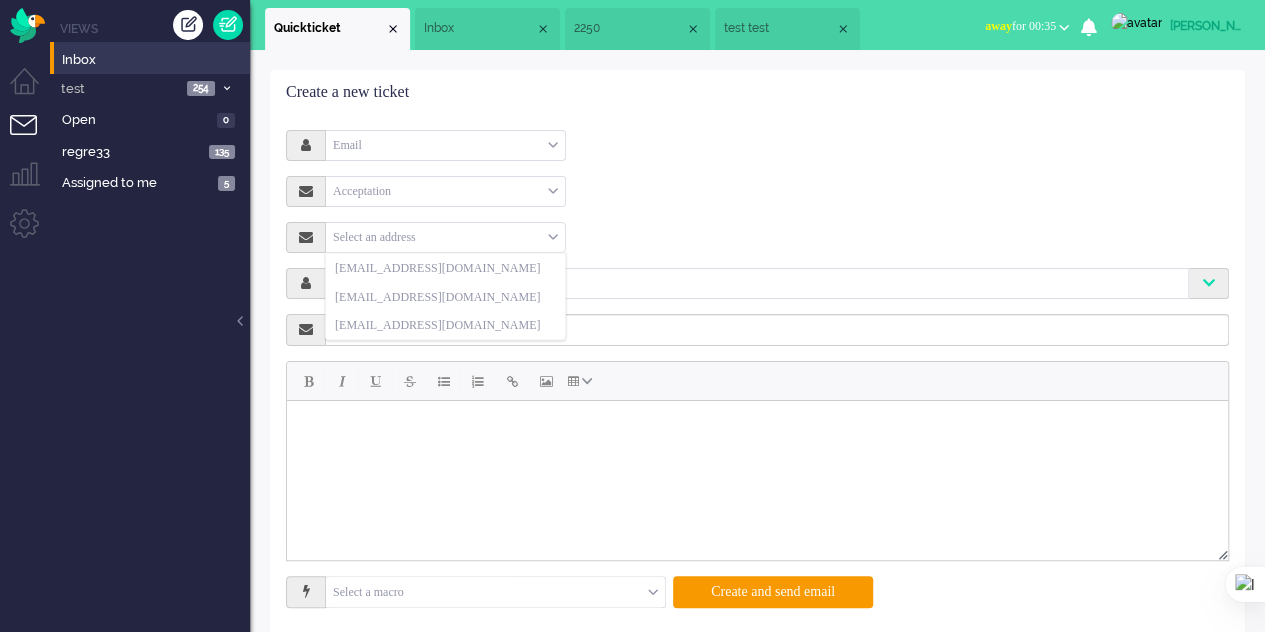 click on "Select an address" at bounding box center [445, 237] 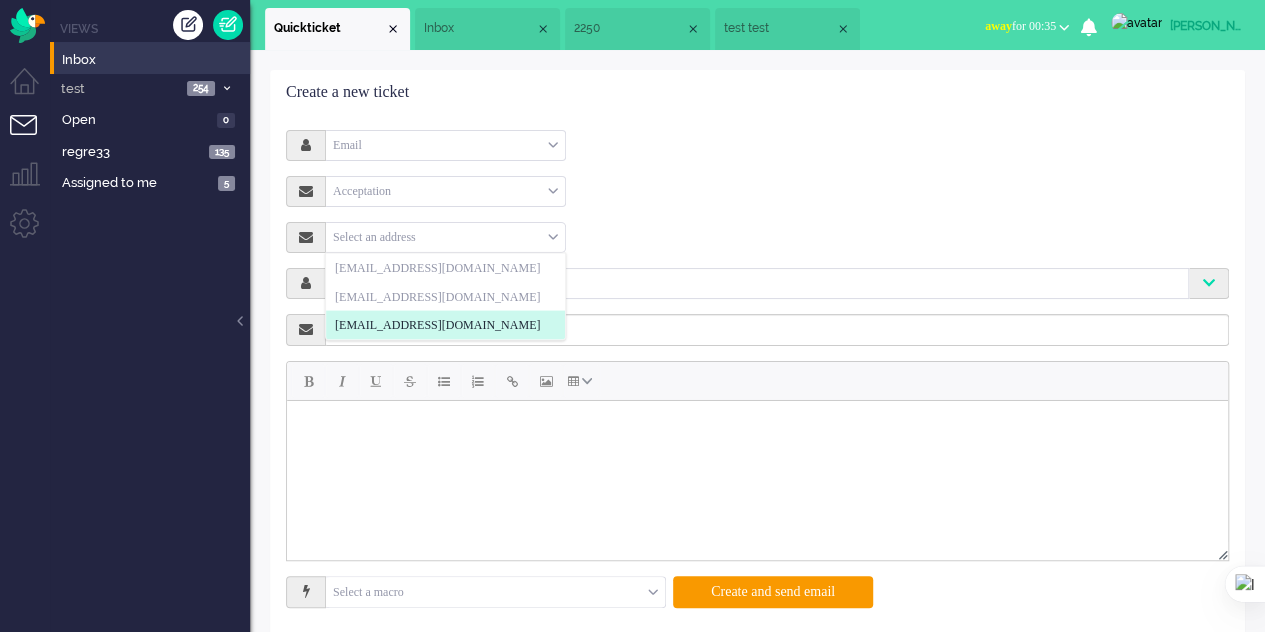 click on "[EMAIL_ADDRESS][DOMAIN_NAME]" 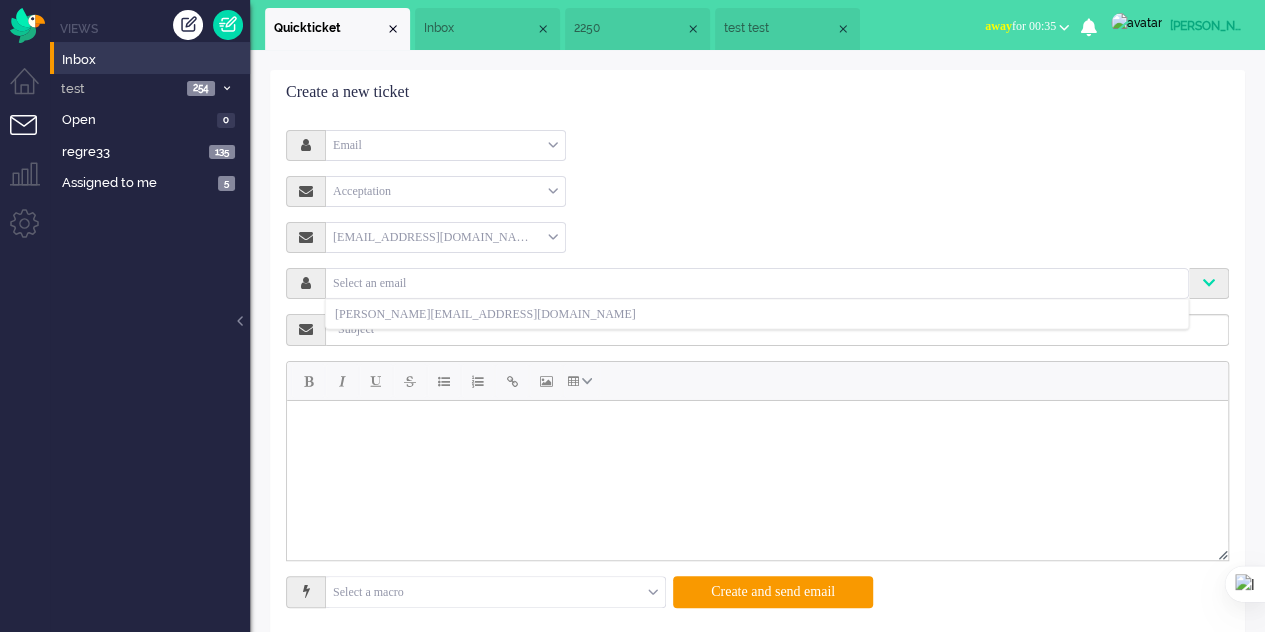 click at bounding box center (757, 281) 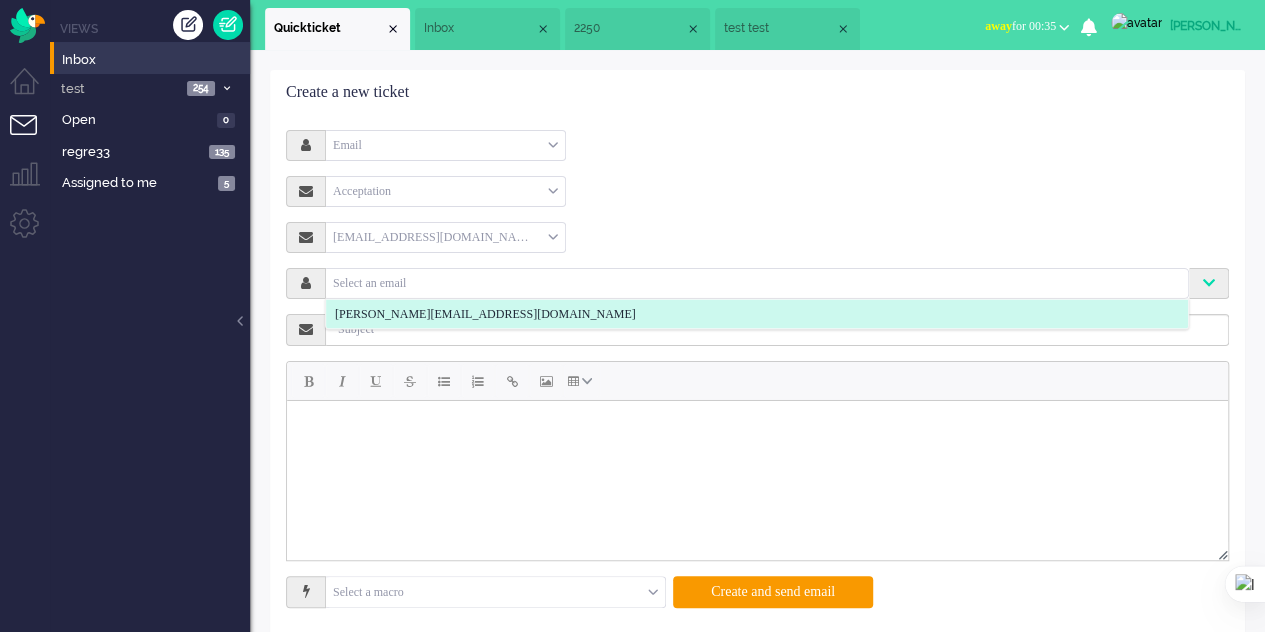 click on "elaine@elainedesigns.es" 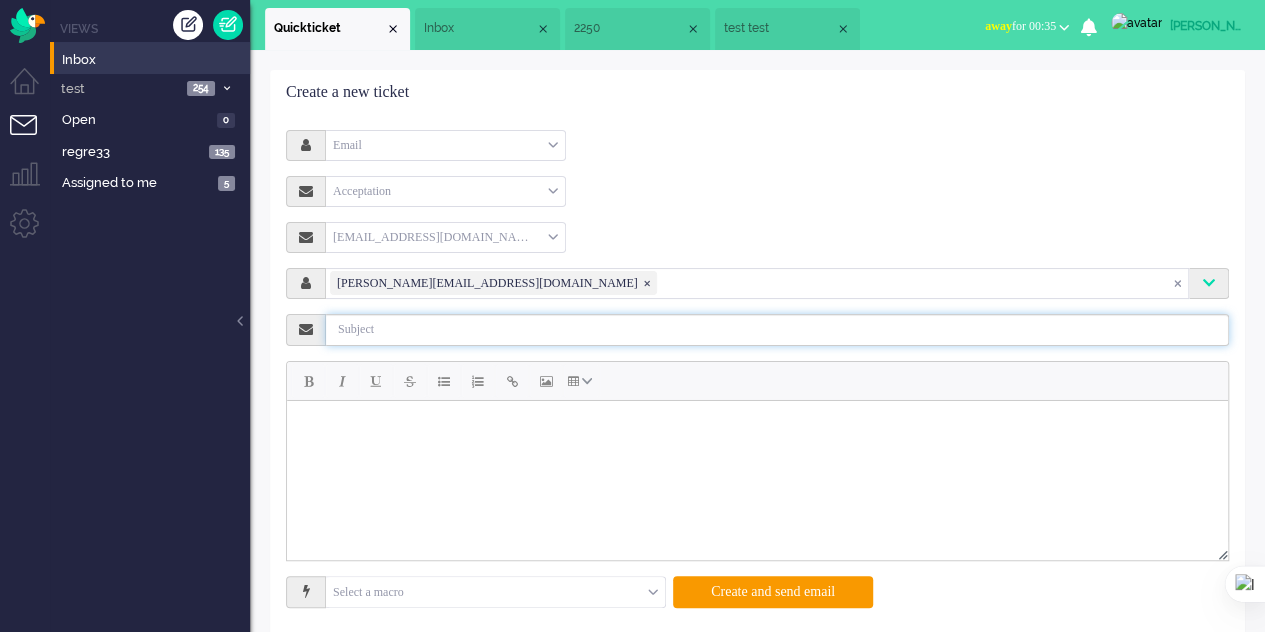 click at bounding box center [777, 330] 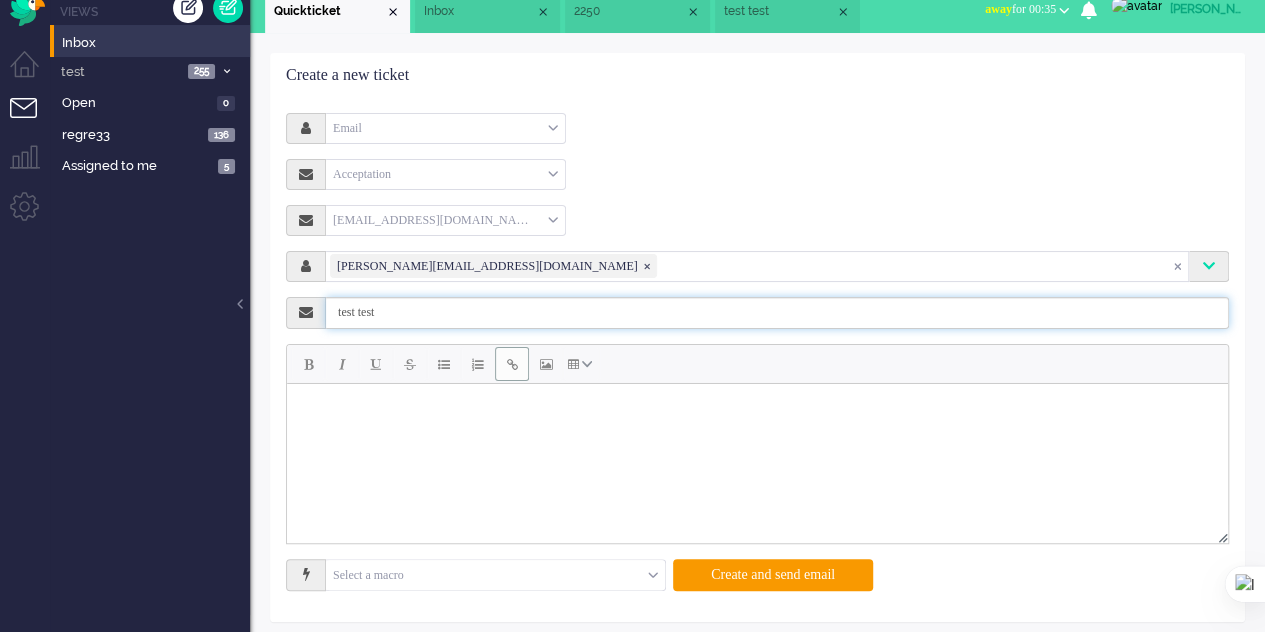scroll, scrollTop: 26, scrollLeft: 0, axis: vertical 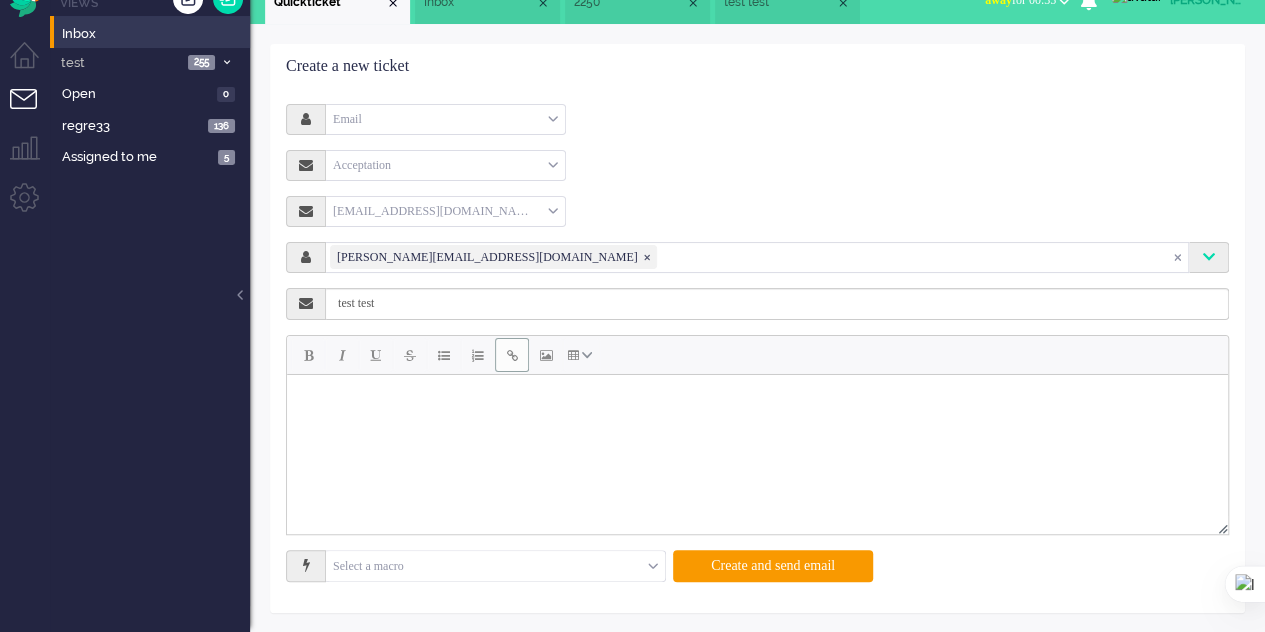 click at bounding box center (512, 355) 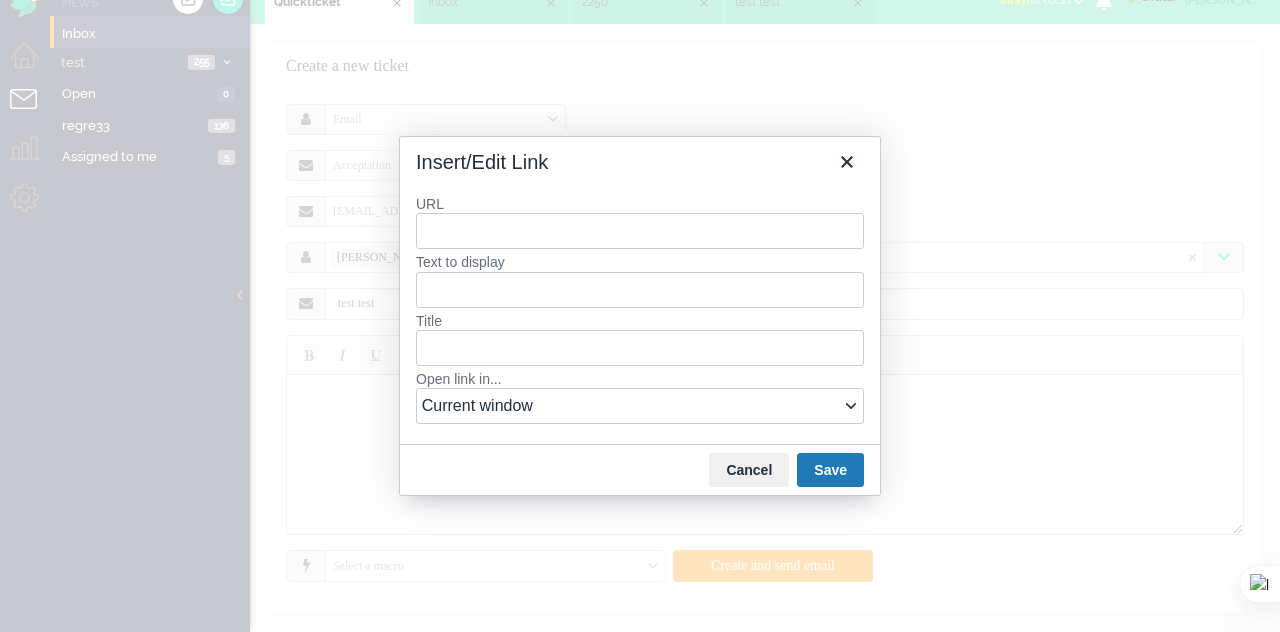 type on "e" 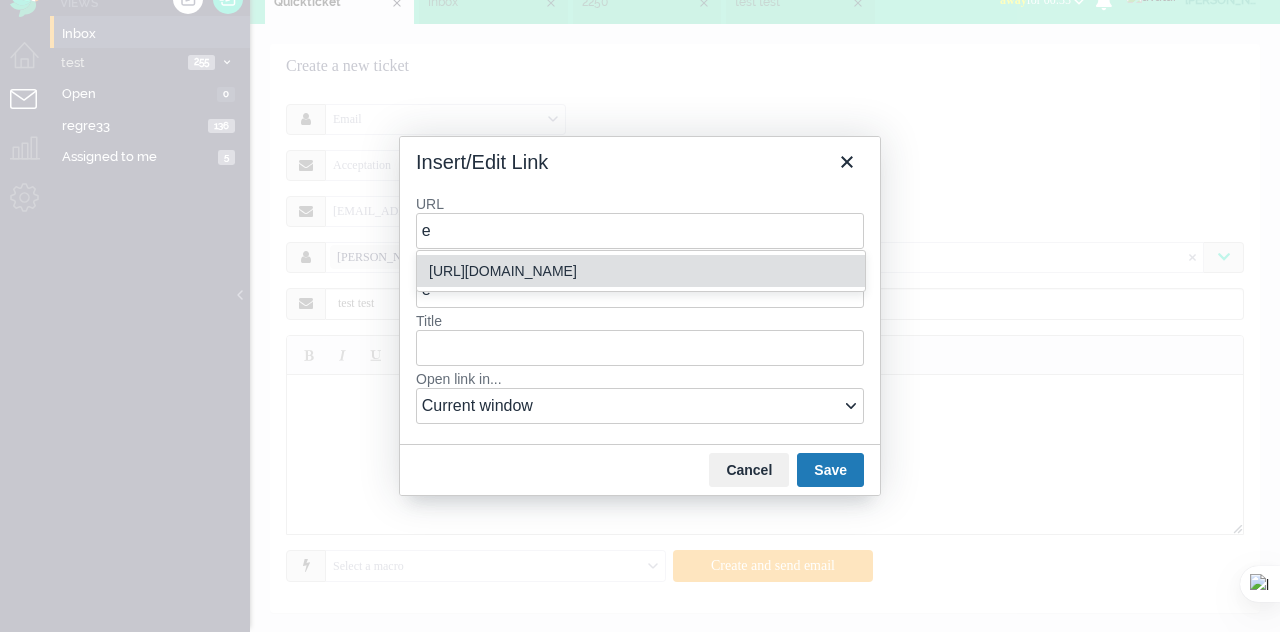 click on "https://elainedesigns.es/" at bounding box center (643, 271) 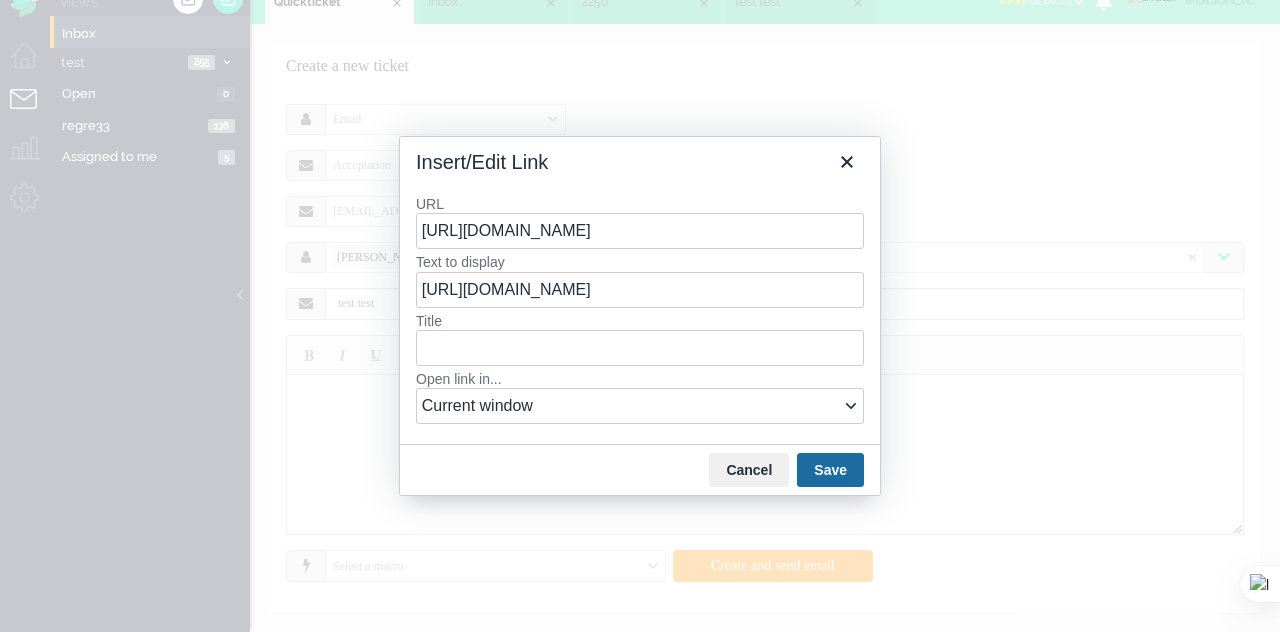 click on "Save" at bounding box center (830, 470) 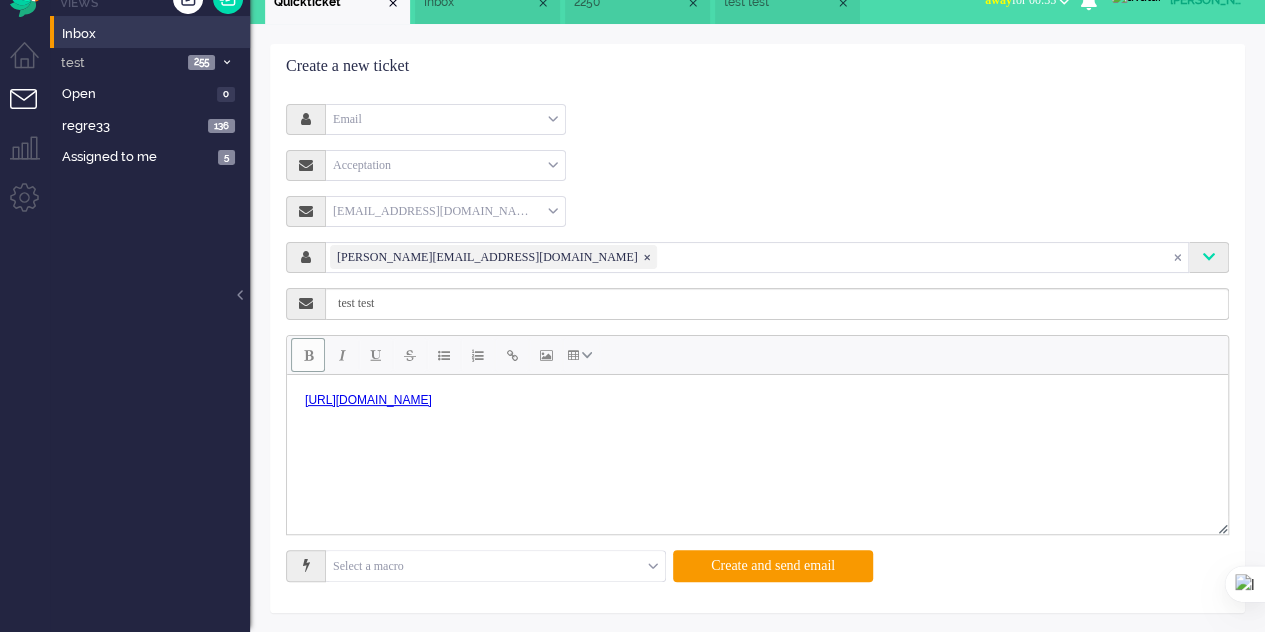 click at bounding box center [308, 355] 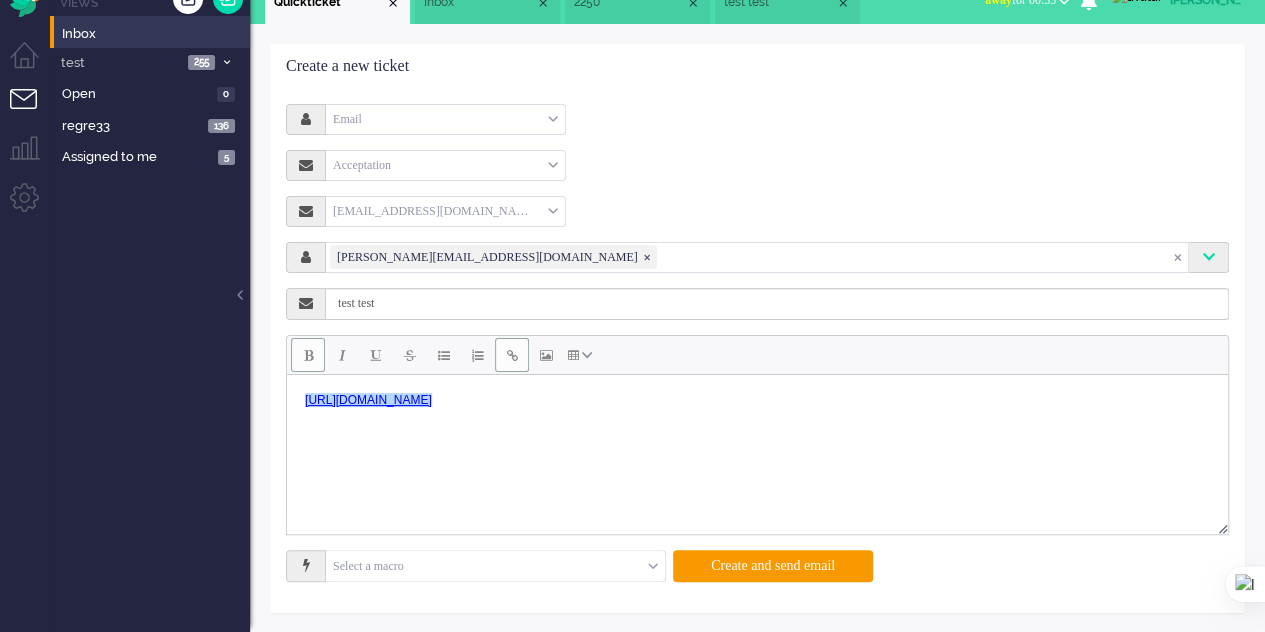 drag, startPoint x: 310, startPoint y: 351, endPoint x: 221, endPoint y: 20, distance: 342.75647 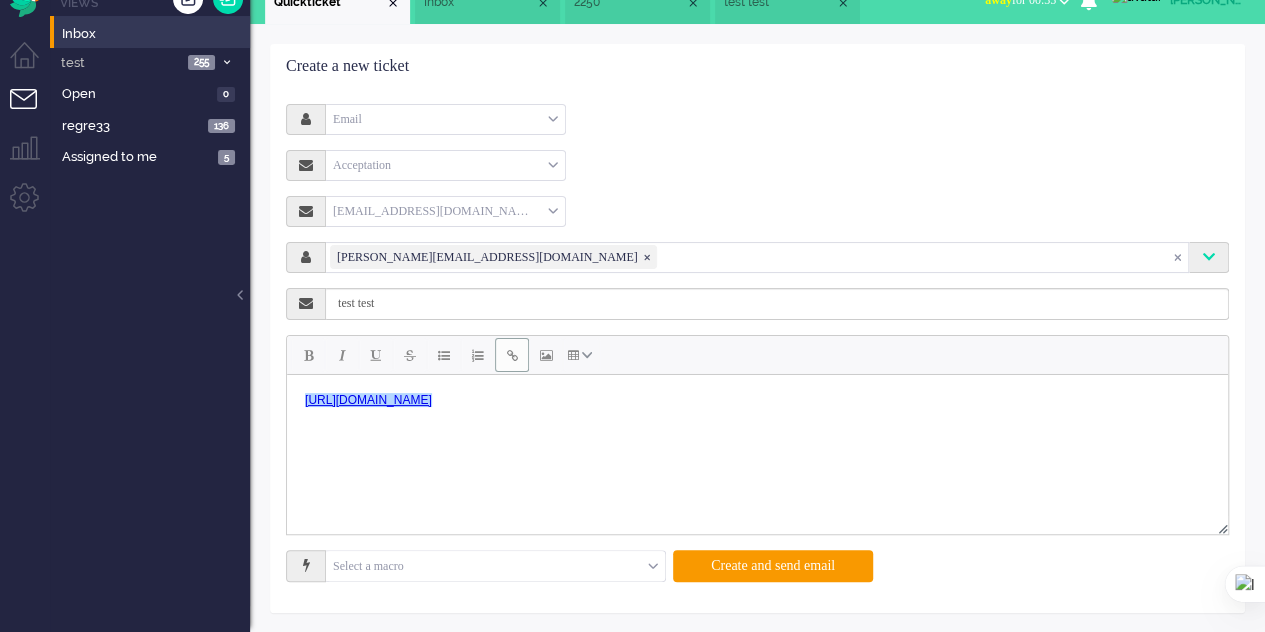 click on "https://elainedesigns.es/gggg ﻿ ﻿" at bounding box center (757, 399) 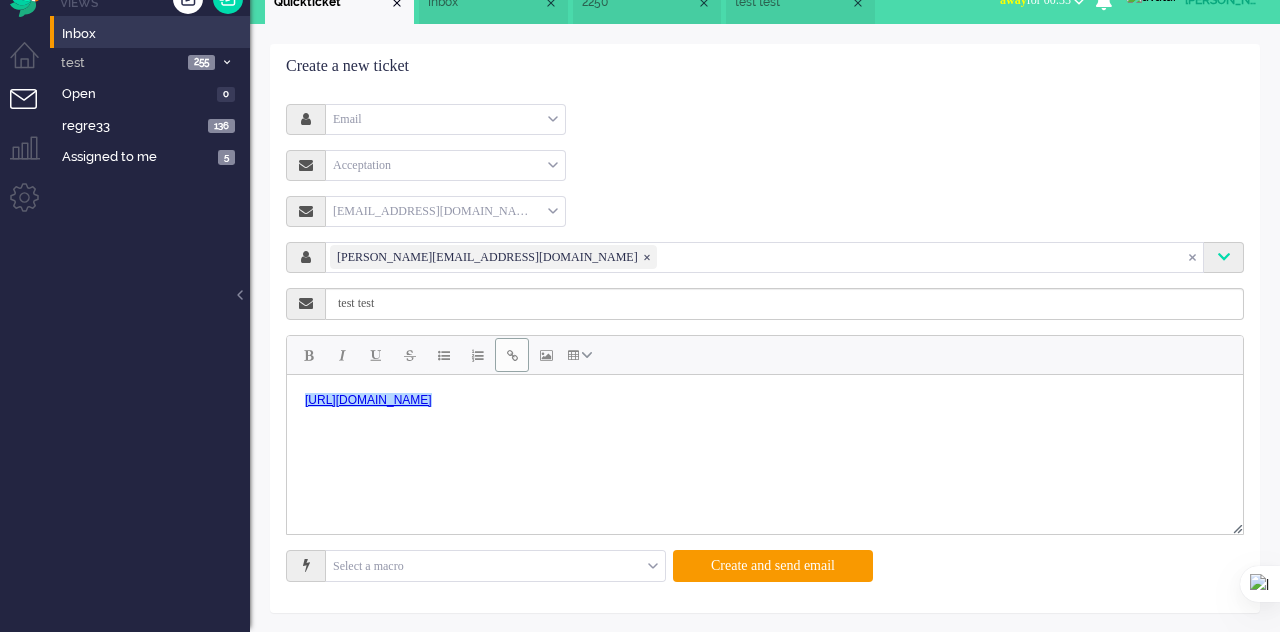select on "_blank" 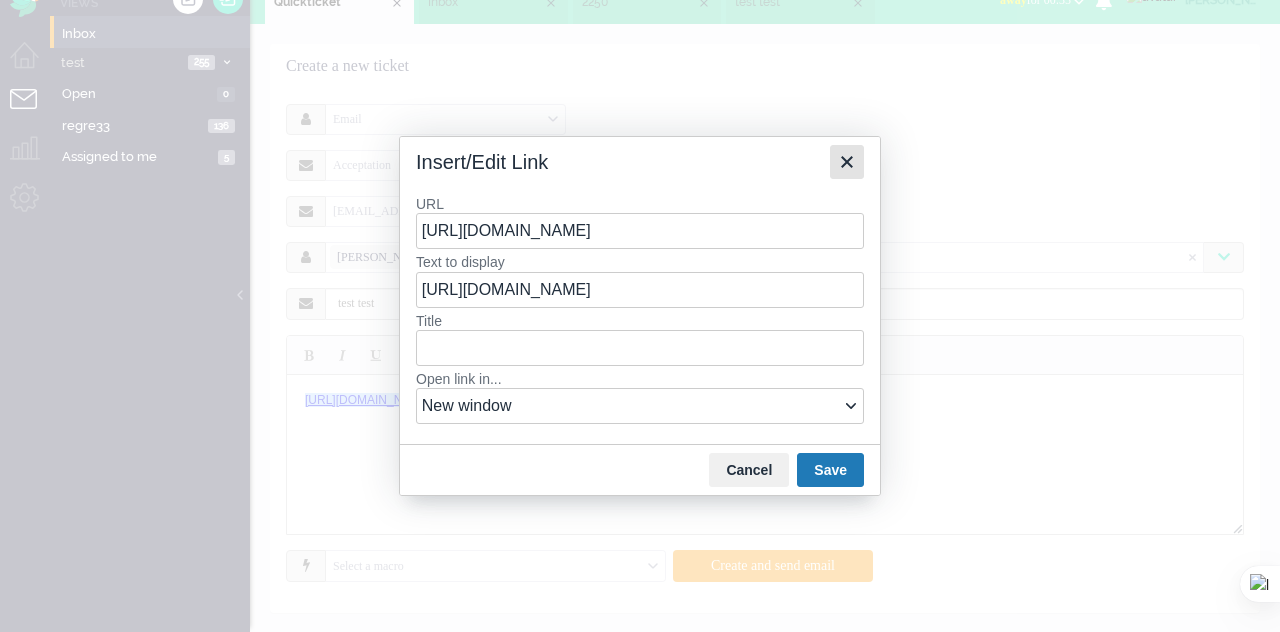 click 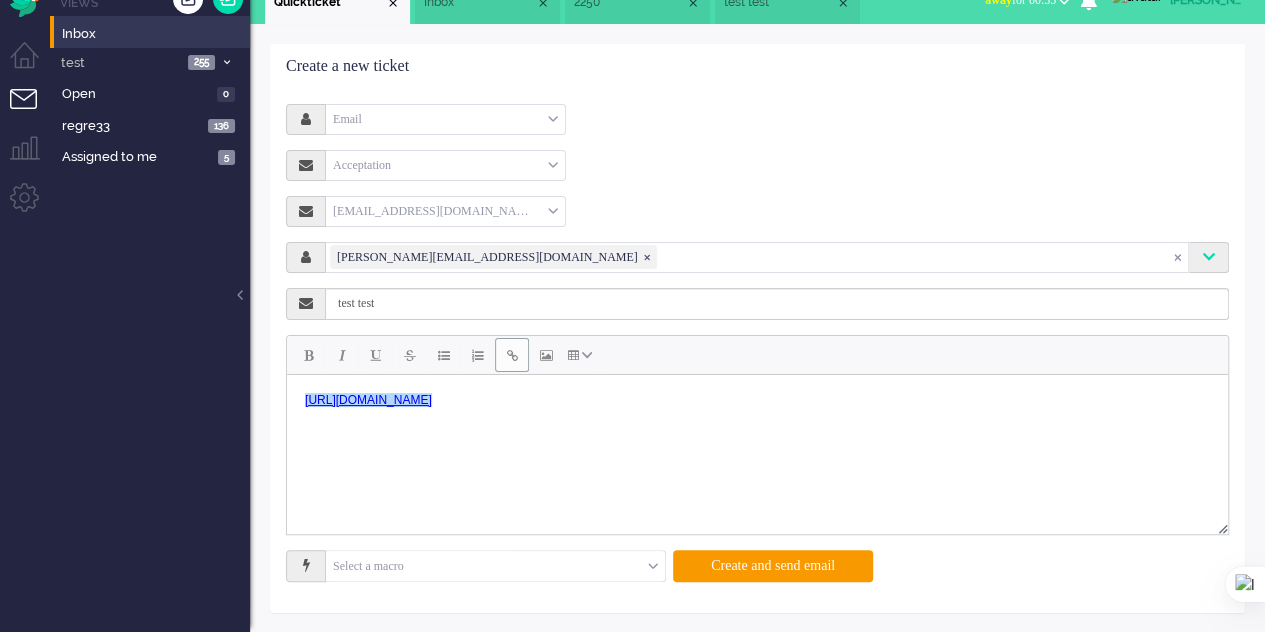 click on "https://elainedesigns.es/gggg﻿" at bounding box center (757, 399) 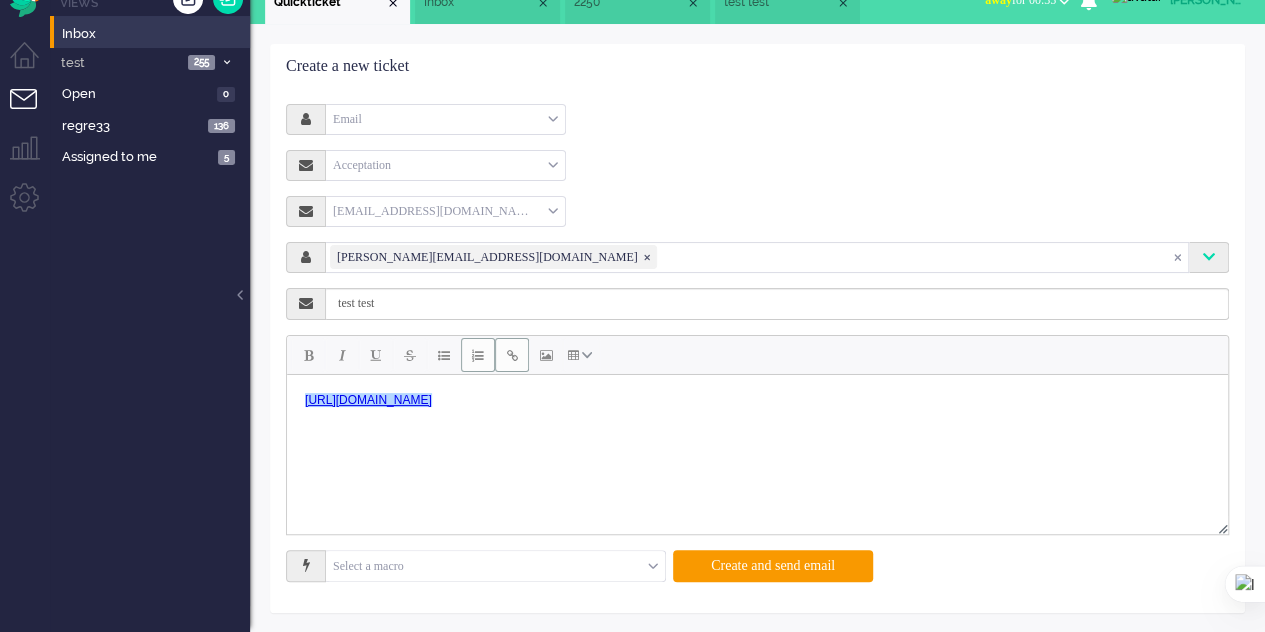 click at bounding box center (478, 355) 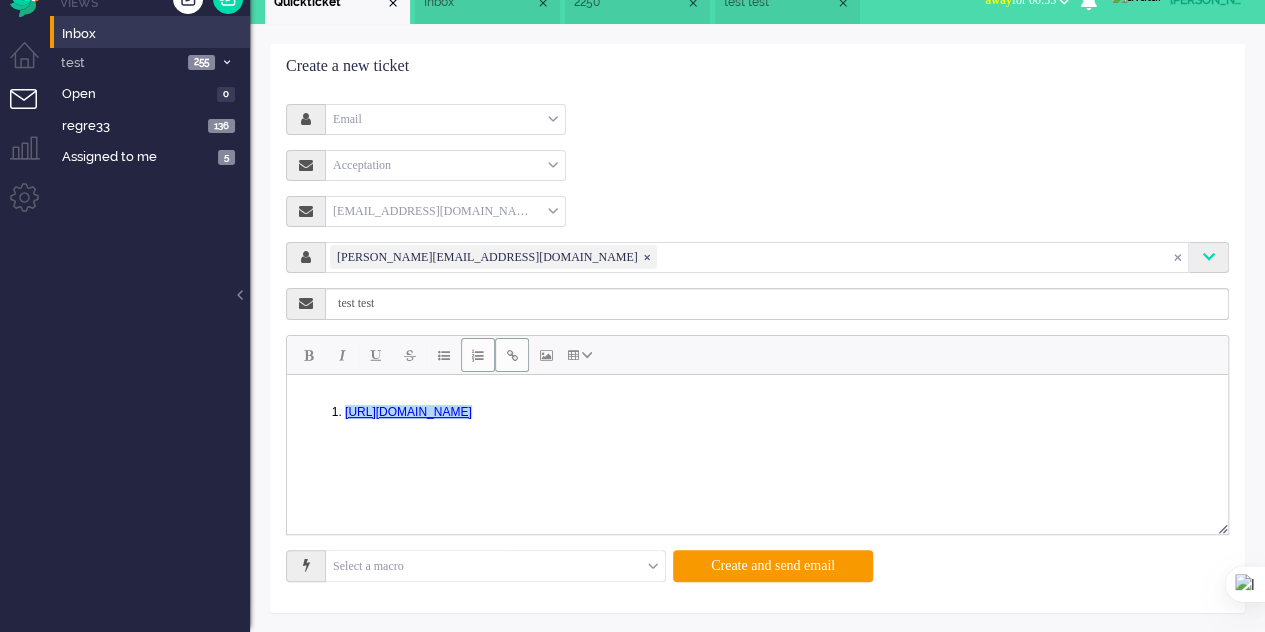 click at bounding box center [512, 355] 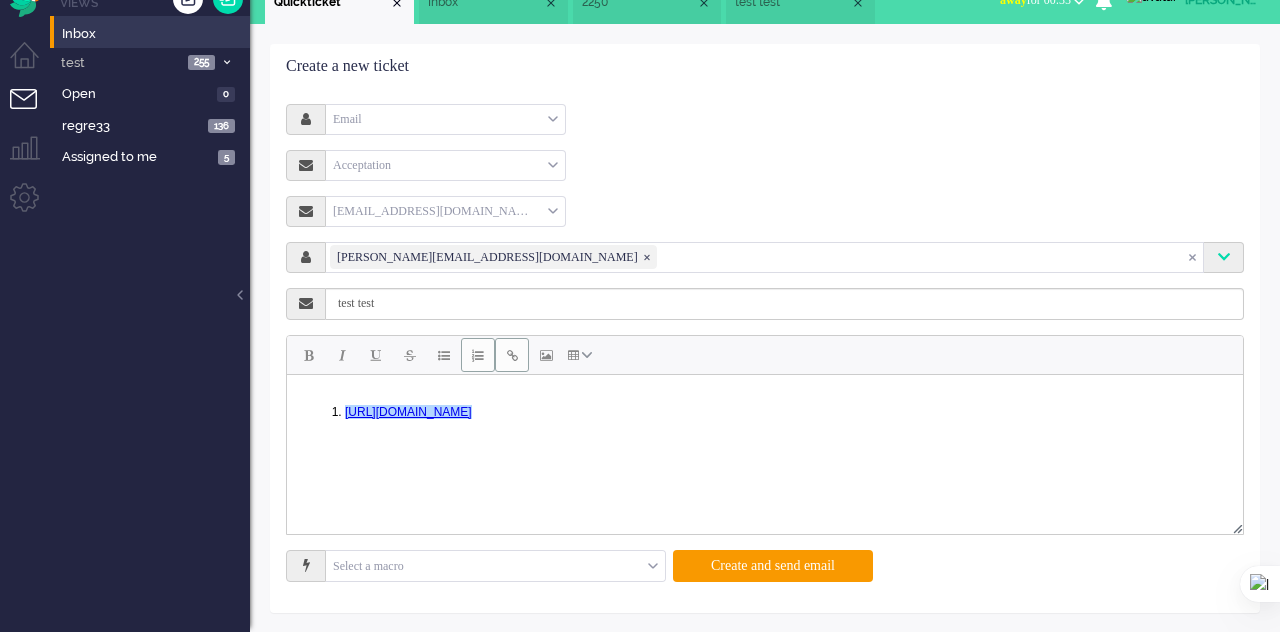 select on "_blank" 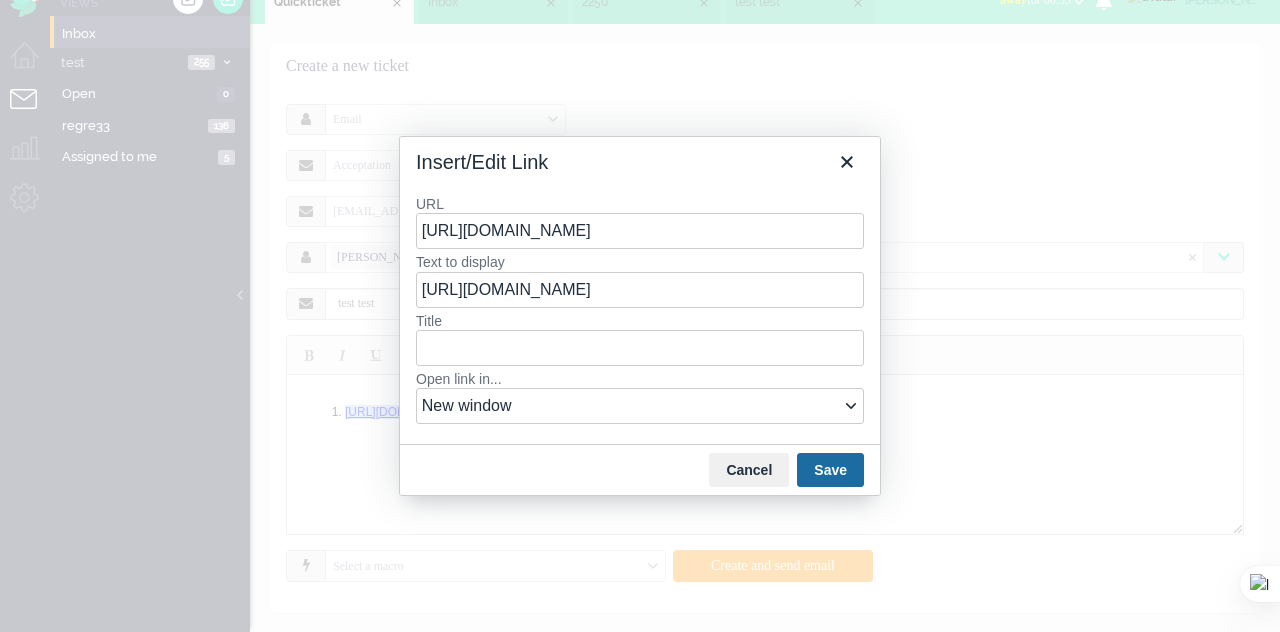 click on "Save" at bounding box center [830, 470] 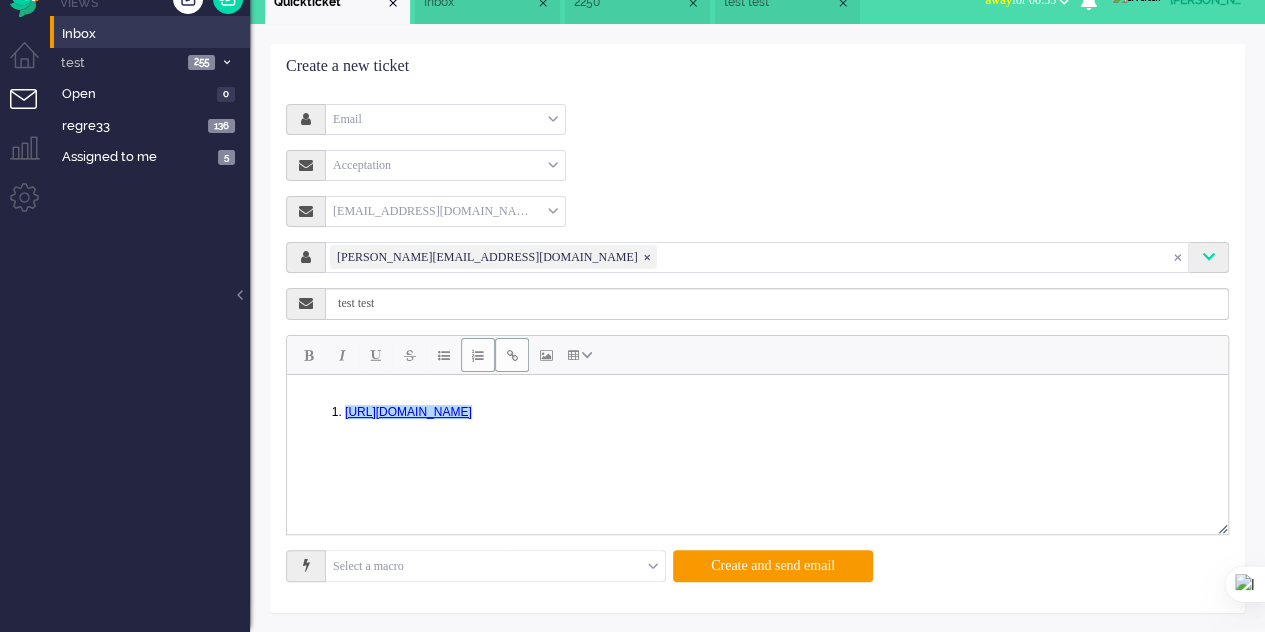 click at bounding box center [512, 355] 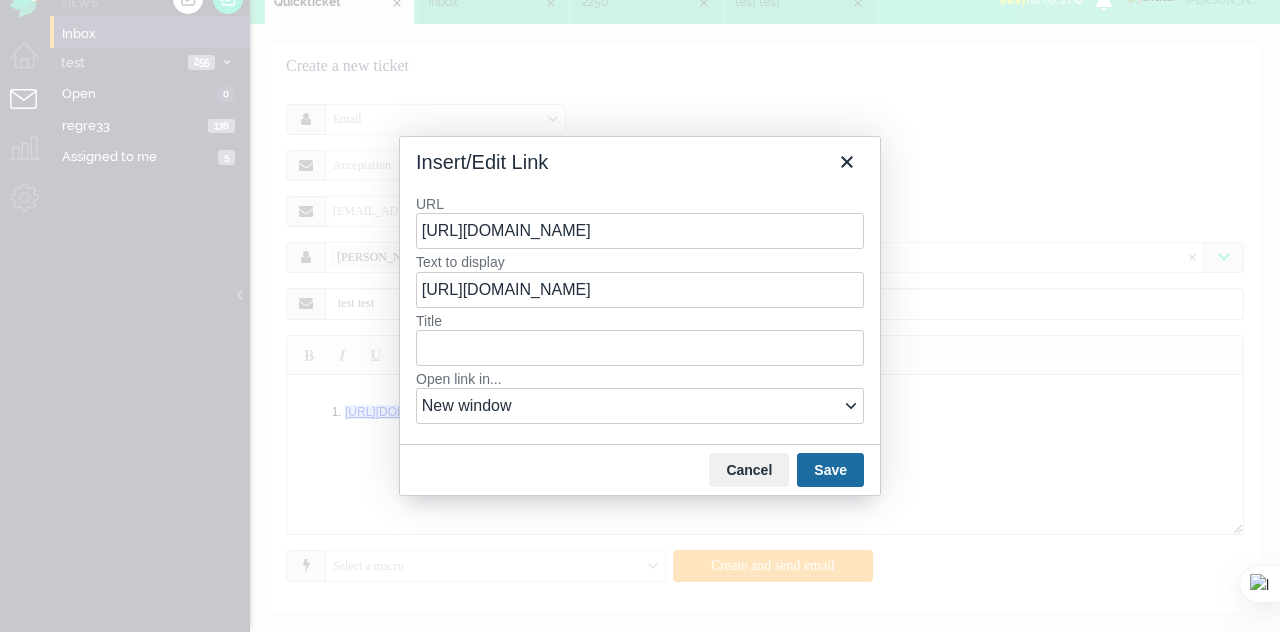 drag, startPoint x: 826, startPoint y: 469, endPoint x: 538, endPoint y: 99, distance: 468.87524 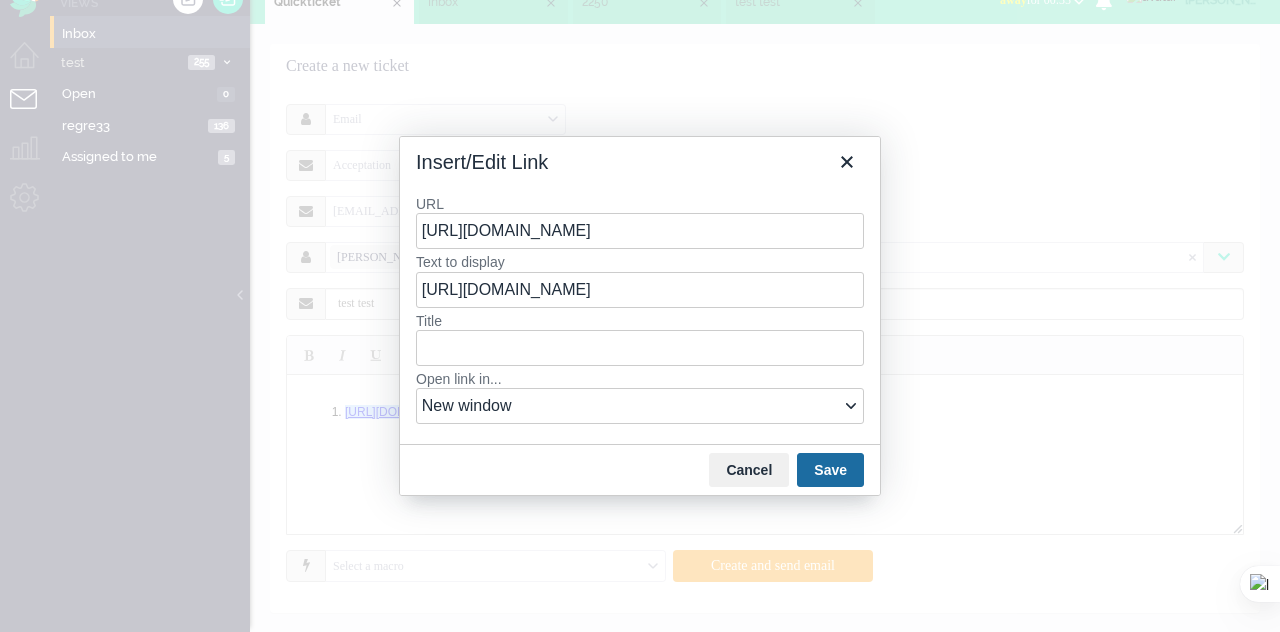 click on "Save" at bounding box center (830, 470) 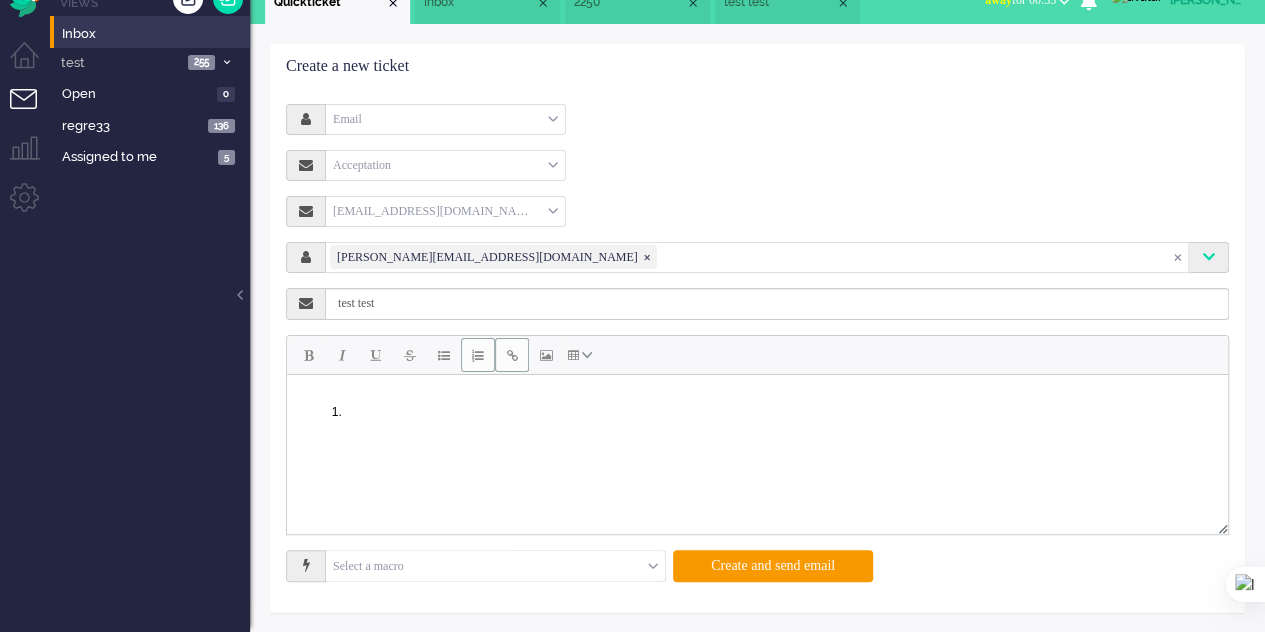 click at bounding box center [512, 355] 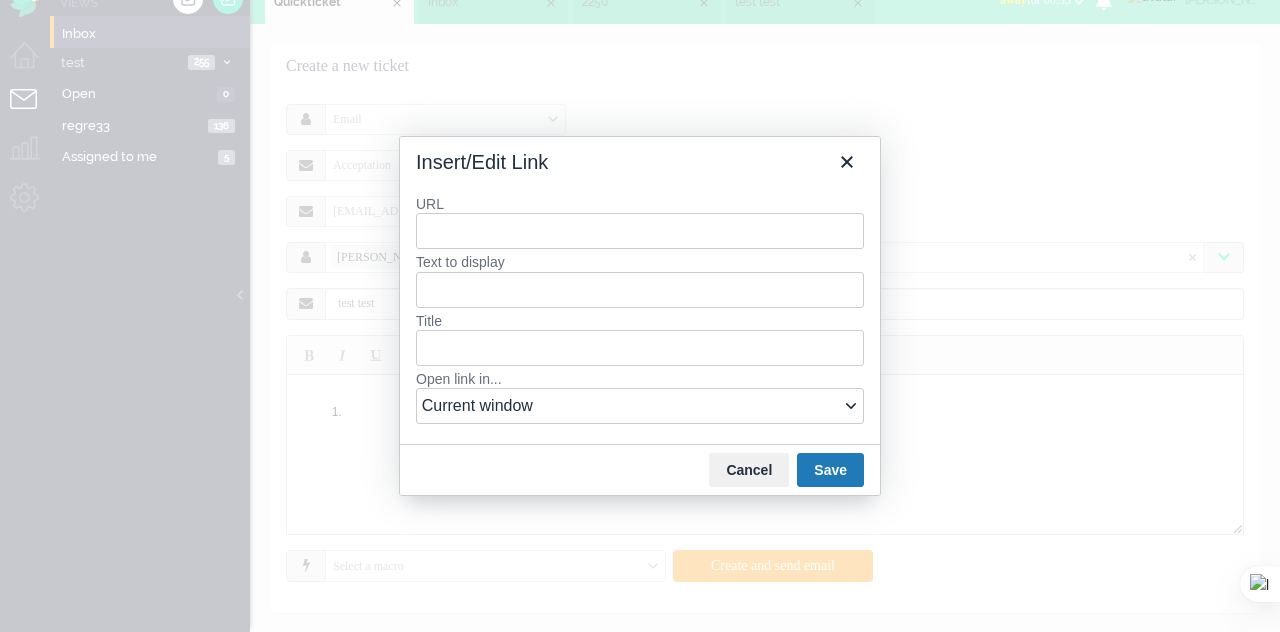 type on "e" 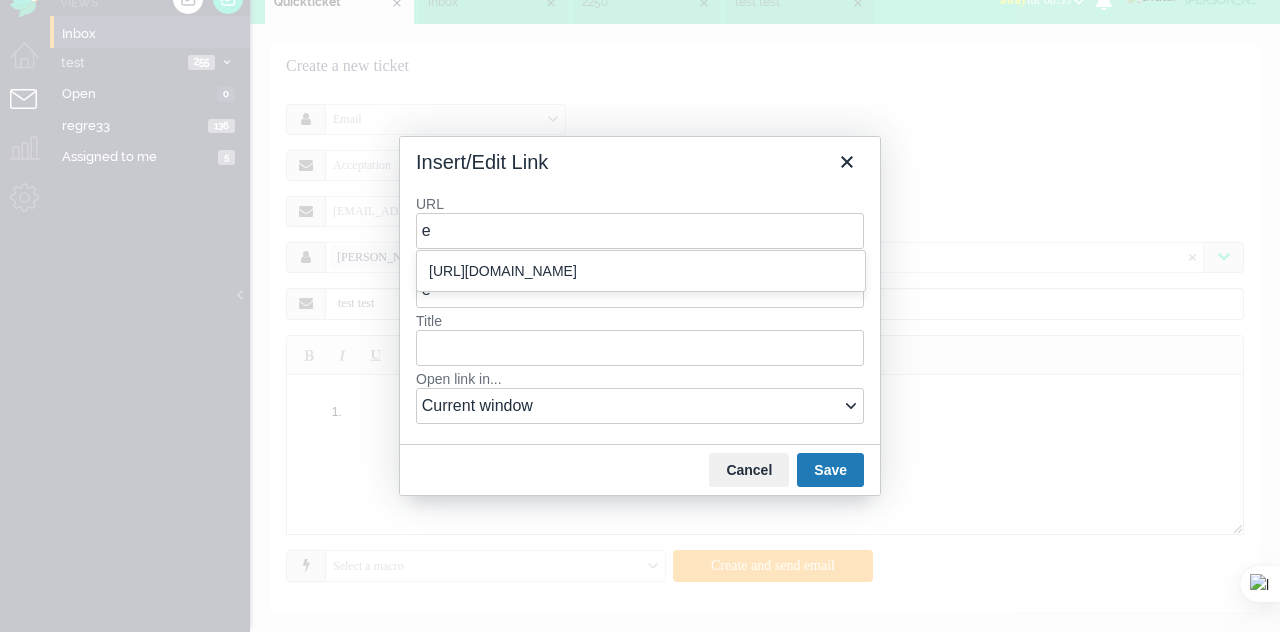 click on "https://elainedesigns.es/" at bounding box center [643, 271] 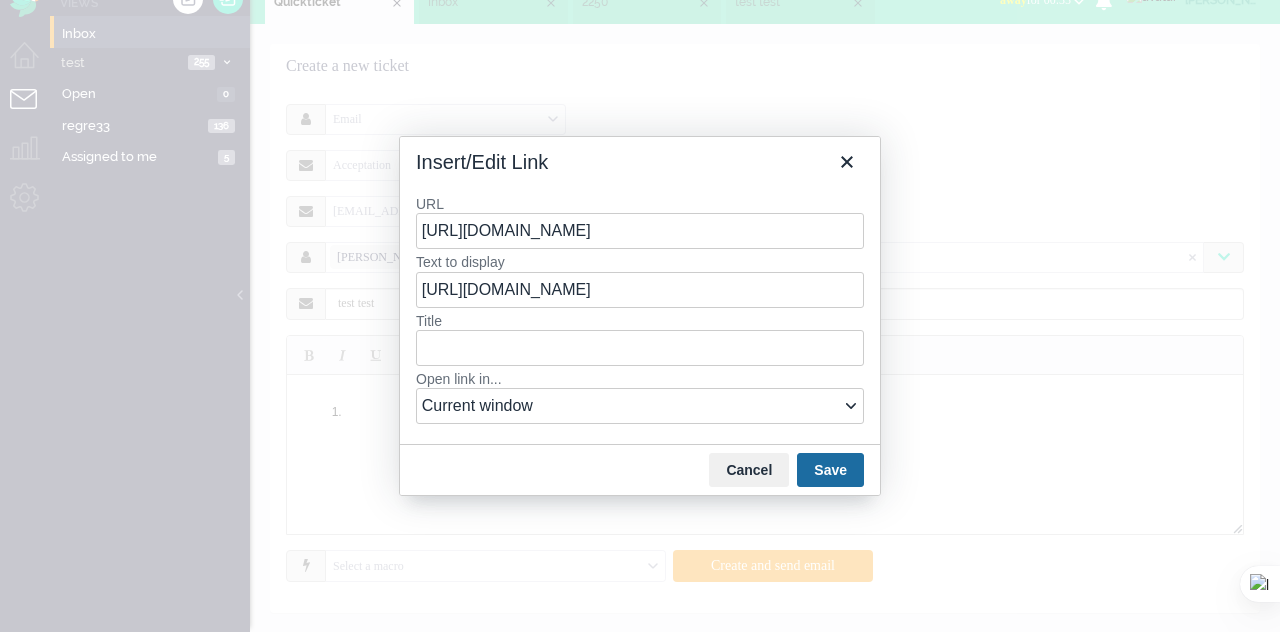 click on "Save" at bounding box center [830, 470] 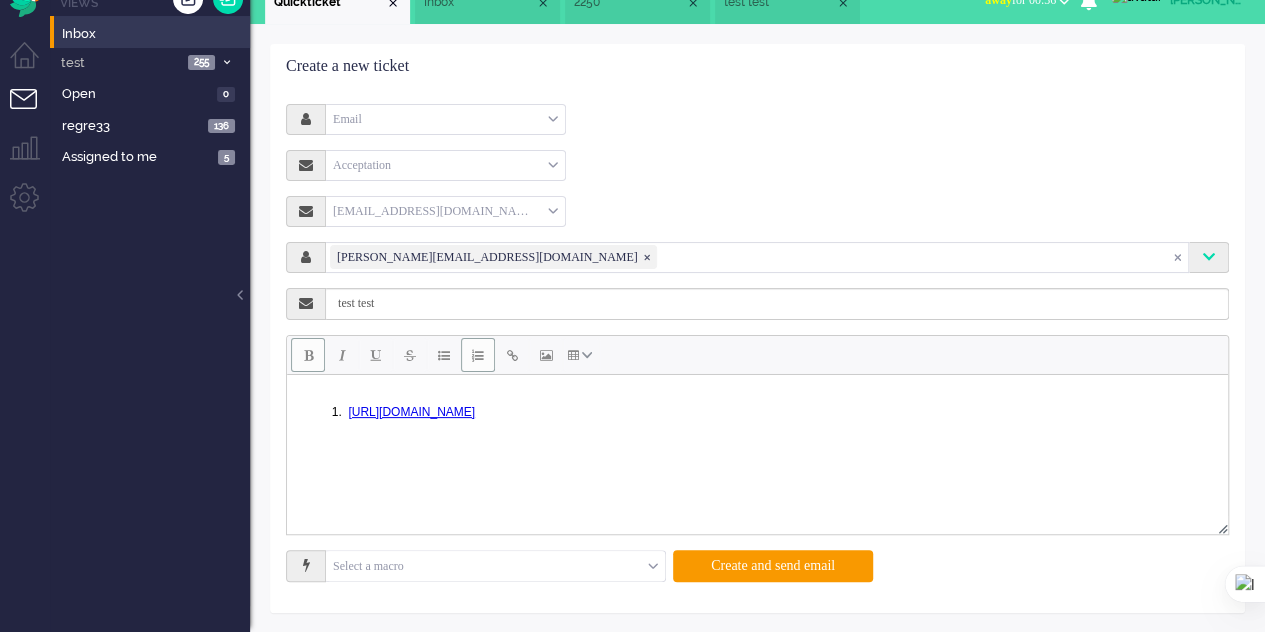 click at bounding box center (308, 355) 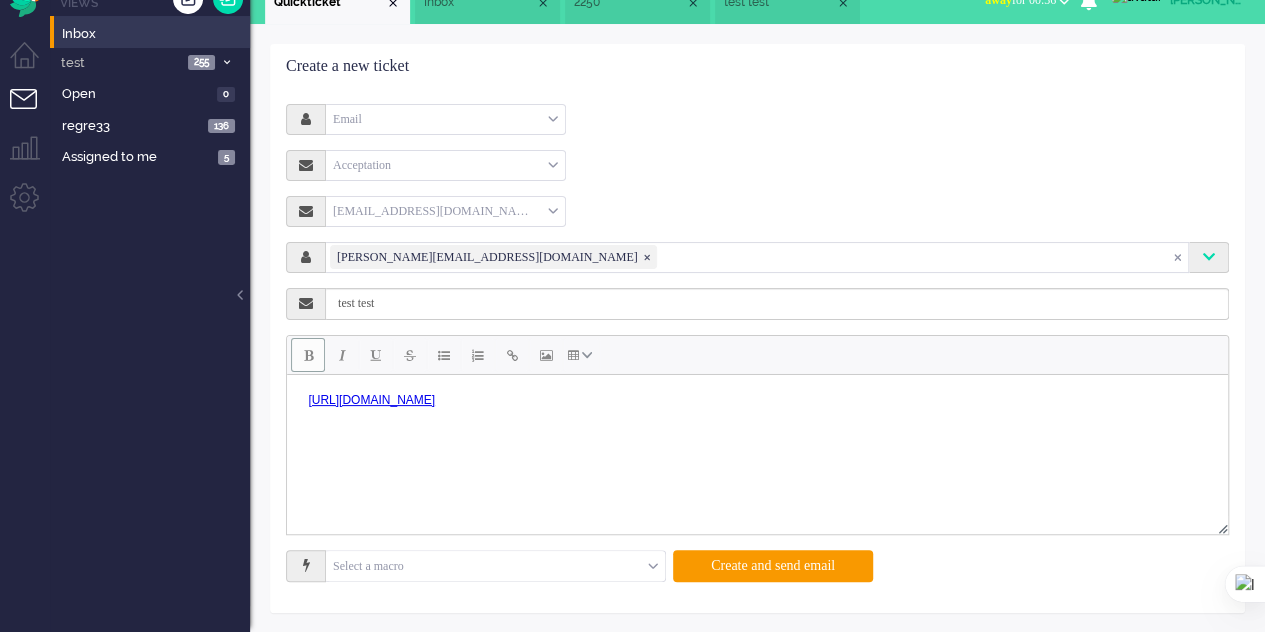 click at bounding box center [308, 355] 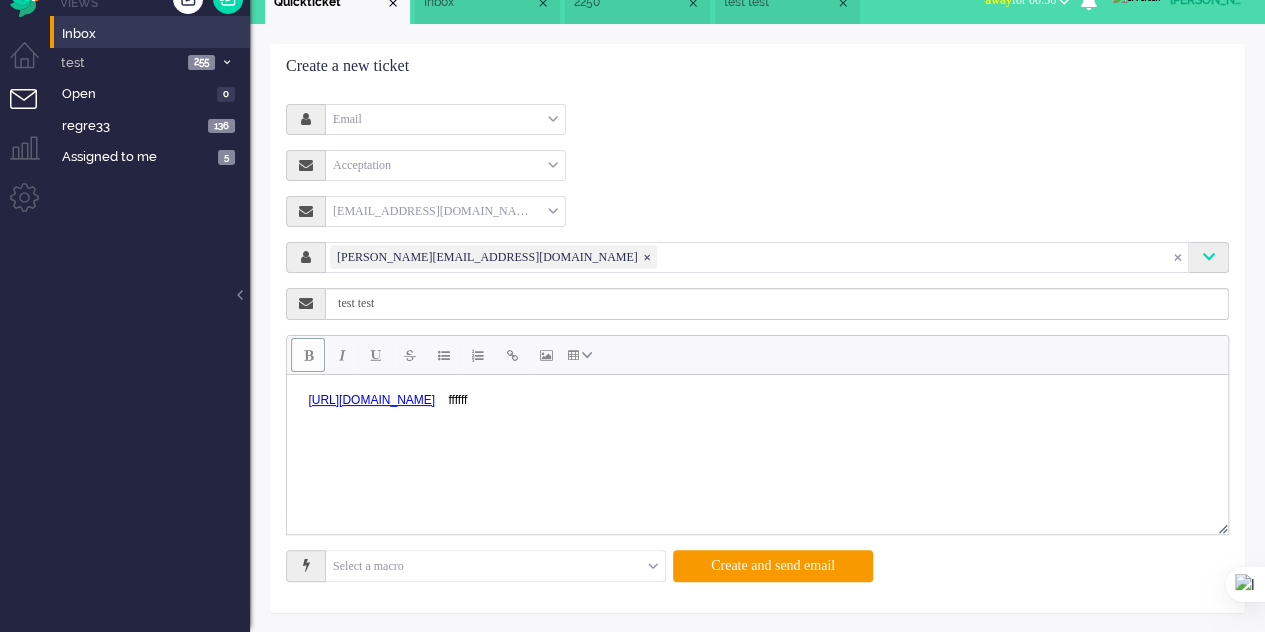 click at bounding box center [308, 355] 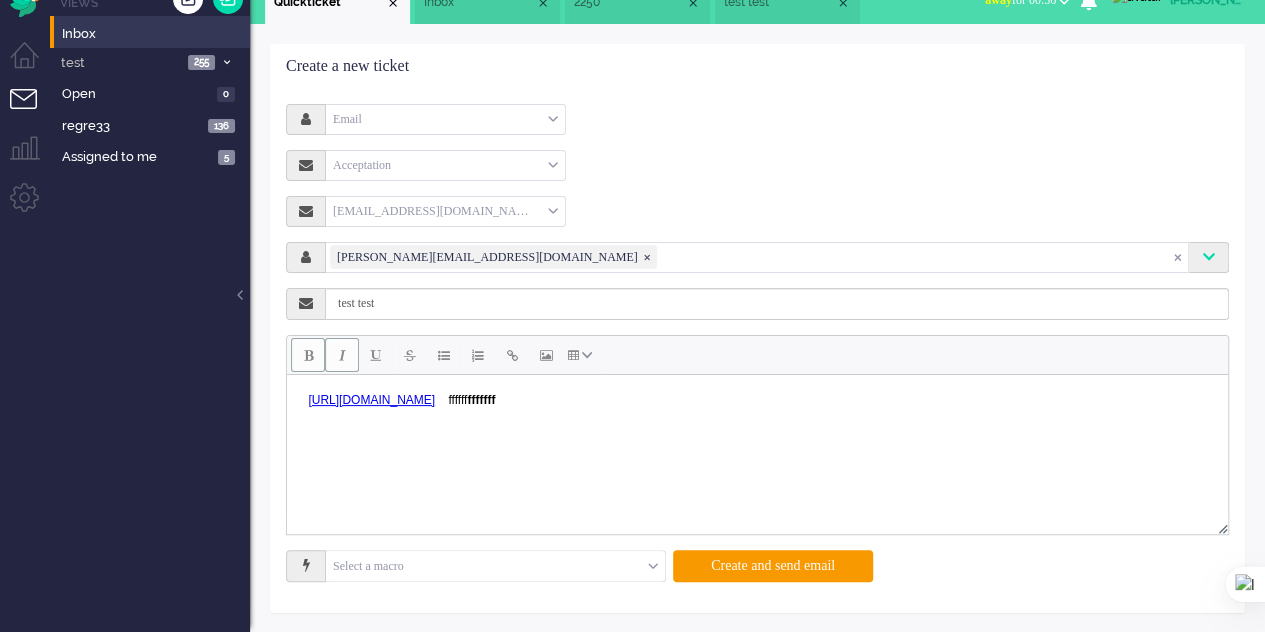 click at bounding box center (342, 355) 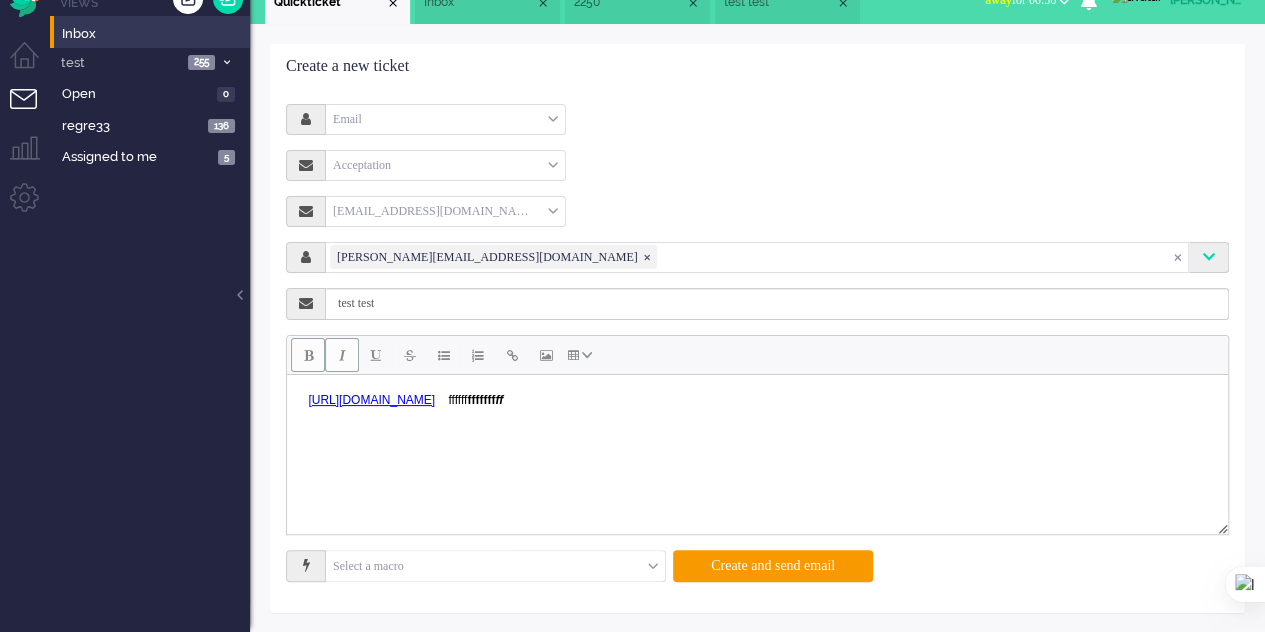 click at bounding box center [308, 355] 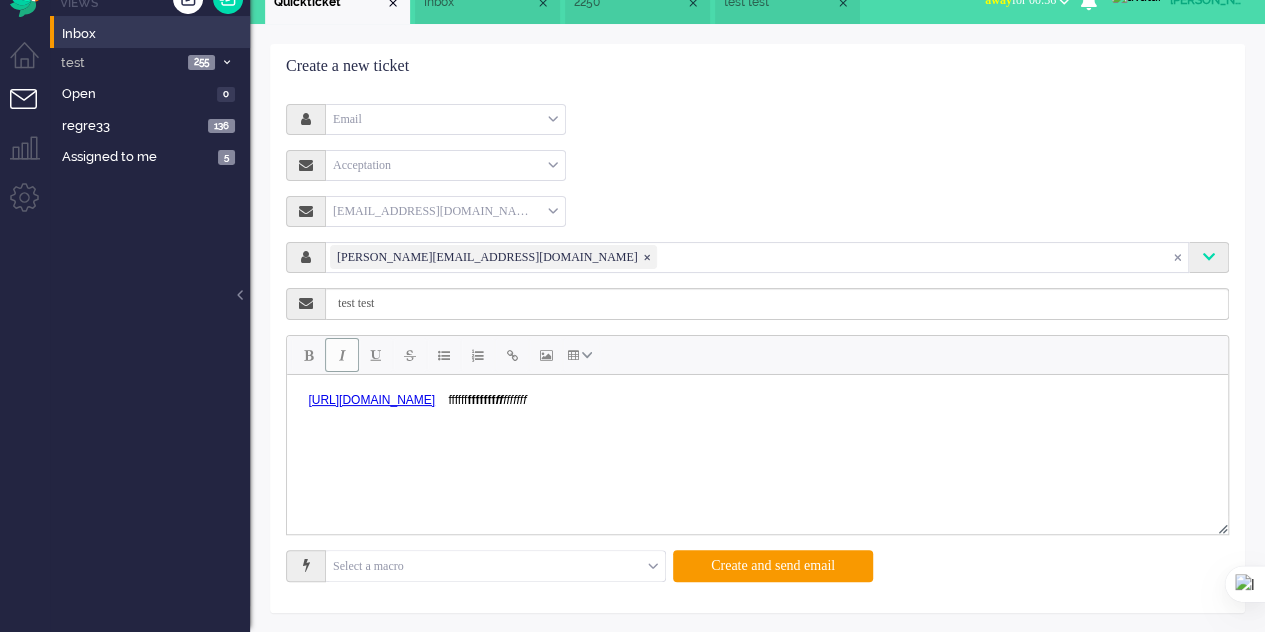 click at bounding box center [342, 355] 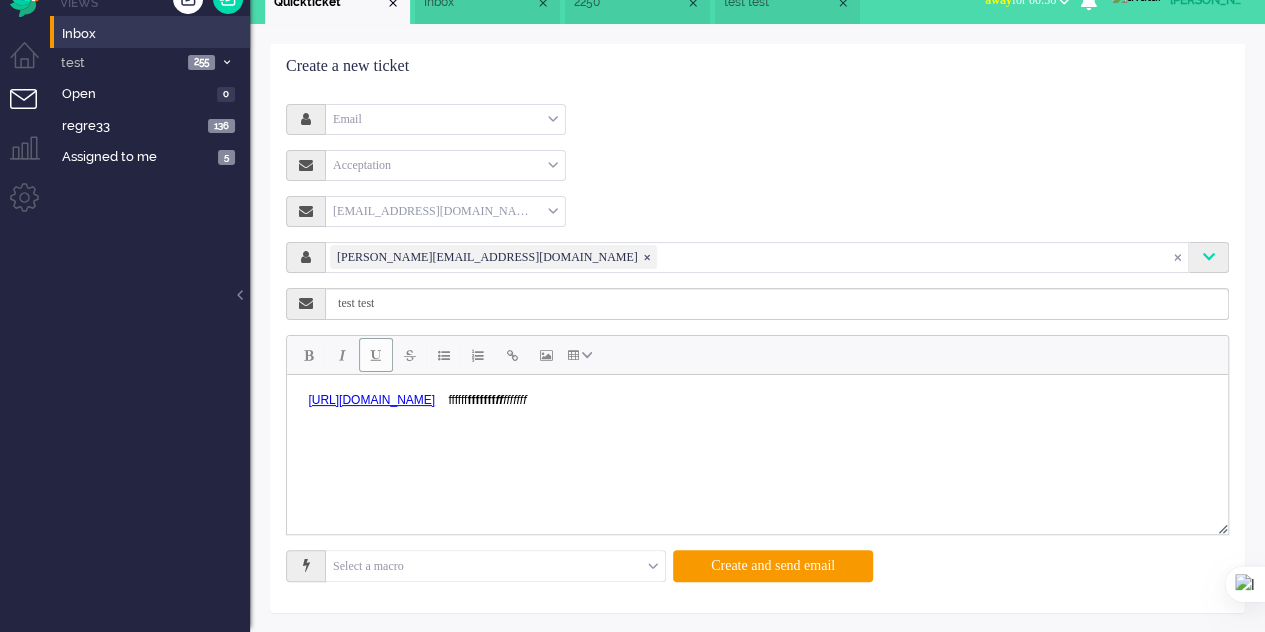click at bounding box center (376, 355) 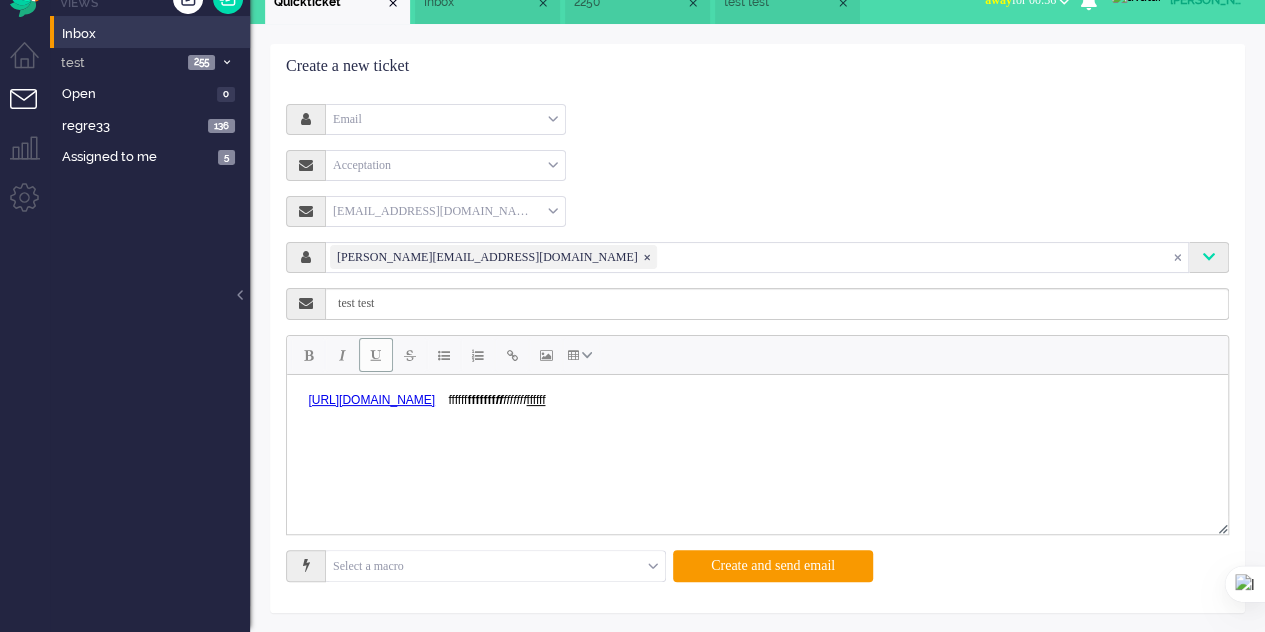 click at bounding box center (376, 355) 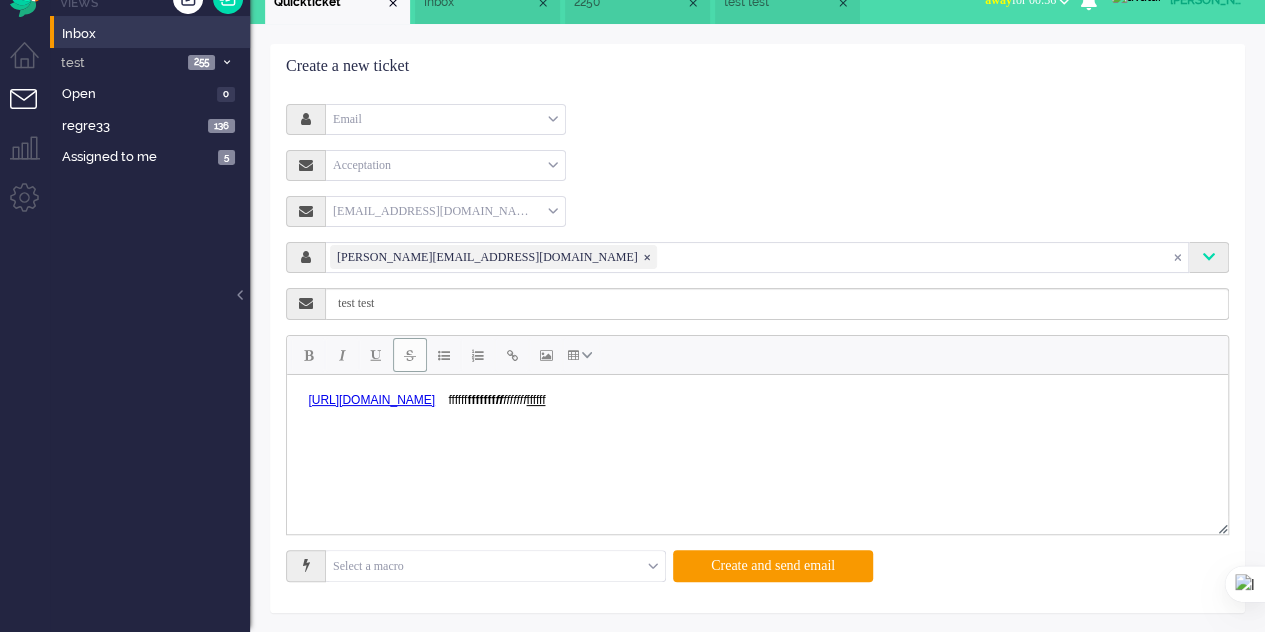 click at bounding box center [410, 355] 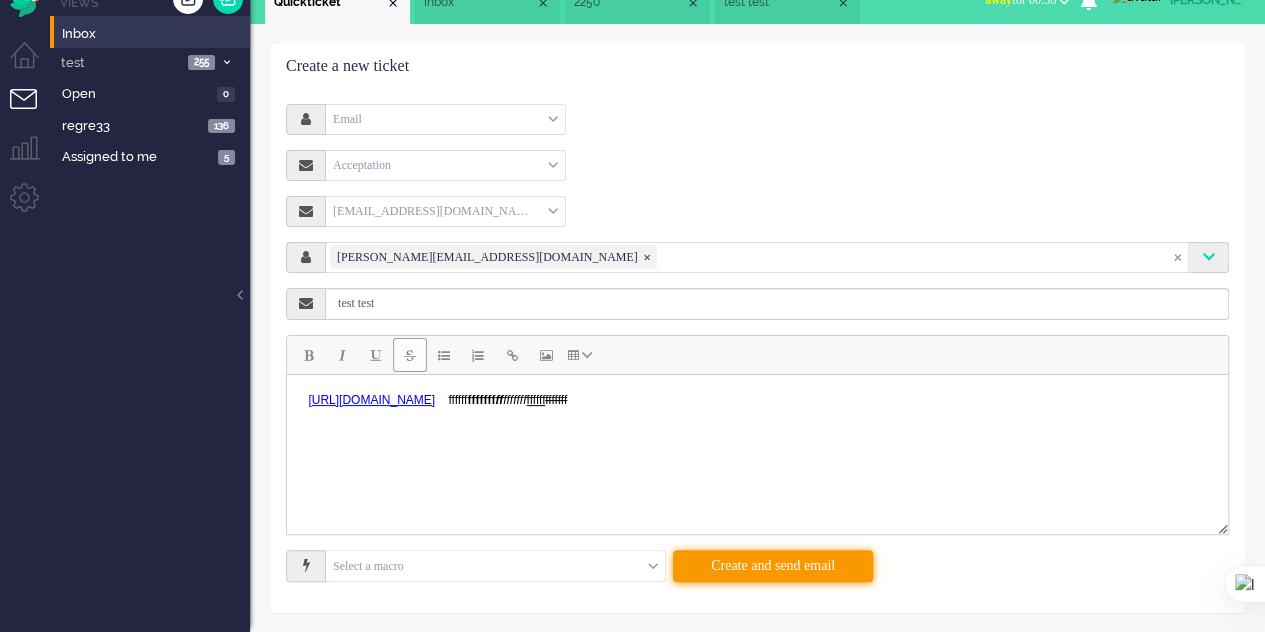 click on "Create and send email" at bounding box center (773, 566) 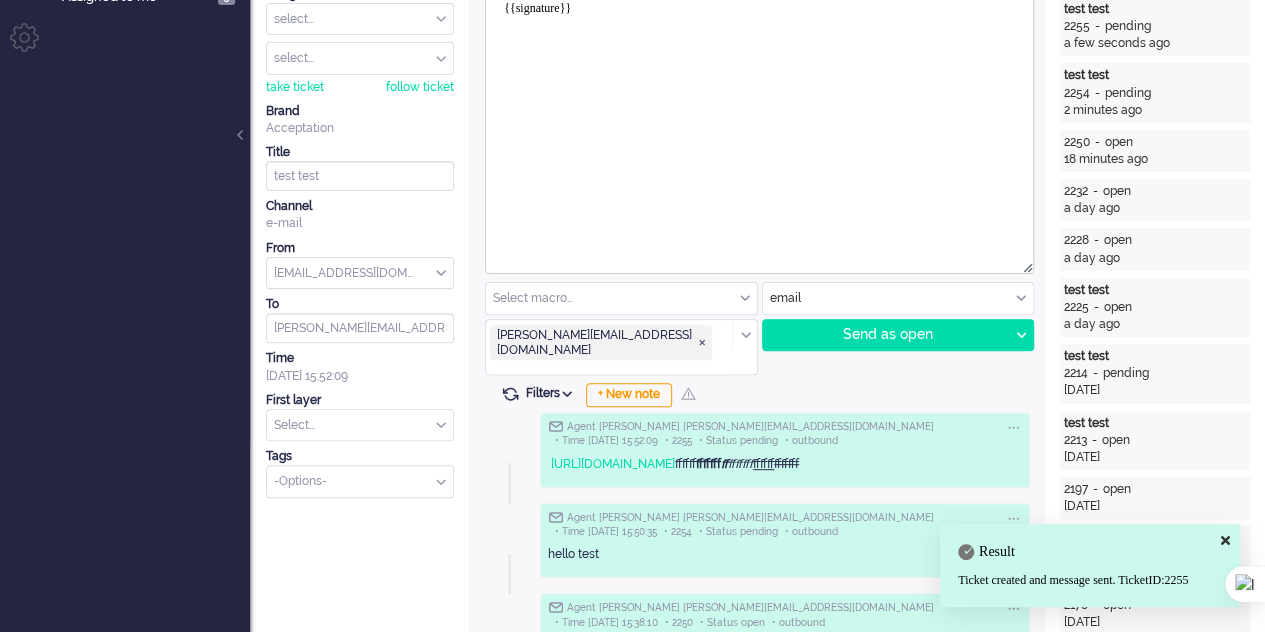 scroll, scrollTop: 0, scrollLeft: 0, axis: both 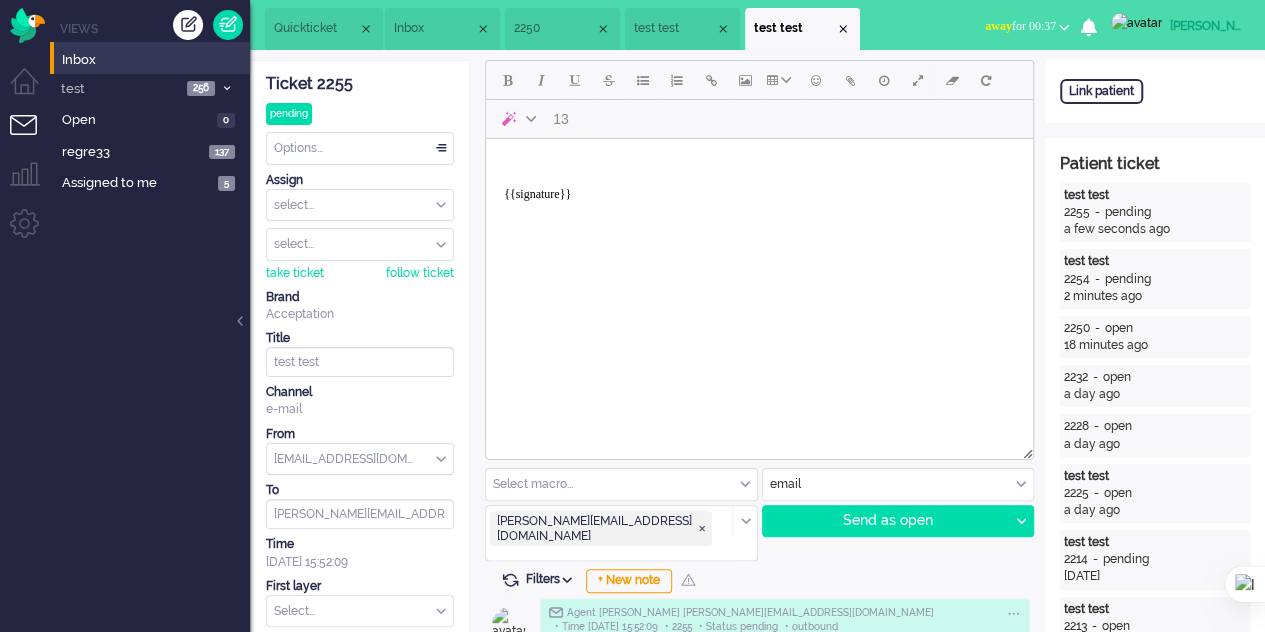click on "Quickticket" at bounding box center [316, 28] 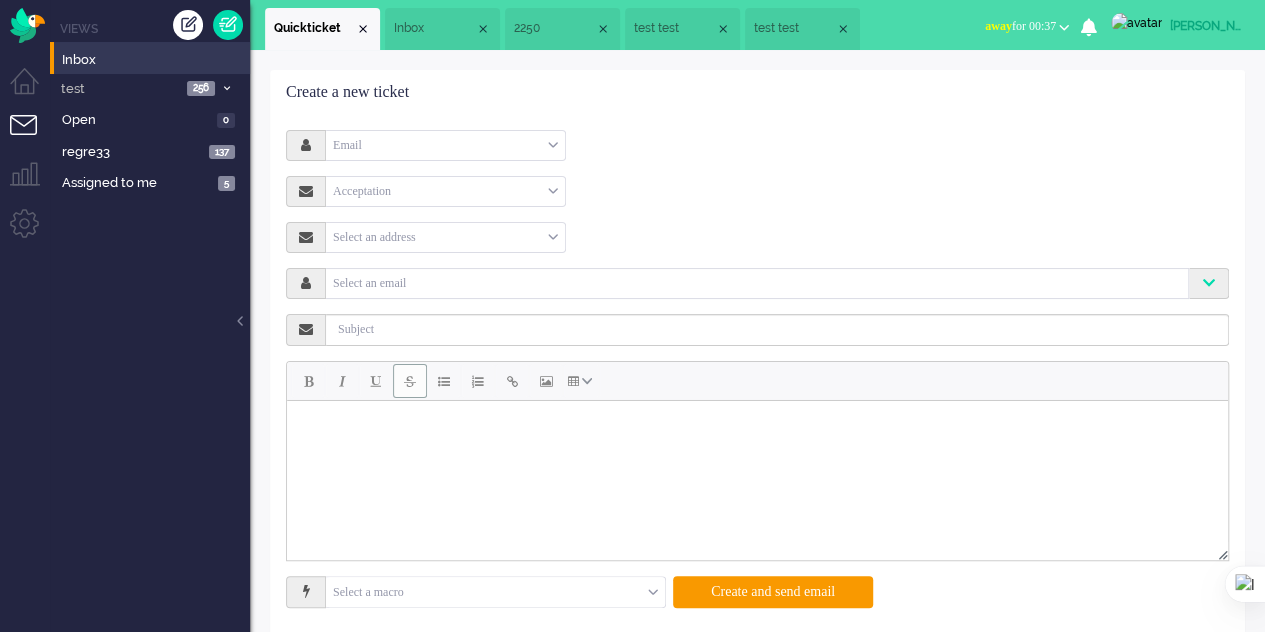 scroll, scrollTop: 26, scrollLeft: 0, axis: vertical 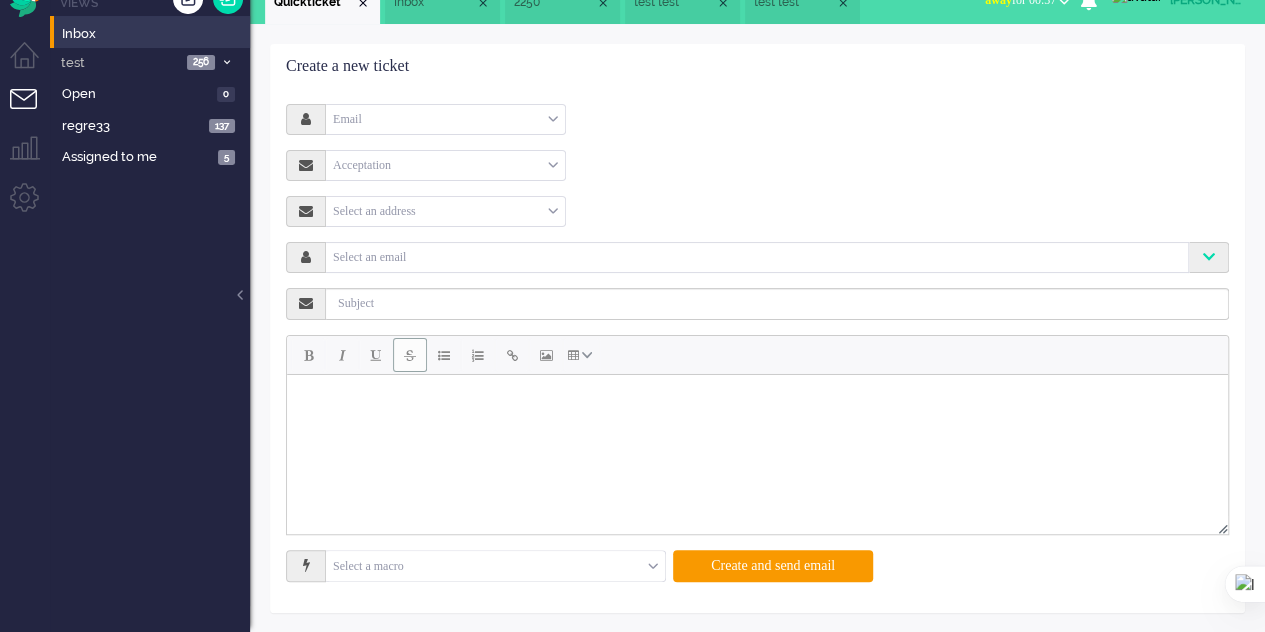 click on "Email" at bounding box center (445, 119) 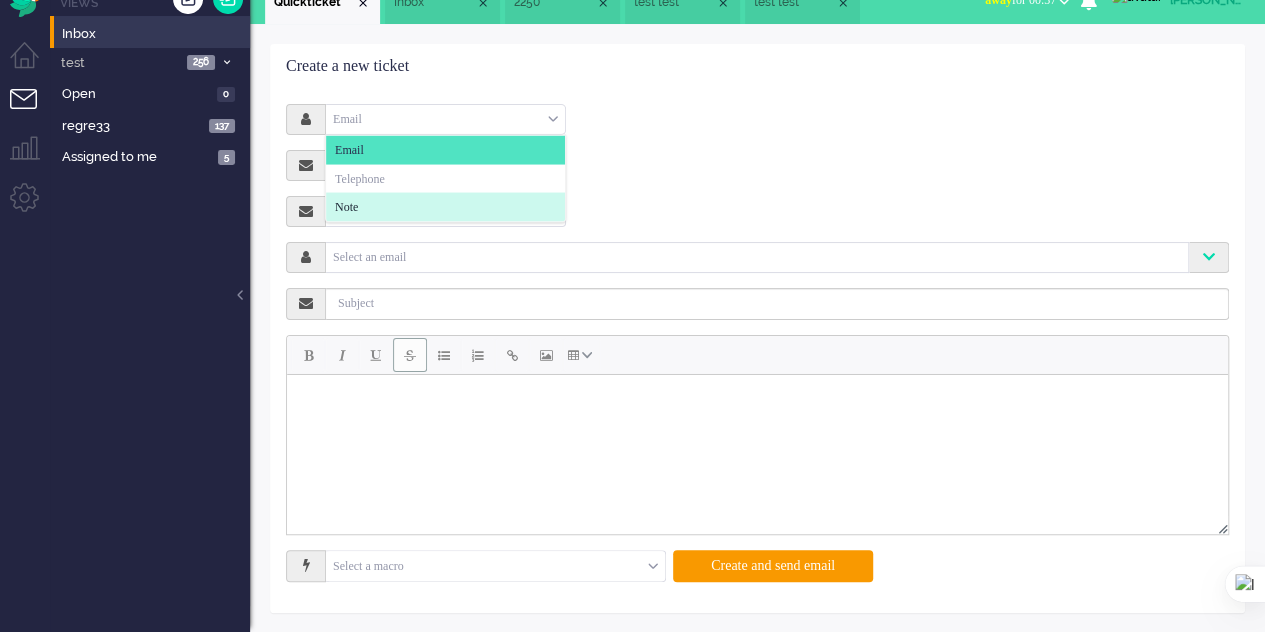 click on "Note" 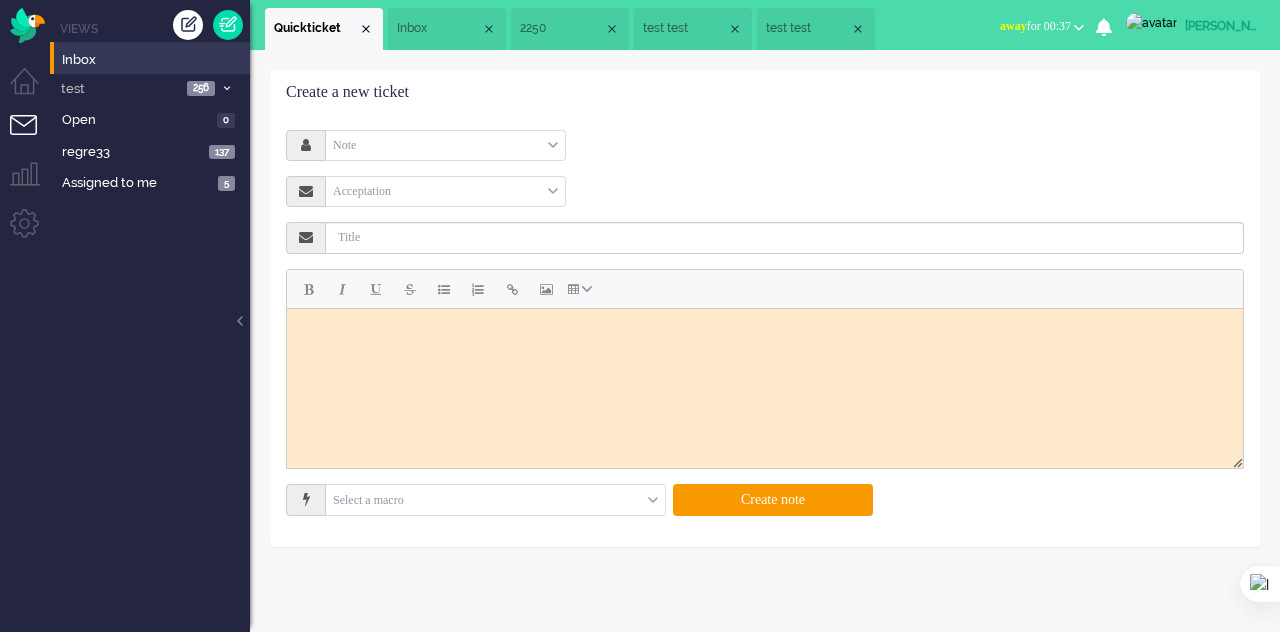 scroll, scrollTop: 0, scrollLeft: 0, axis: both 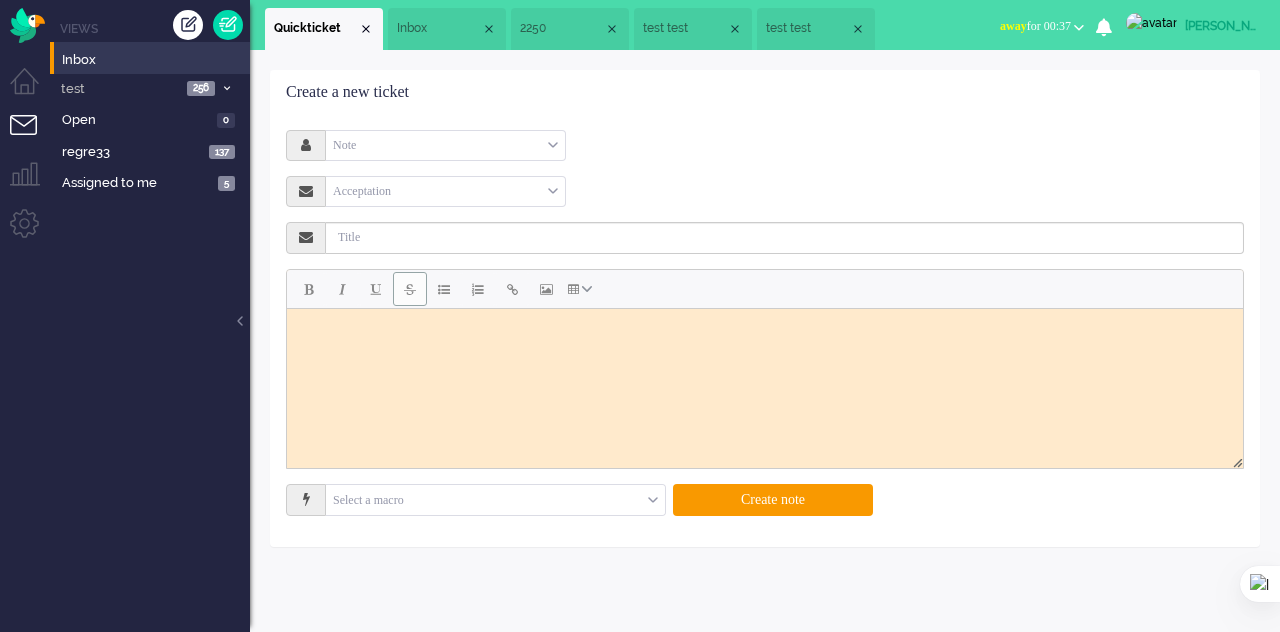 type 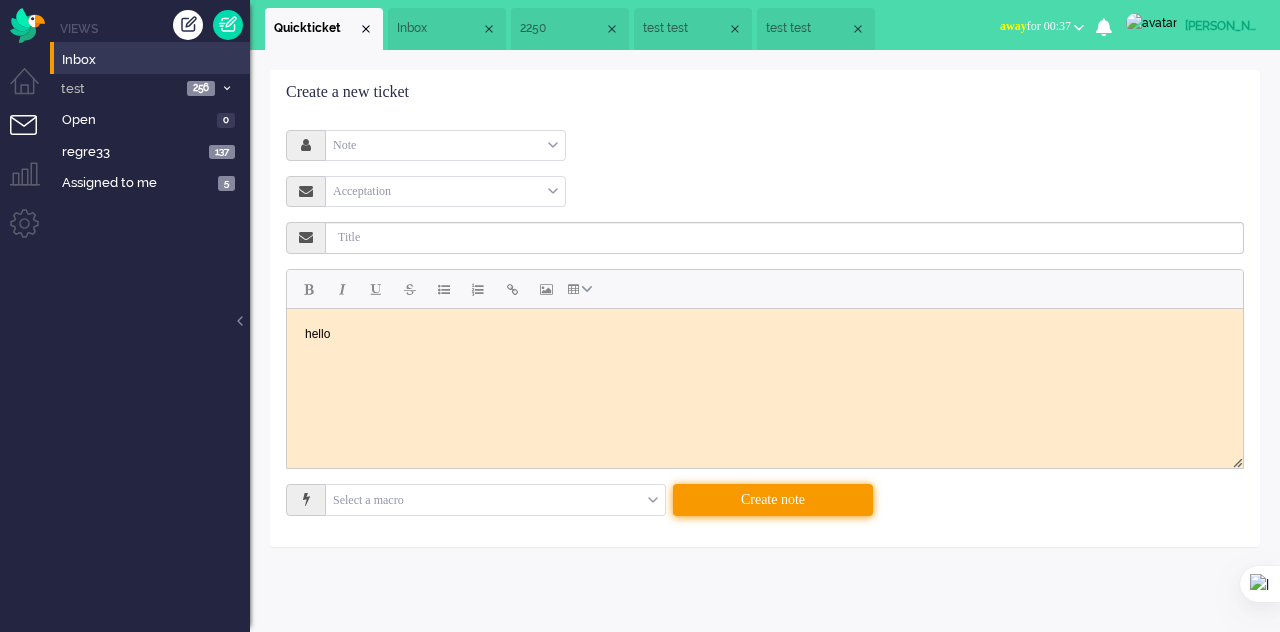 click on "Create note" at bounding box center [773, 500] 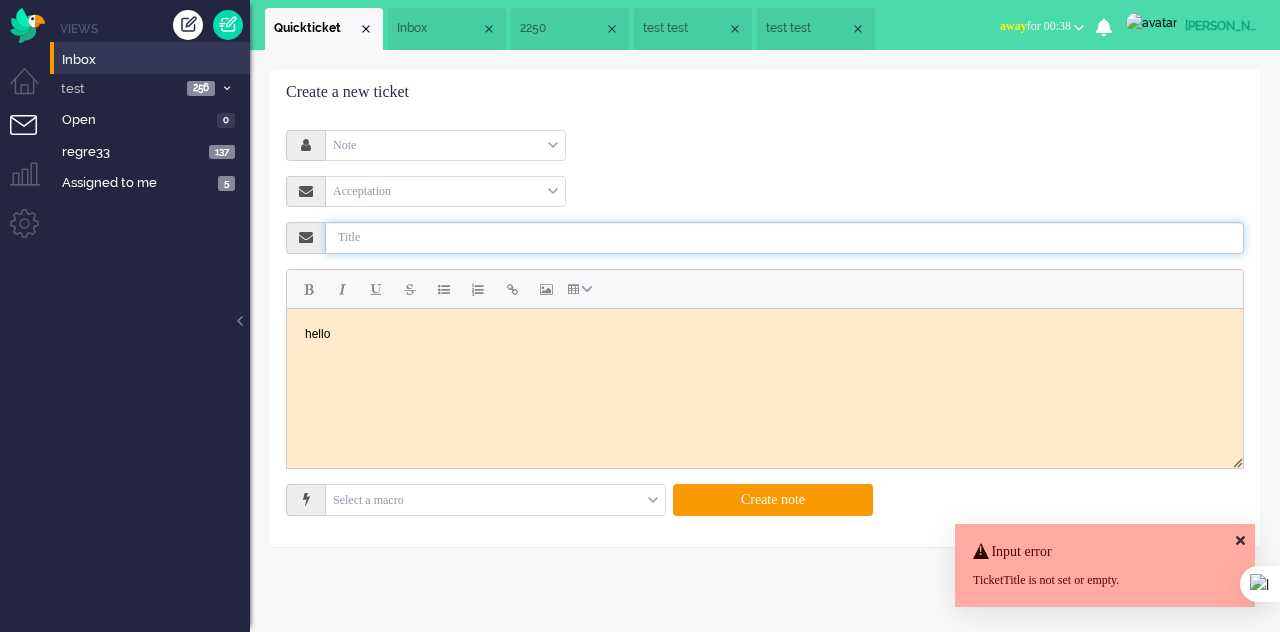 click at bounding box center [785, 238] 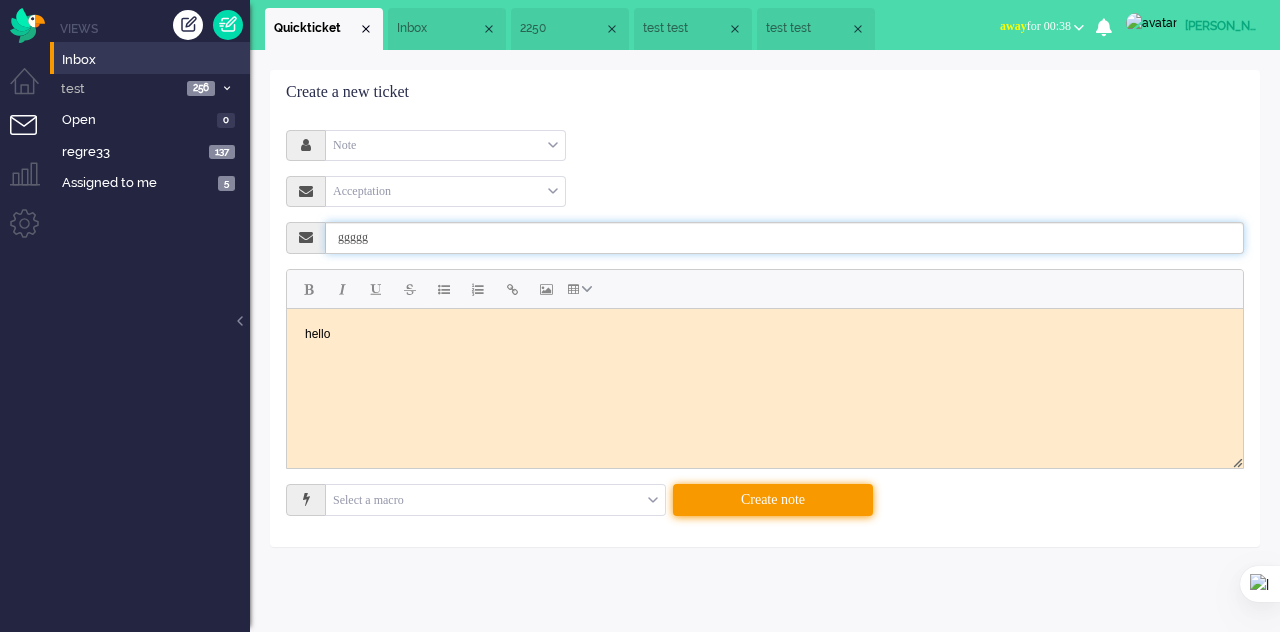 type on "ggggg" 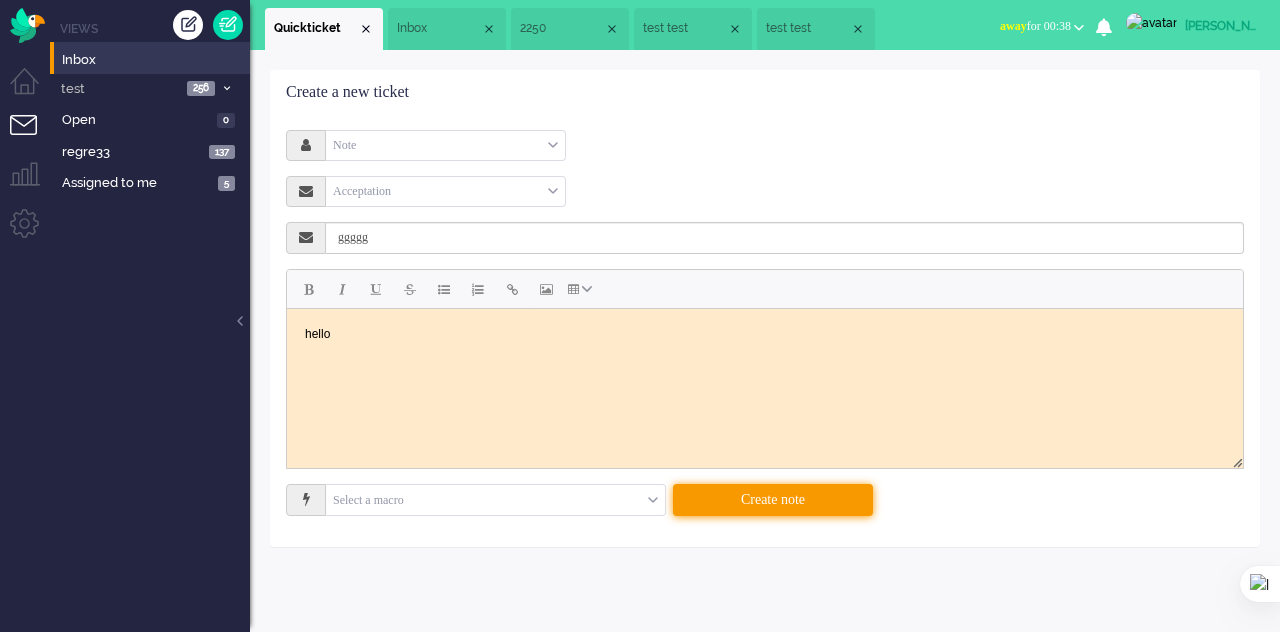 click on "Create note" at bounding box center [773, 500] 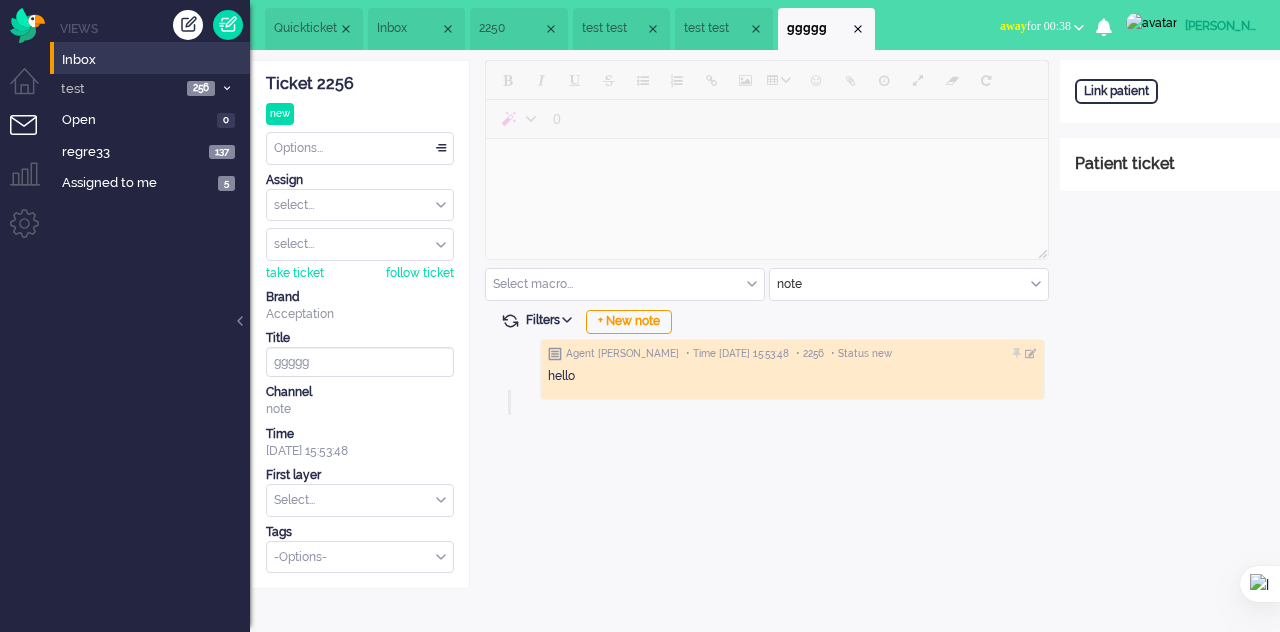 scroll, scrollTop: 0, scrollLeft: 0, axis: both 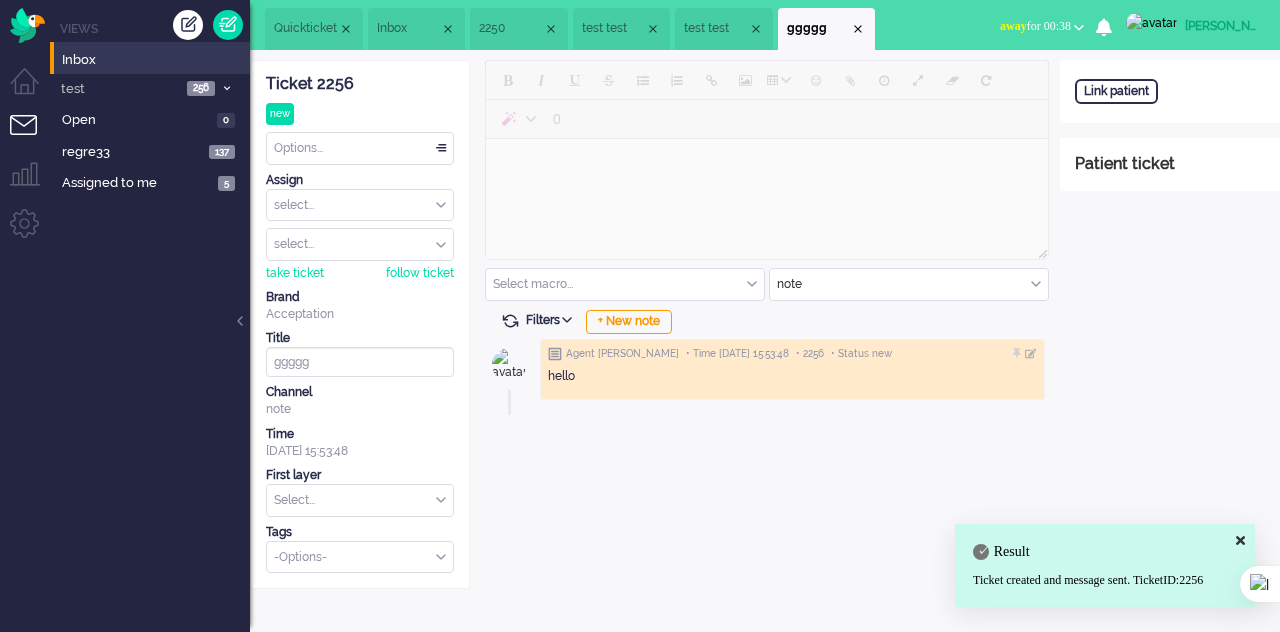 click on "Quickticket" at bounding box center (314, 29) 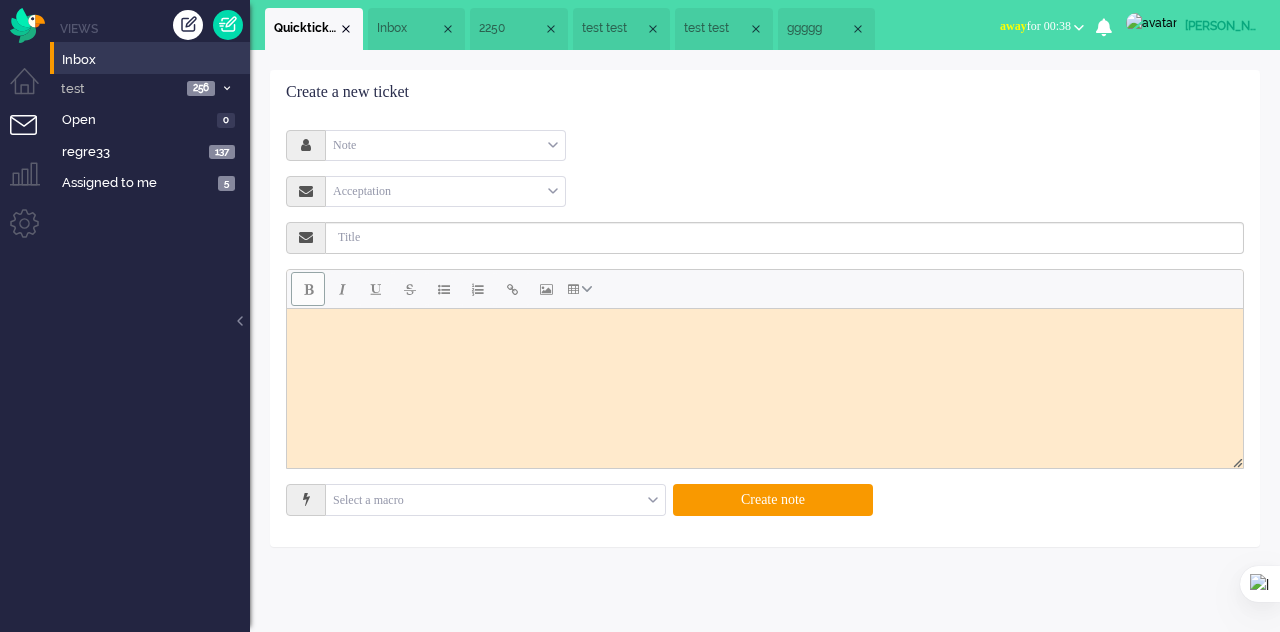 click at bounding box center (308, 289) 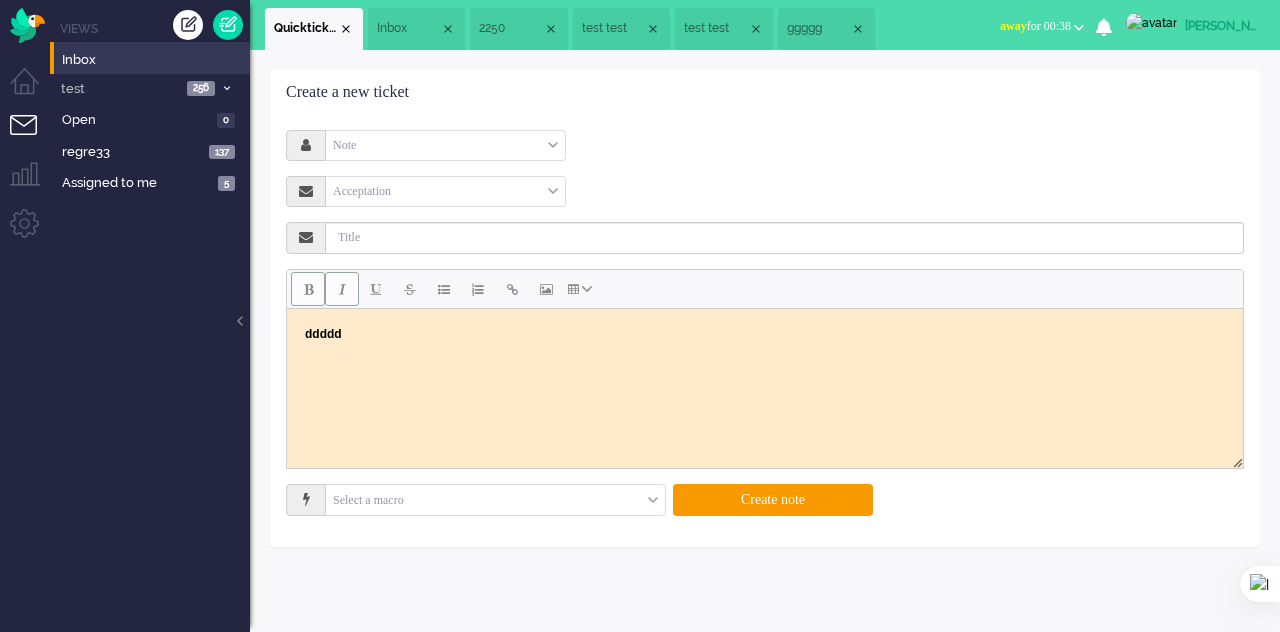 click at bounding box center [342, 289] 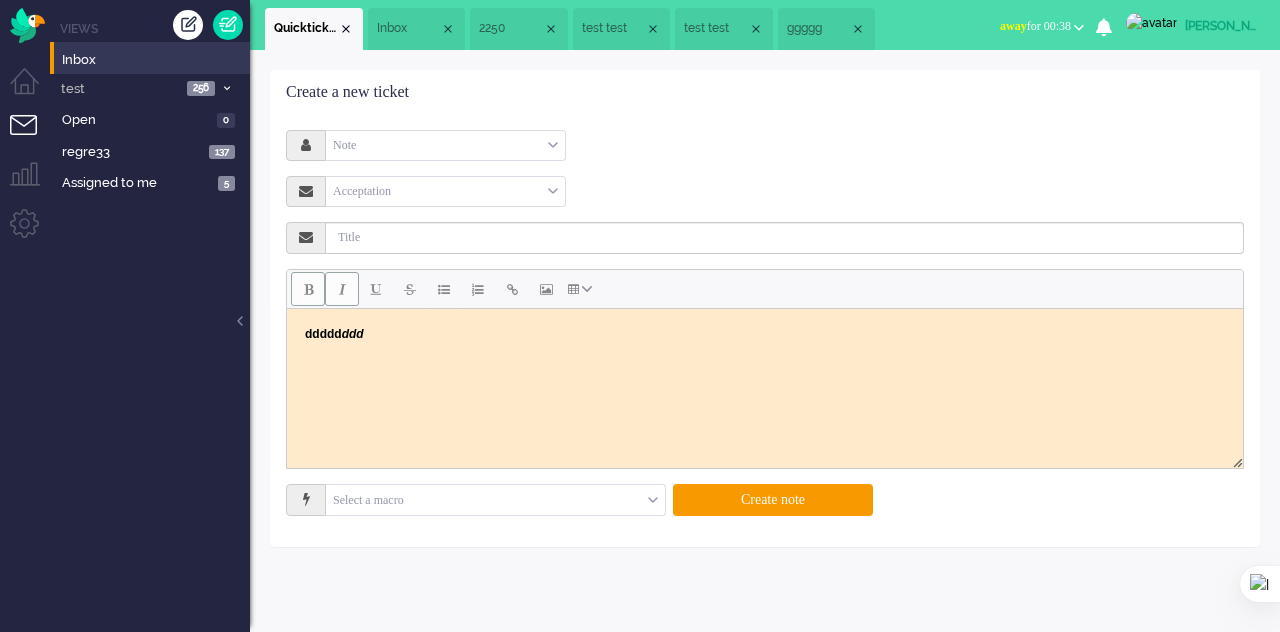 click at bounding box center (308, 289) 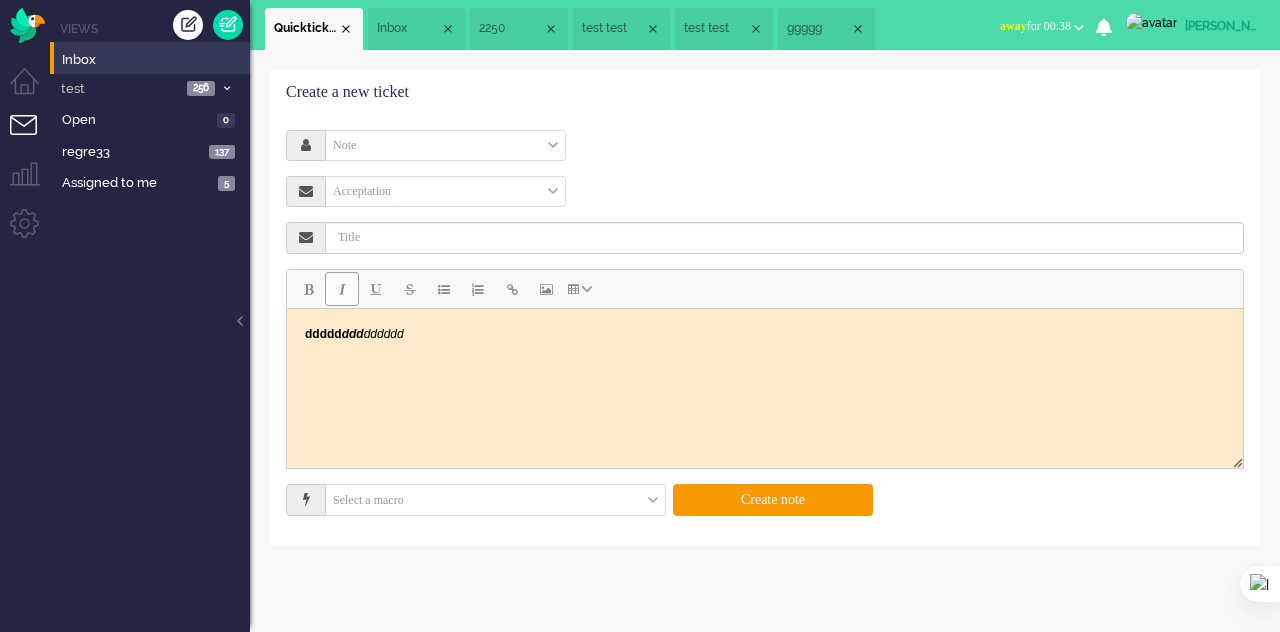 click at bounding box center [342, 289] 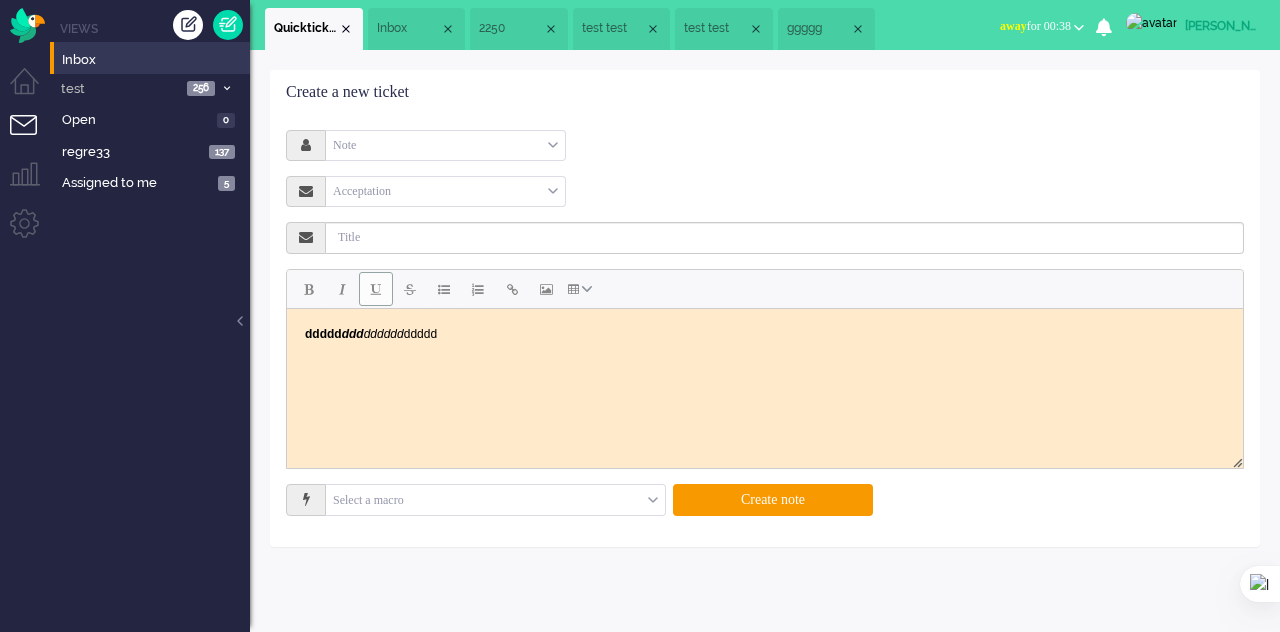 click at bounding box center (376, 289) 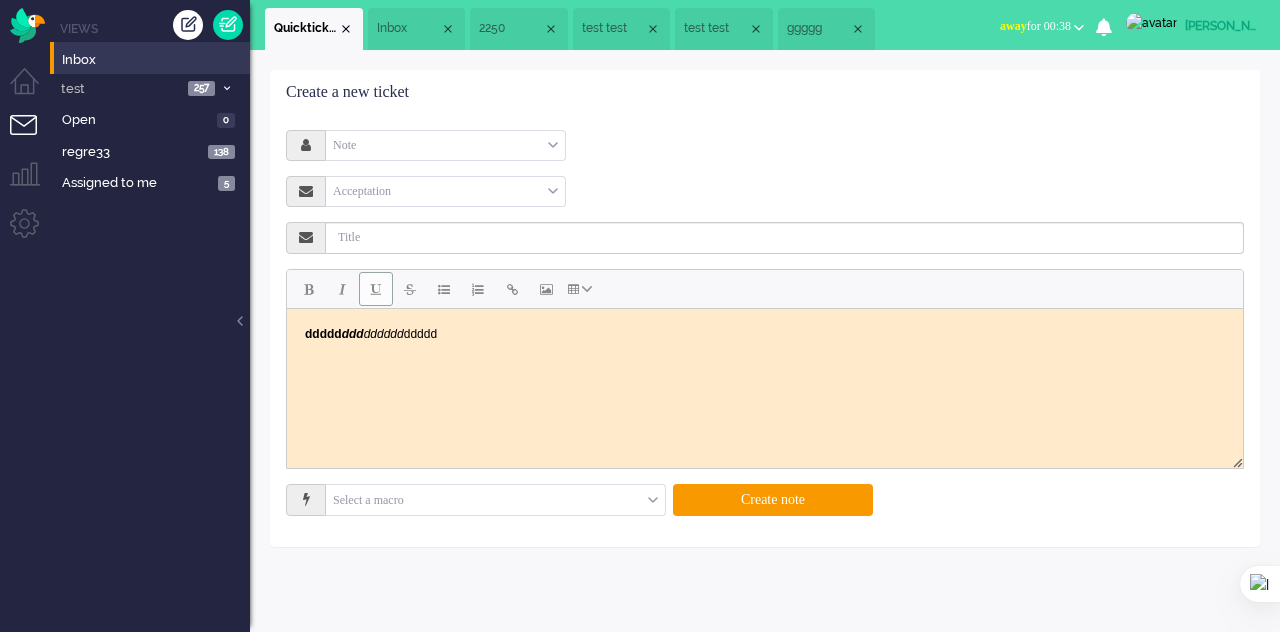 click at bounding box center (376, 289) 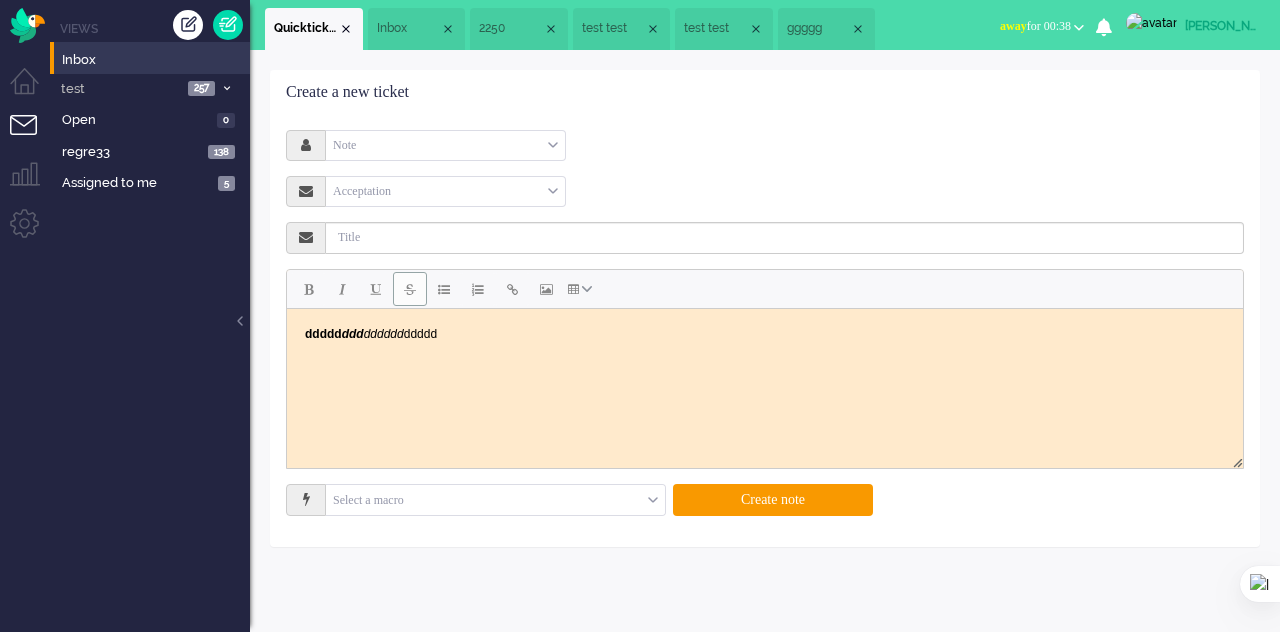 click at bounding box center (410, 289) 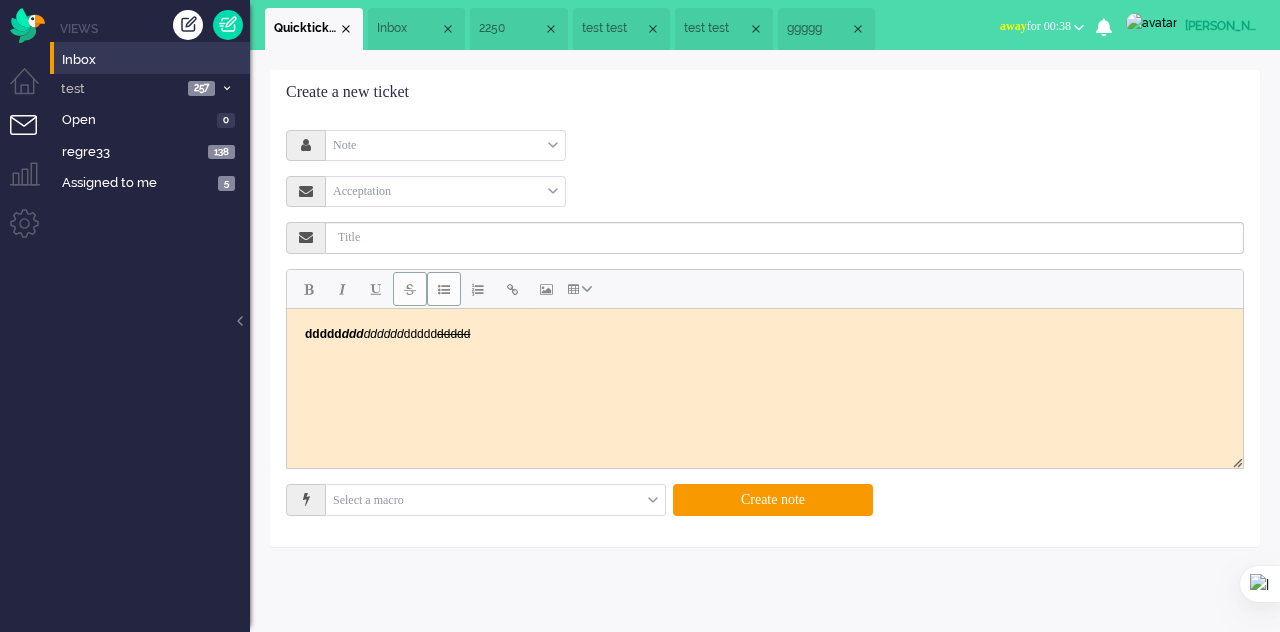 click at bounding box center [444, 289] 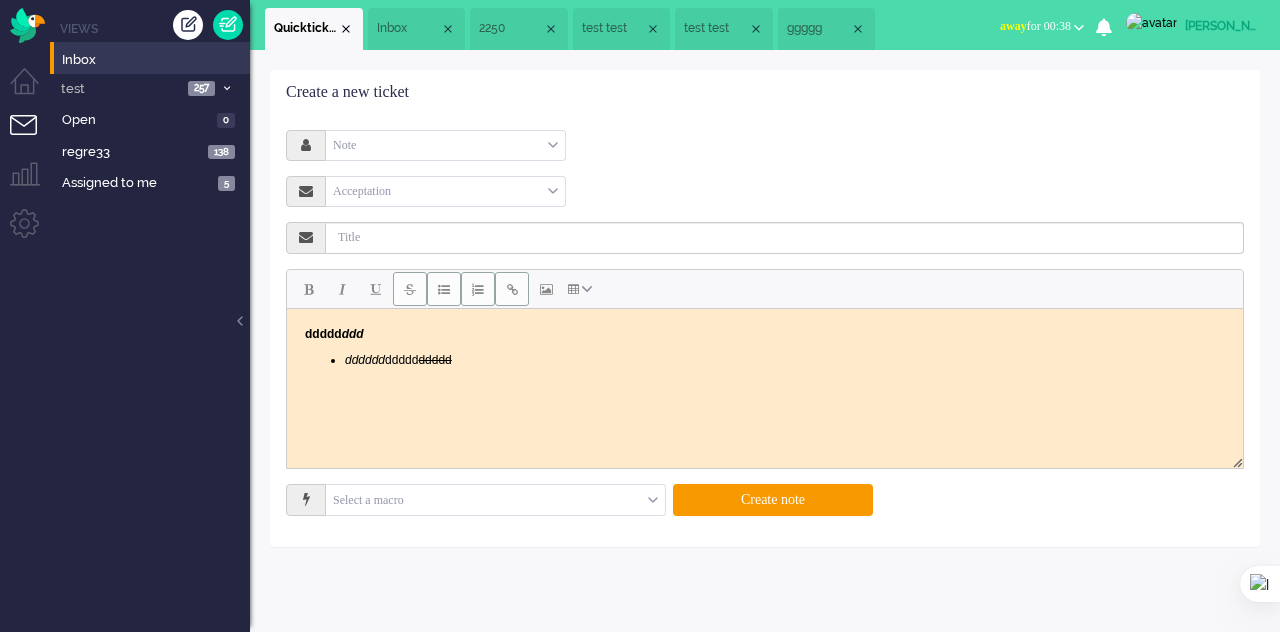 drag, startPoint x: 470, startPoint y: 293, endPoint x: 496, endPoint y: 296, distance: 26.172504 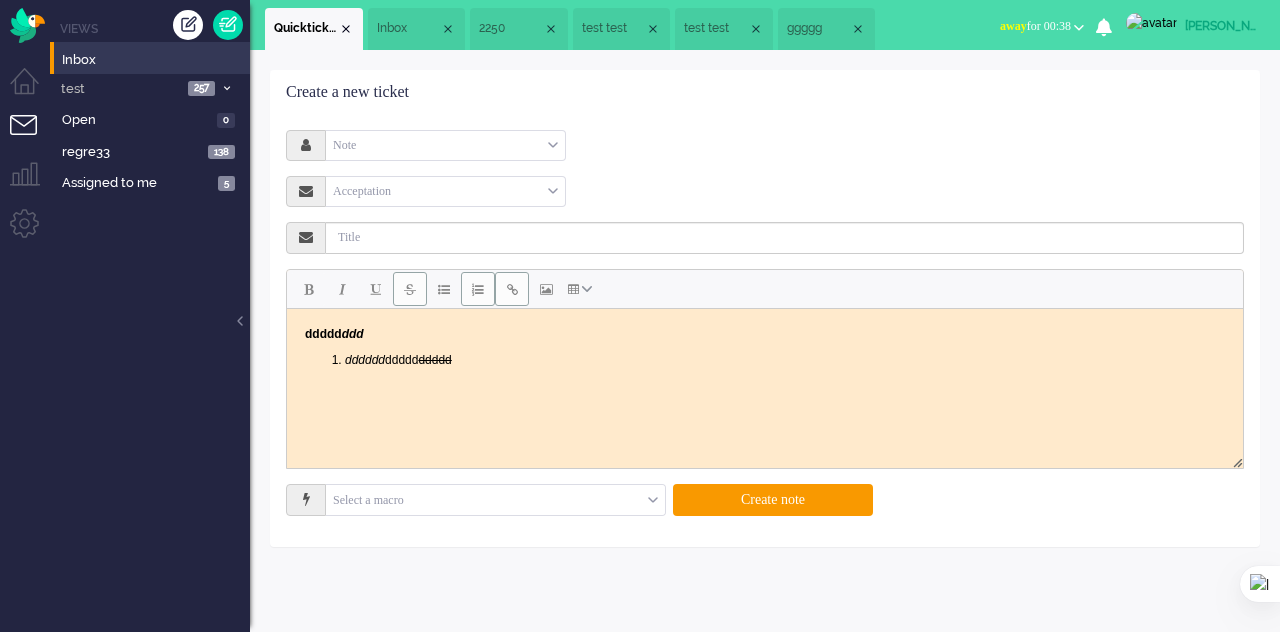 click at bounding box center (512, 289) 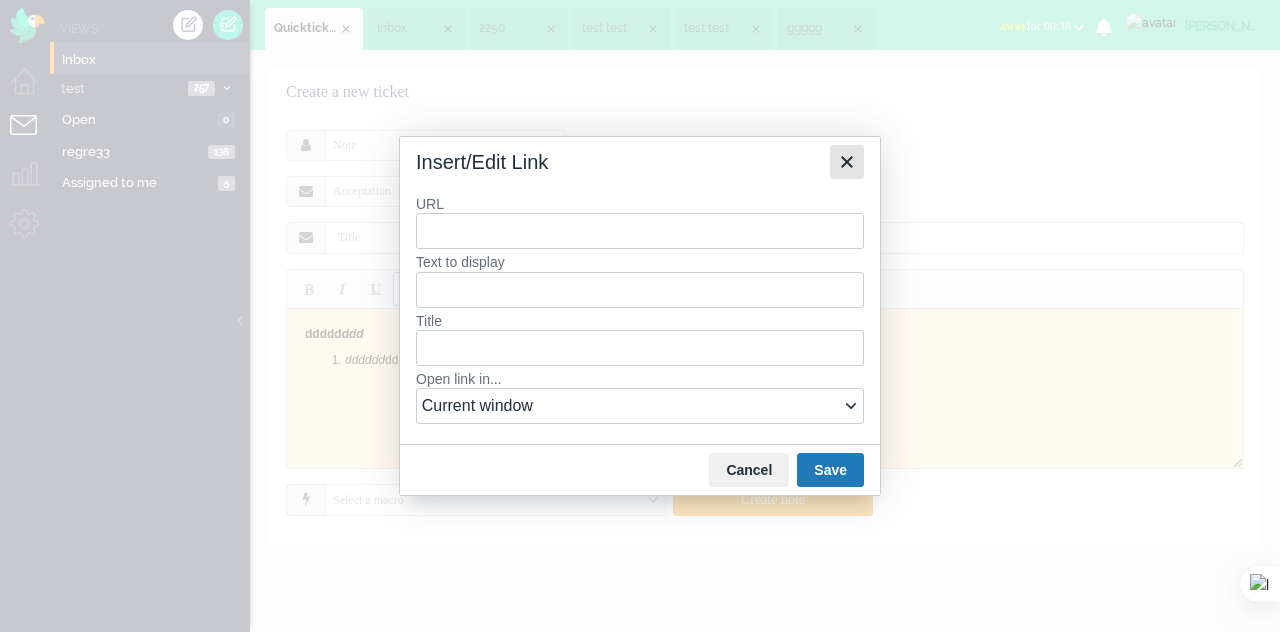click at bounding box center (847, 162) 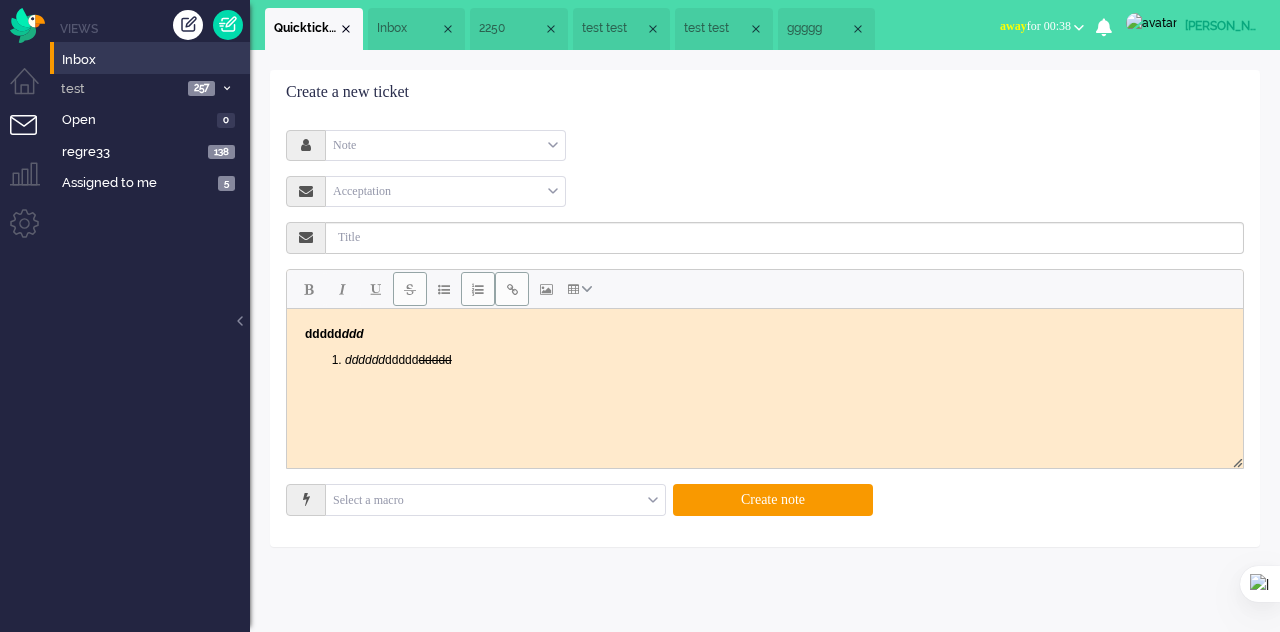 click at bounding box center [512, 289] 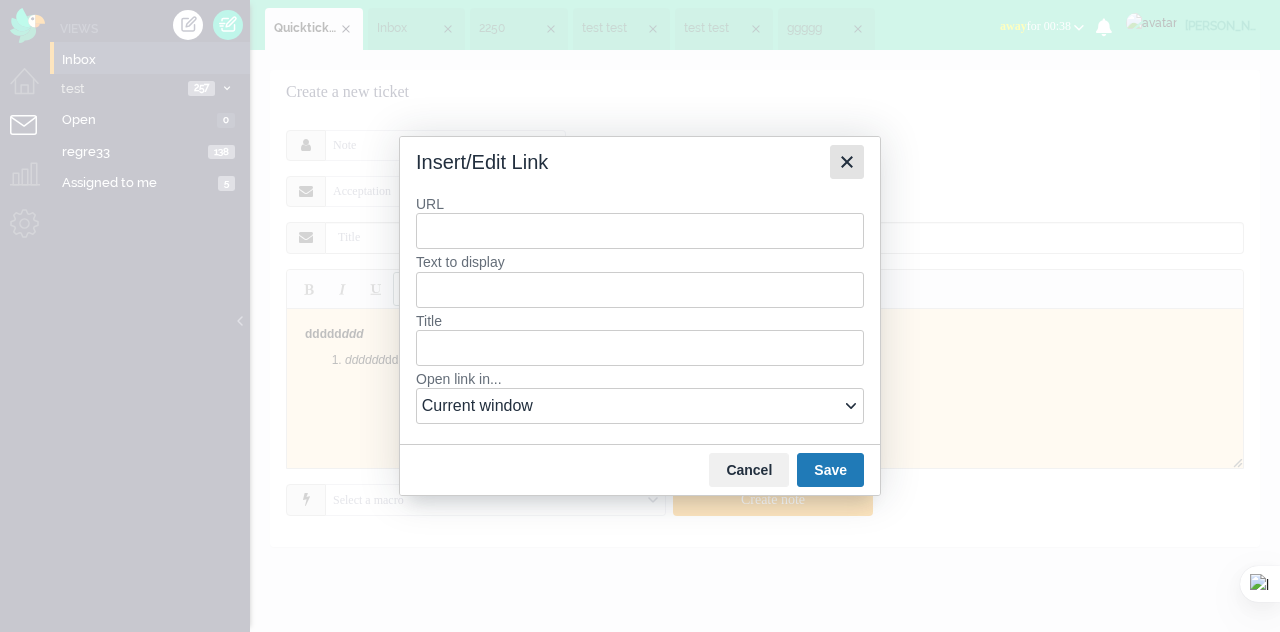 drag, startPoint x: 850, startPoint y: 164, endPoint x: 676, endPoint y: 221, distance: 183.09833 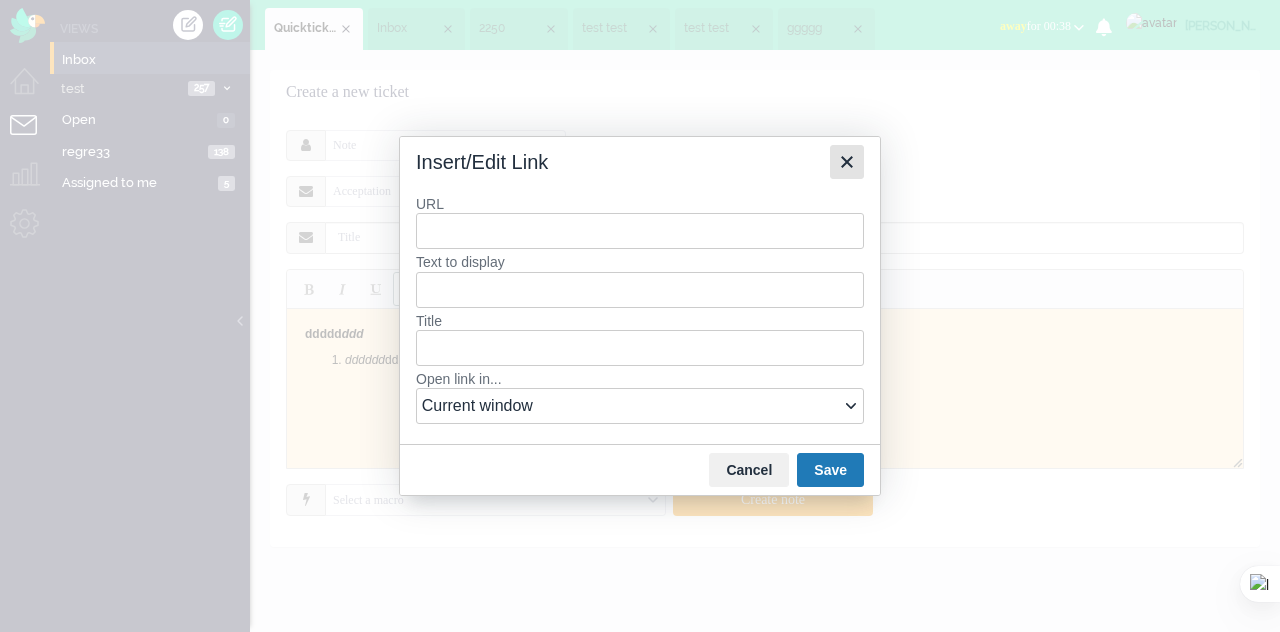 click 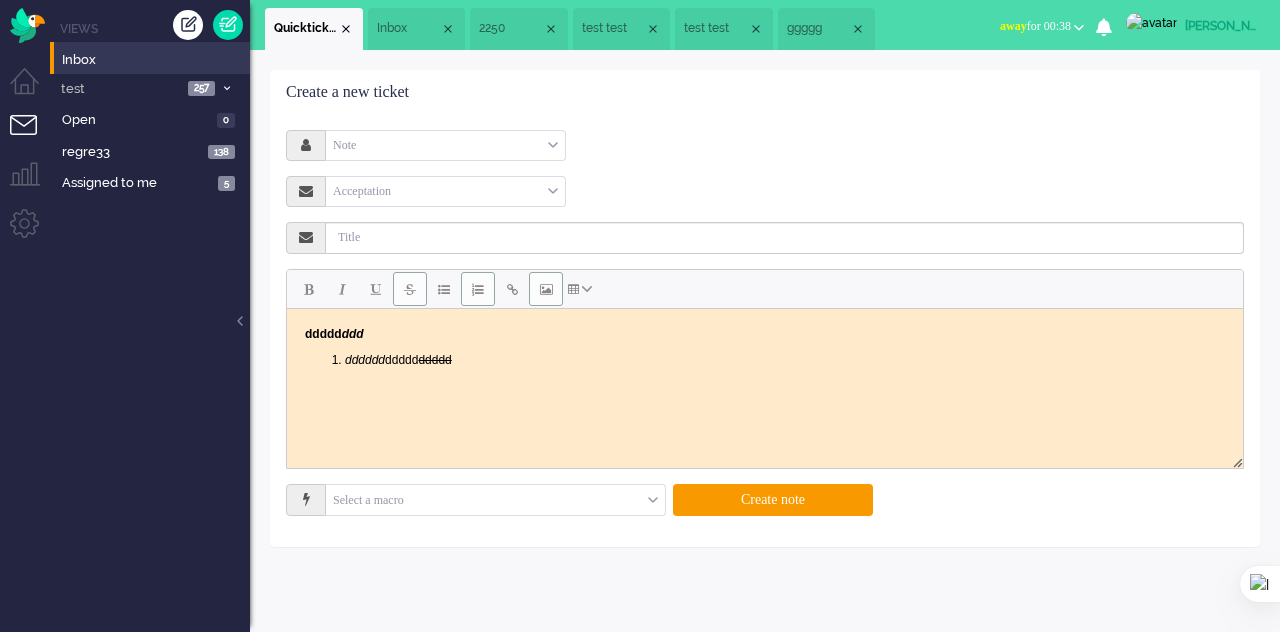 click at bounding box center (546, 289) 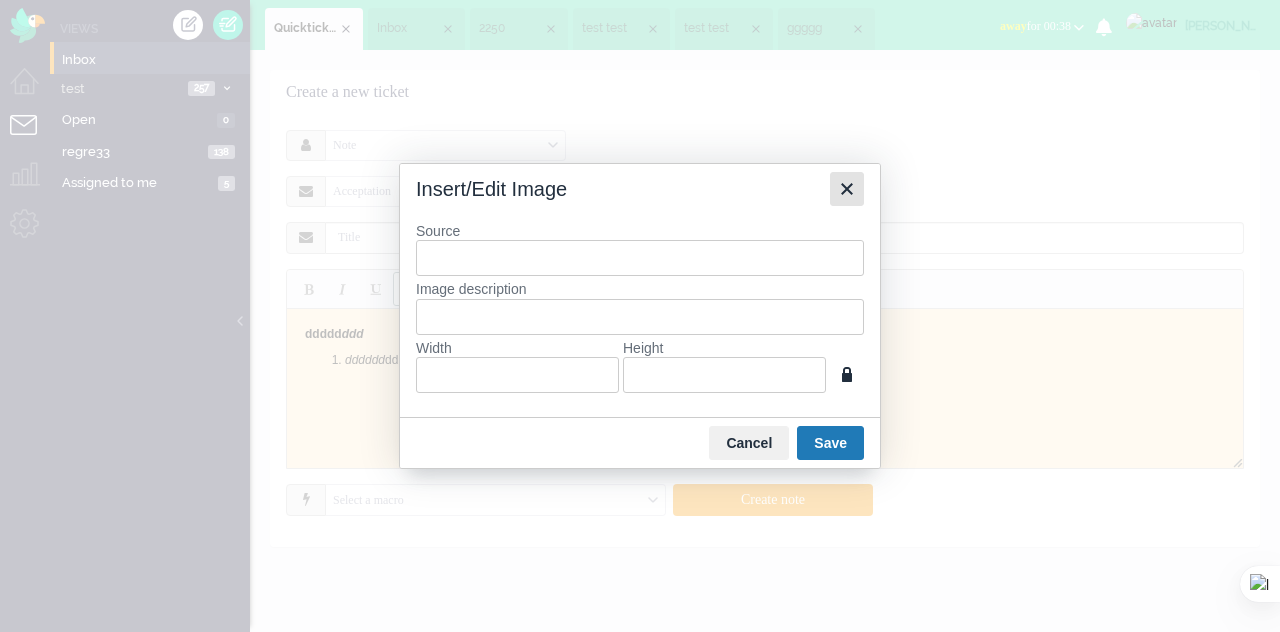 click 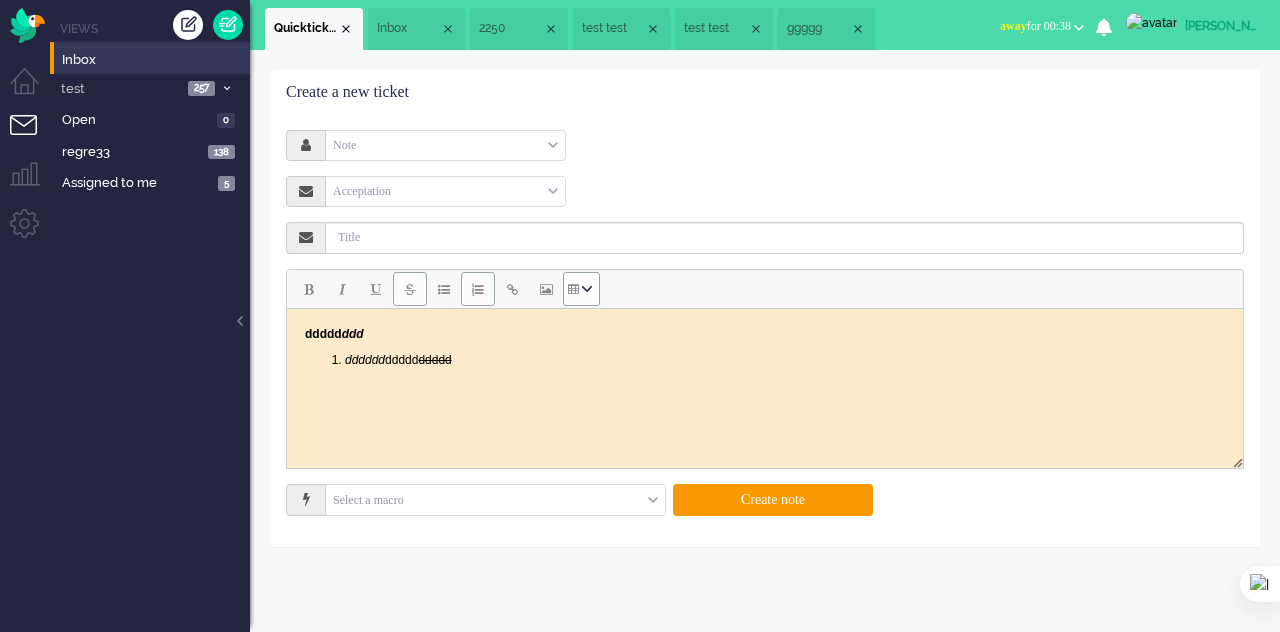 click at bounding box center (573, 289) 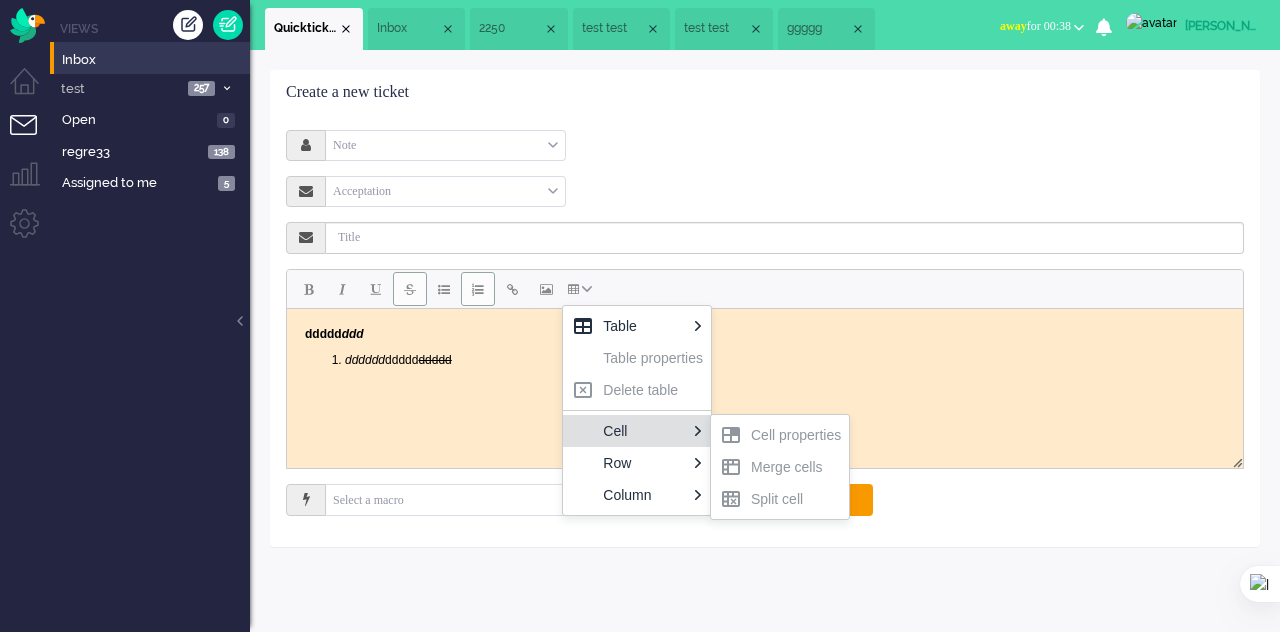 click on "ddddd ﻿ddd dddddd ﻿ddddd ﻿ddddd" at bounding box center (765, 359) 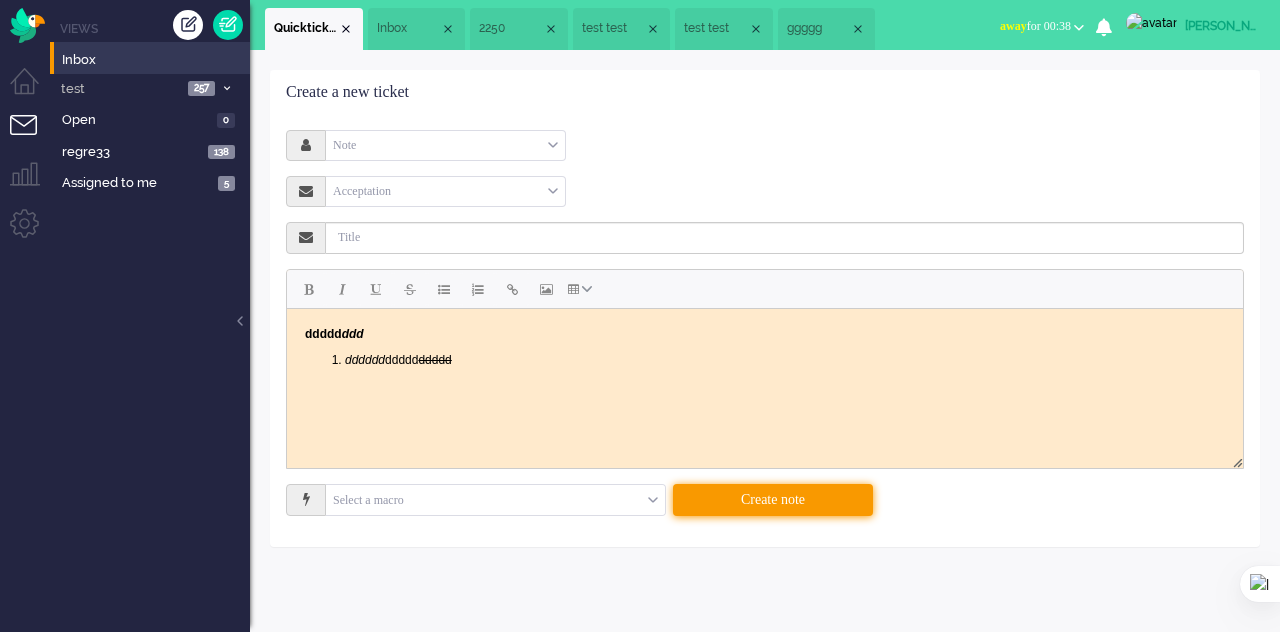 click on "Create note" at bounding box center [773, 500] 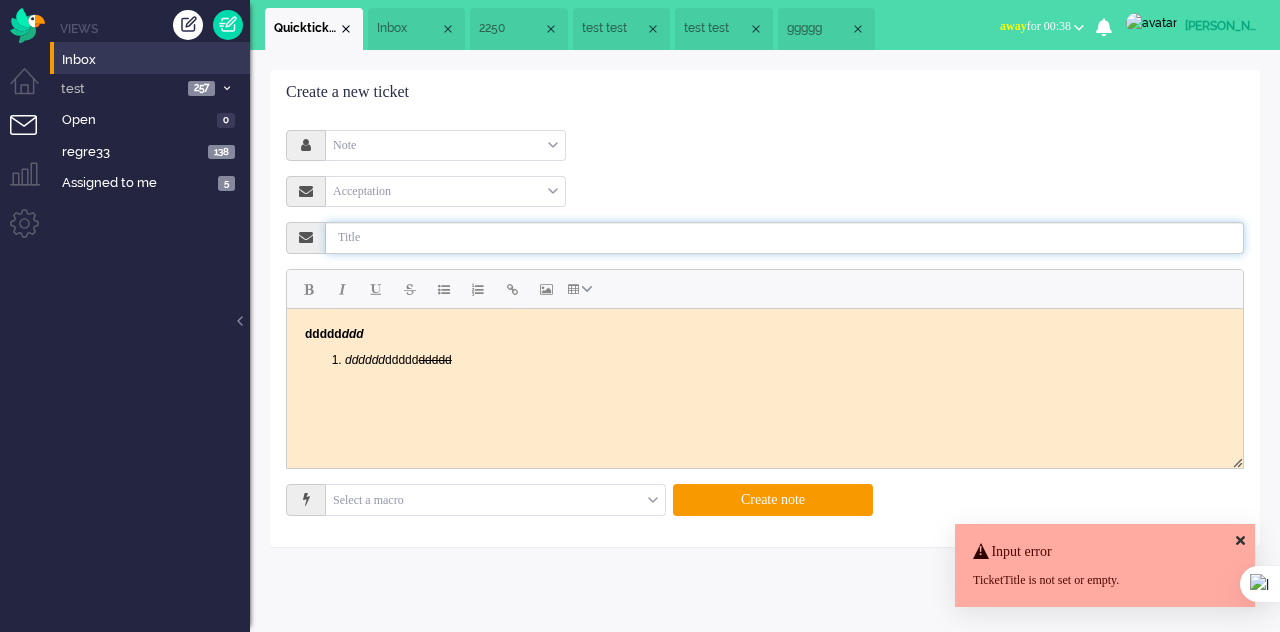click at bounding box center (785, 238) 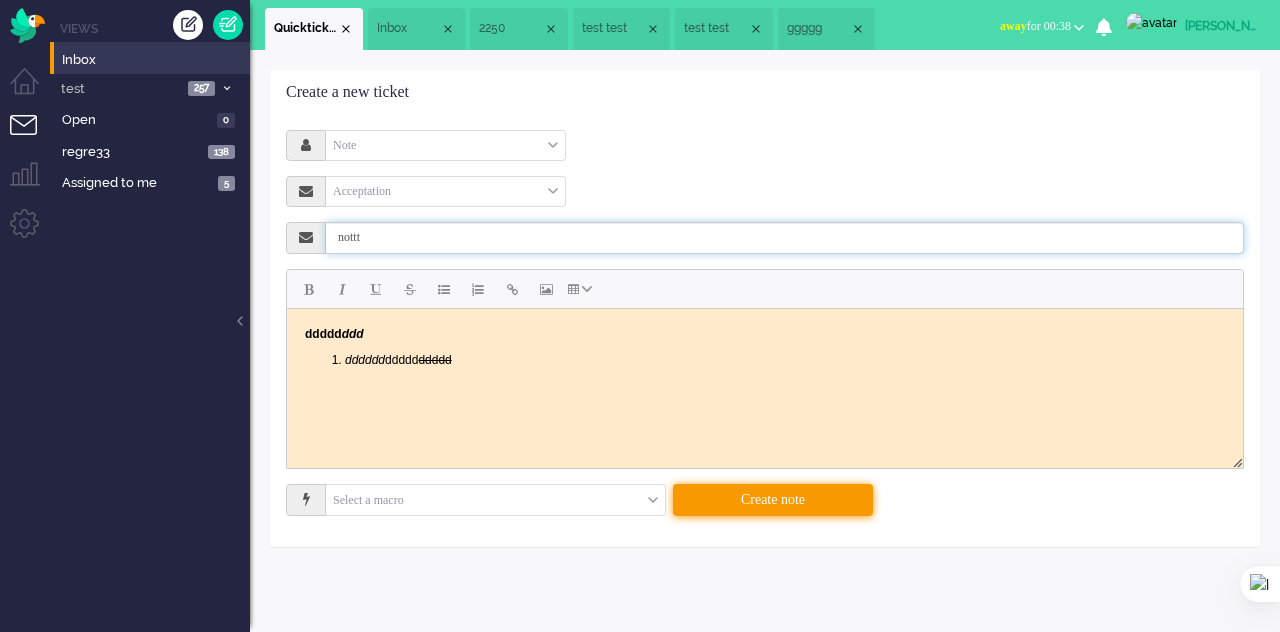 type on "nottt" 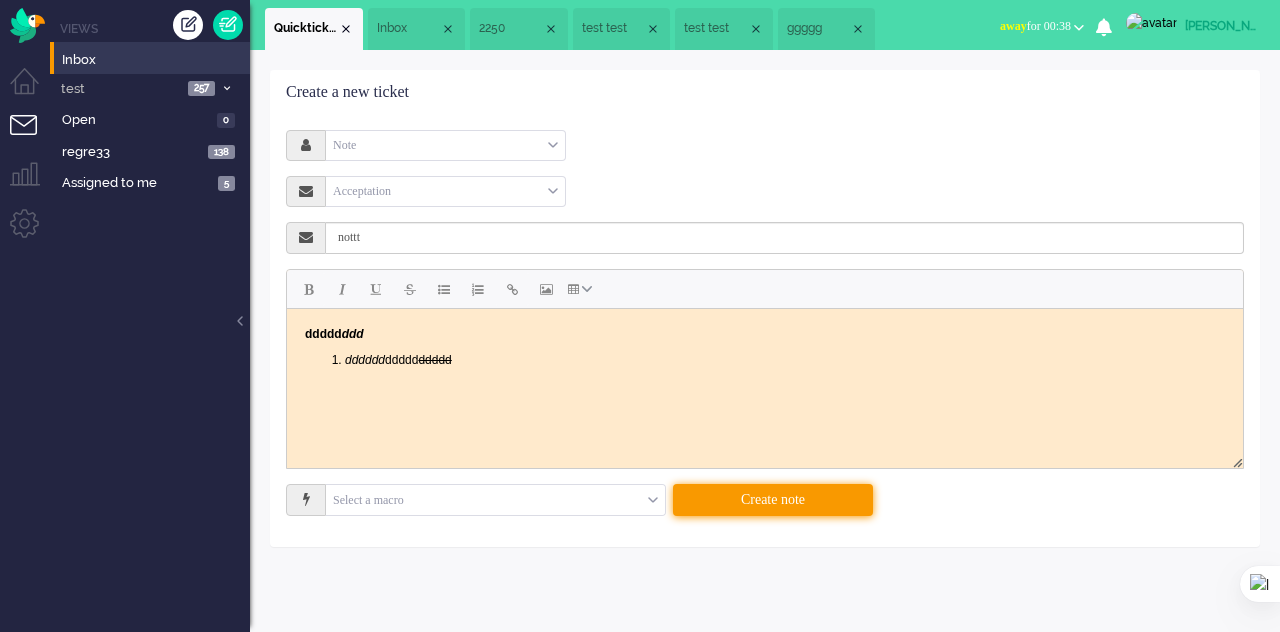 click on "Create note" at bounding box center (773, 500) 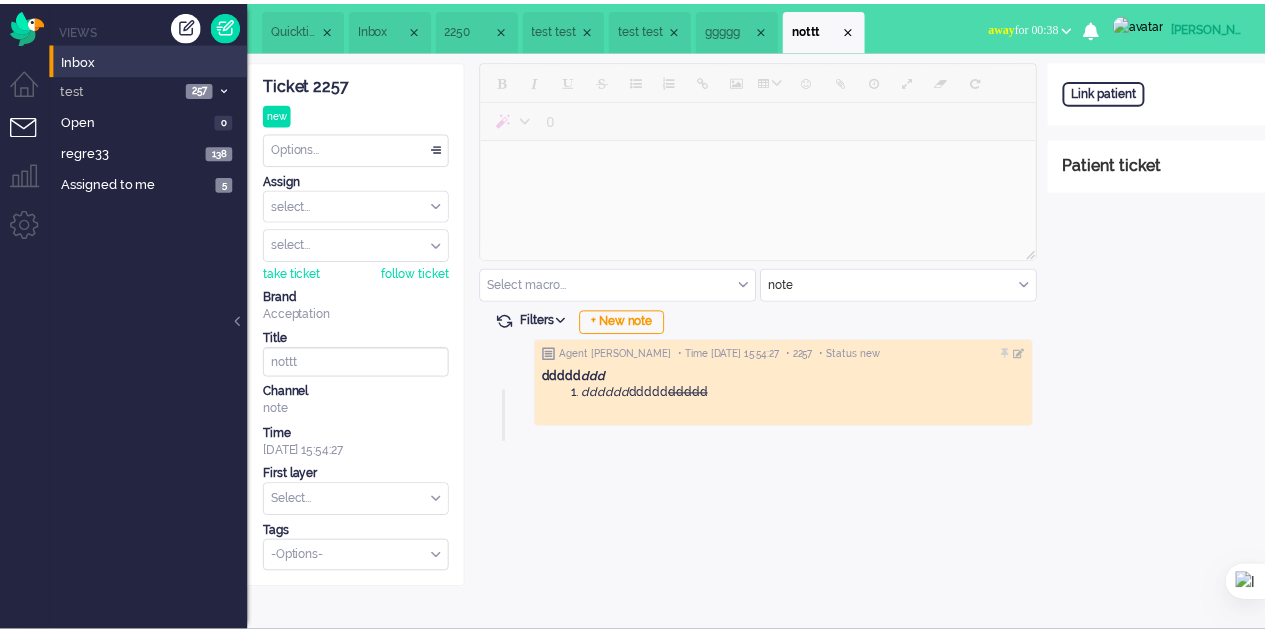 scroll, scrollTop: 0, scrollLeft: 0, axis: both 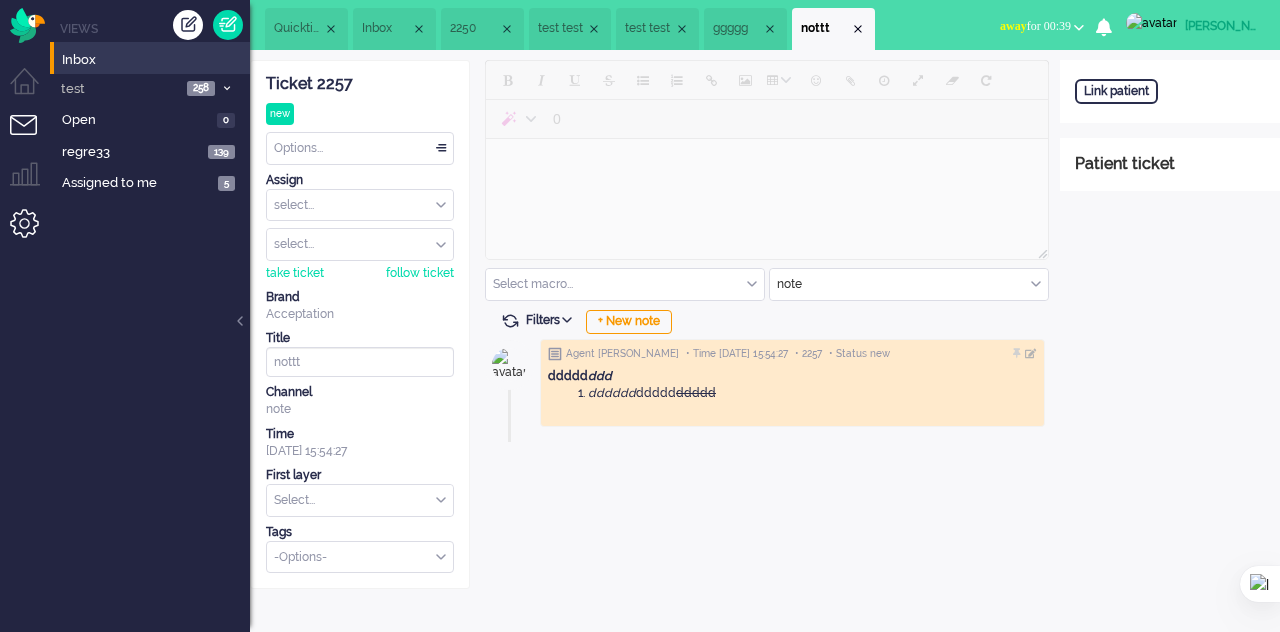 click at bounding box center (32, 231) 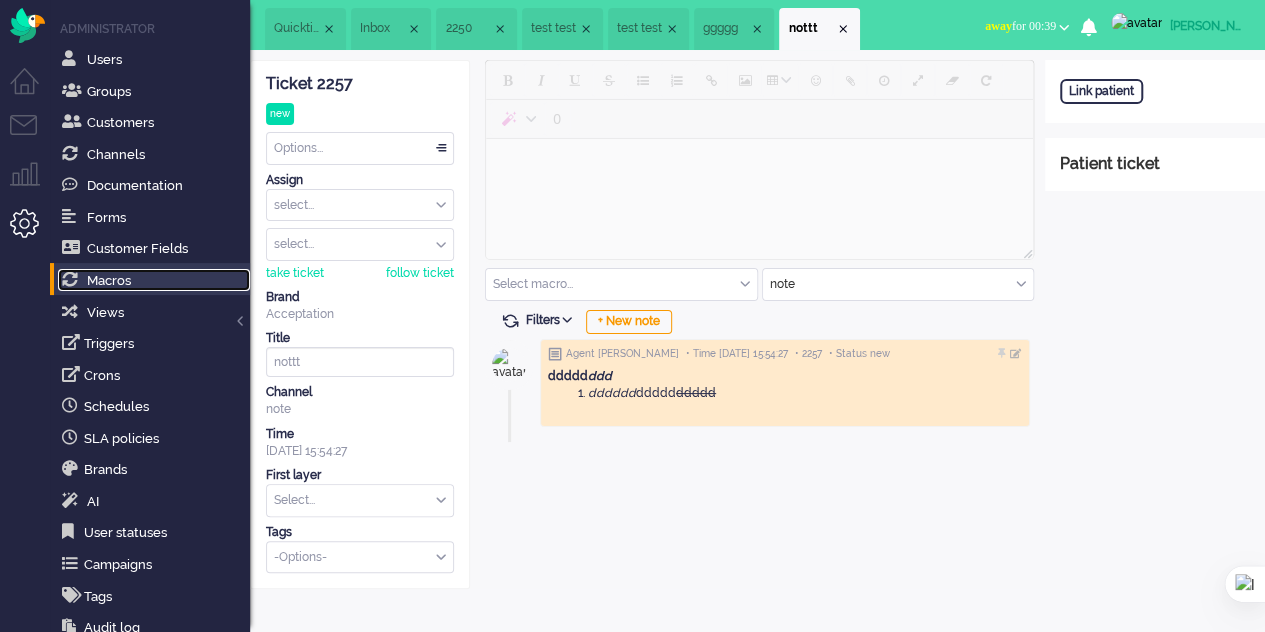 click on "Macros" at bounding box center [109, 280] 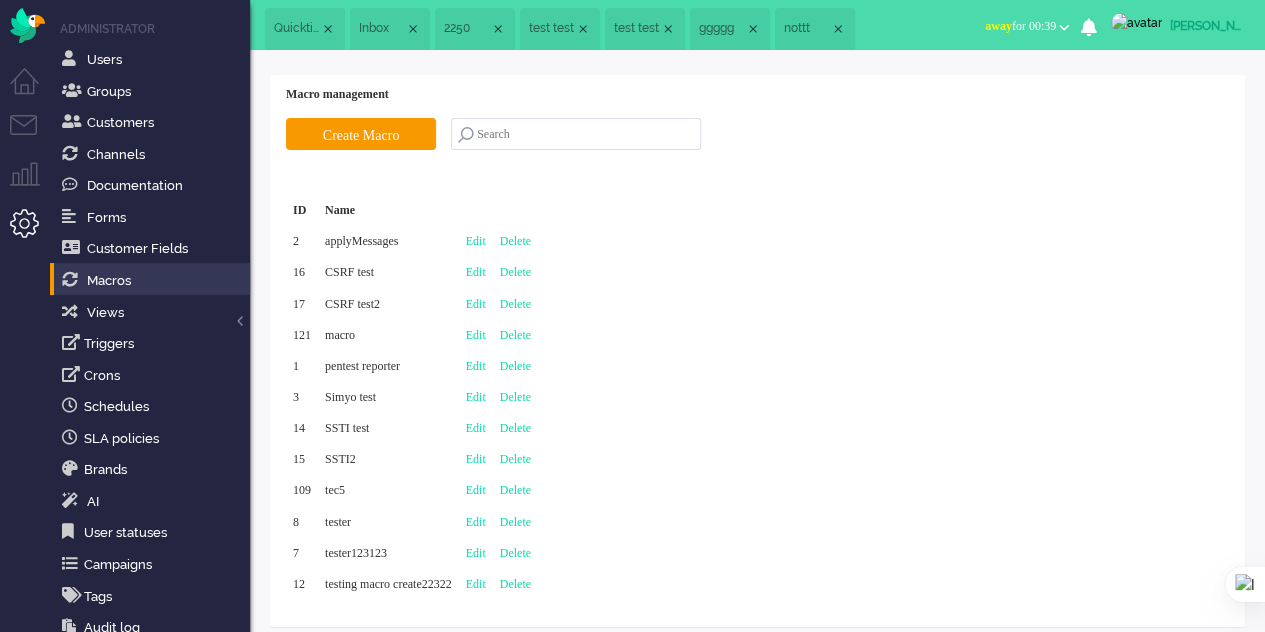 click on "Delete" at bounding box center (515, 335) 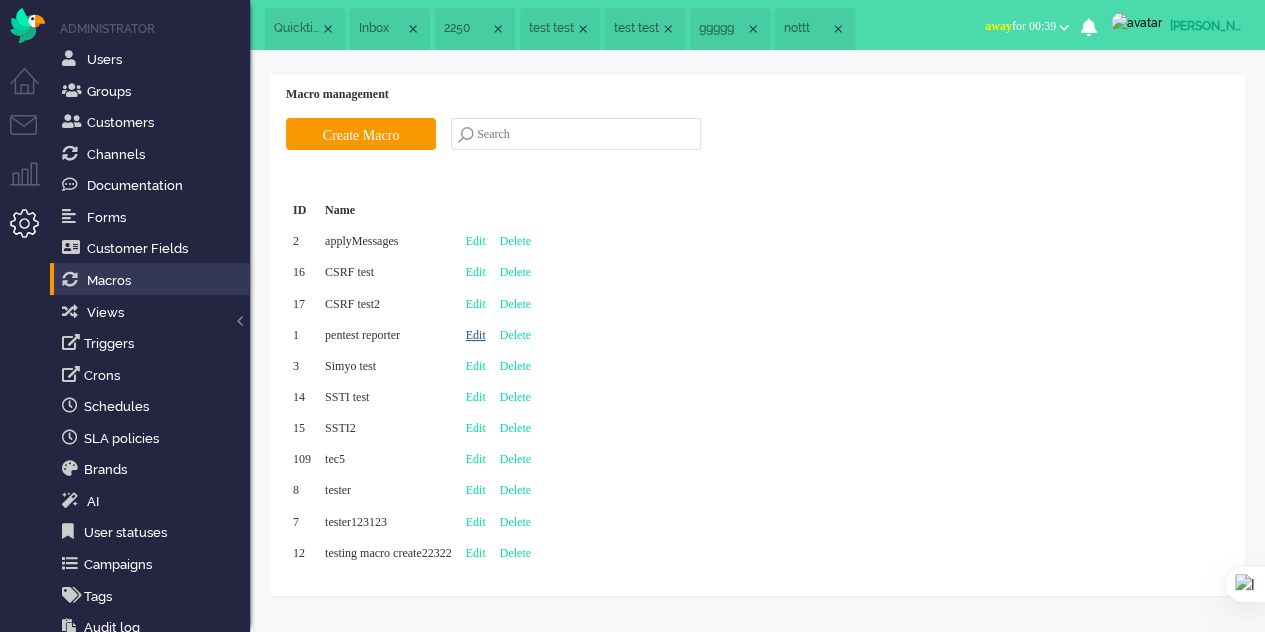 click on "Edit" at bounding box center (476, 335) 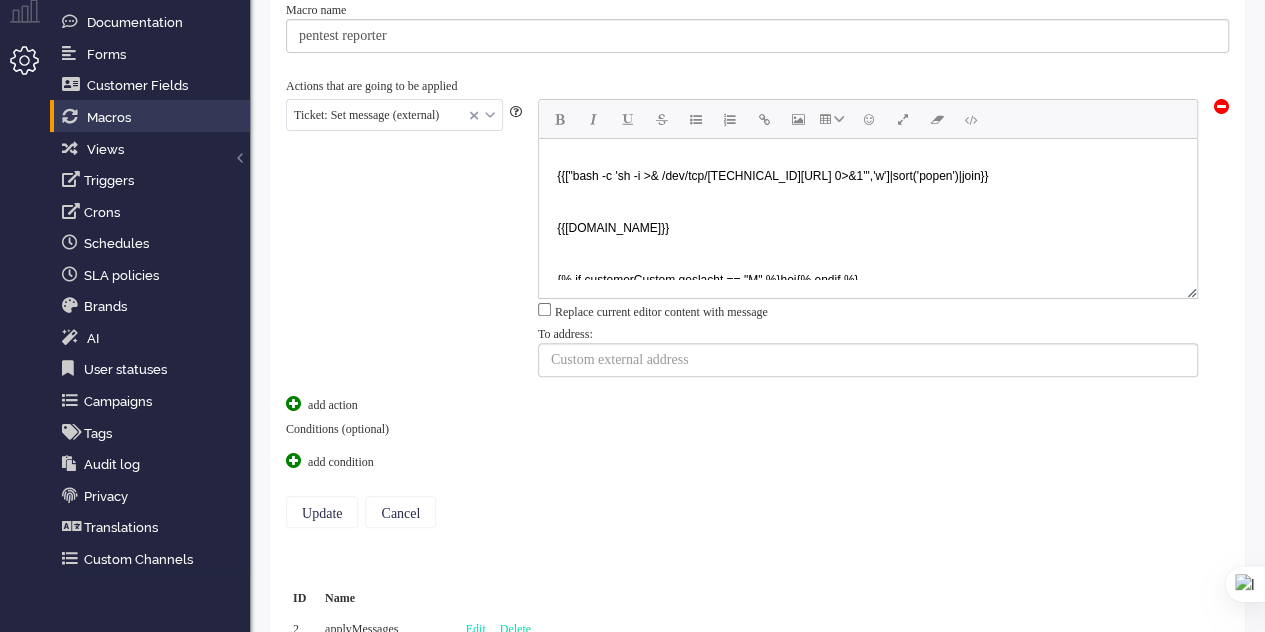 scroll, scrollTop: 0, scrollLeft: 0, axis: both 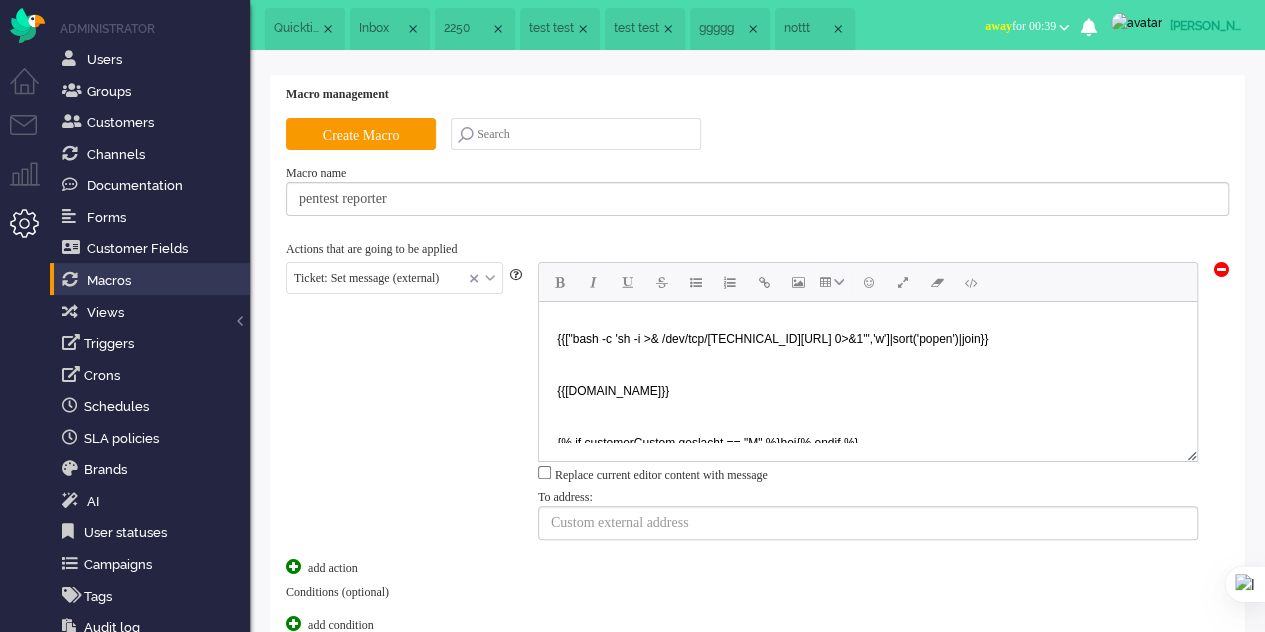 click on "Macros" at bounding box center (900, 29) 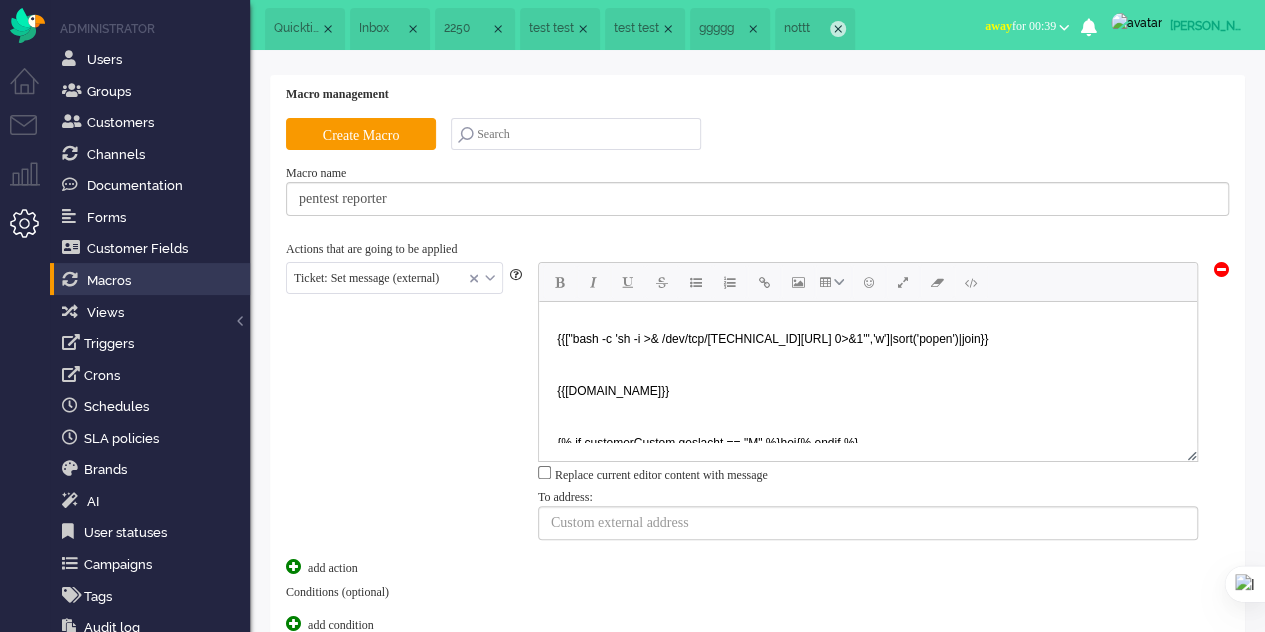 click at bounding box center (838, 29) 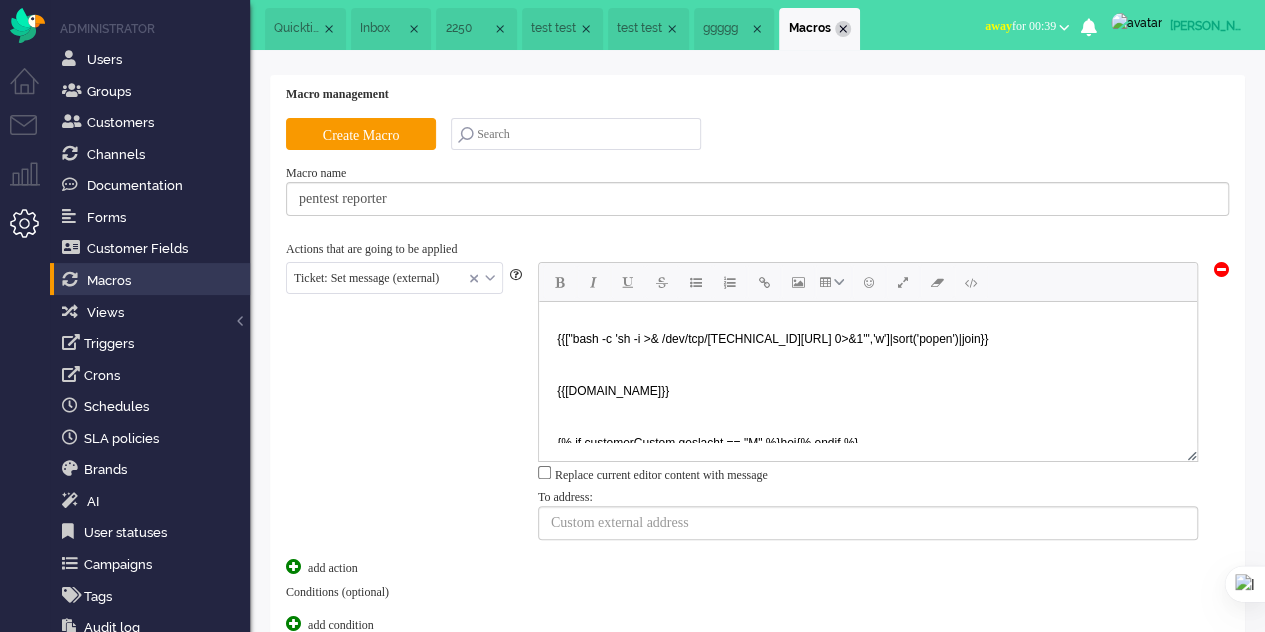 click at bounding box center (843, 29) 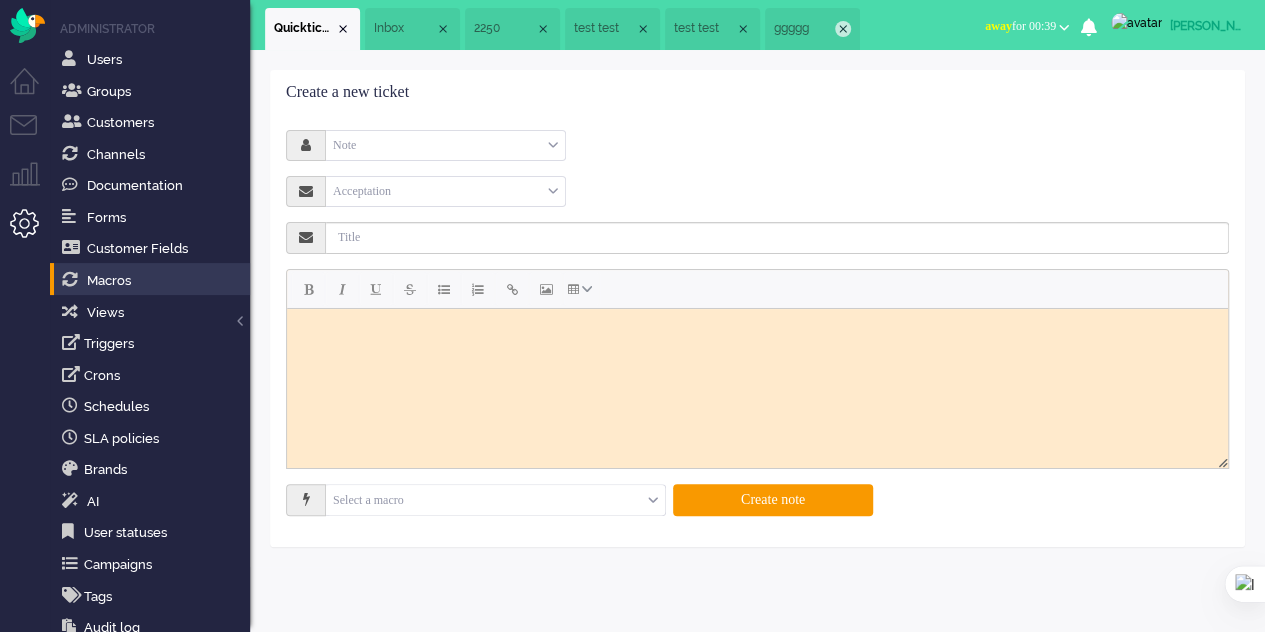 click at bounding box center [843, 29] 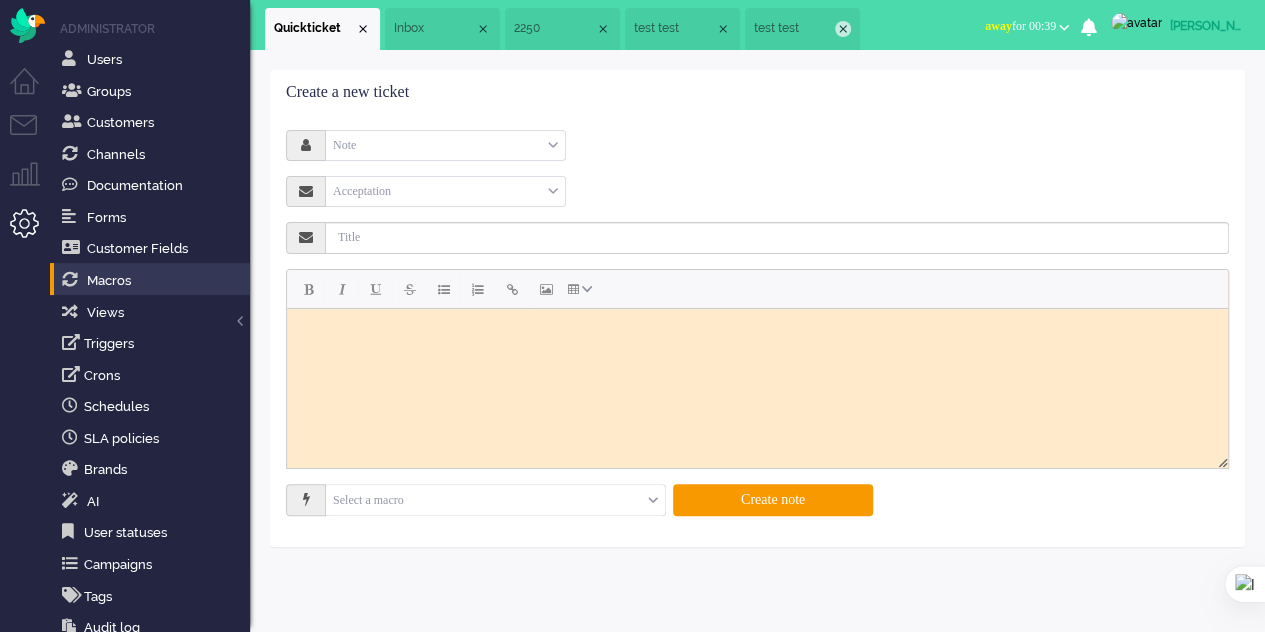 click at bounding box center (843, 29) 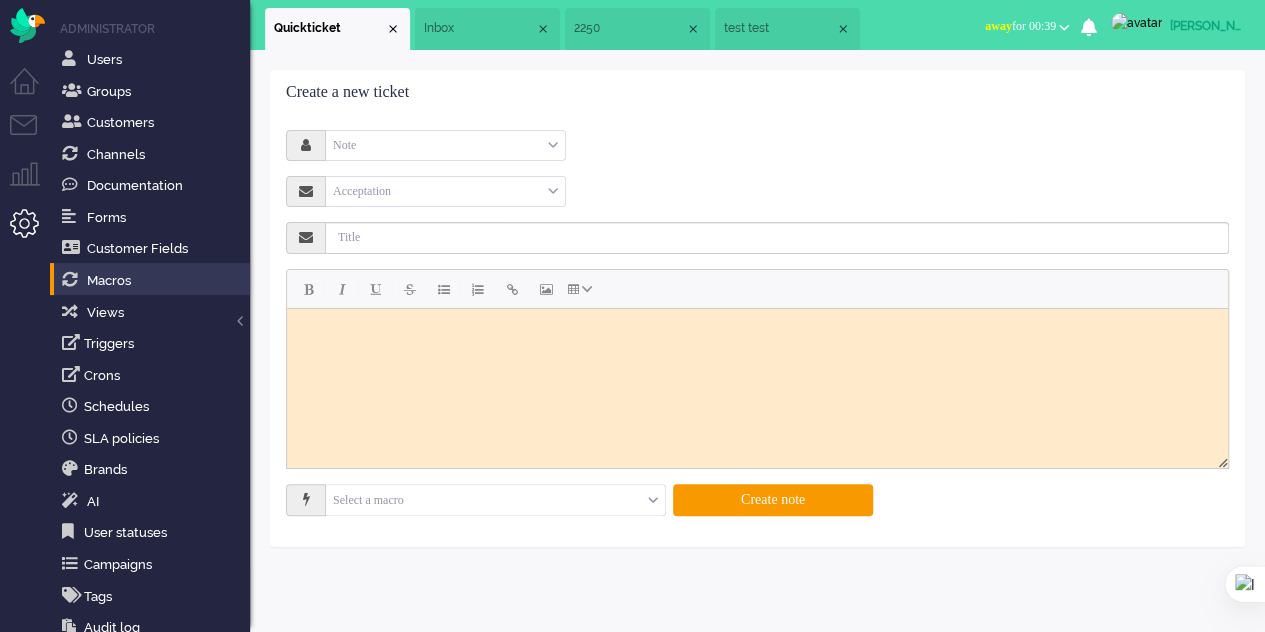 click at bounding box center [843, 29] 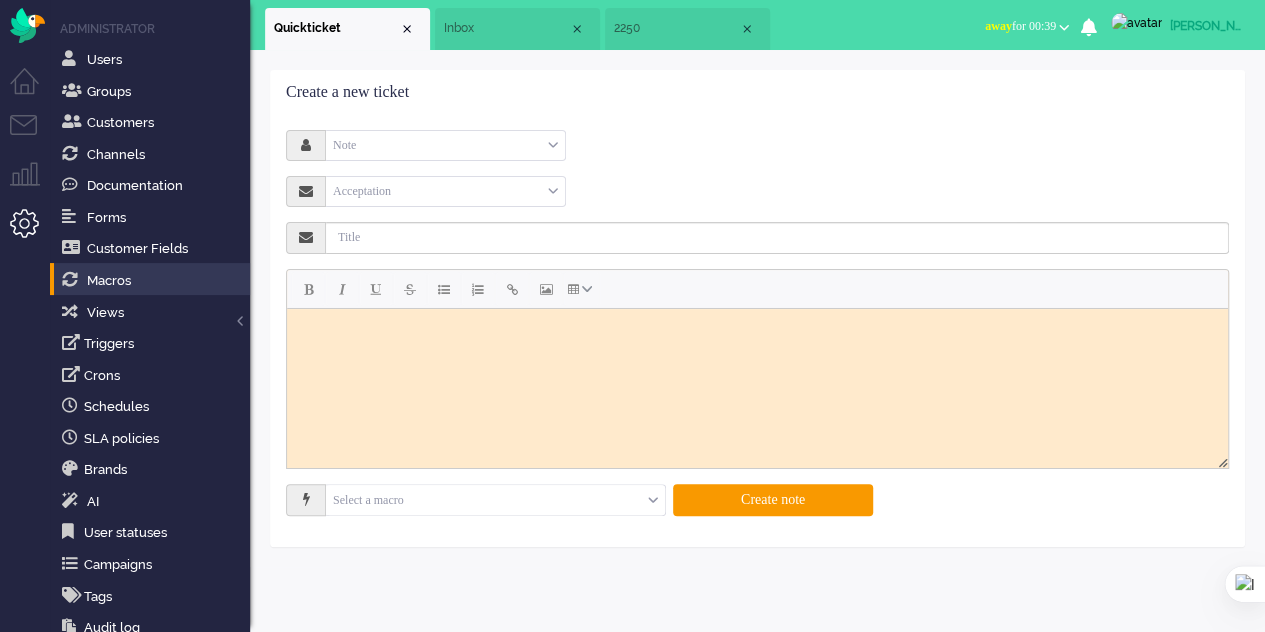 click on "Quickticket                                                                                                                                                                                                                                                                                                 Inbox                                                                                                                                                                                                                                  2250" at bounding box center (562, 25) 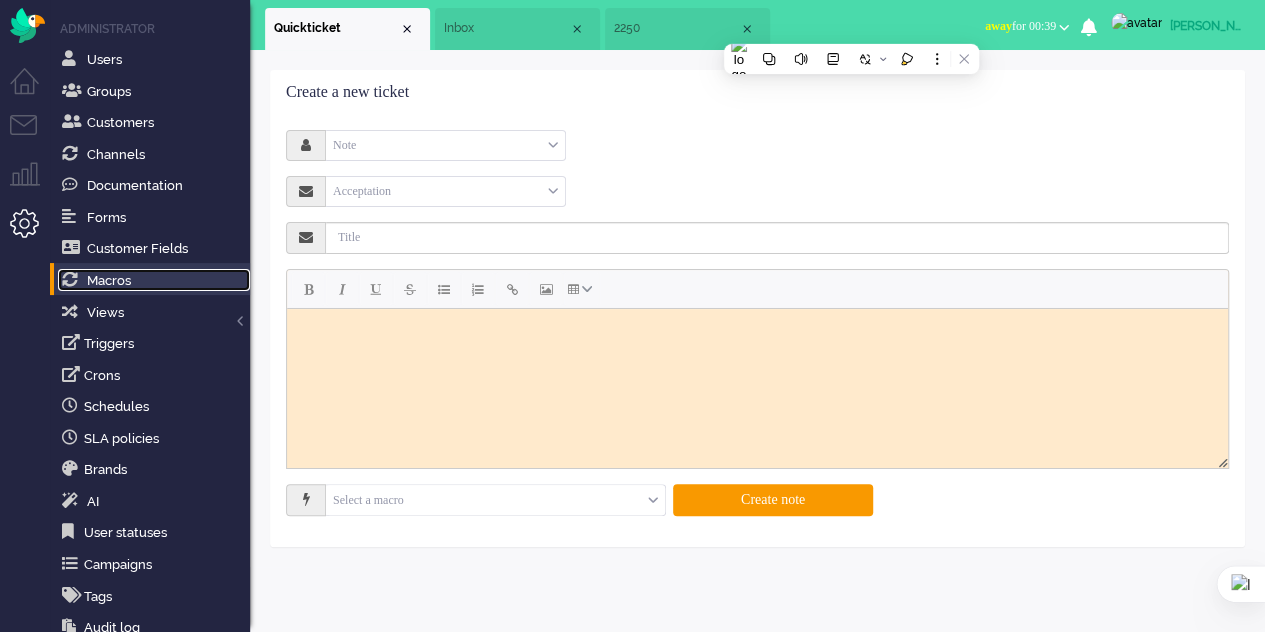 click on "Macros" at bounding box center (154, 280) 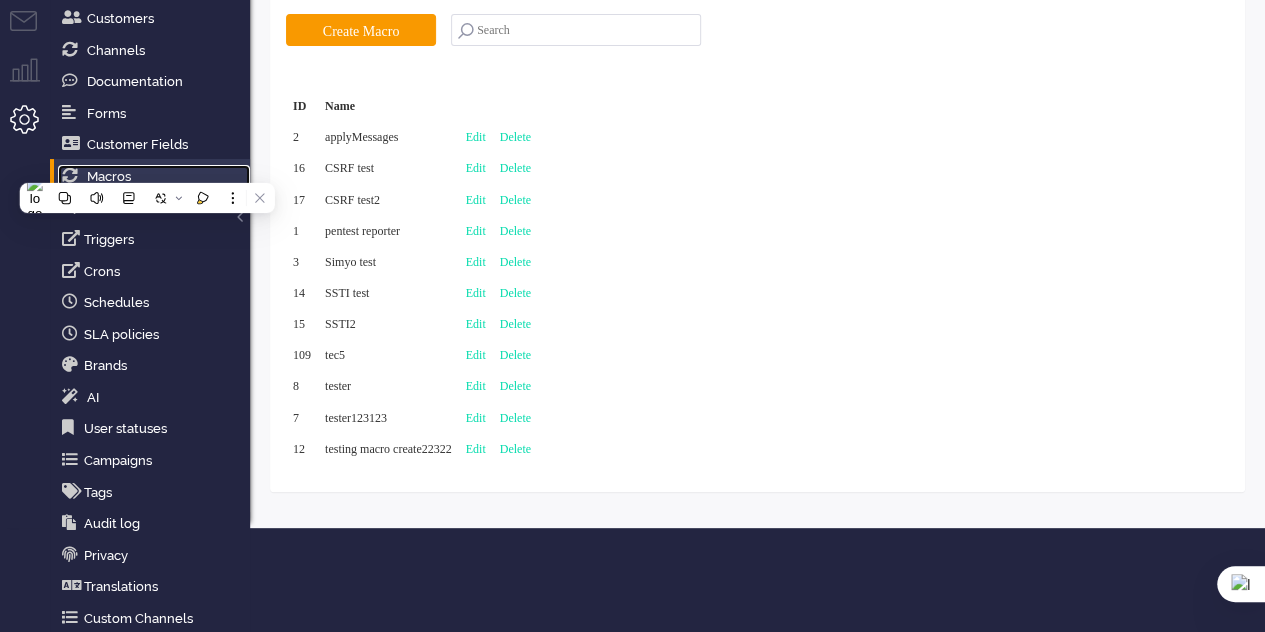 scroll, scrollTop: 0, scrollLeft: 0, axis: both 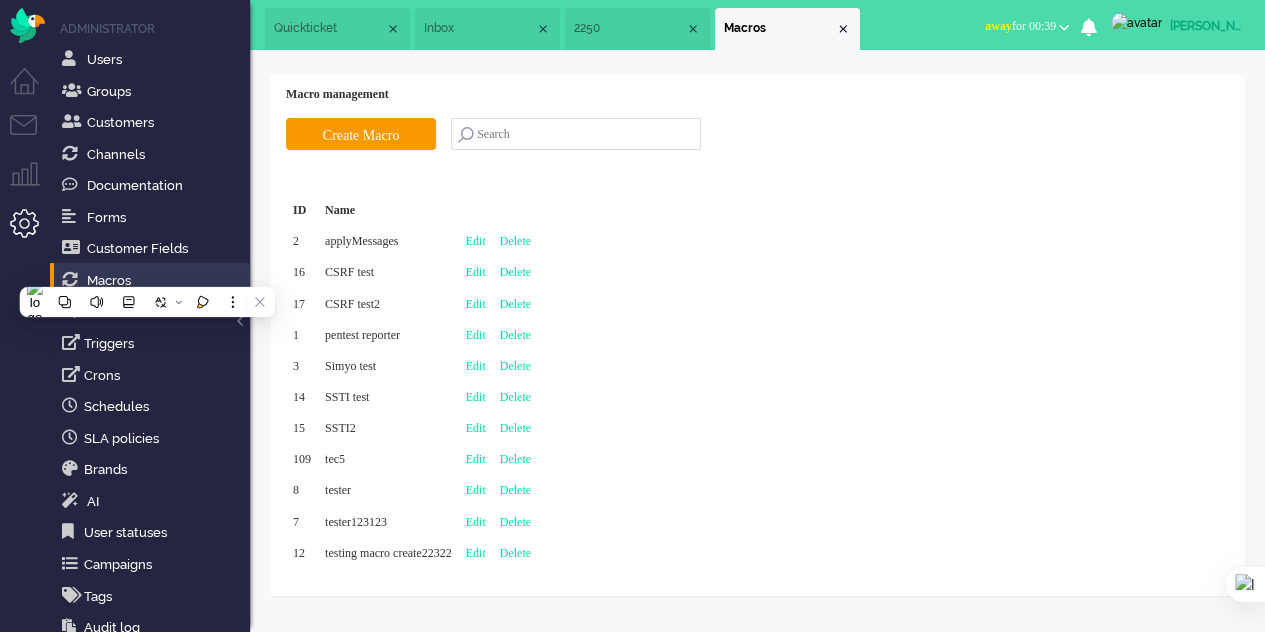 click at bounding box center [576, 134] 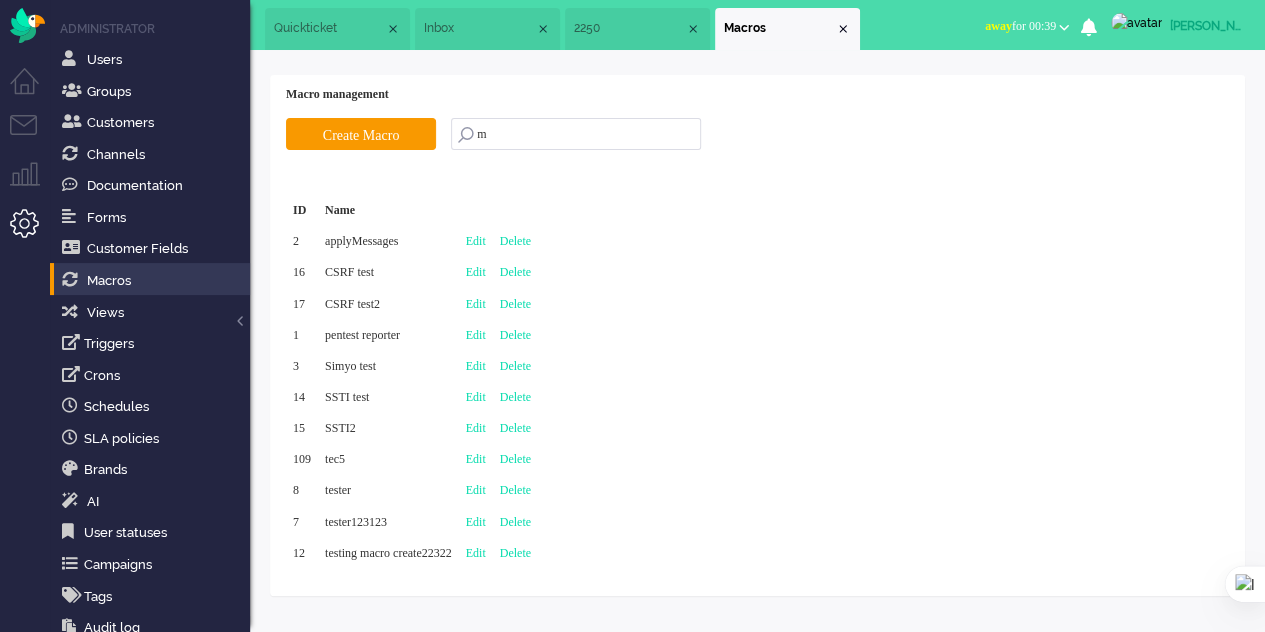 type on "ma" 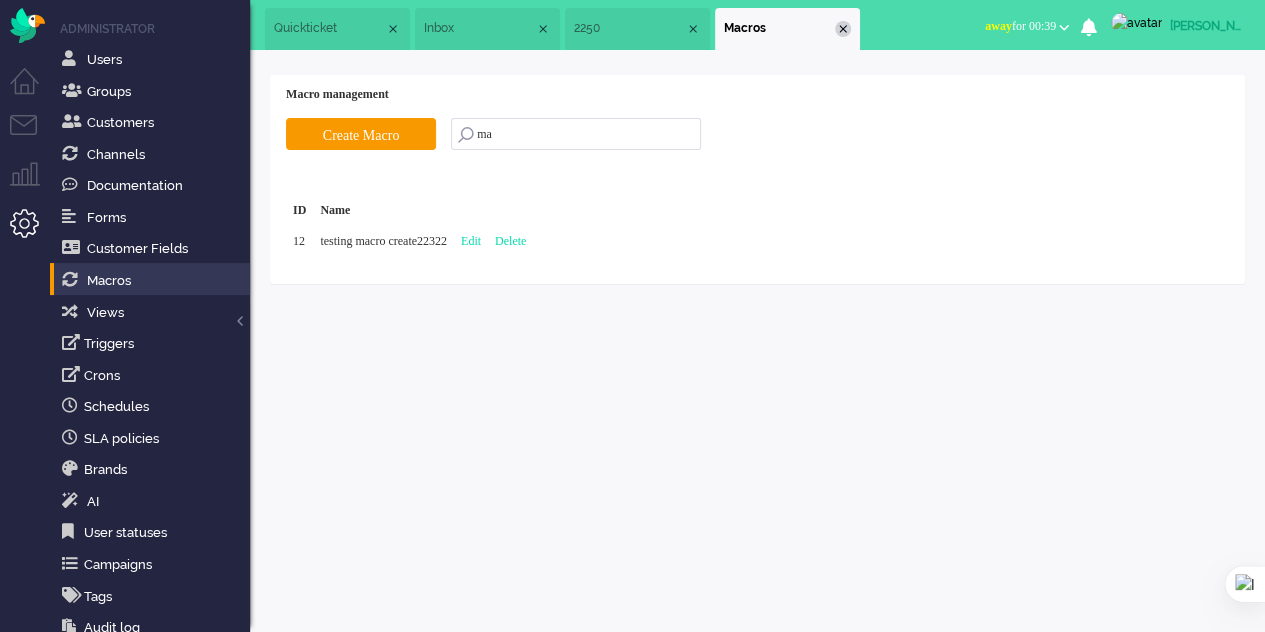 click at bounding box center (843, 29) 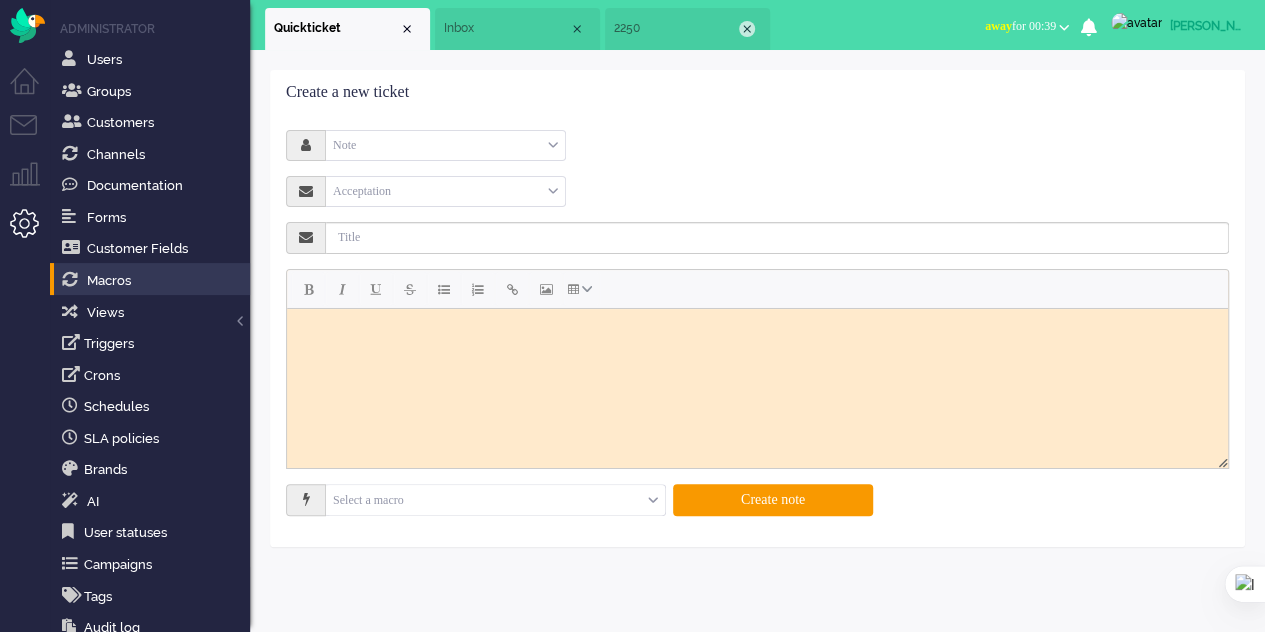 click at bounding box center [747, 29] 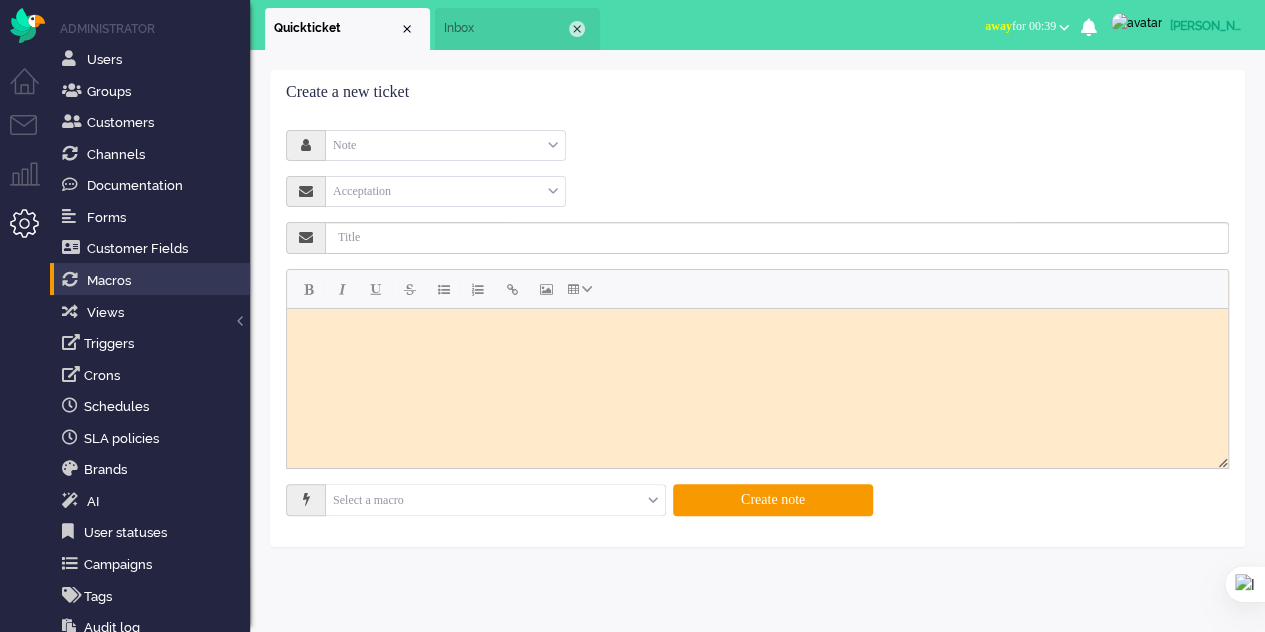 click at bounding box center (577, 29) 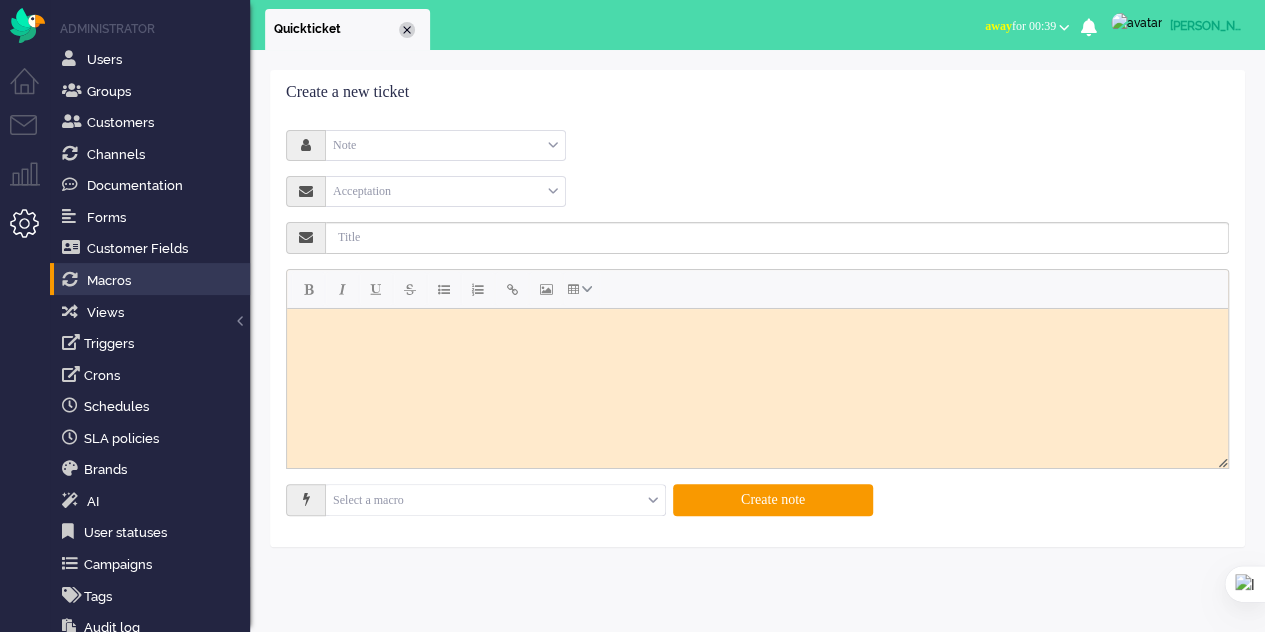 click at bounding box center [407, 30] 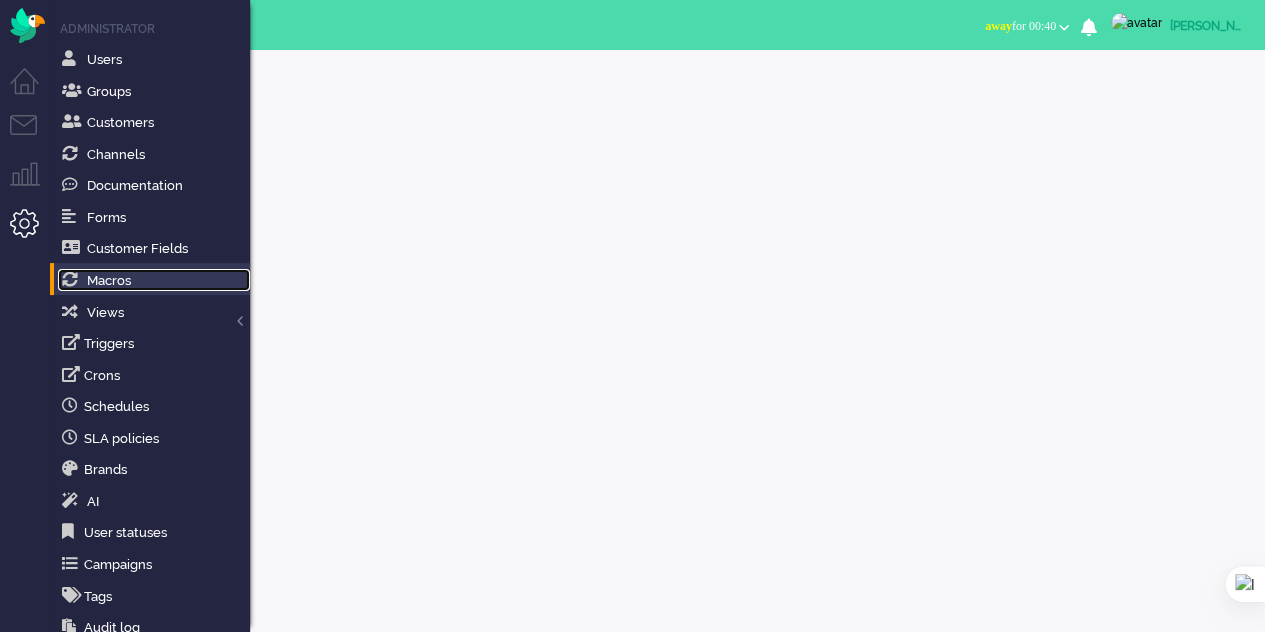 click on "Macros" at bounding box center [154, 280] 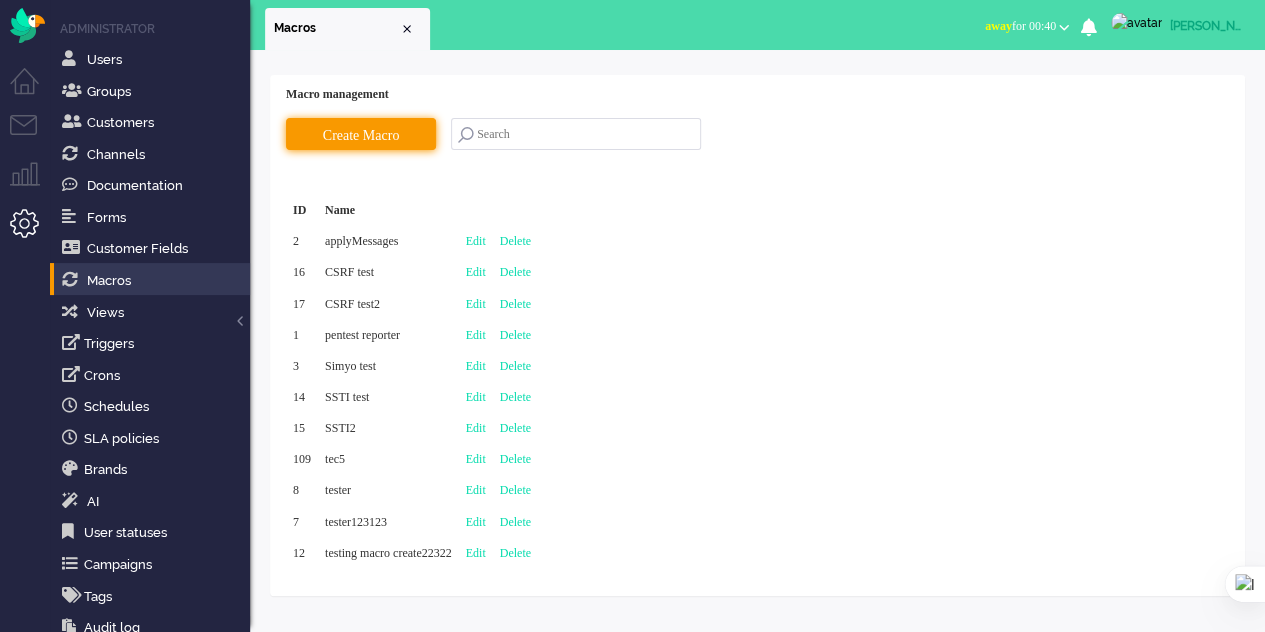 click on "Create Macro" at bounding box center (361, 134) 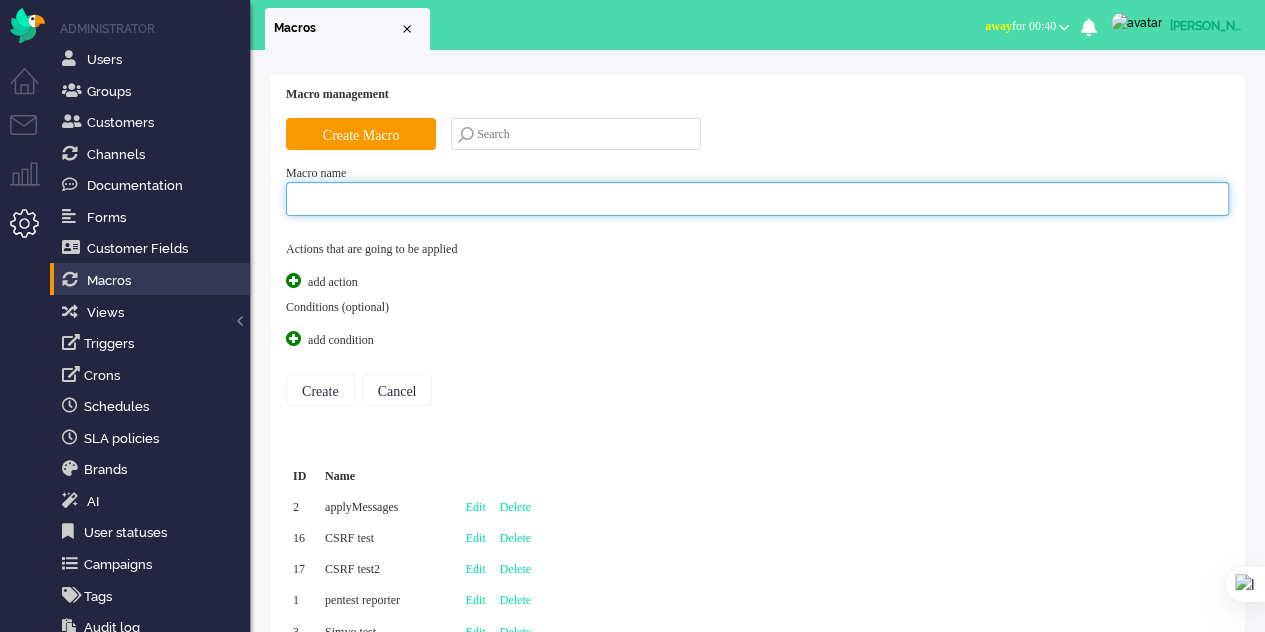 click at bounding box center (757, 199) 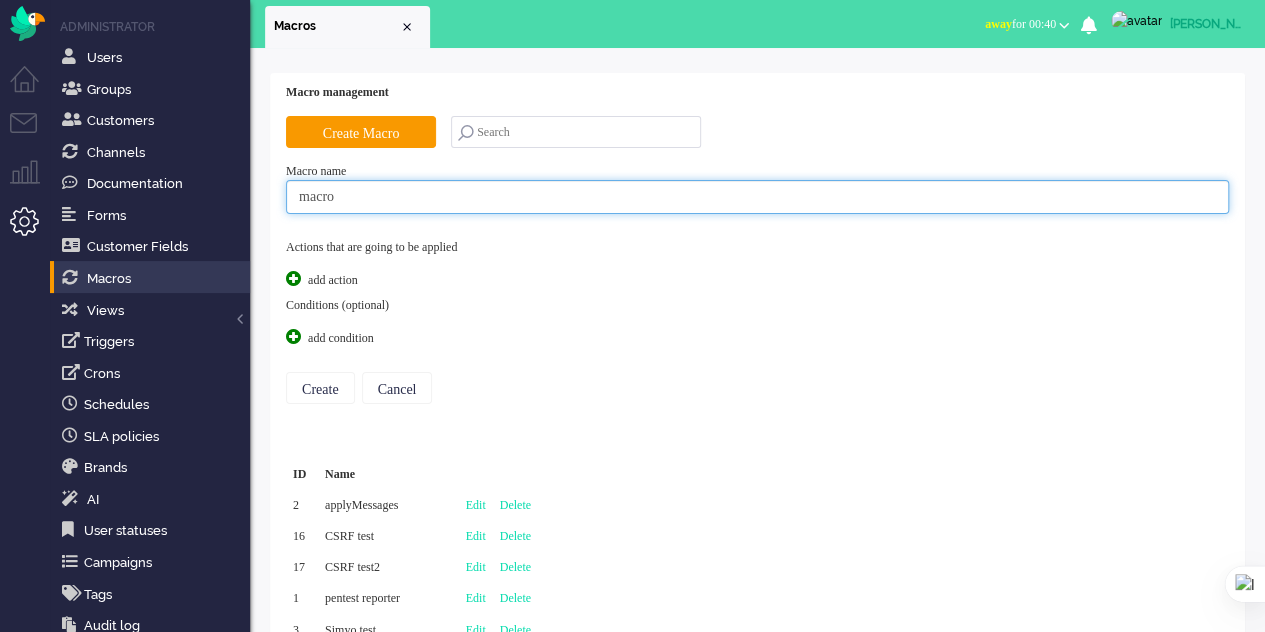 scroll, scrollTop: 0, scrollLeft: 0, axis: both 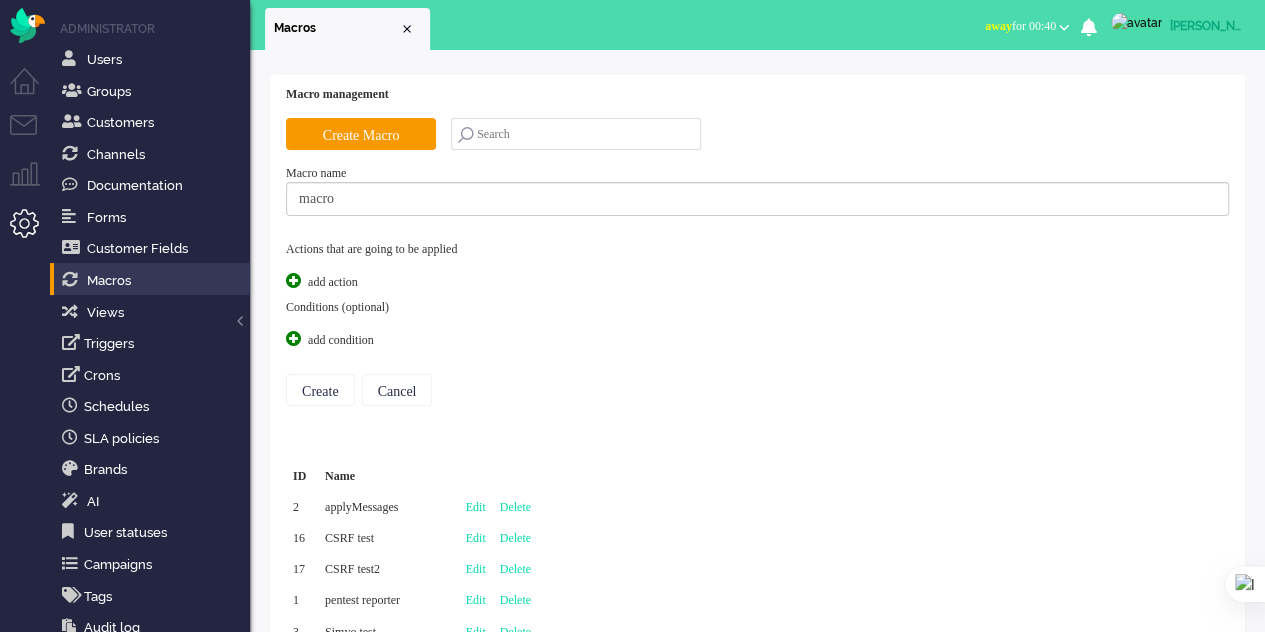 click at bounding box center [293, 280] 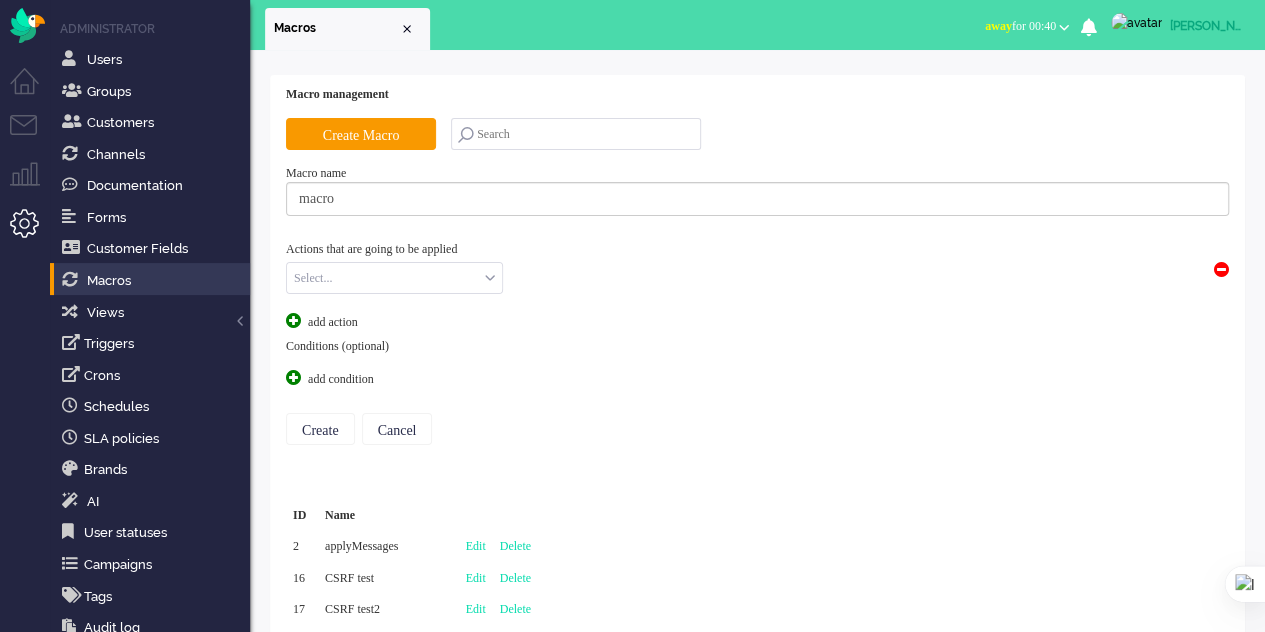 click at bounding box center (394, 278) 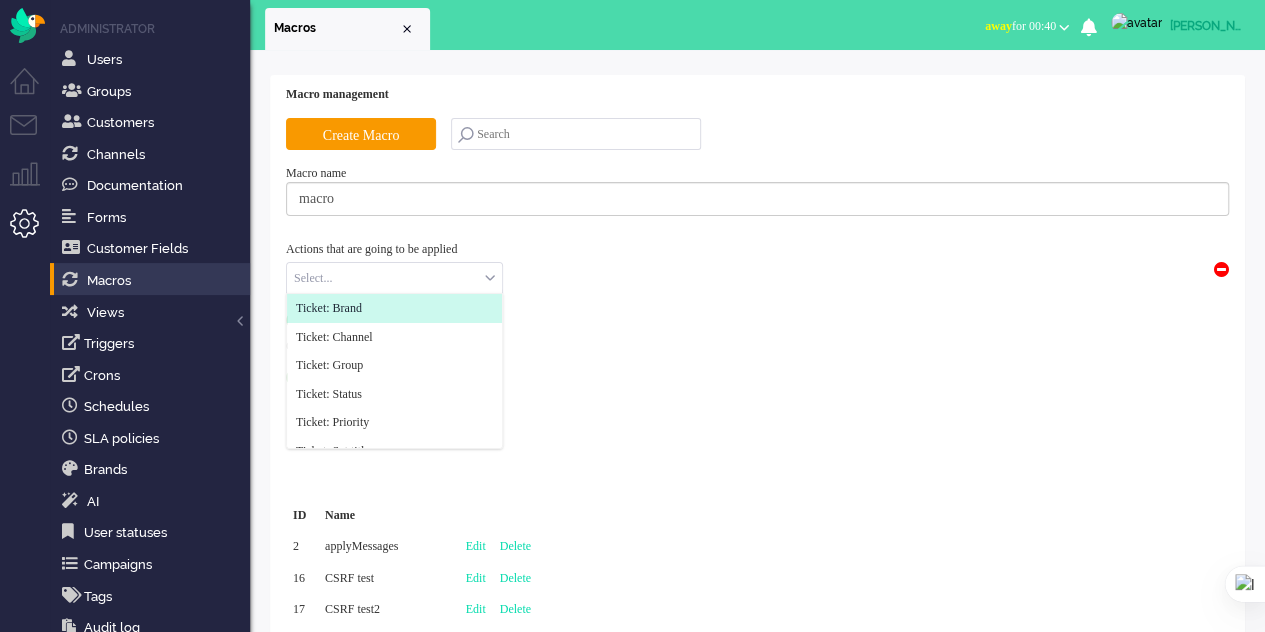 click on "Ticket: Brand" 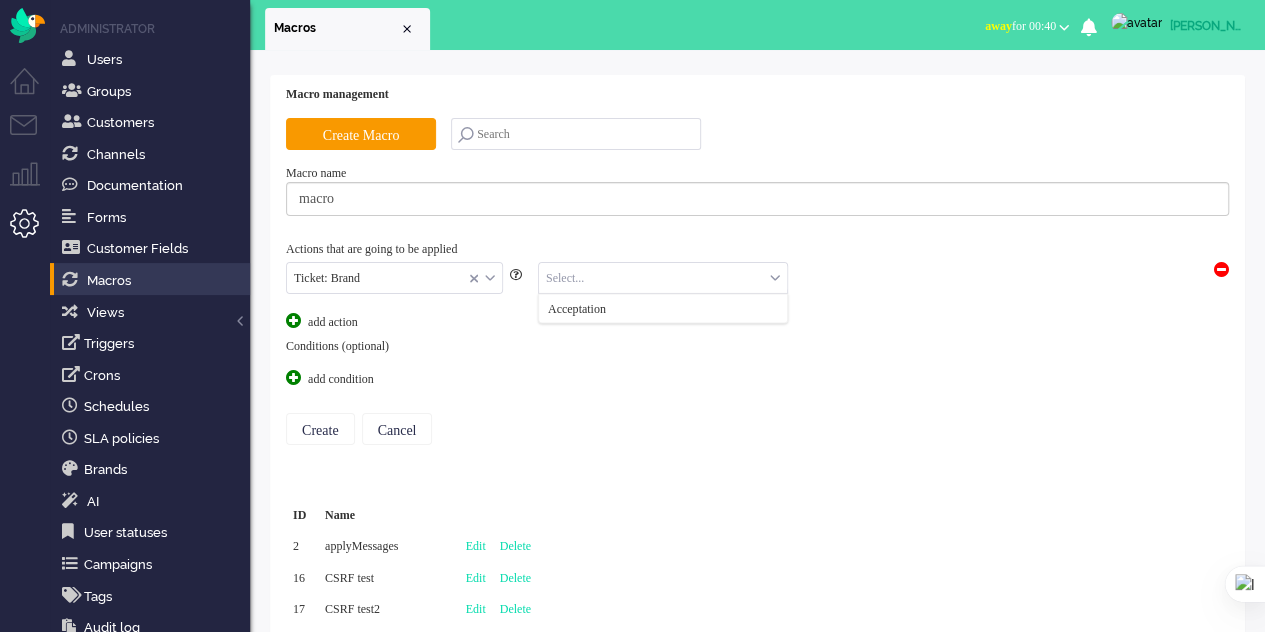 click at bounding box center [663, 278] 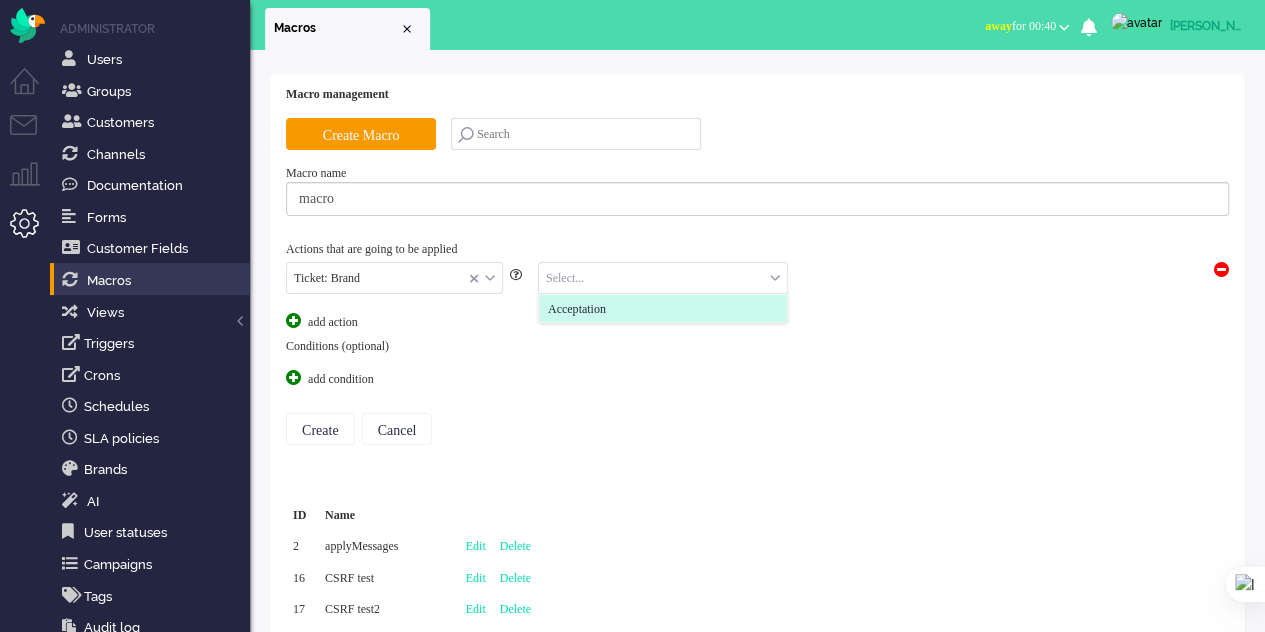 click on "Acceptation" 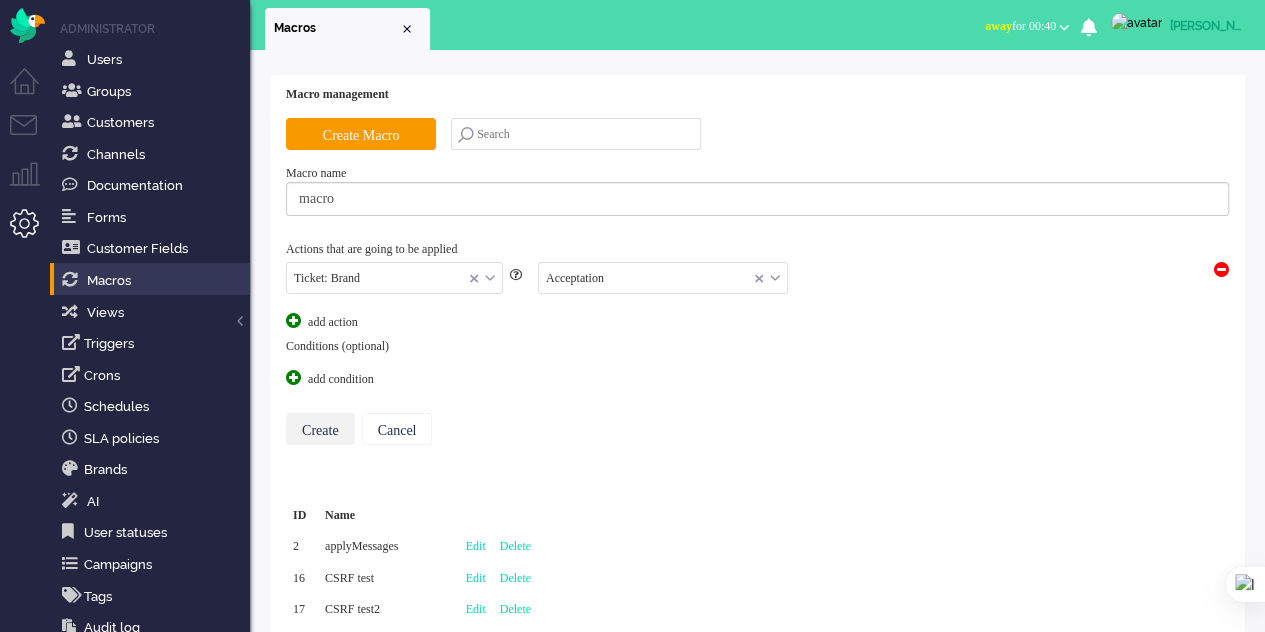 click on "Create" at bounding box center [320, 429] 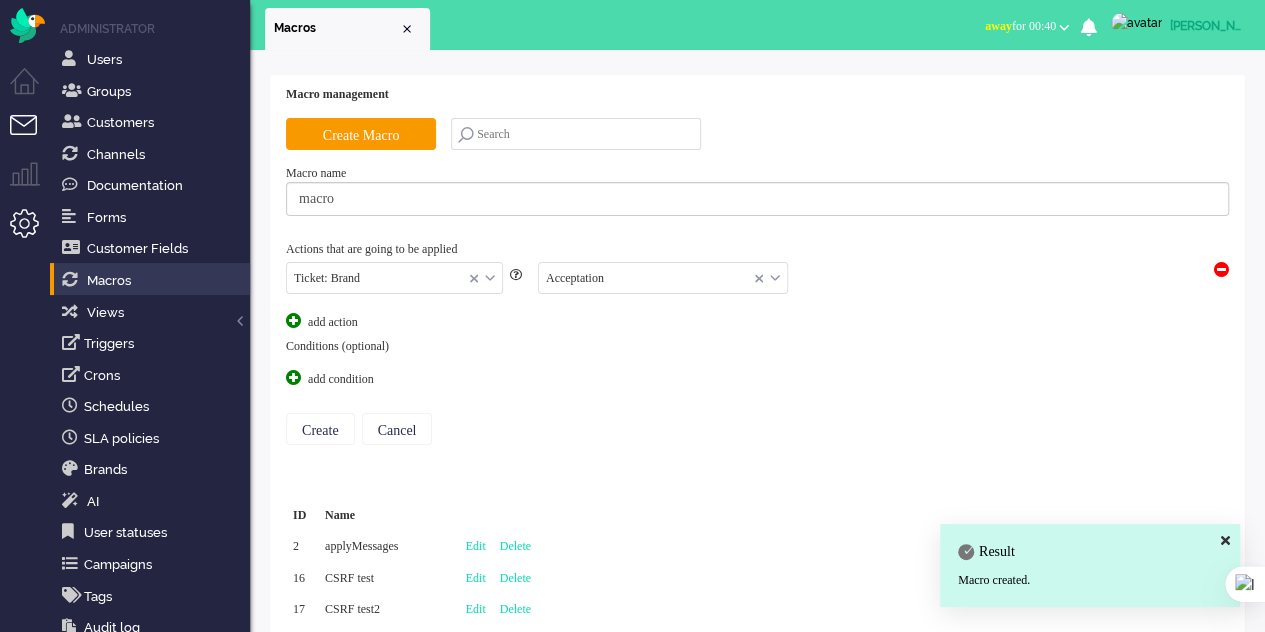 click at bounding box center [32, 137] 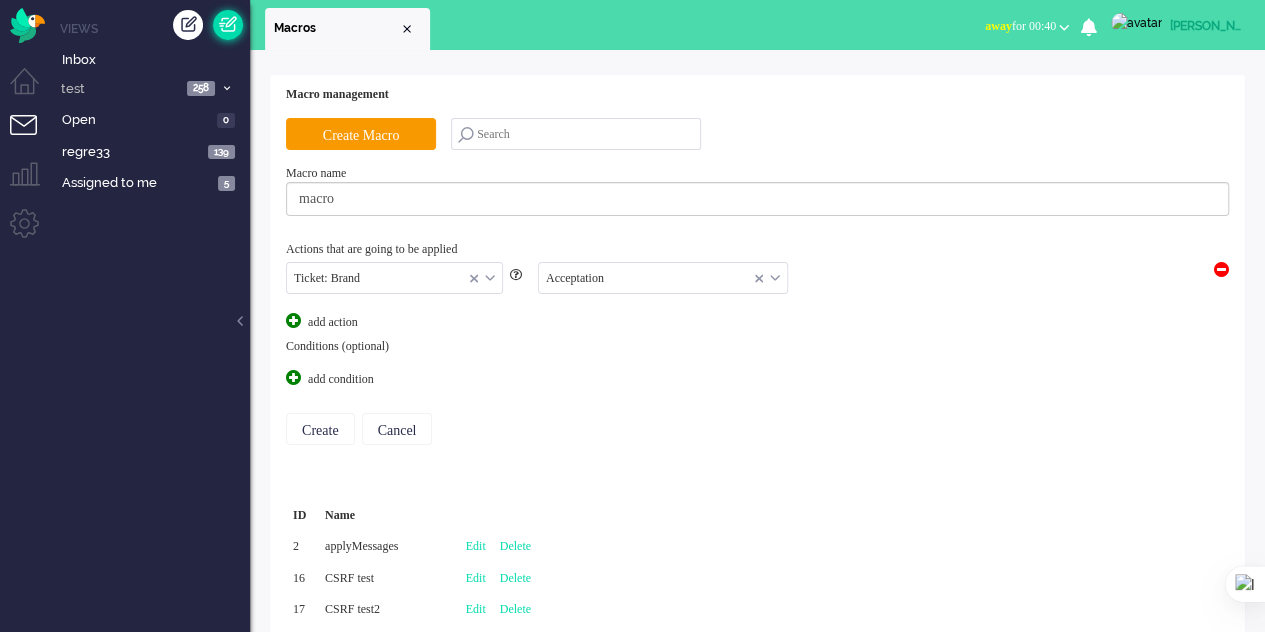 click at bounding box center [228, 25] 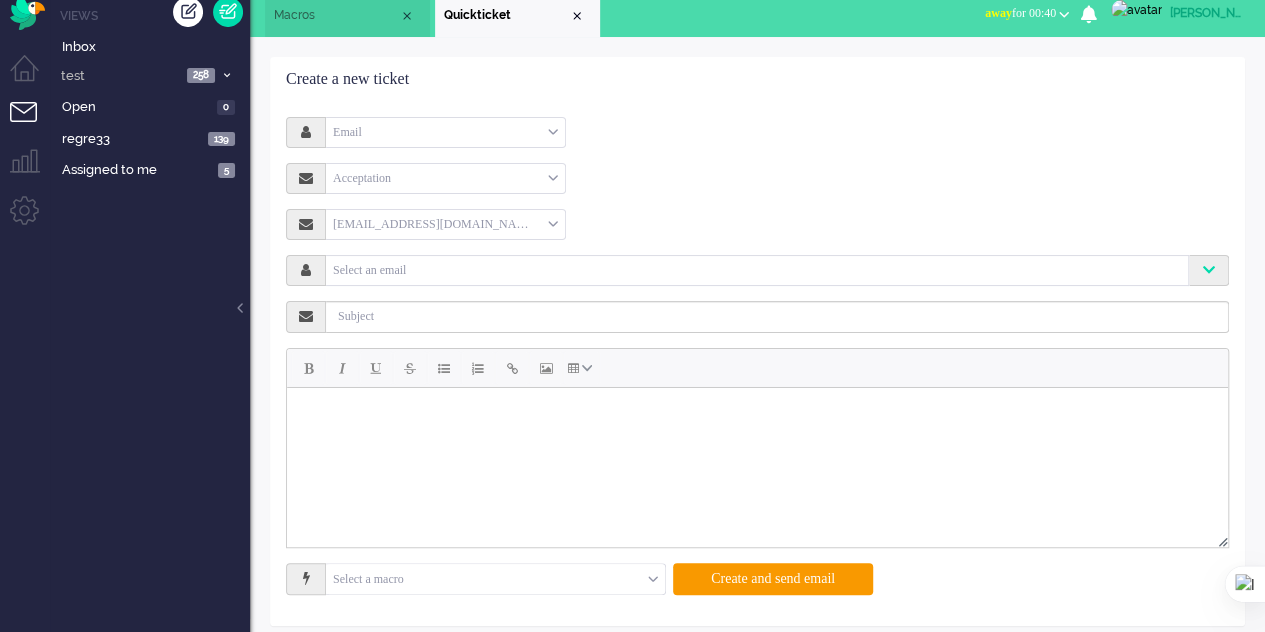scroll, scrollTop: 26, scrollLeft: 0, axis: vertical 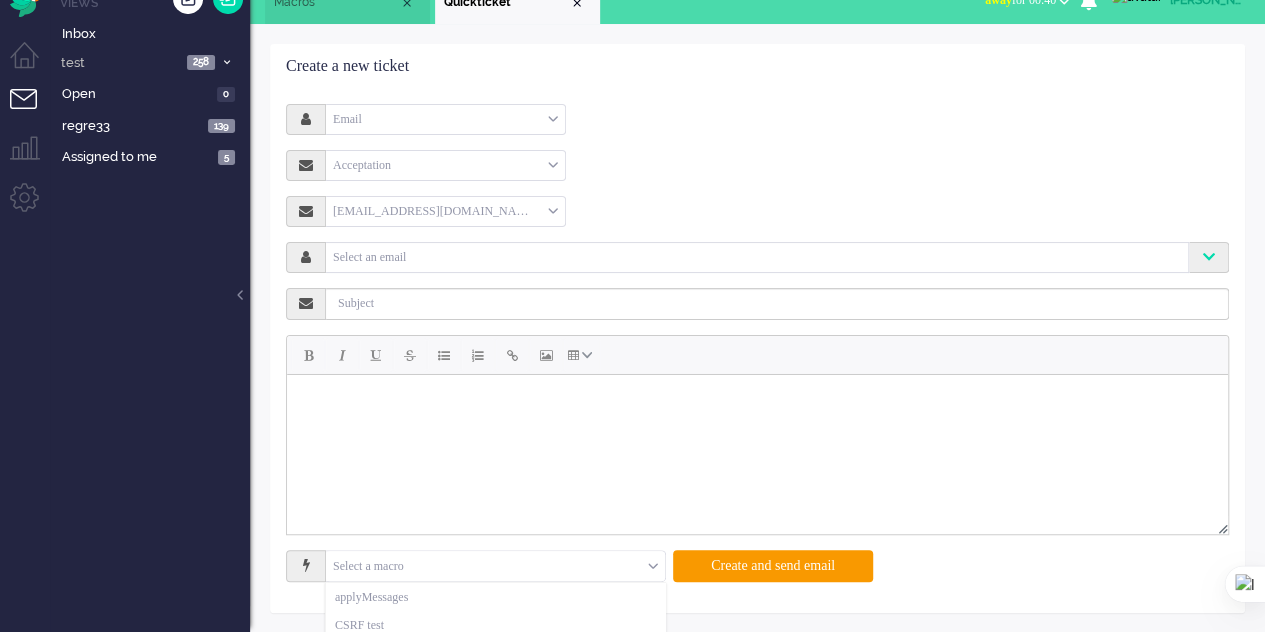 click at bounding box center [495, 566] 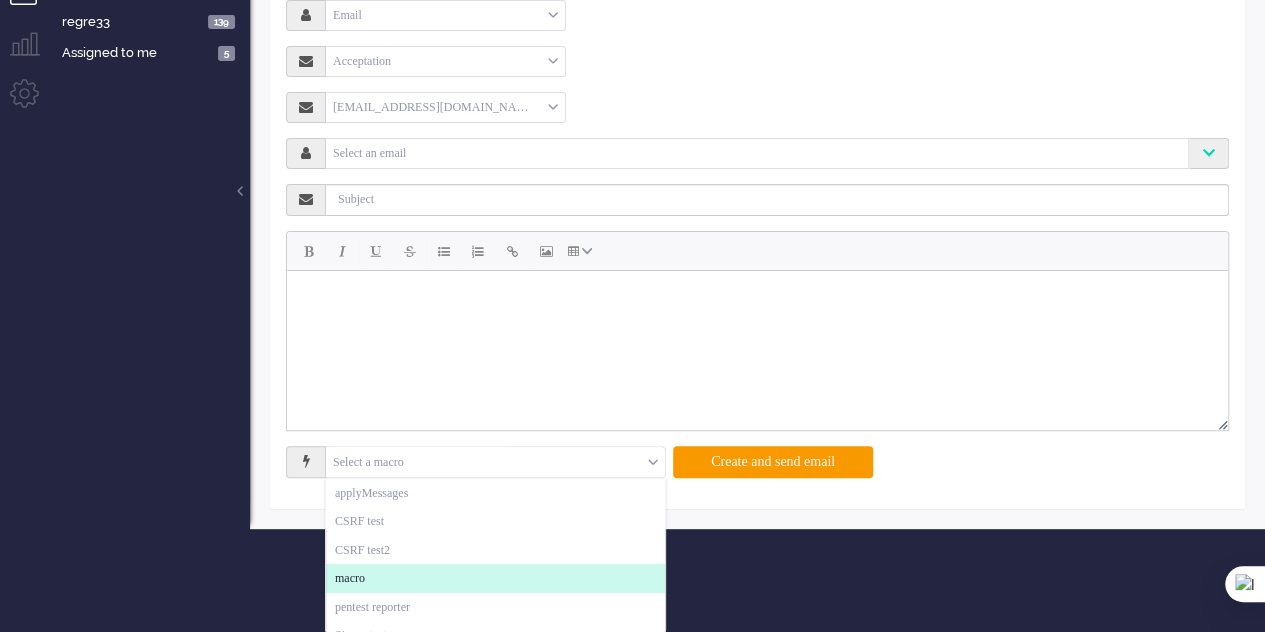 scroll, scrollTop: 131, scrollLeft: 0, axis: vertical 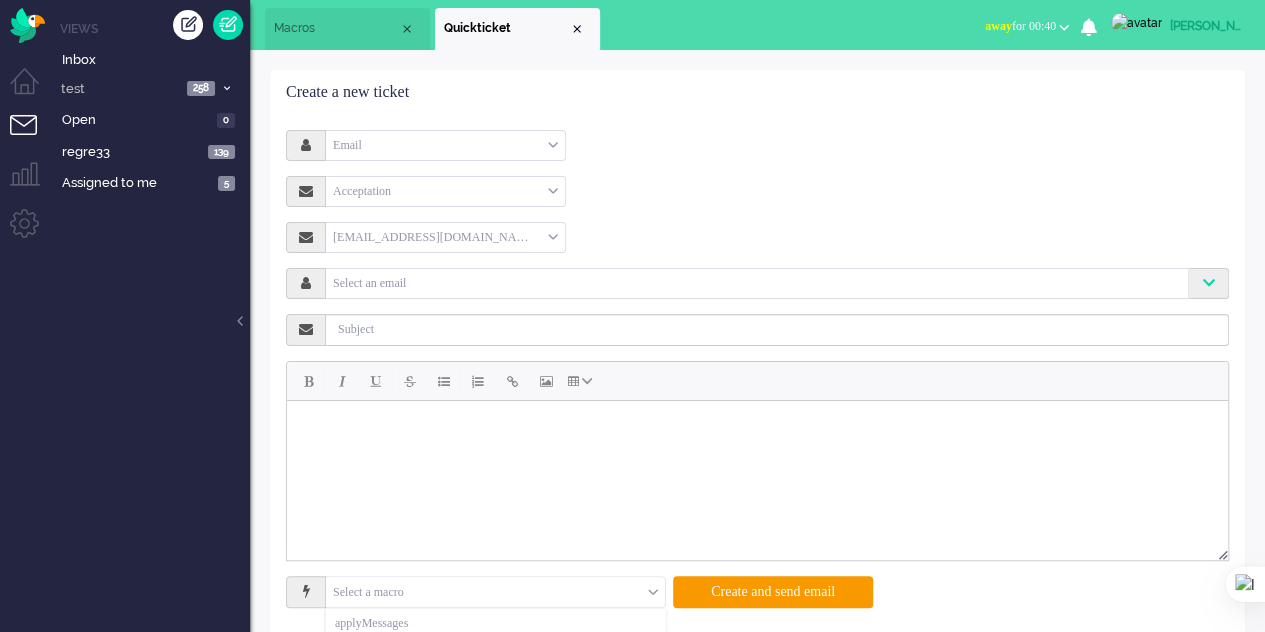 click on "Macros" at bounding box center [336, 28] 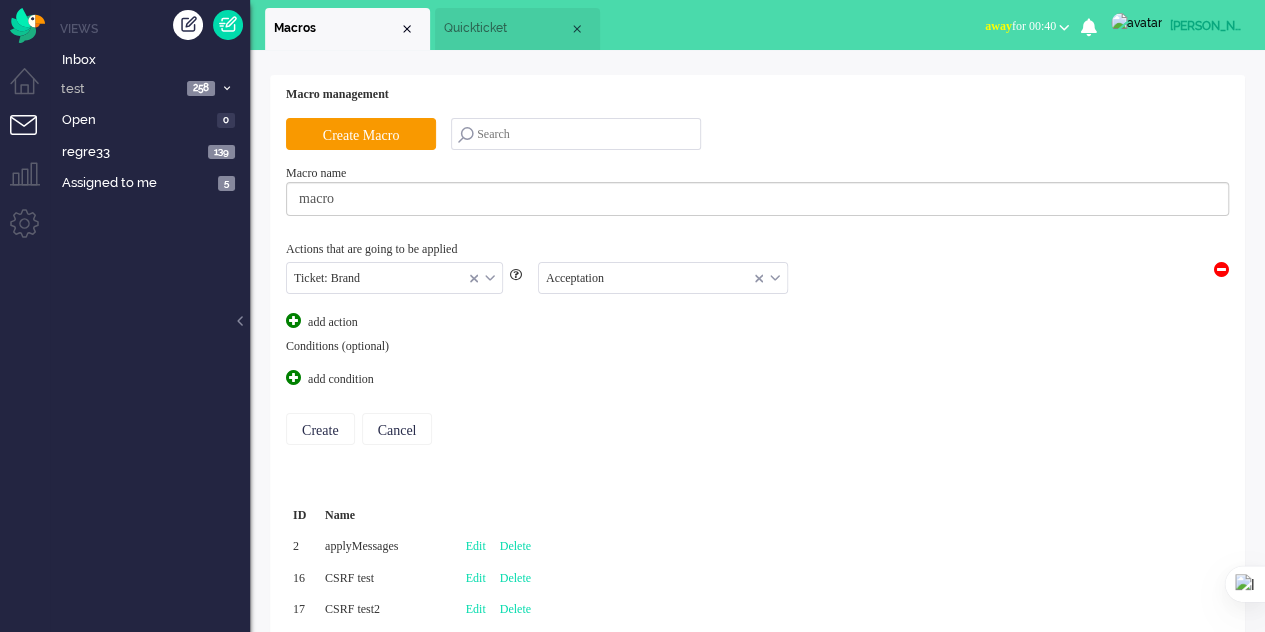 click on "Ticket: Brand" at bounding box center [394, 278] 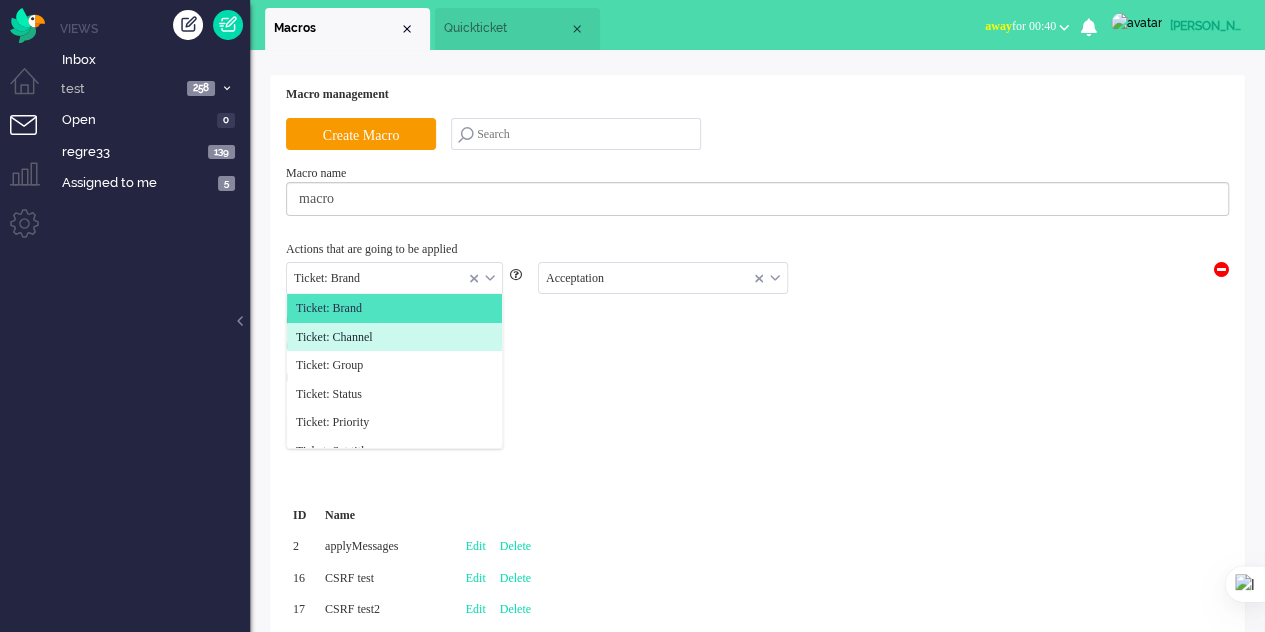 click on "Ticket: Channel" 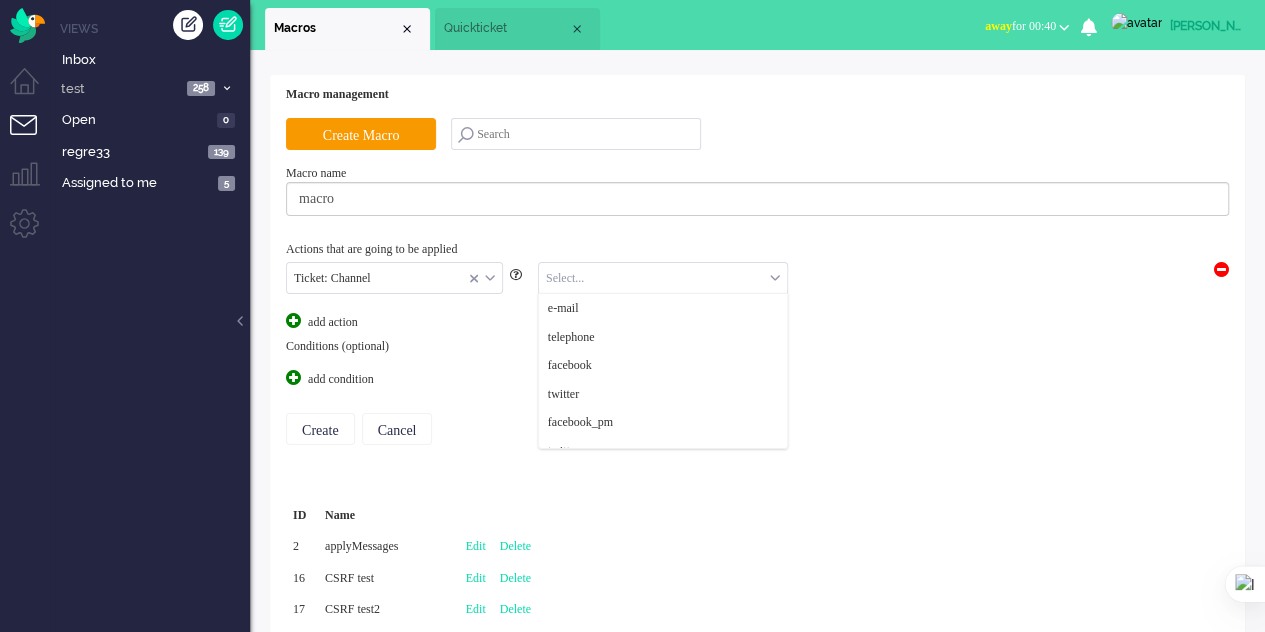 click at bounding box center (663, 278) 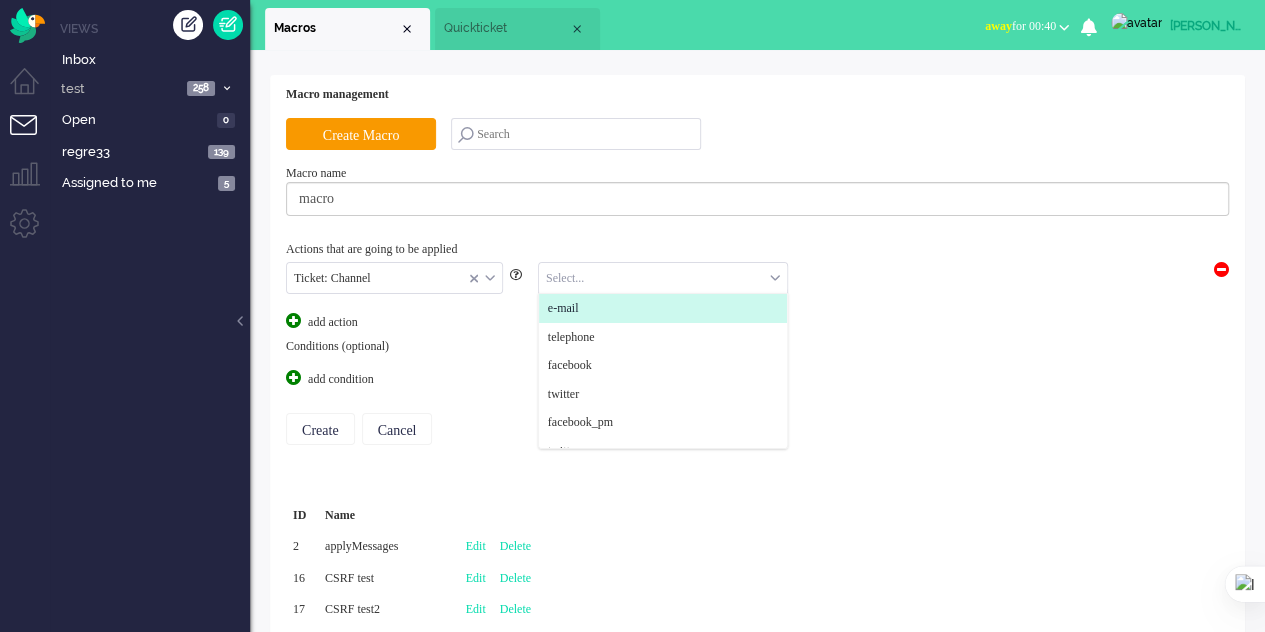 click on "e-mail" 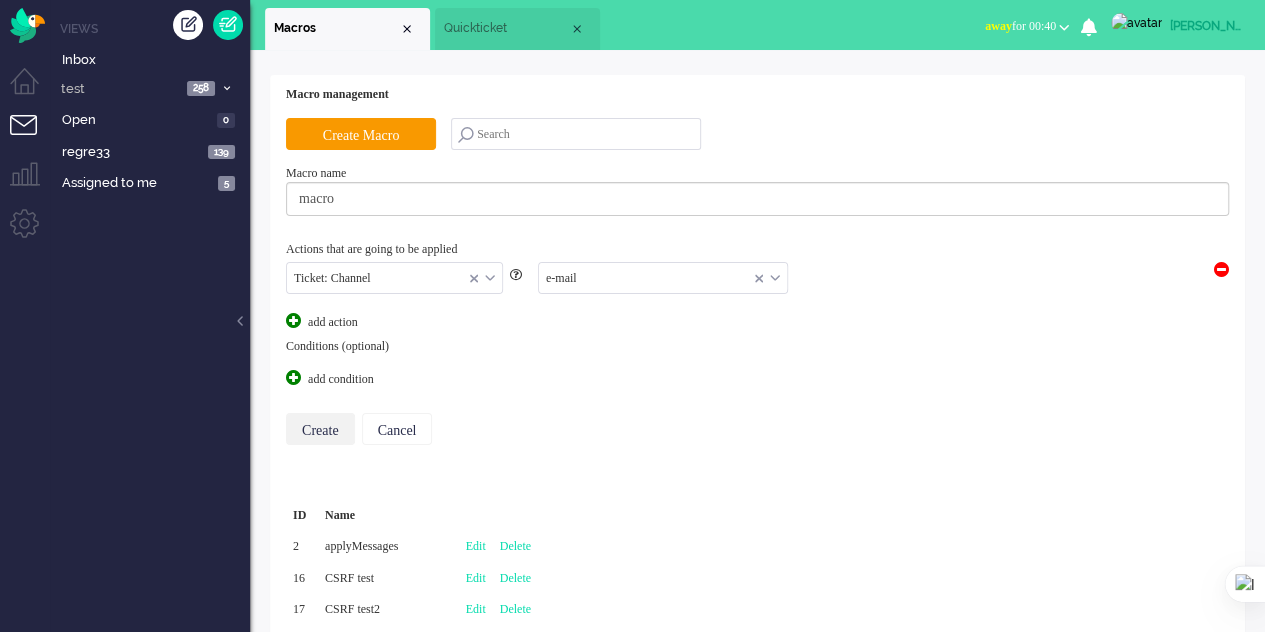 click on "Create" at bounding box center (320, 429) 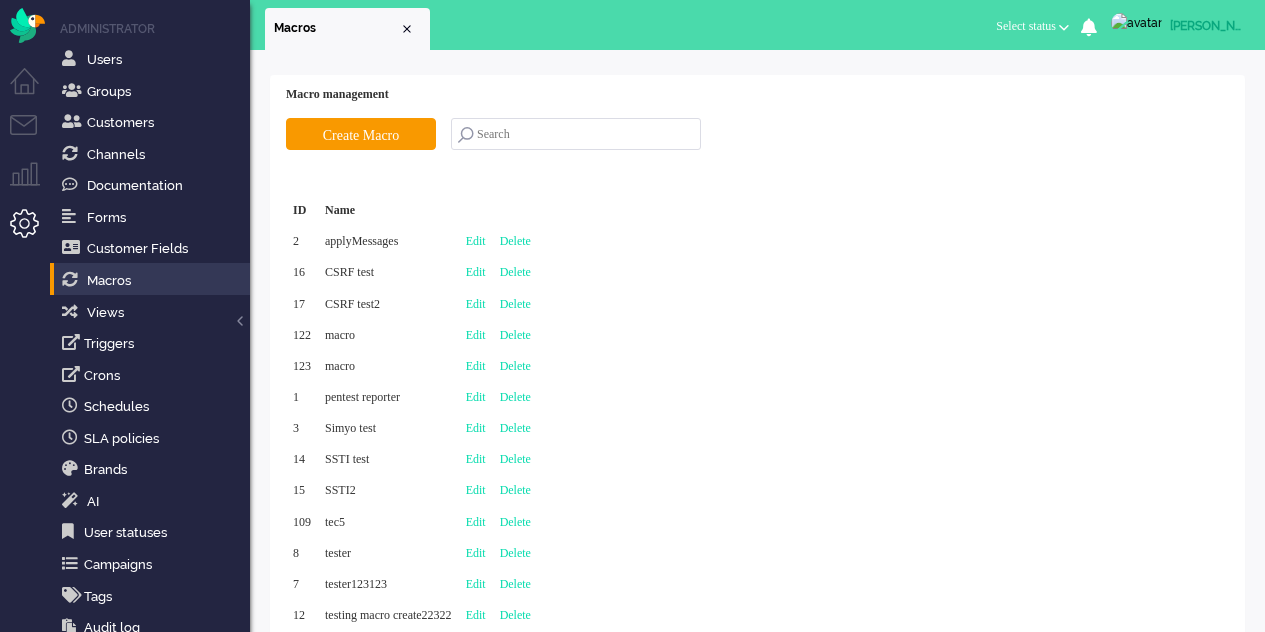 scroll, scrollTop: 0, scrollLeft: 0, axis: both 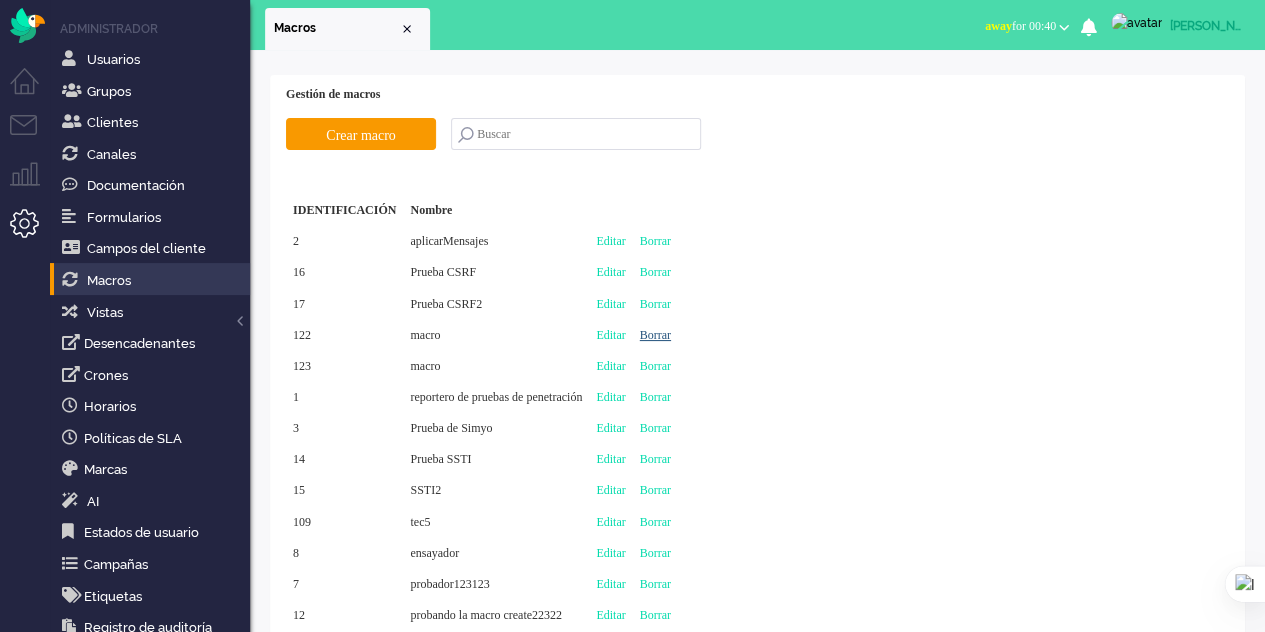 click on "Borrar" at bounding box center [655, 335] 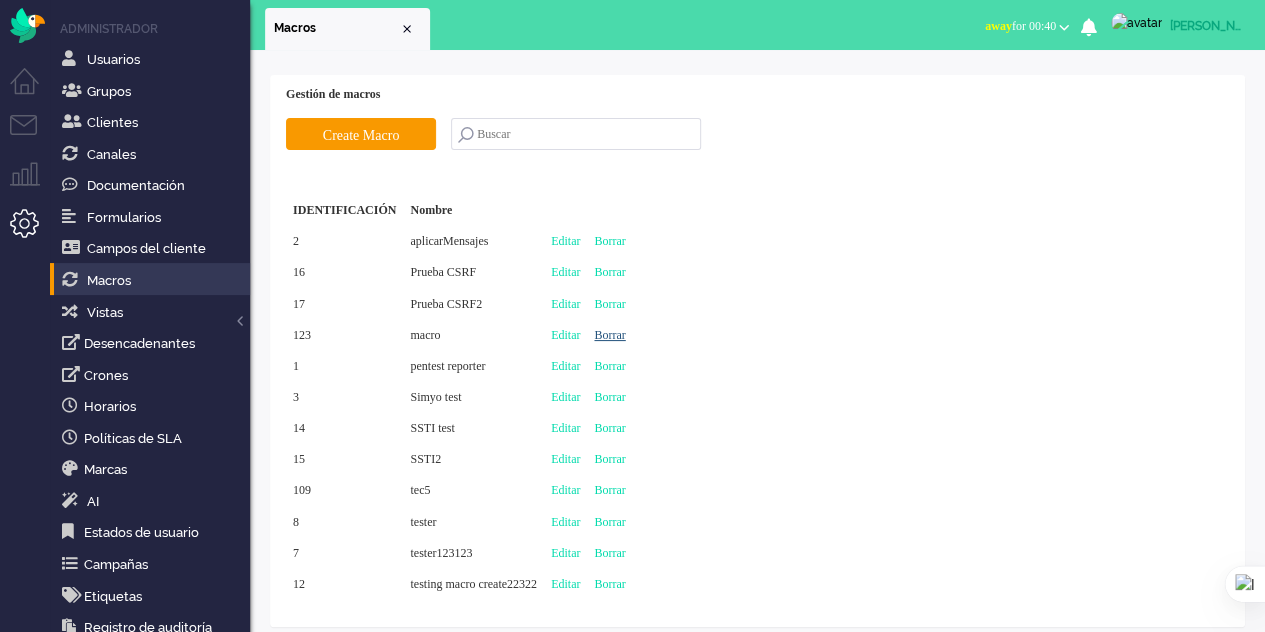 type on "Create Macro" 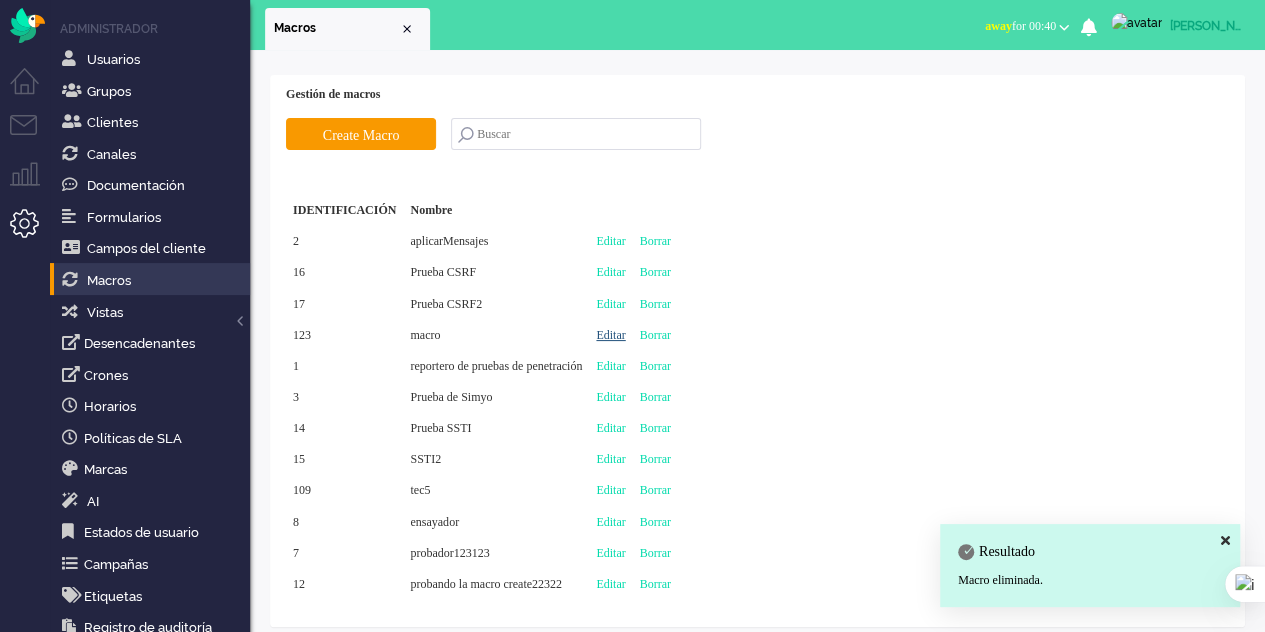 click on "Editar" at bounding box center [610, 335] 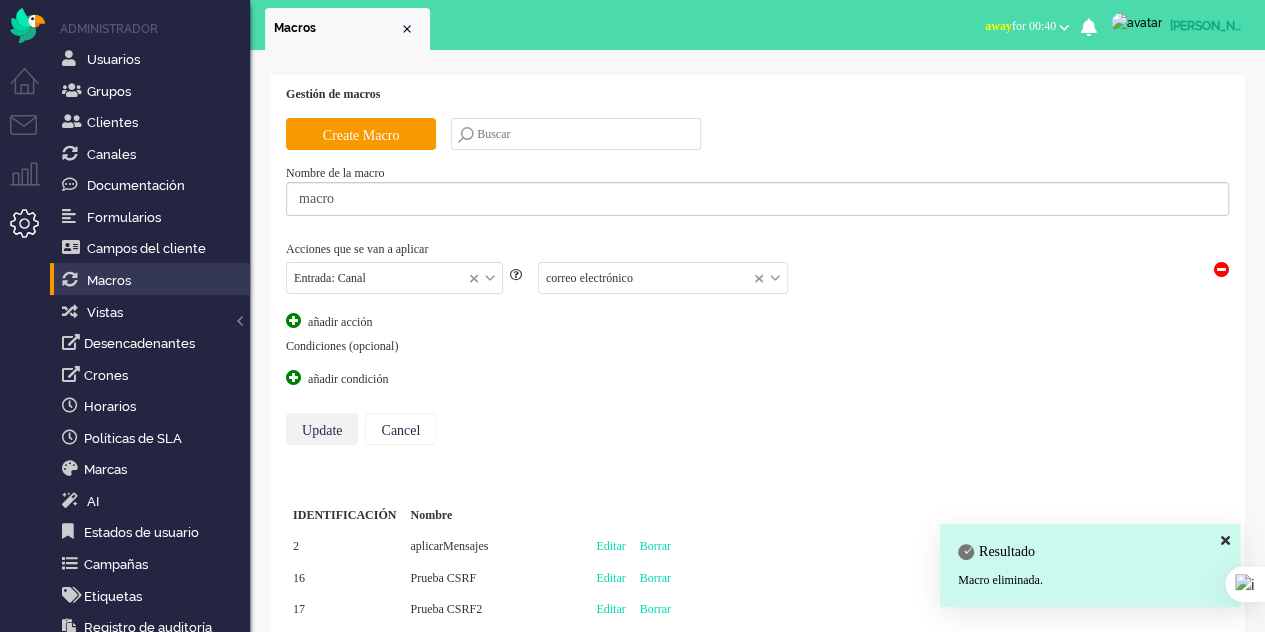 click on "Update" at bounding box center (322, 429) 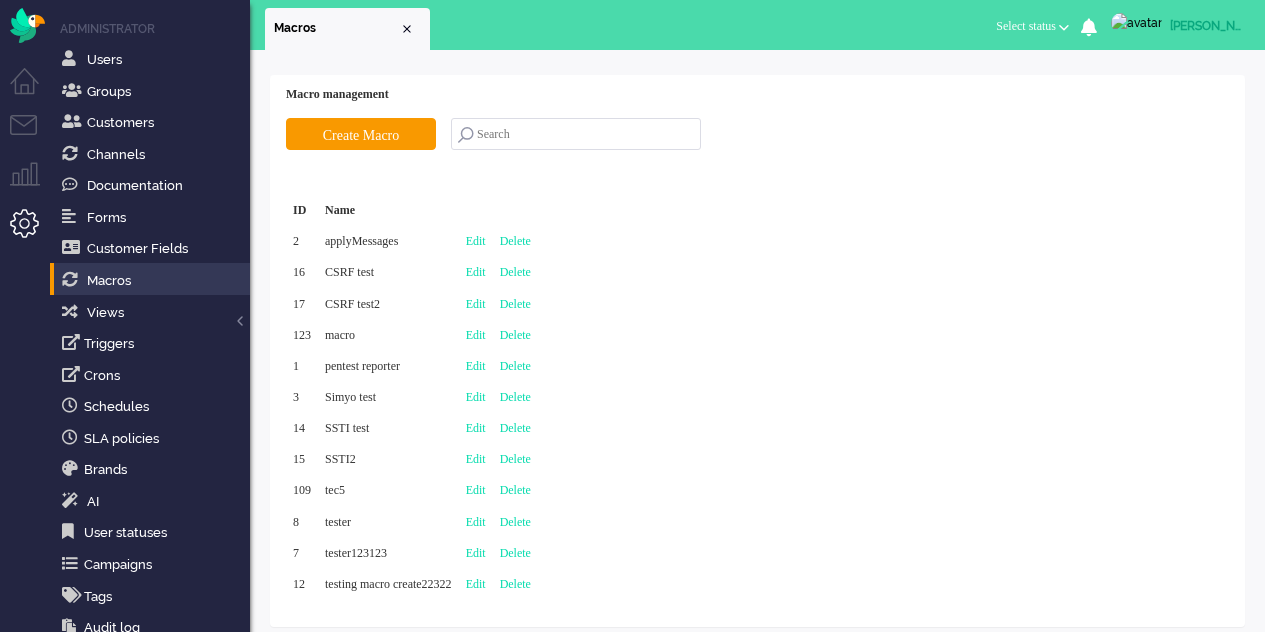 scroll, scrollTop: 0, scrollLeft: 0, axis: both 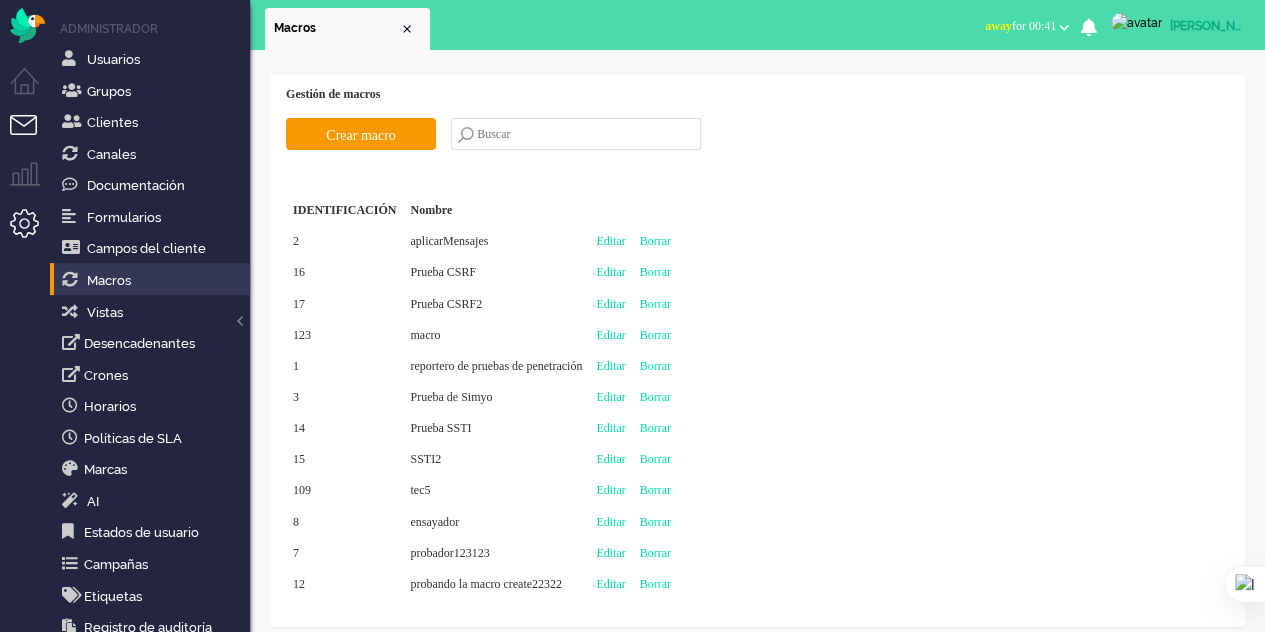 click at bounding box center (32, 137) 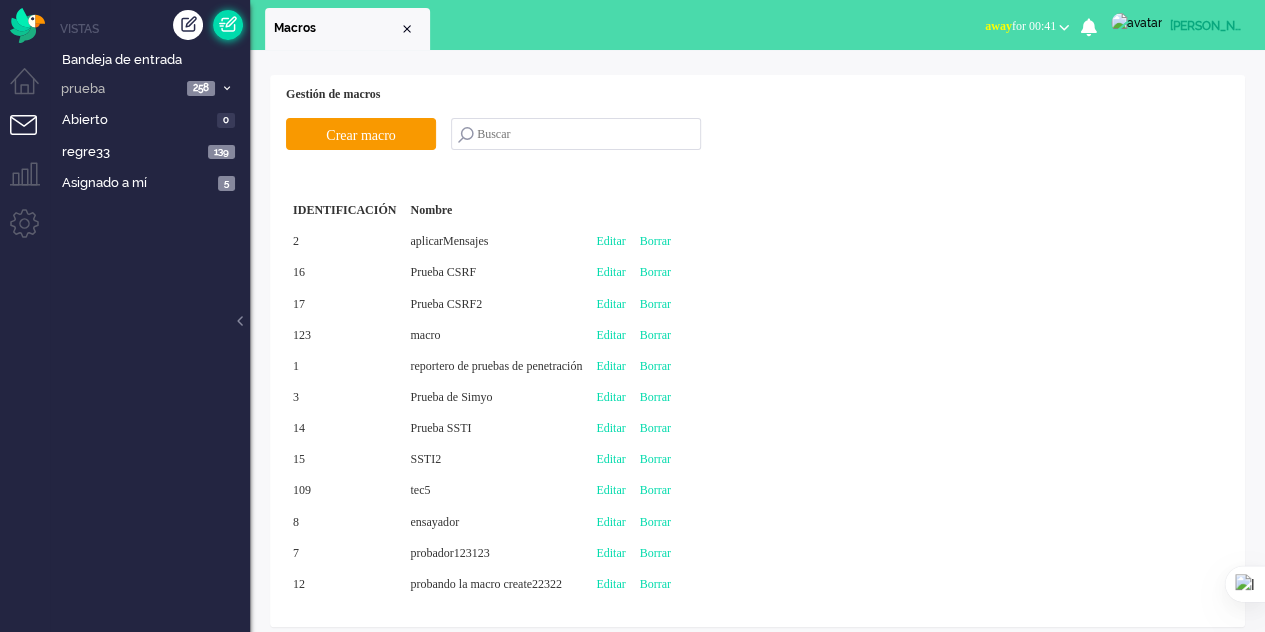 click at bounding box center [228, 25] 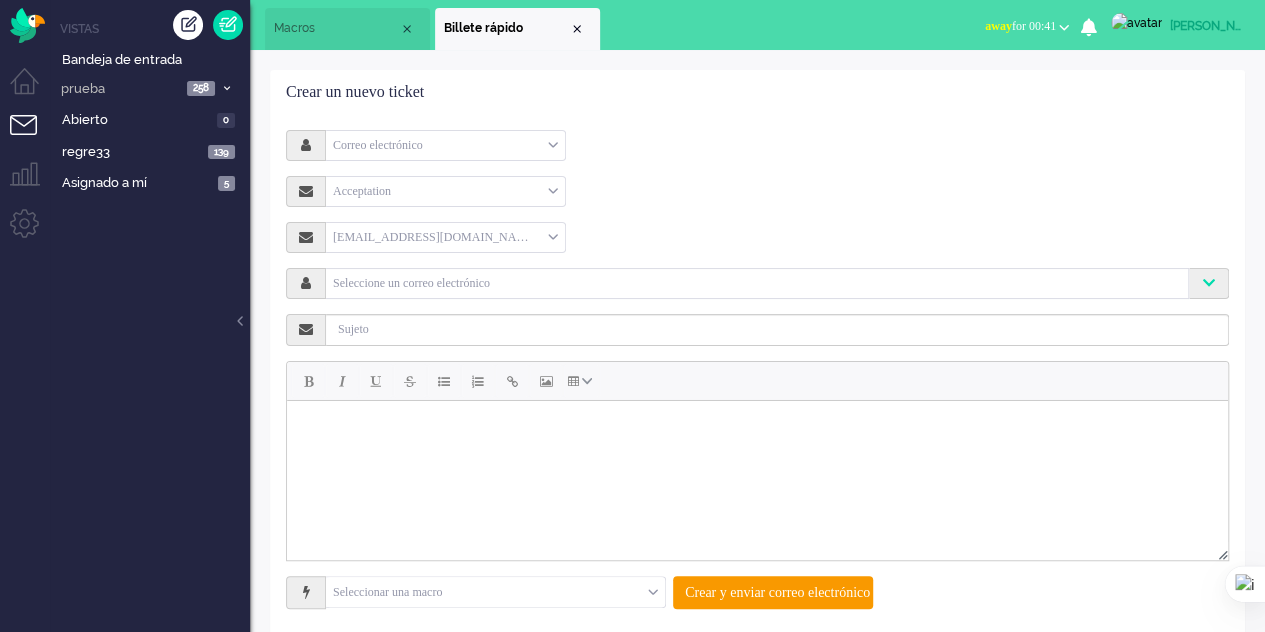 scroll, scrollTop: 28, scrollLeft: 0, axis: vertical 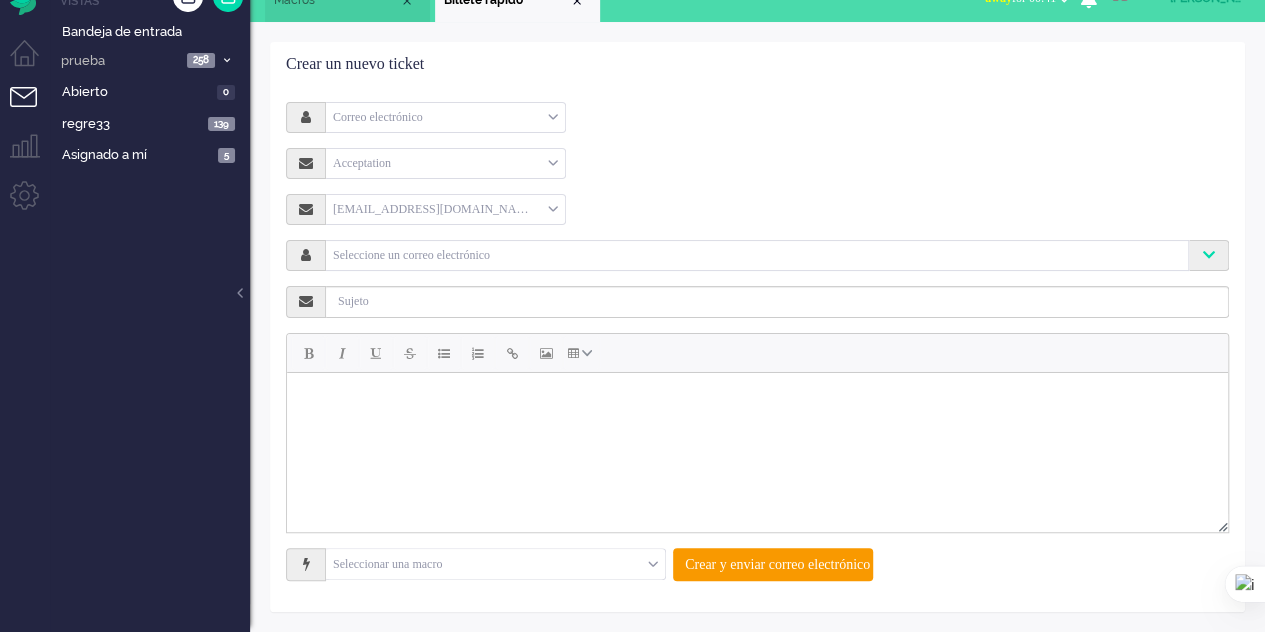 click on "Seleccionar una macro" at bounding box center (495, 564) 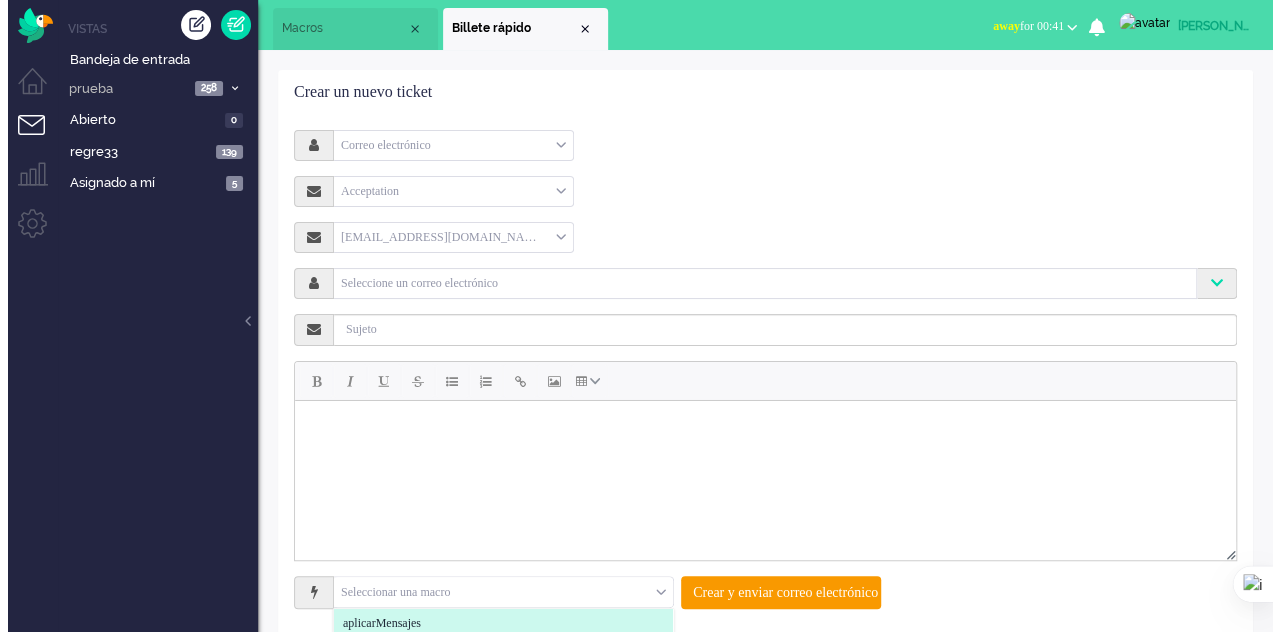 scroll, scrollTop: 0, scrollLeft: 0, axis: both 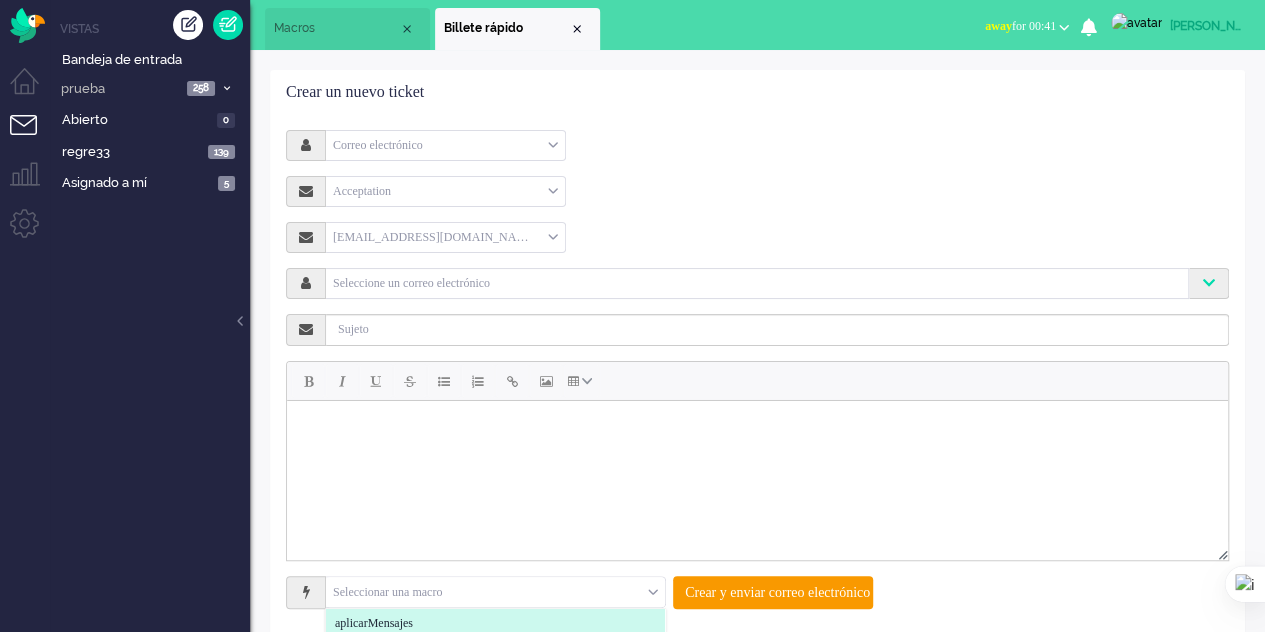 click on "Macros" at bounding box center (347, 29) 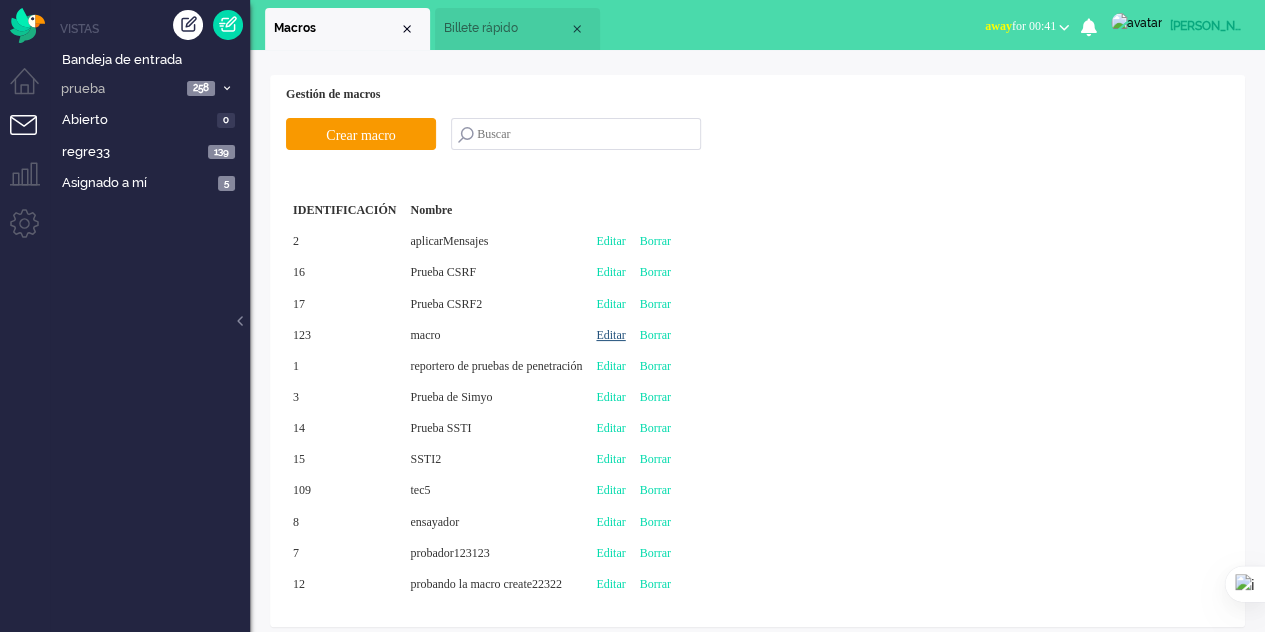click on "Editar" at bounding box center (610, 335) 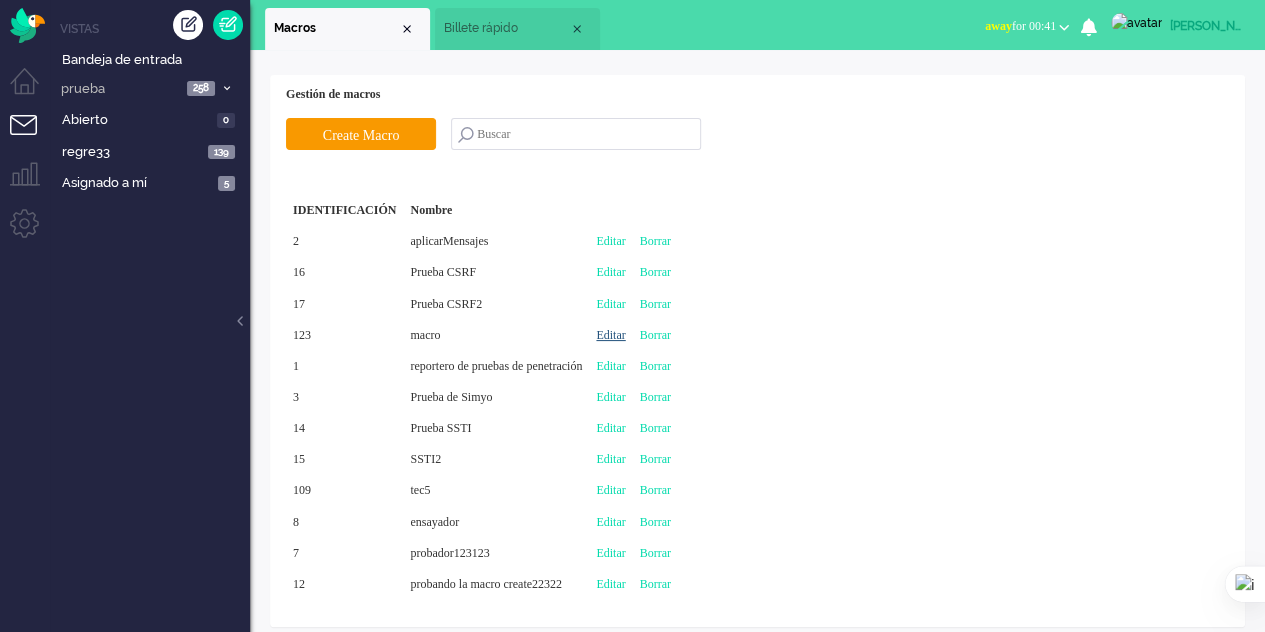 type on "macro" 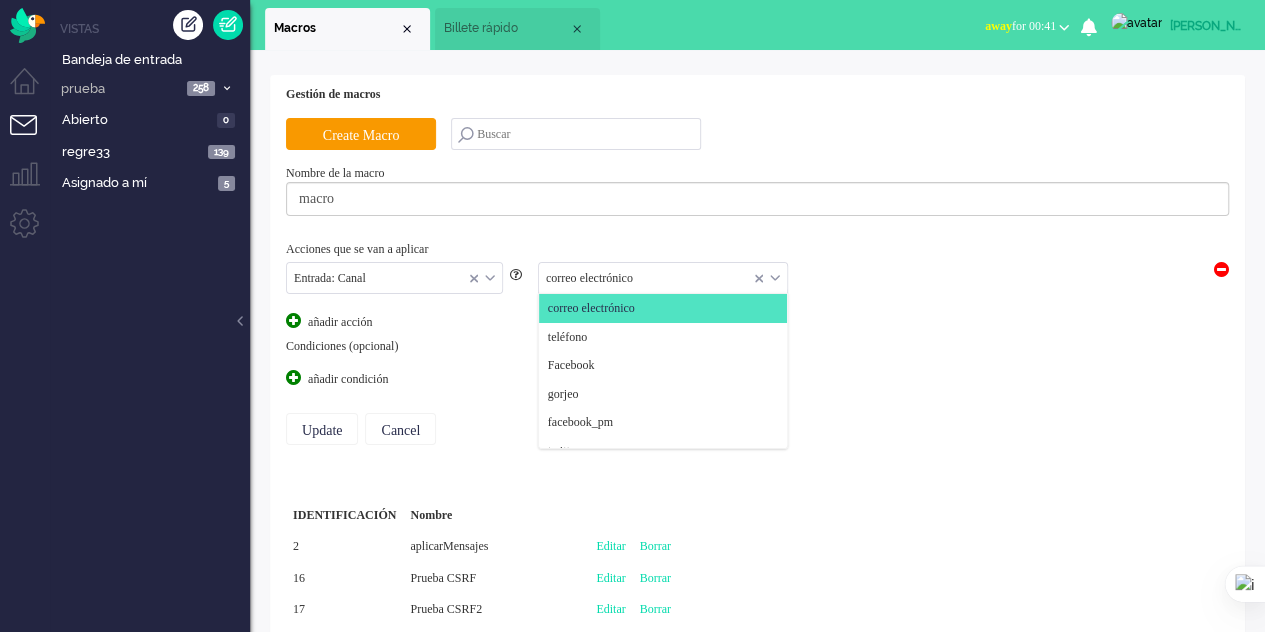 click on "correo electrónico" at bounding box center [663, 278] 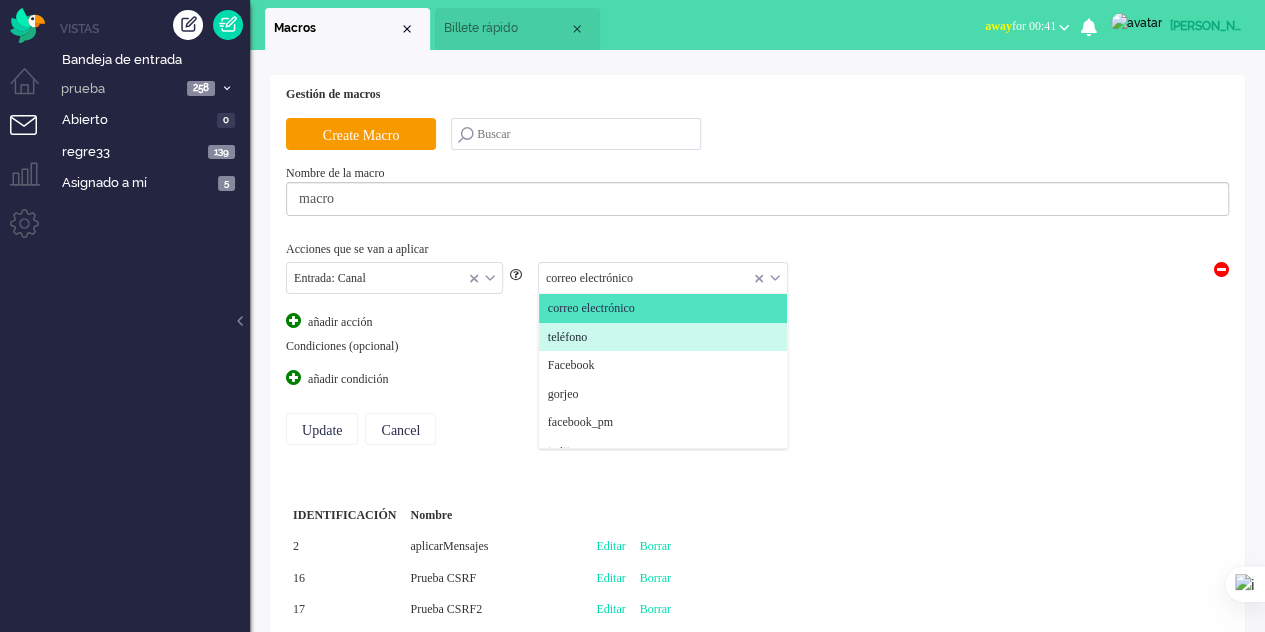 click on "teléfono" 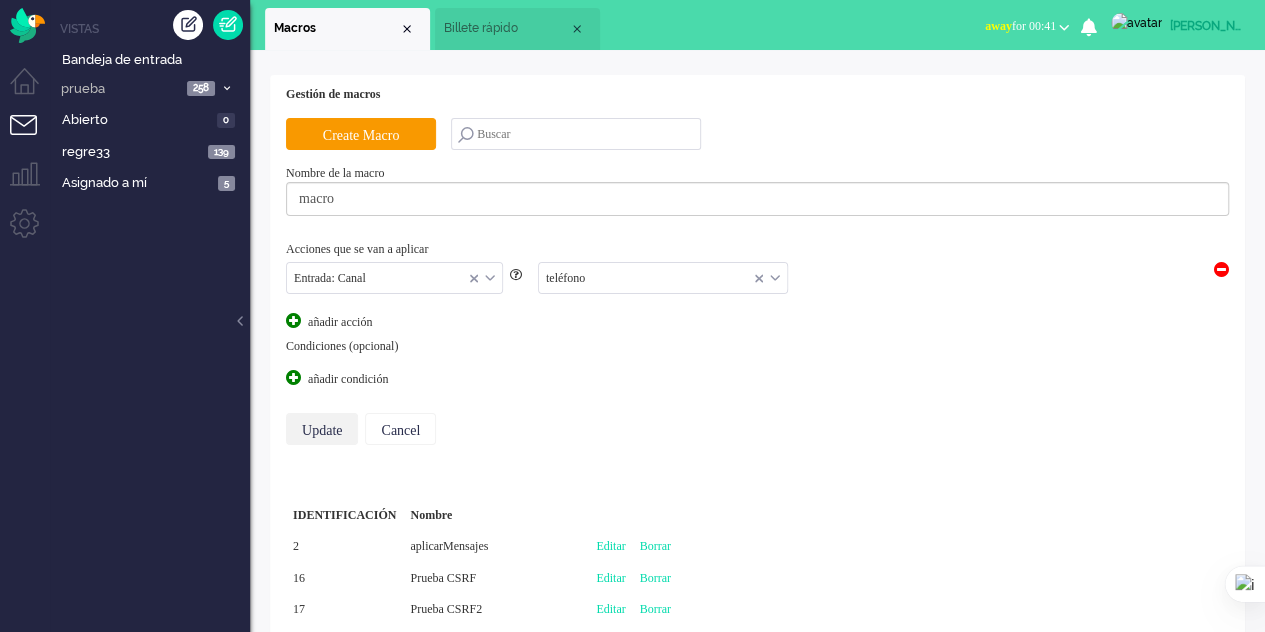click on "Update" at bounding box center (322, 429) 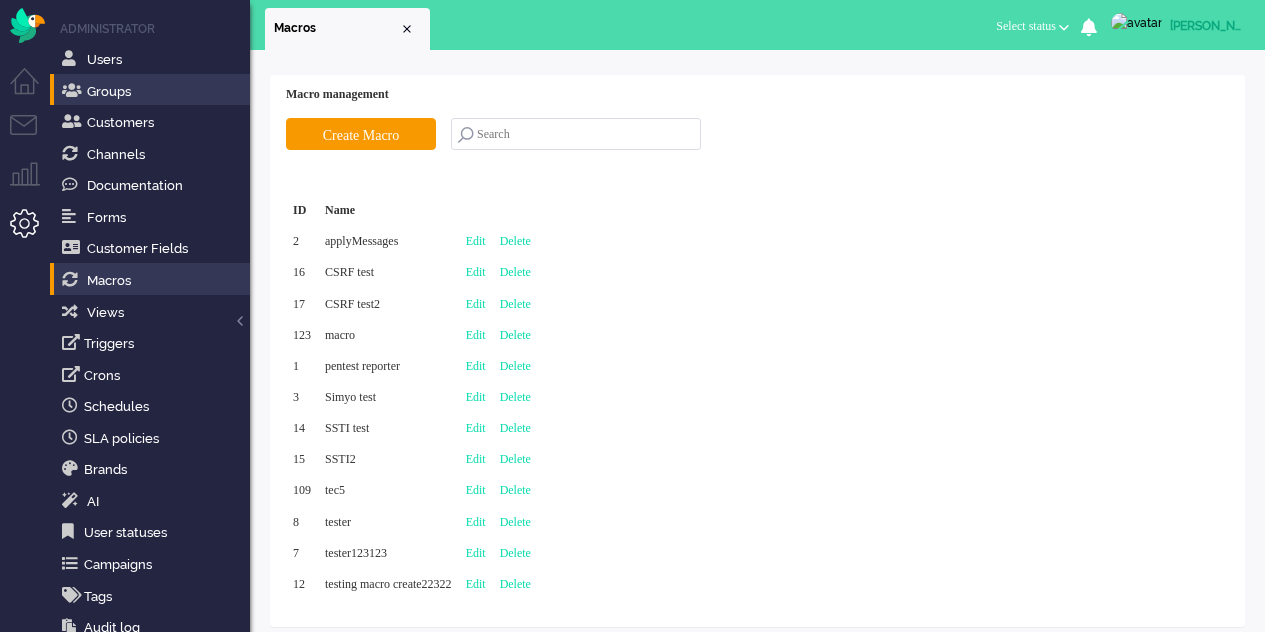 scroll, scrollTop: 0, scrollLeft: 0, axis: both 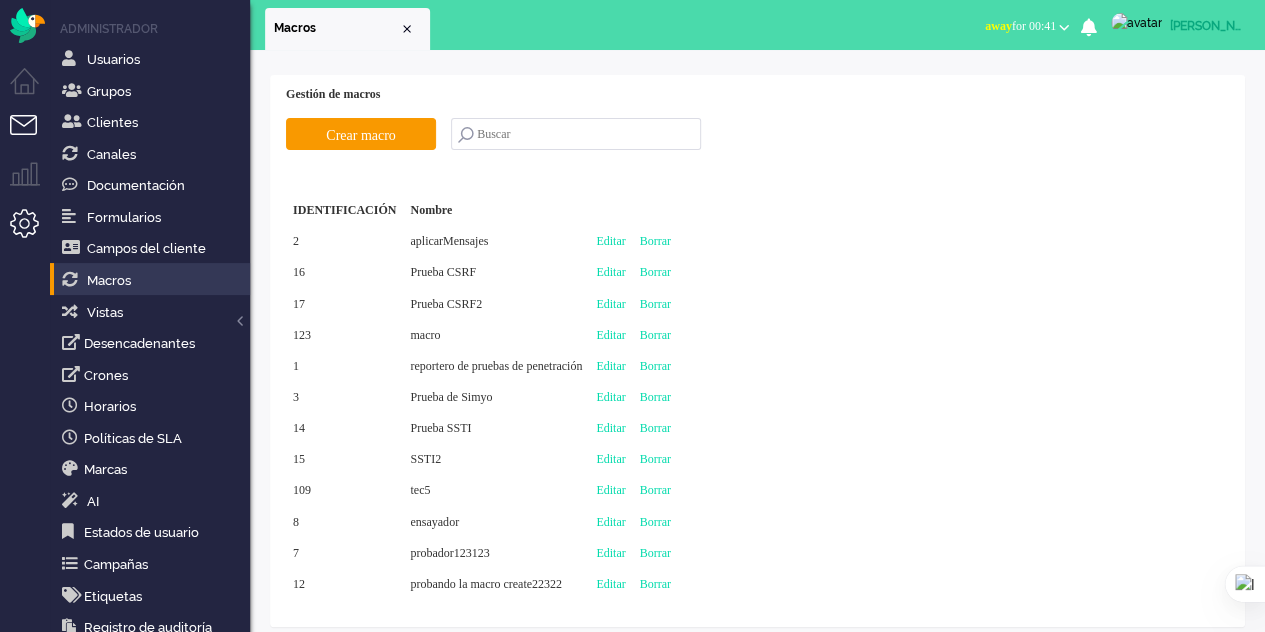 click at bounding box center (32, 137) 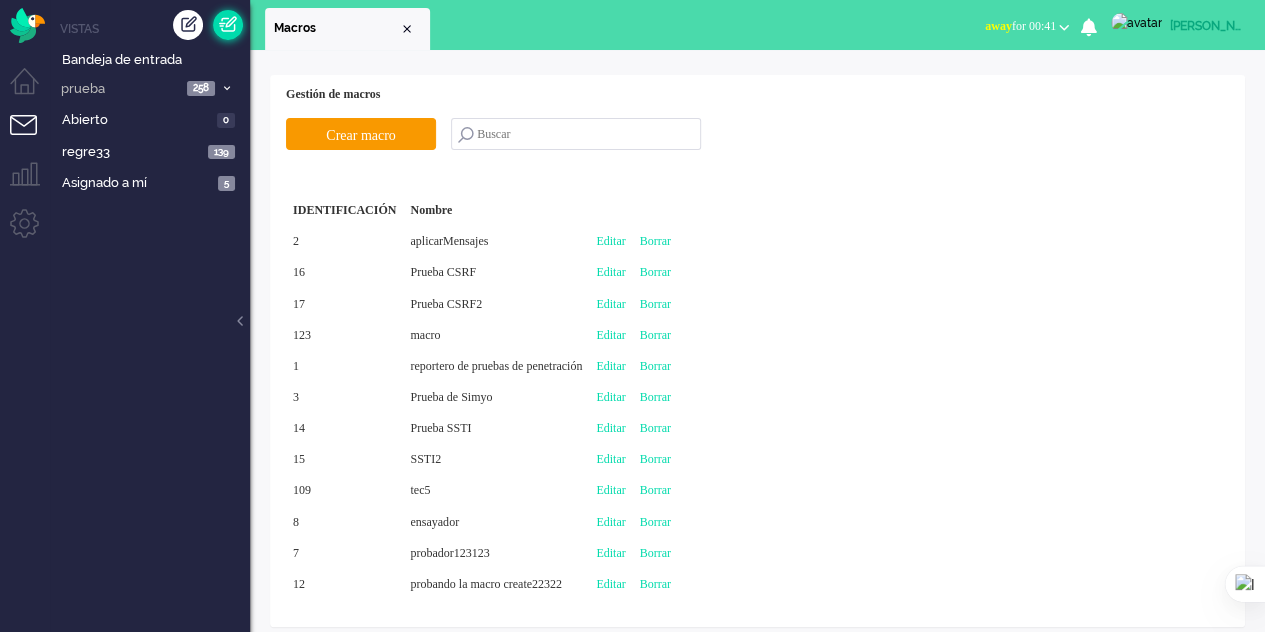 click at bounding box center (228, 25) 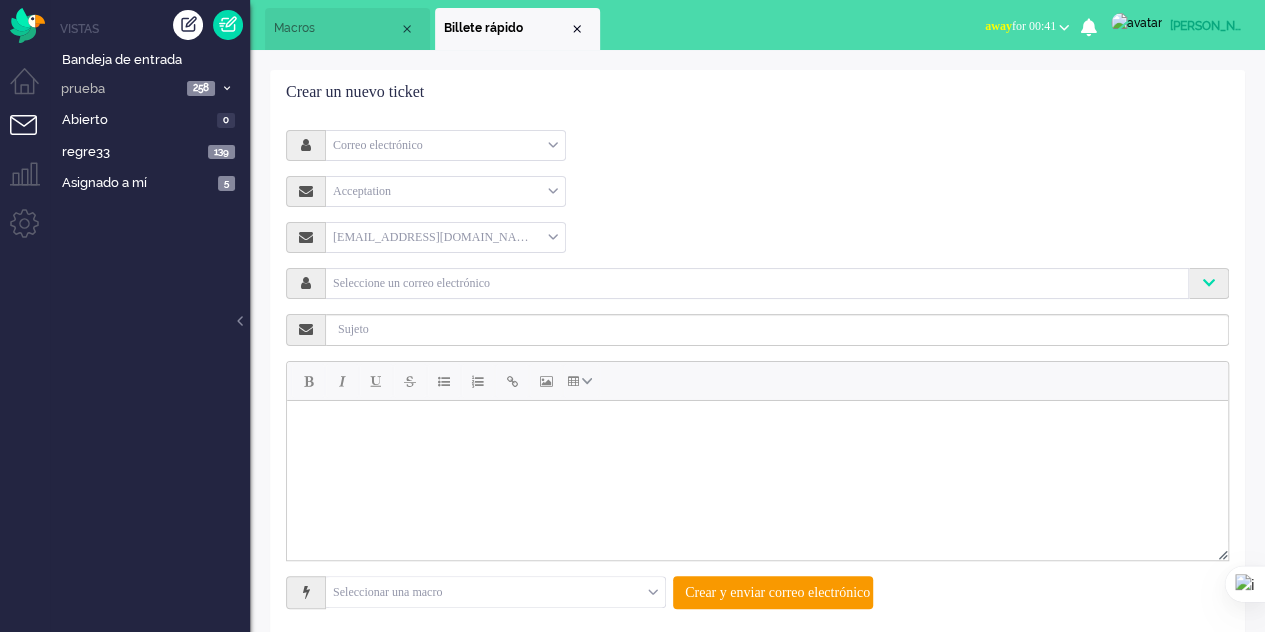 scroll, scrollTop: 28, scrollLeft: 0, axis: vertical 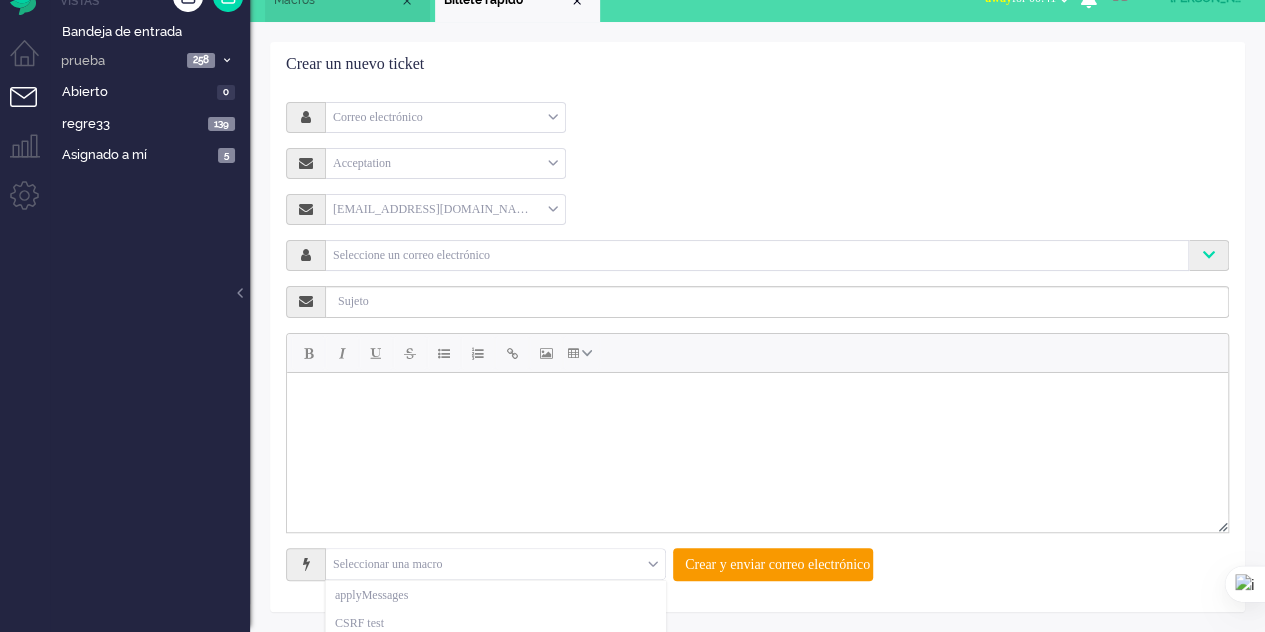click at bounding box center [495, 564] 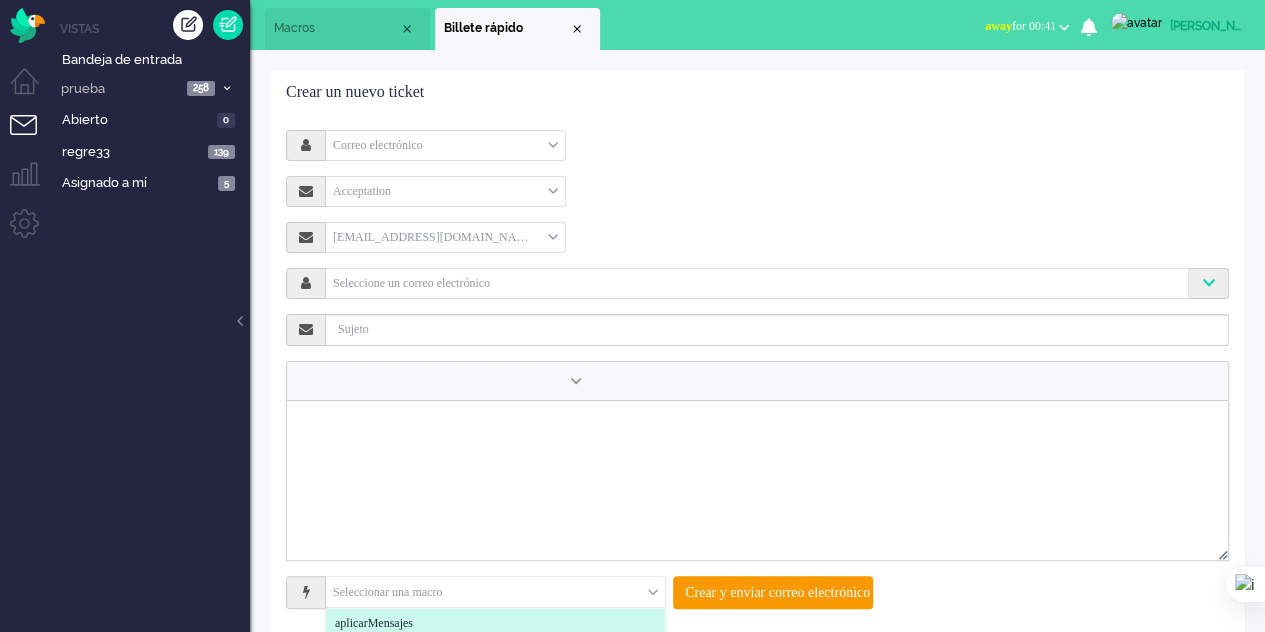scroll, scrollTop: 0, scrollLeft: 0, axis: both 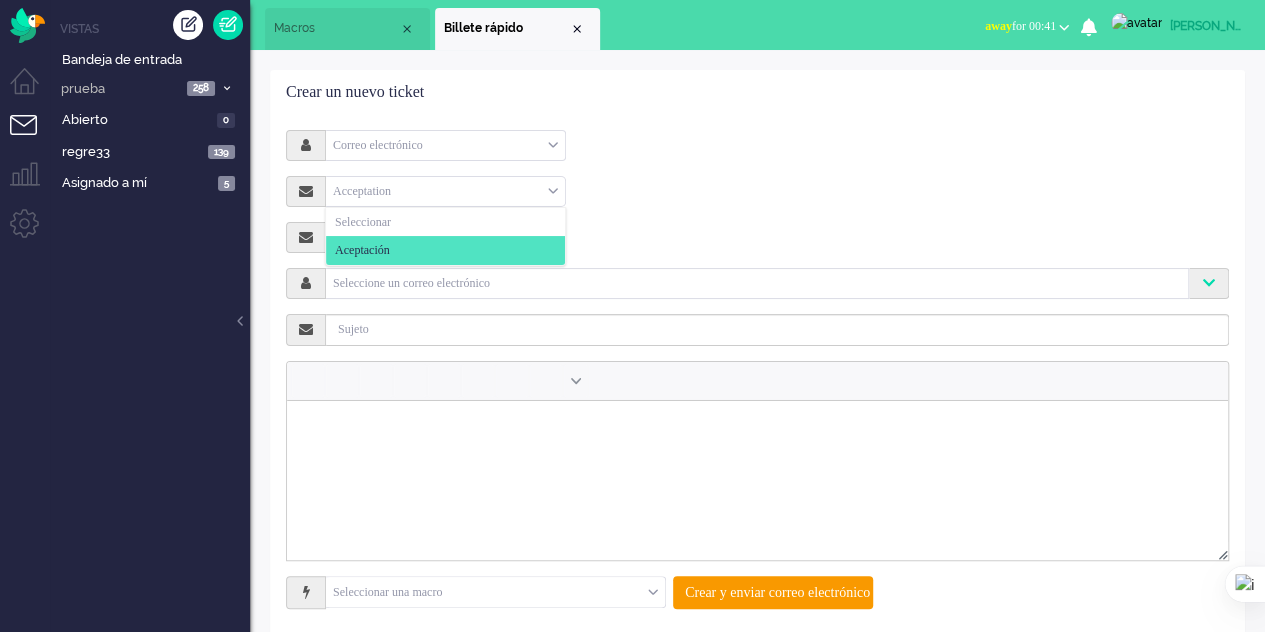 click on "Acceptation" at bounding box center [445, 191] 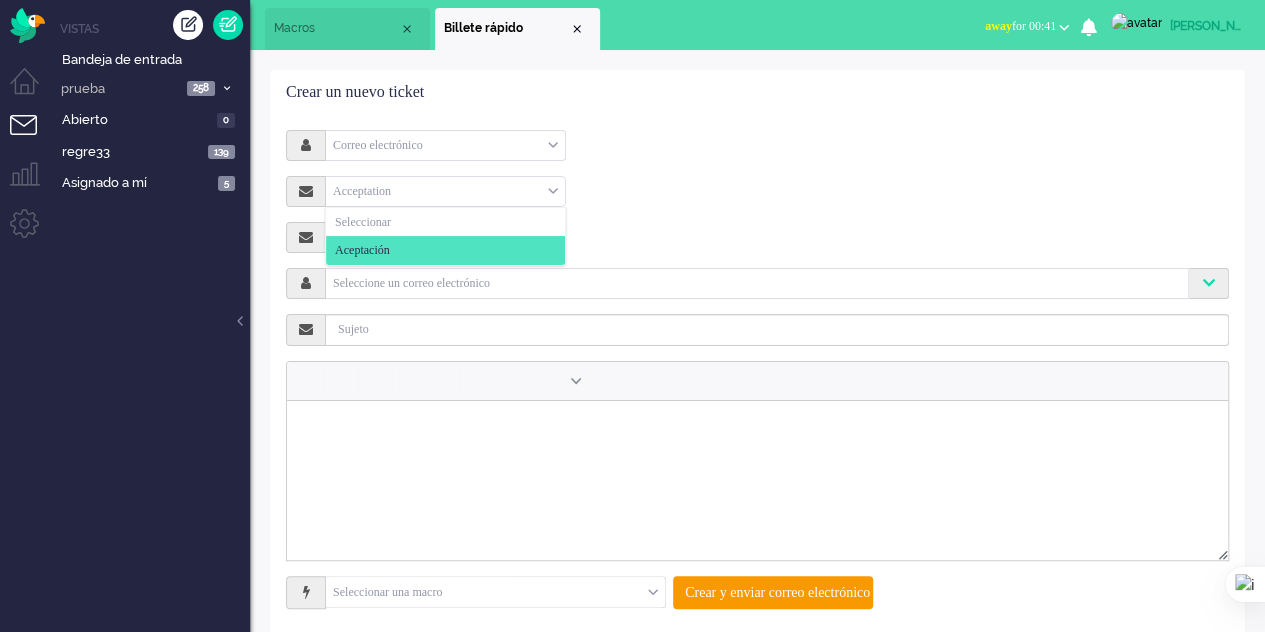 click on "Correo electrónico Correo electrónico Teléfono Nota Acceptation Seleccionar Aceptación [EMAIL_ADDRESS][DOMAIN_NAME] [EMAIL_ADDRESS][DOMAIN_NAME] [EMAIL_ADDRESS][DOMAIN_NAME] [EMAIL_ADDRESS][DOMAIN_NAME] Seleccione un correo electrónico Por favor, introduzca 2 o más caracteres Seleccionar una macro aplicarMensajes Prueba CSRF Prueba CSRF2 macro reportero de pruebas de penetración Prueba de Simyo Prueba SSTI SSTI2 tec5 ensayador probador123123 probando la macro create22322 Crear y enviar correo electrónico" at bounding box center (757, 369) 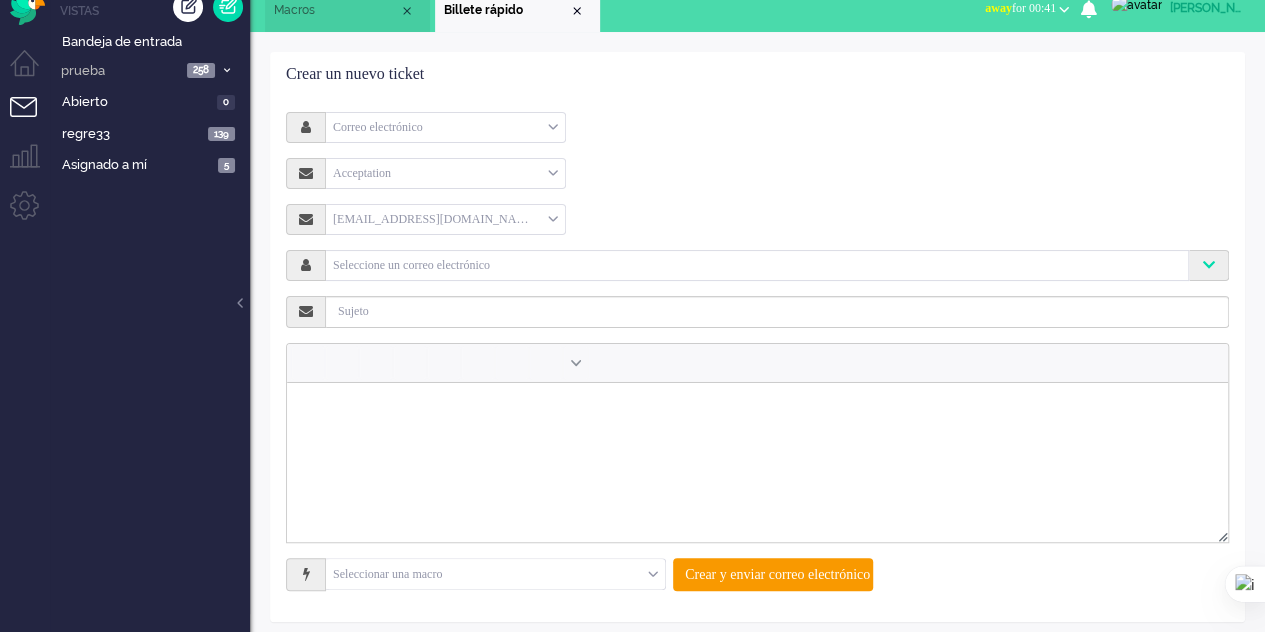 scroll, scrollTop: 28, scrollLeft: 0, axis: vertical 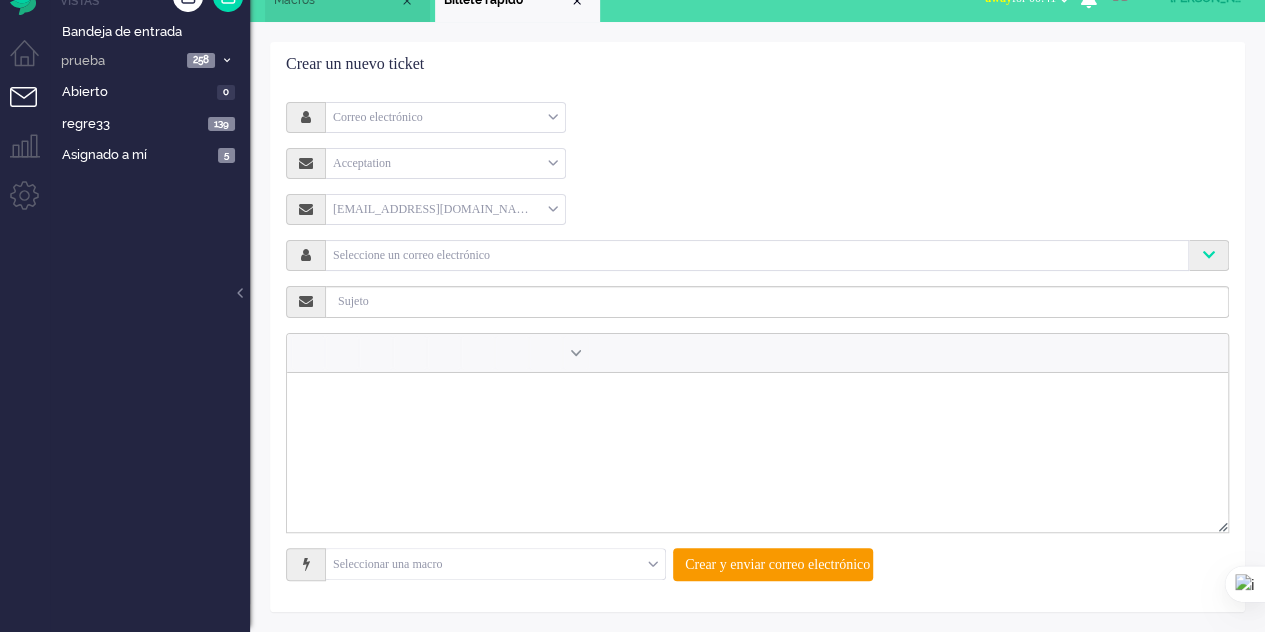 click on "Acceptation" at bounding box center (445, 163) 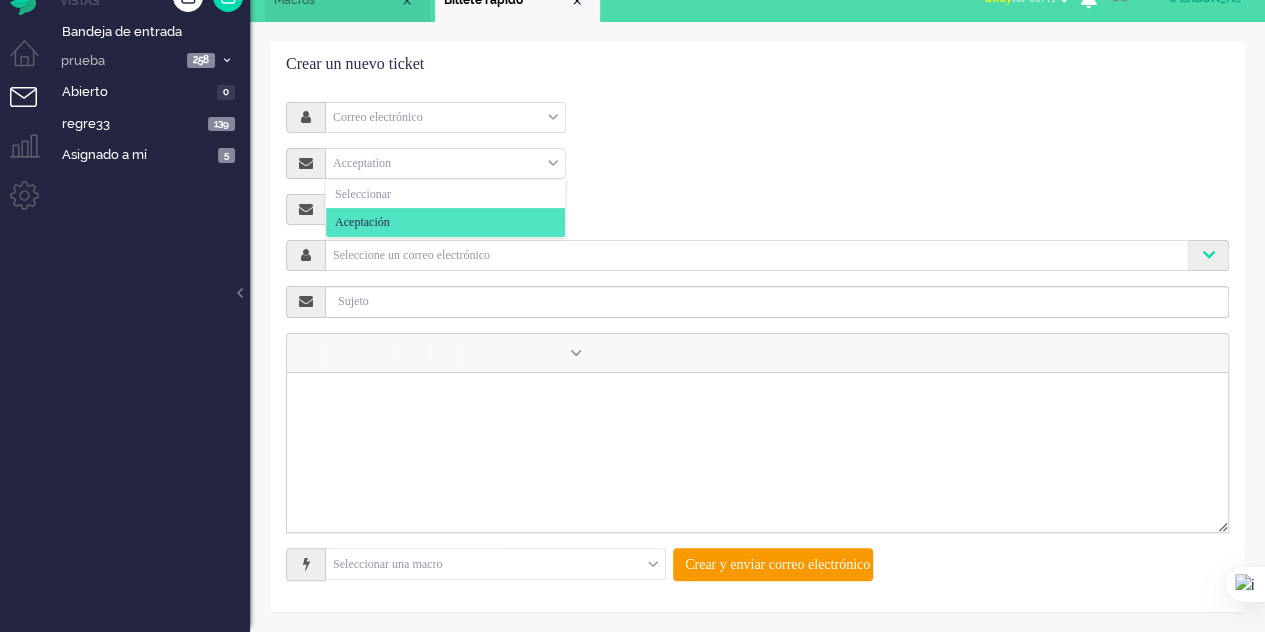 click on "Acceptation" at bounding box center [445, 163] 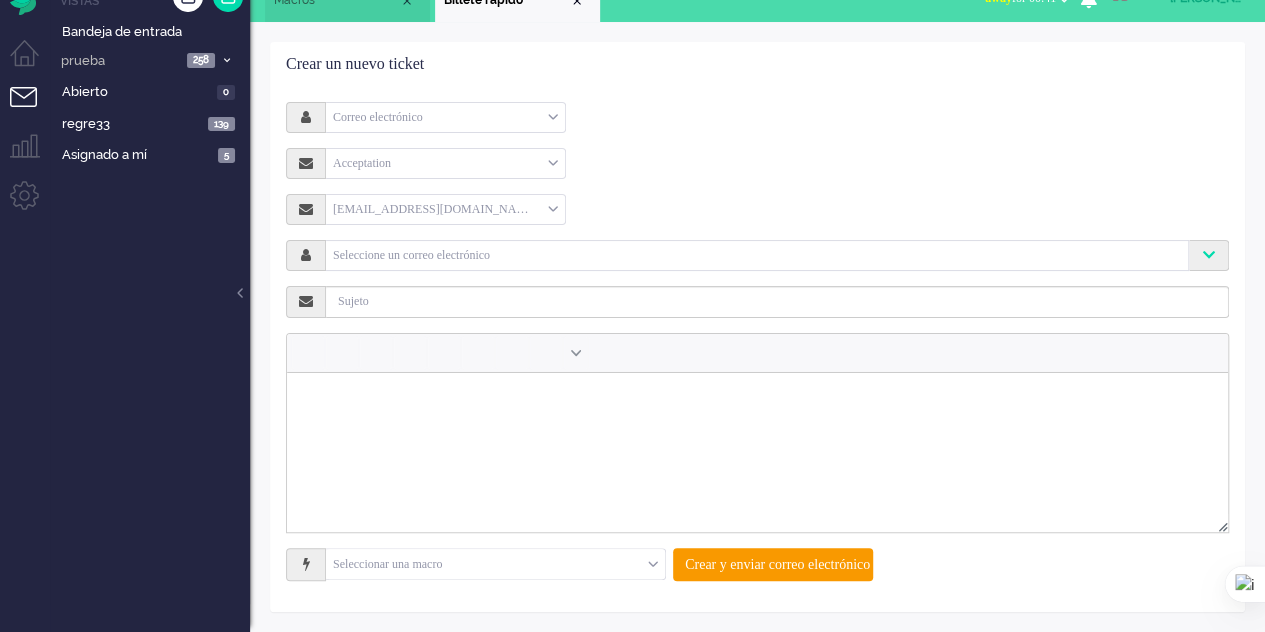 click on "Acceptation" at bounding box center (445, 163) 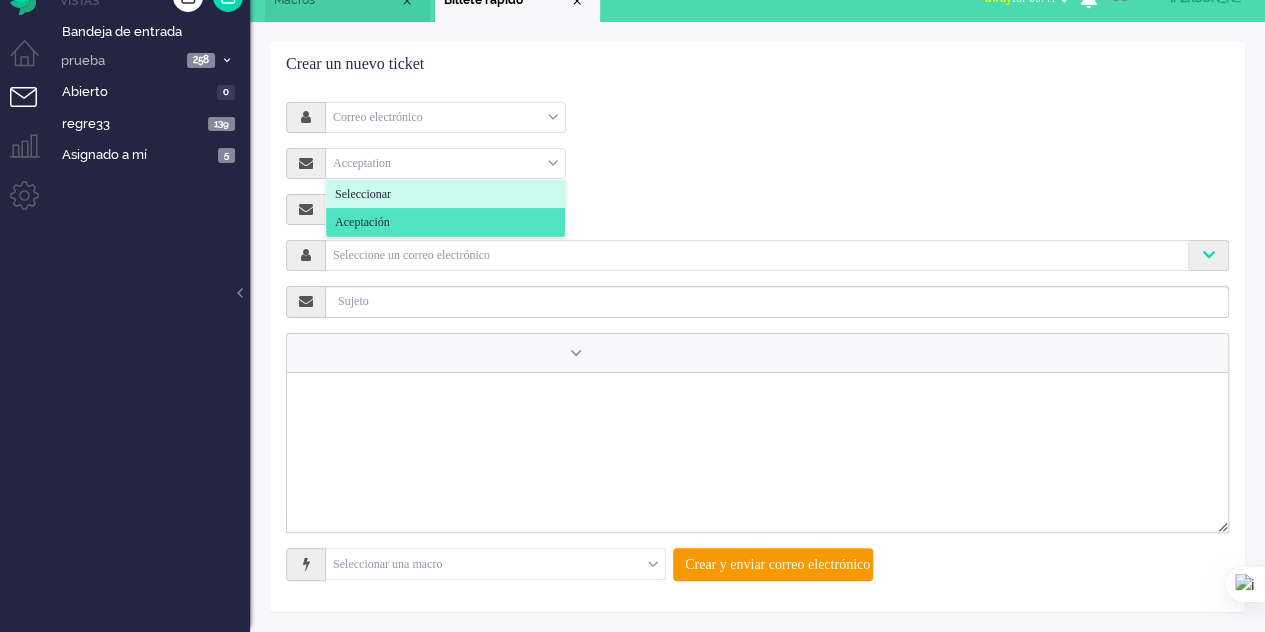 click on "Seleccionar" 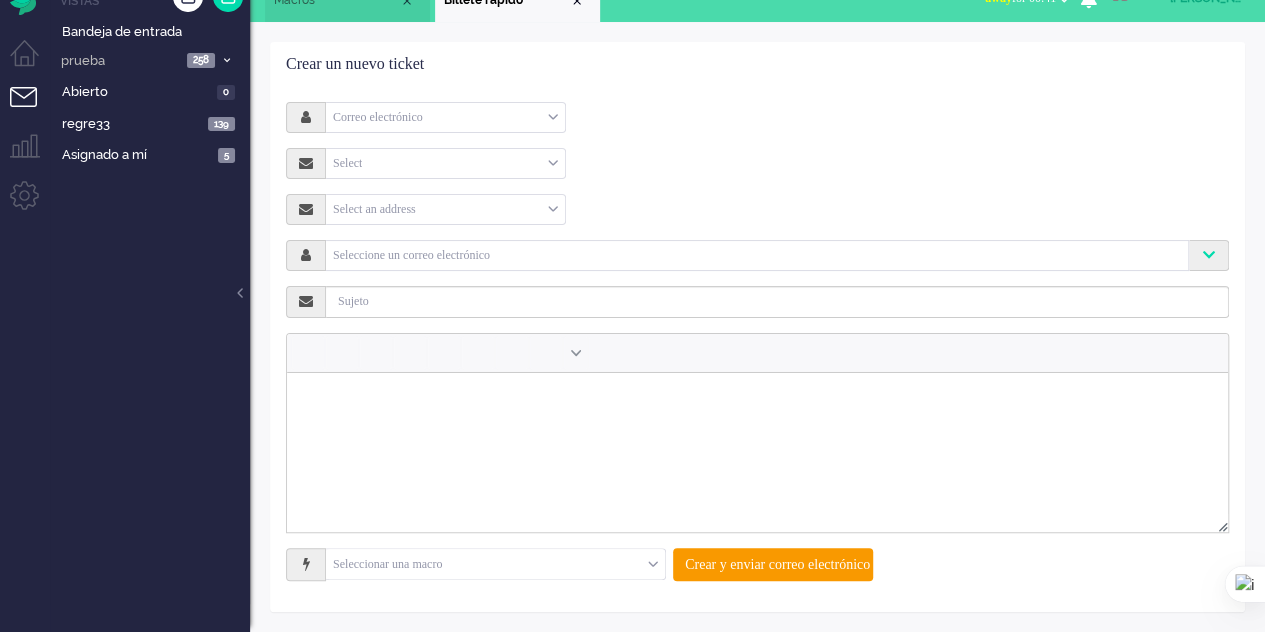 click on "Seleccionar una macro" at bounding box center (495, 564) 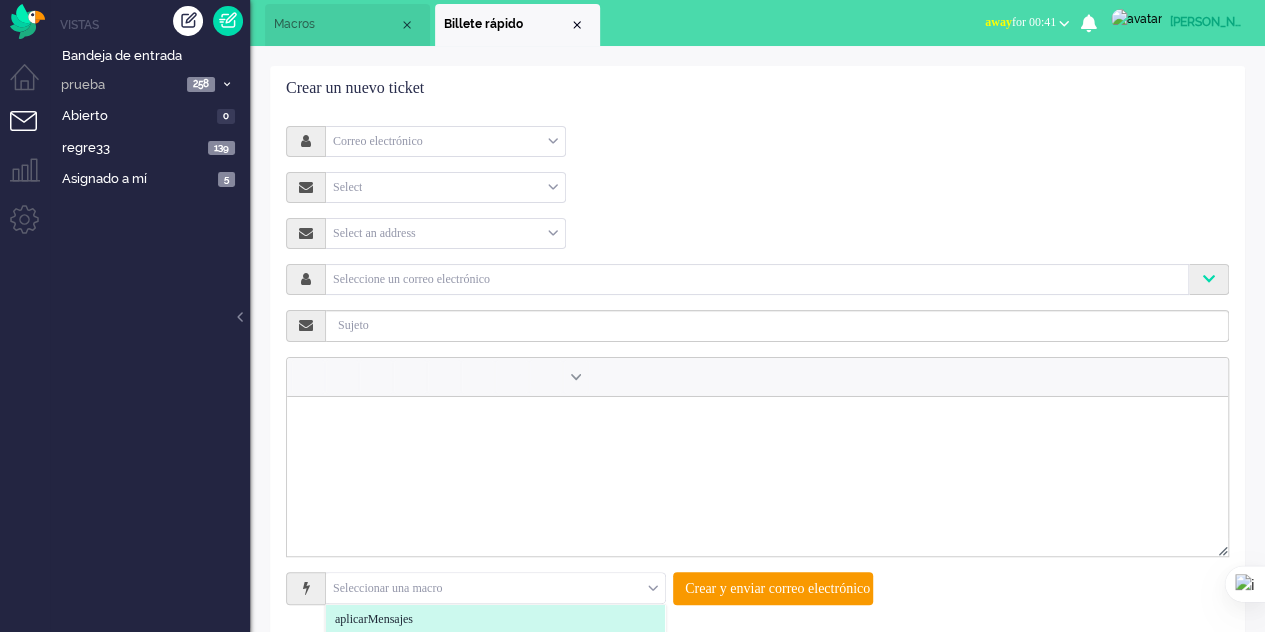 scroll, scrollTop: 0, scrollLeft: 0, axis: both 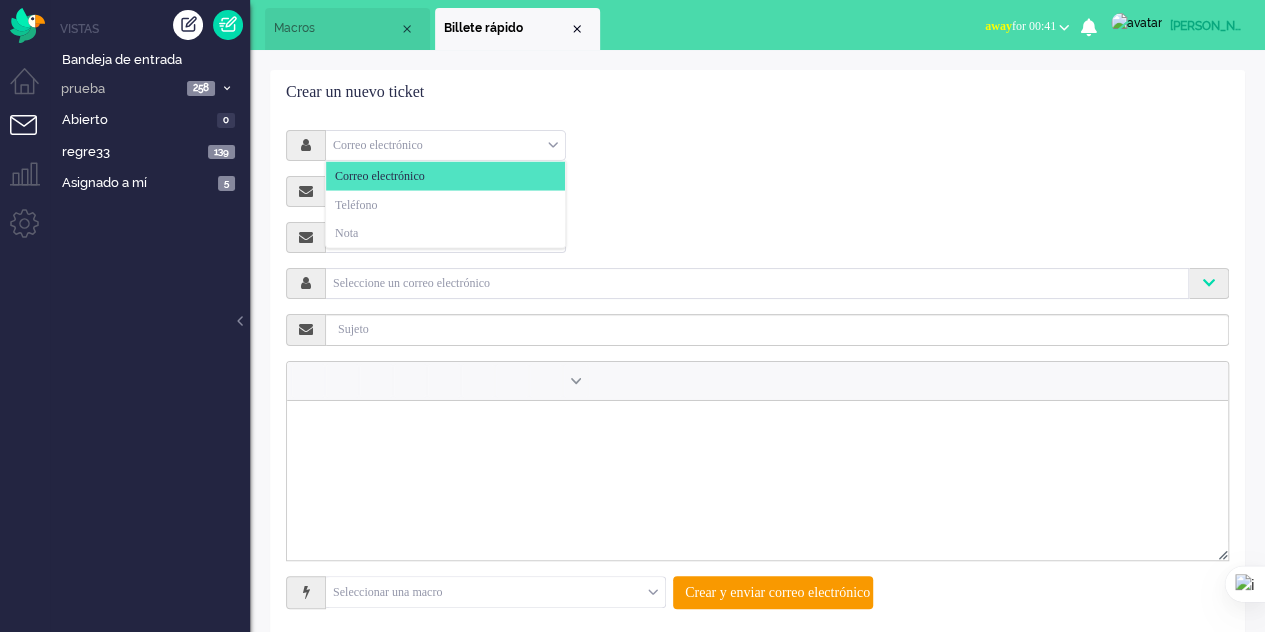 click on "Correo electrónico" at bounding box center (445, 145) 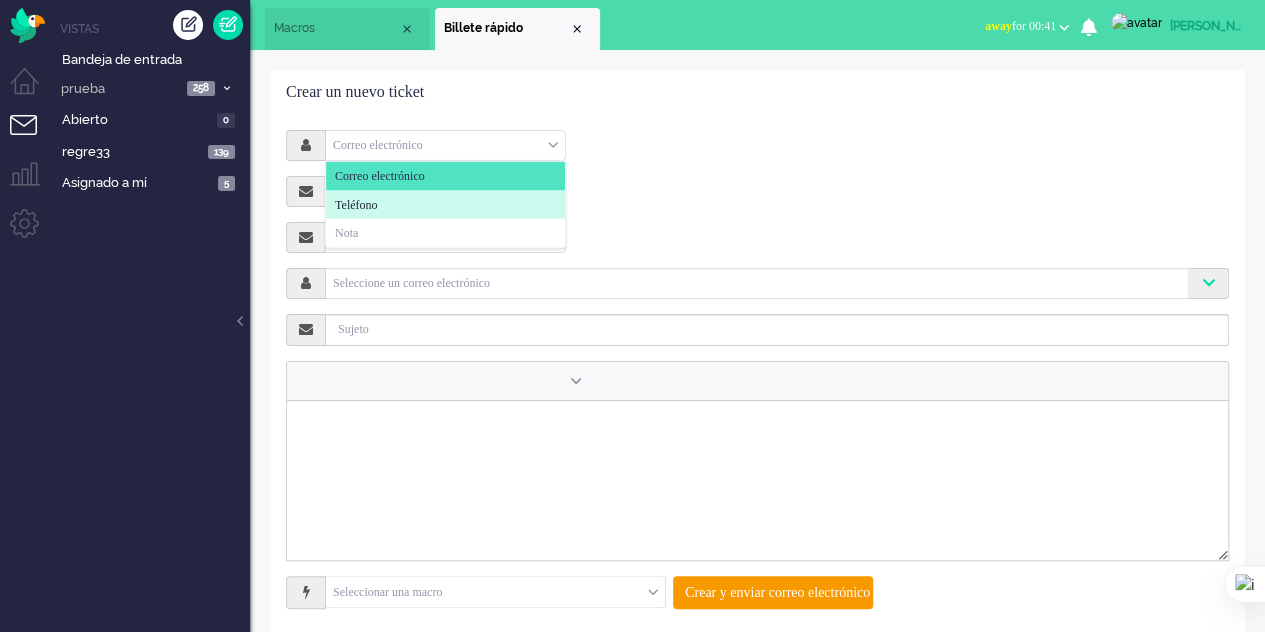 click on "Teléfono" 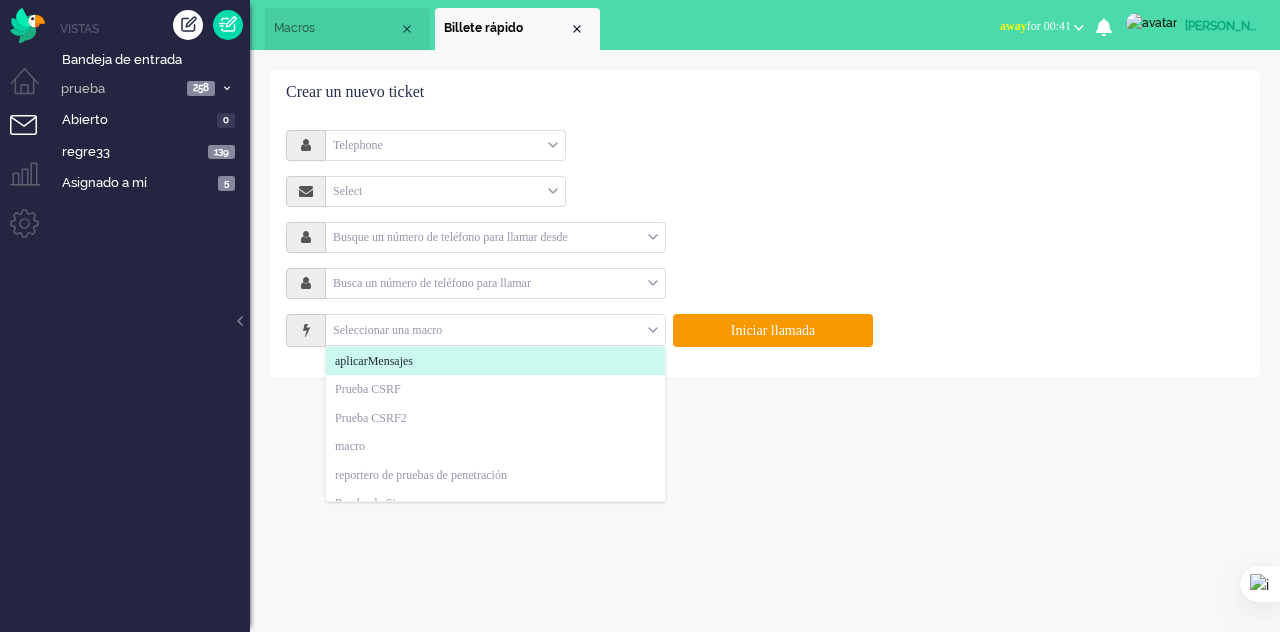 click at bounding box center [495, 330] 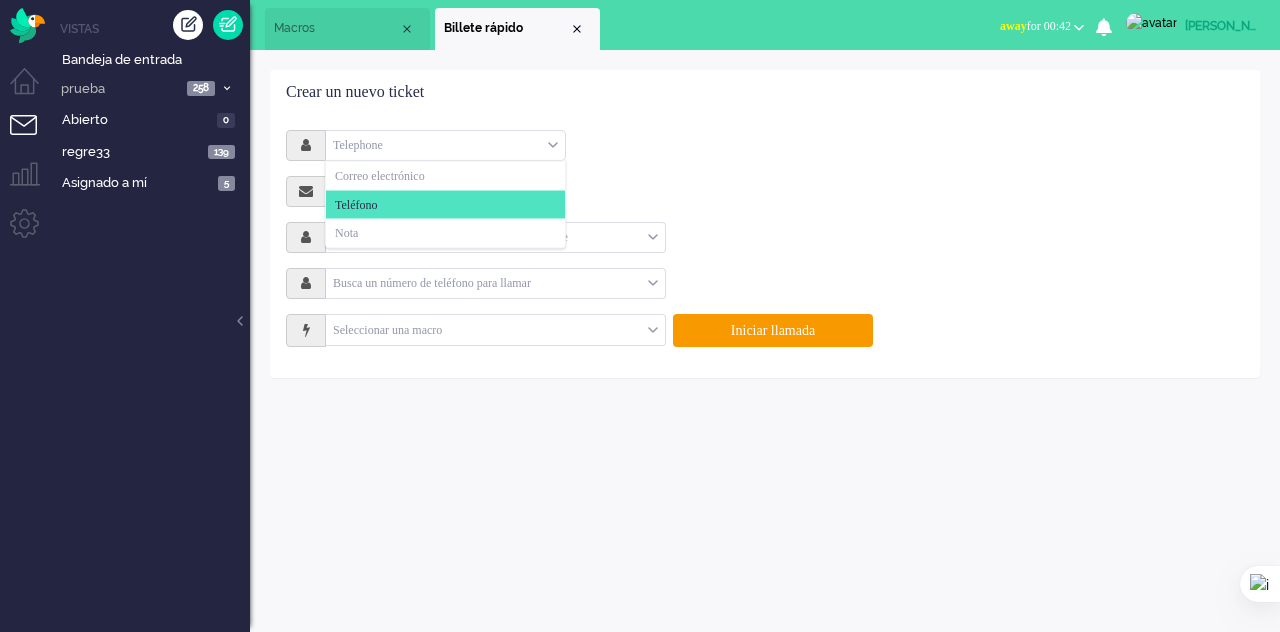 click on "Telephone" at bounding box center (445, 145) 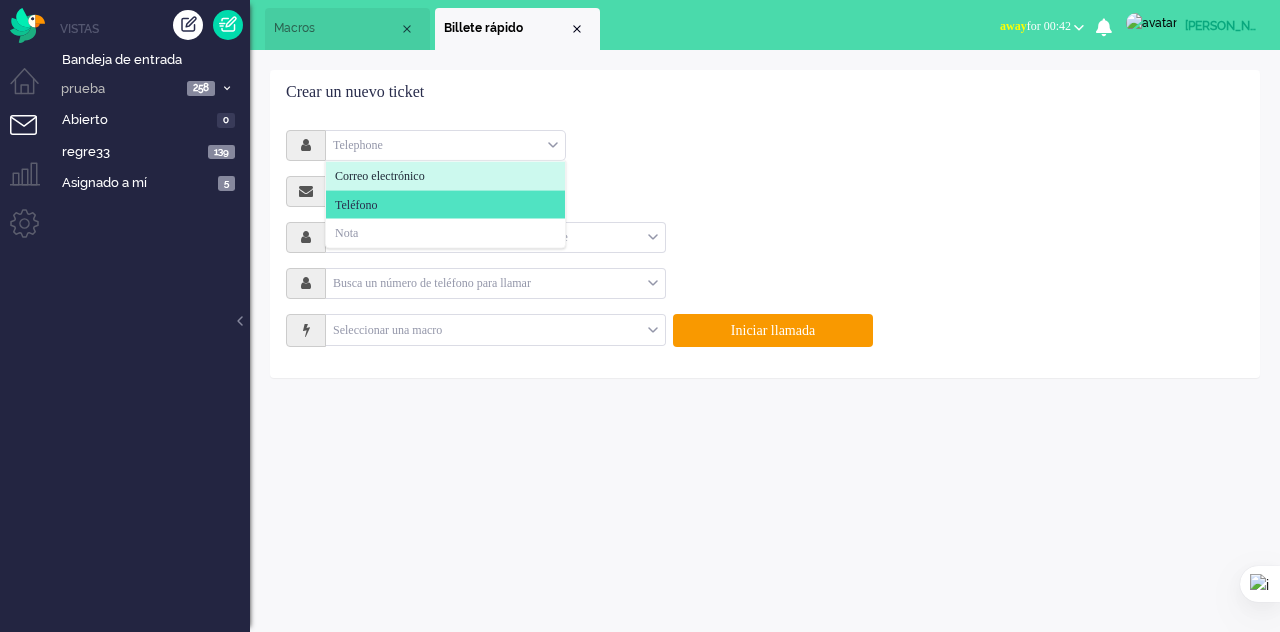 click on "Correo electrónico" 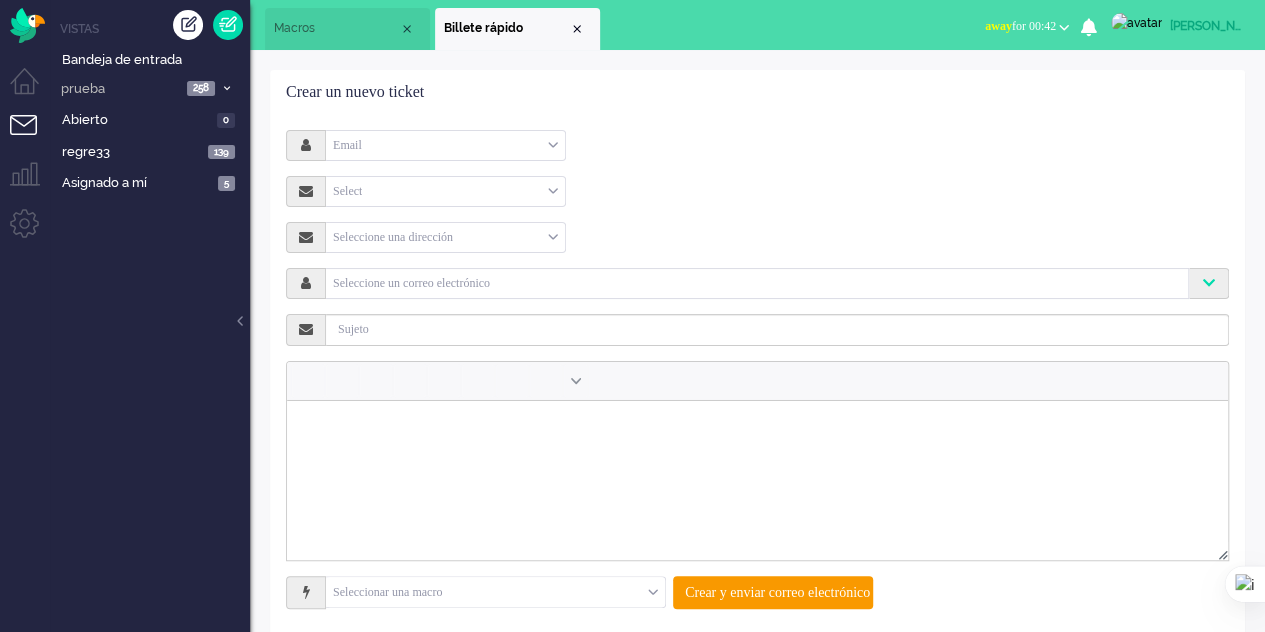 scroll, scrollTop: 28, scrollLeft: 0, axis: vertical 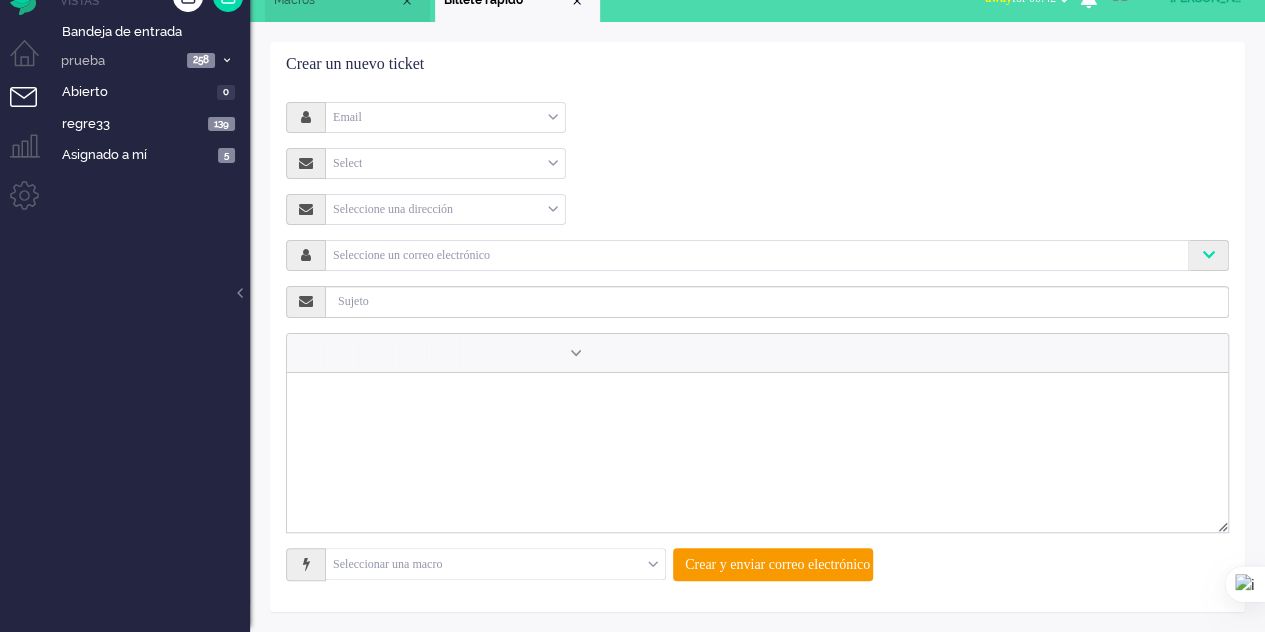 click at bounding box center [495, 564] 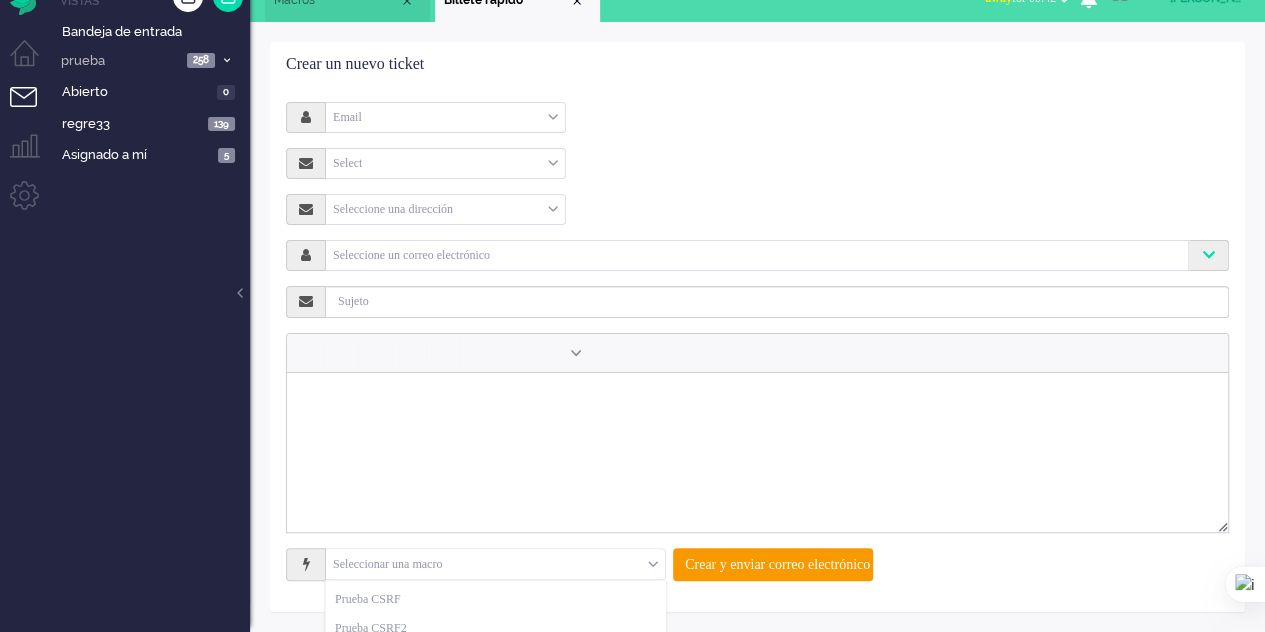 scroll, scrollTop: 0, scrollLeft: 0, axis: both 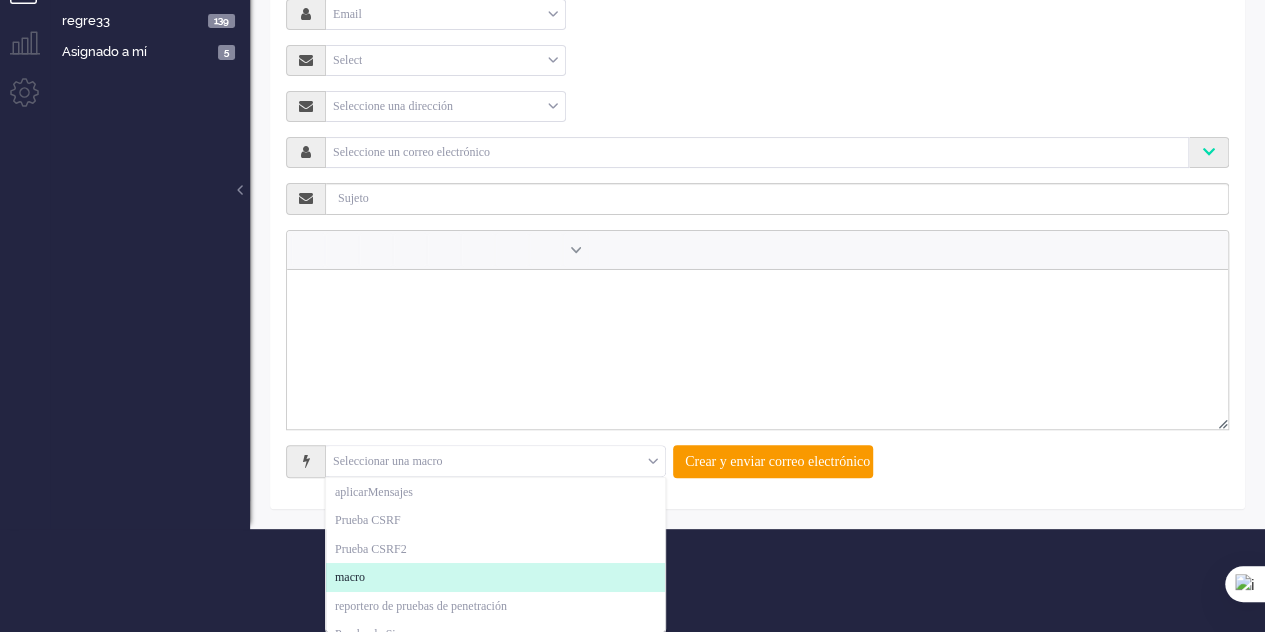 click on "macro" 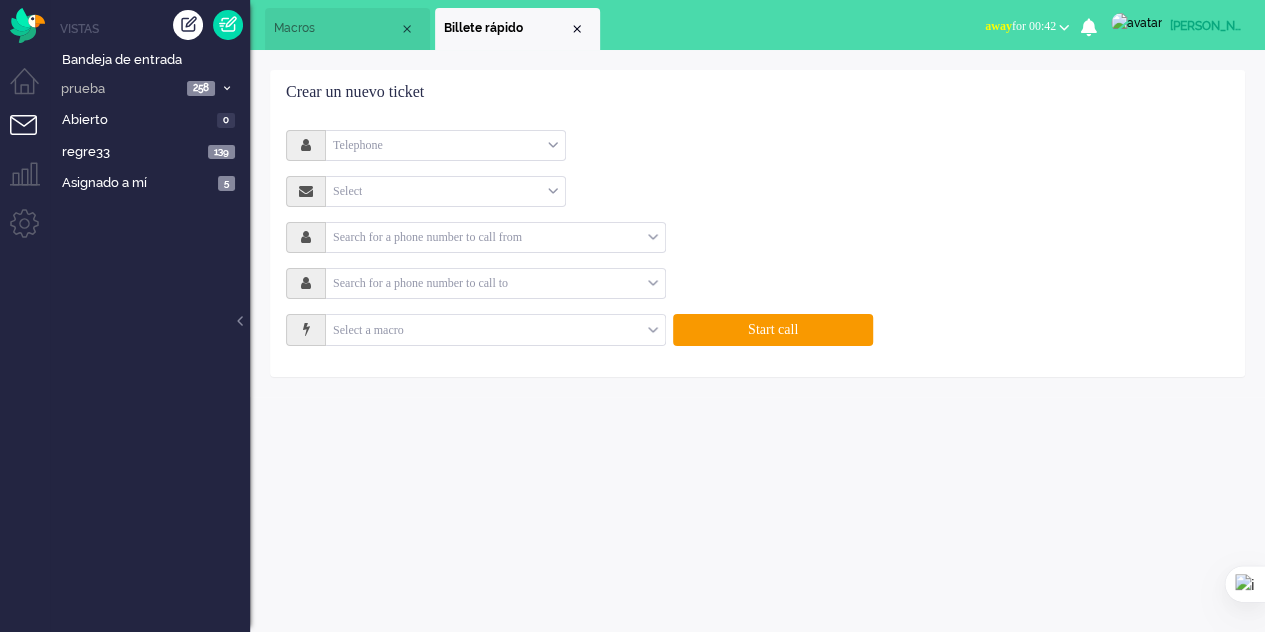 scroll, scrollTop: 0, scrollLeft: 0, axis: both 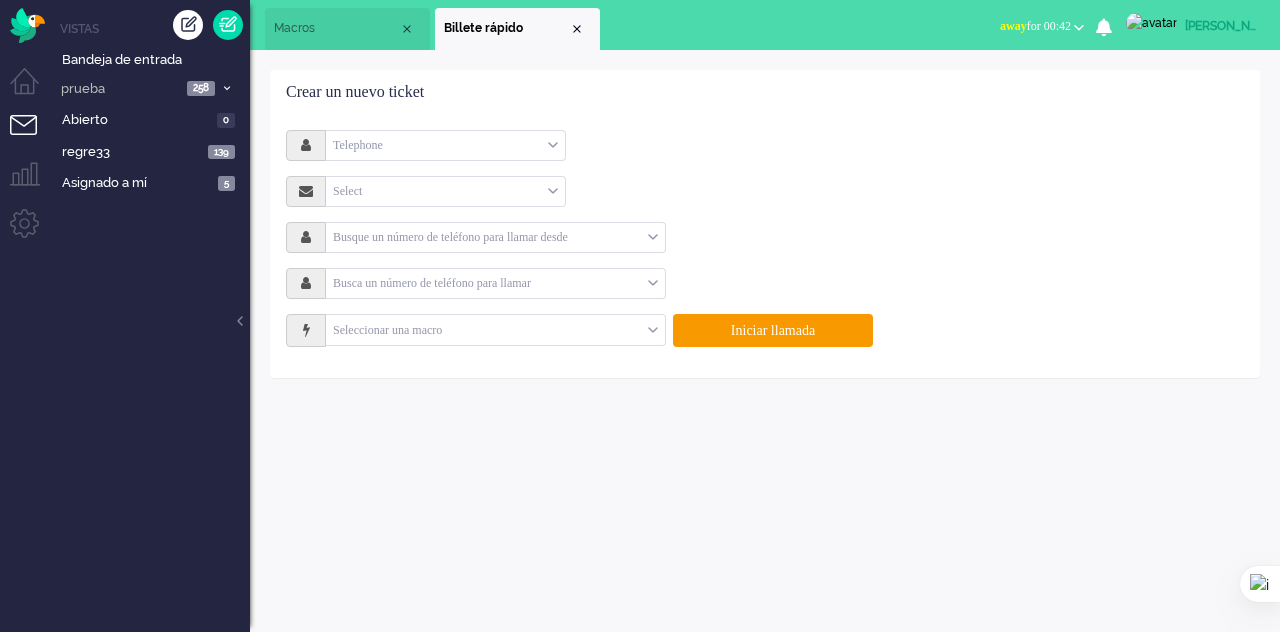 click on "Macros" at bounding box center [336, 28] 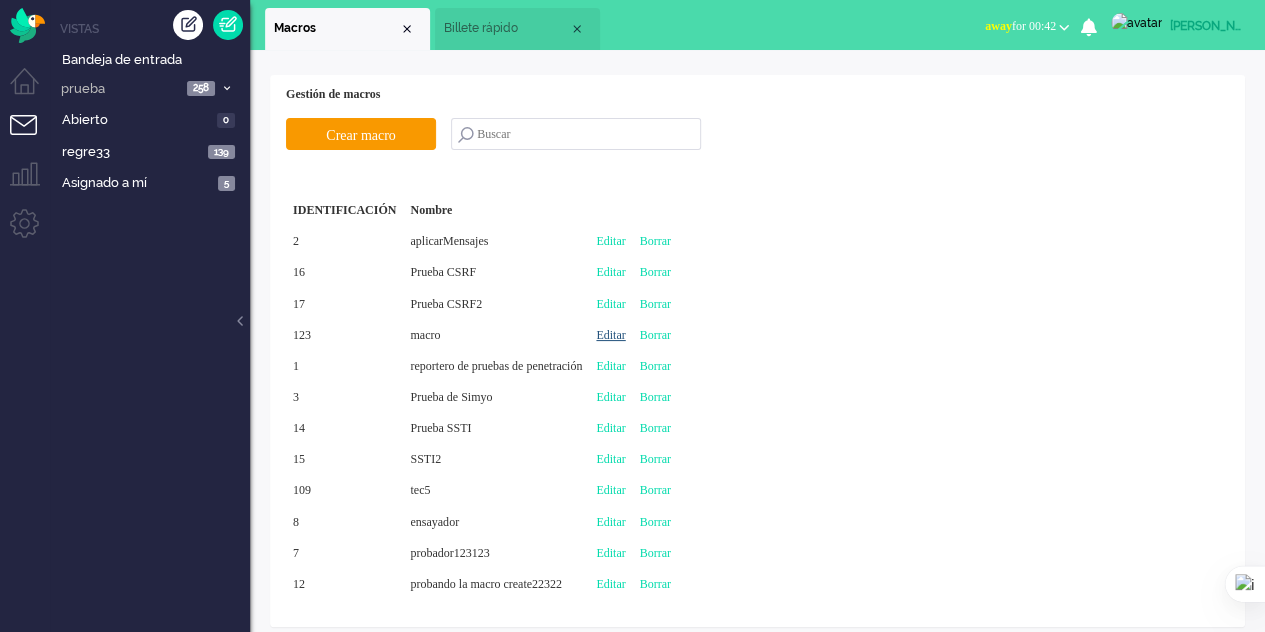 click on "Editar" at bounding box center (610, 335) 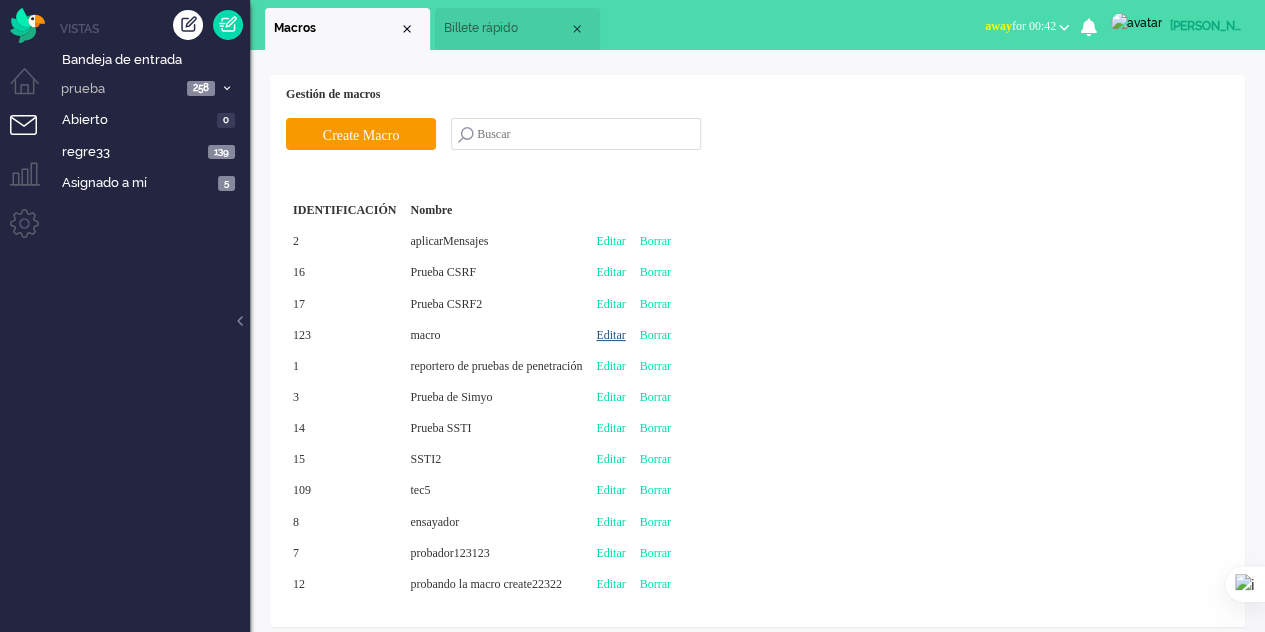type on "macro" 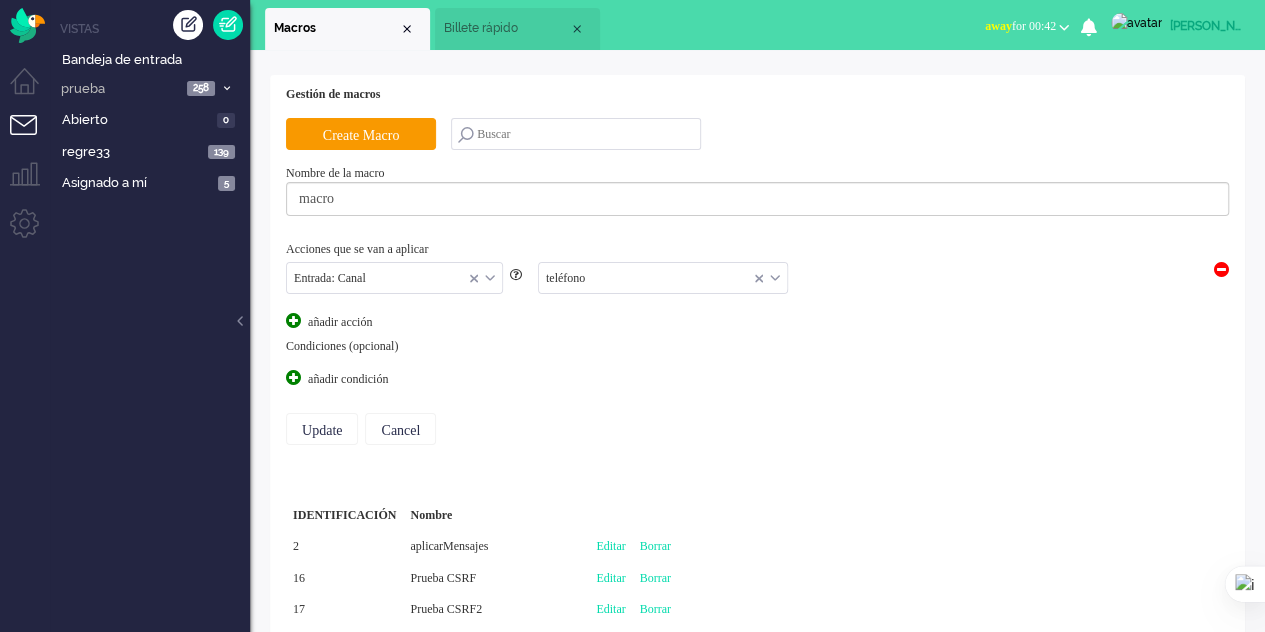 click at bounding box center (663, 278) 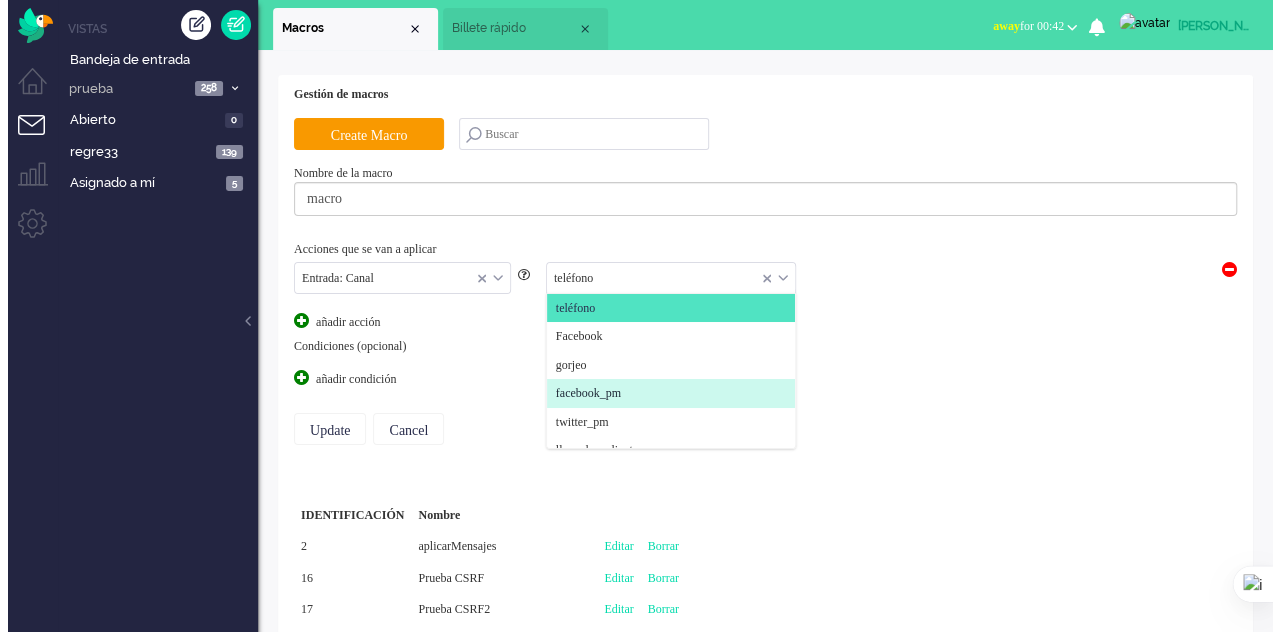 scroll, scrollTop: 216, scrollLeft: 0, axis: vertical 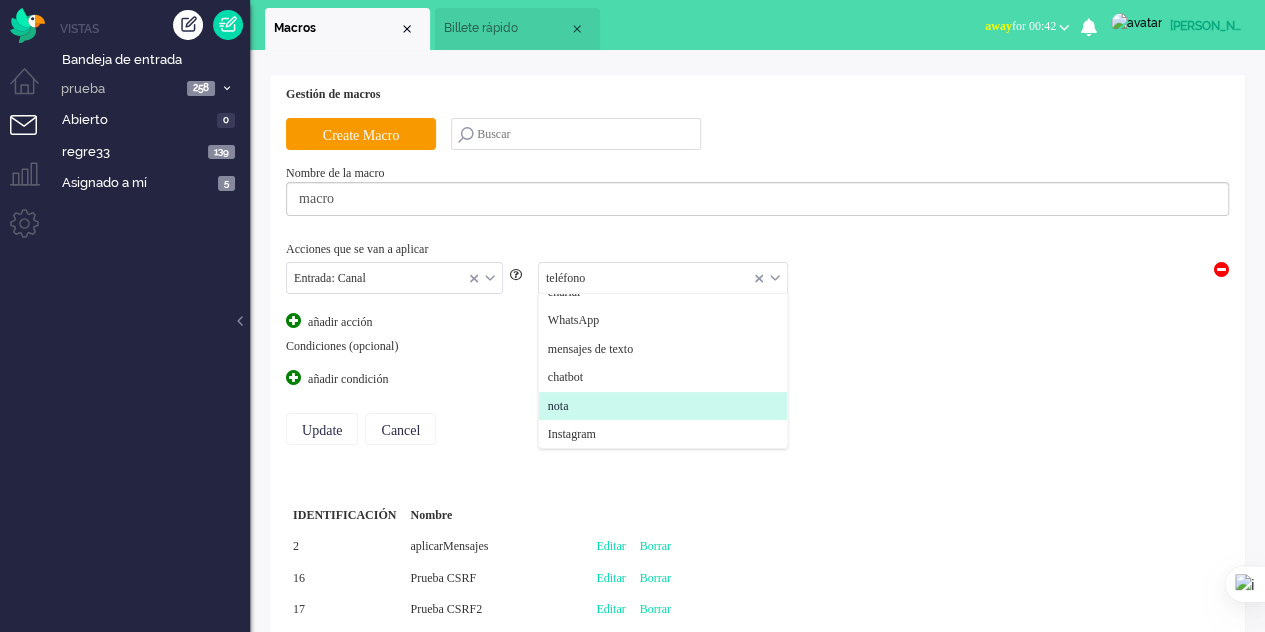 click on "nota" 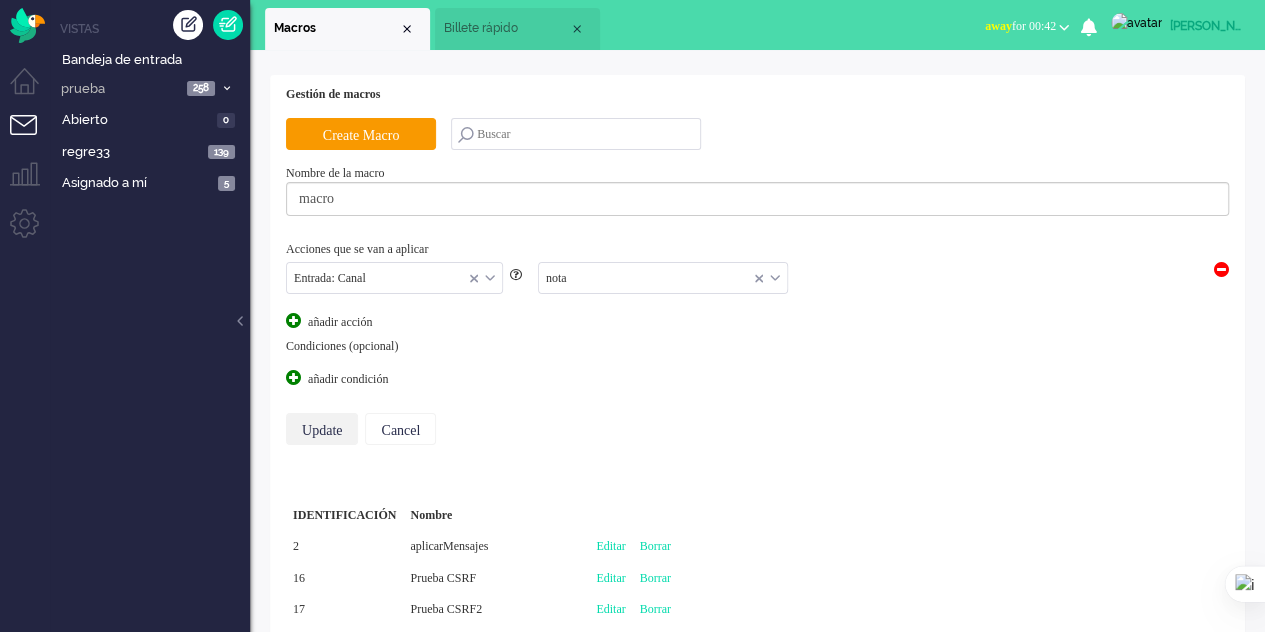 click on "Update" at bounding box center [322, 429] 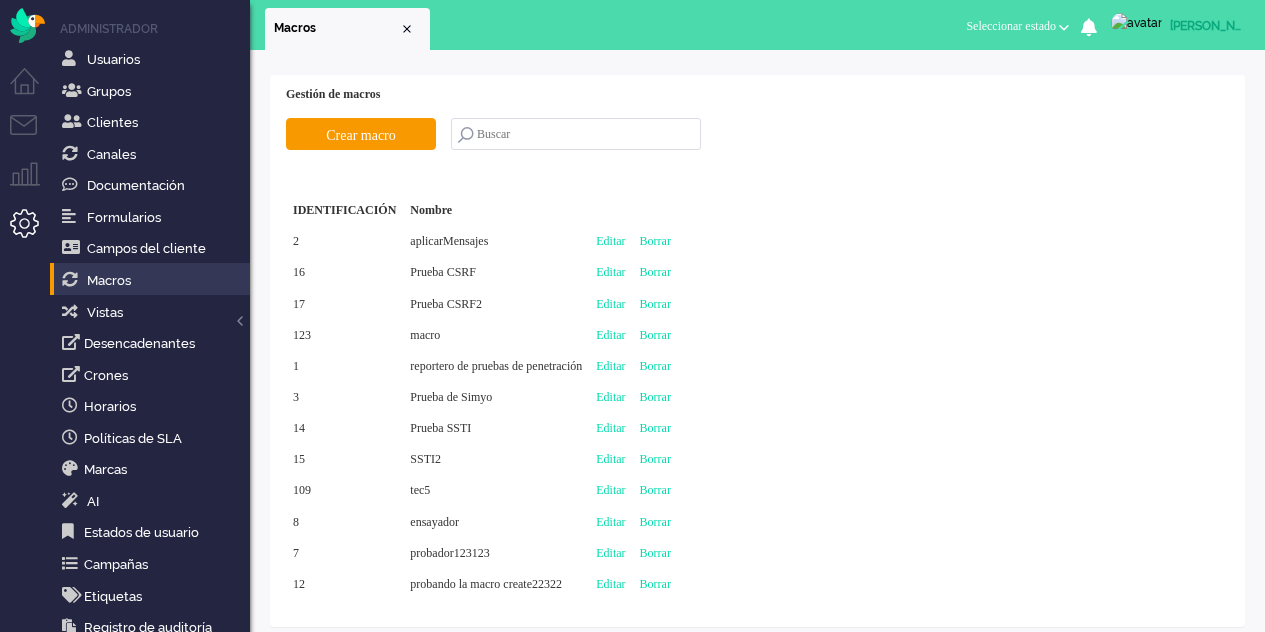 scroll, scrollTop: 0, scrollLeft: 0, axis: both 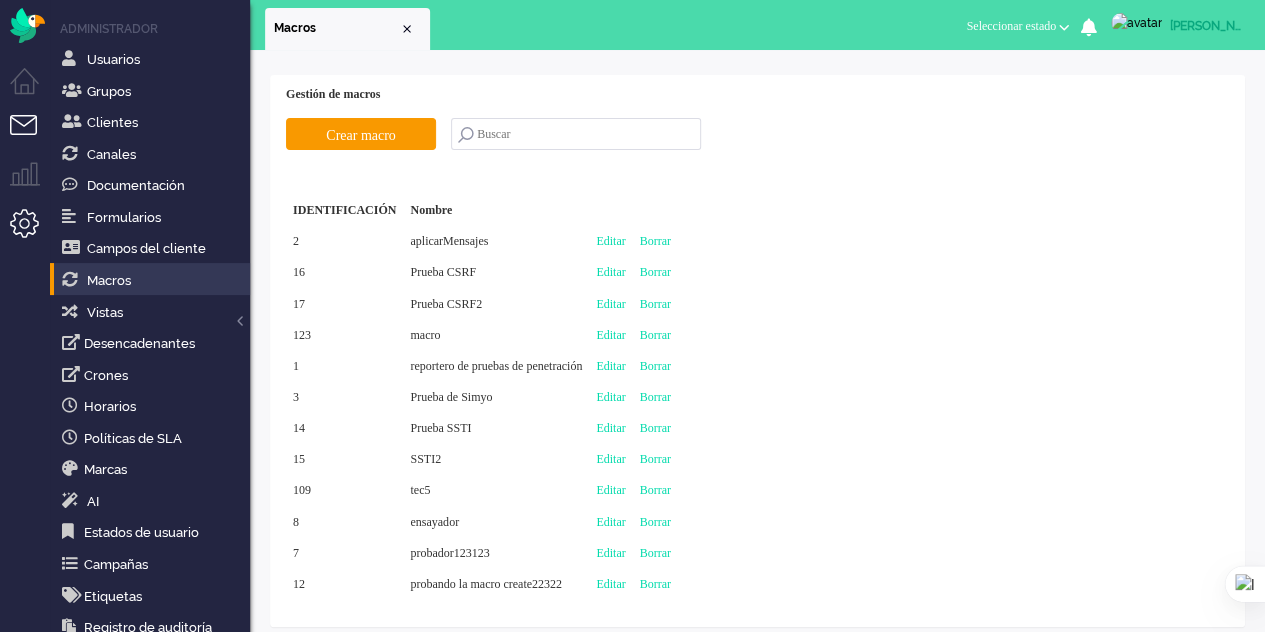 click at bounding box center [32, 137] 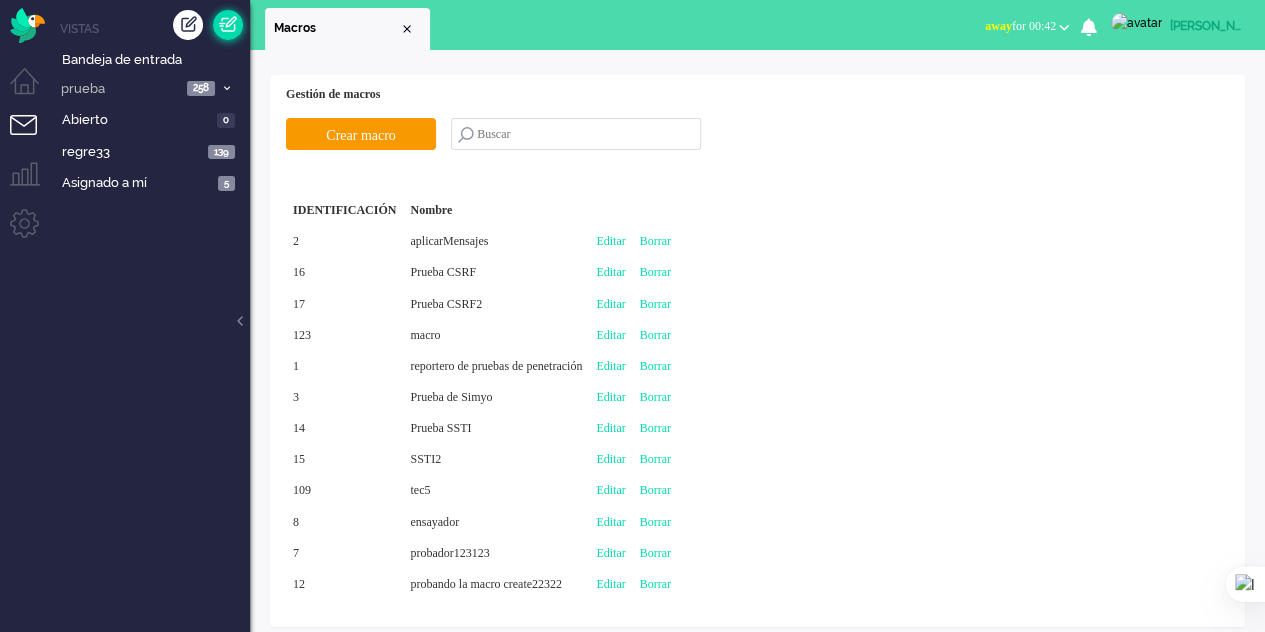 click at bounding box center (228, 25) 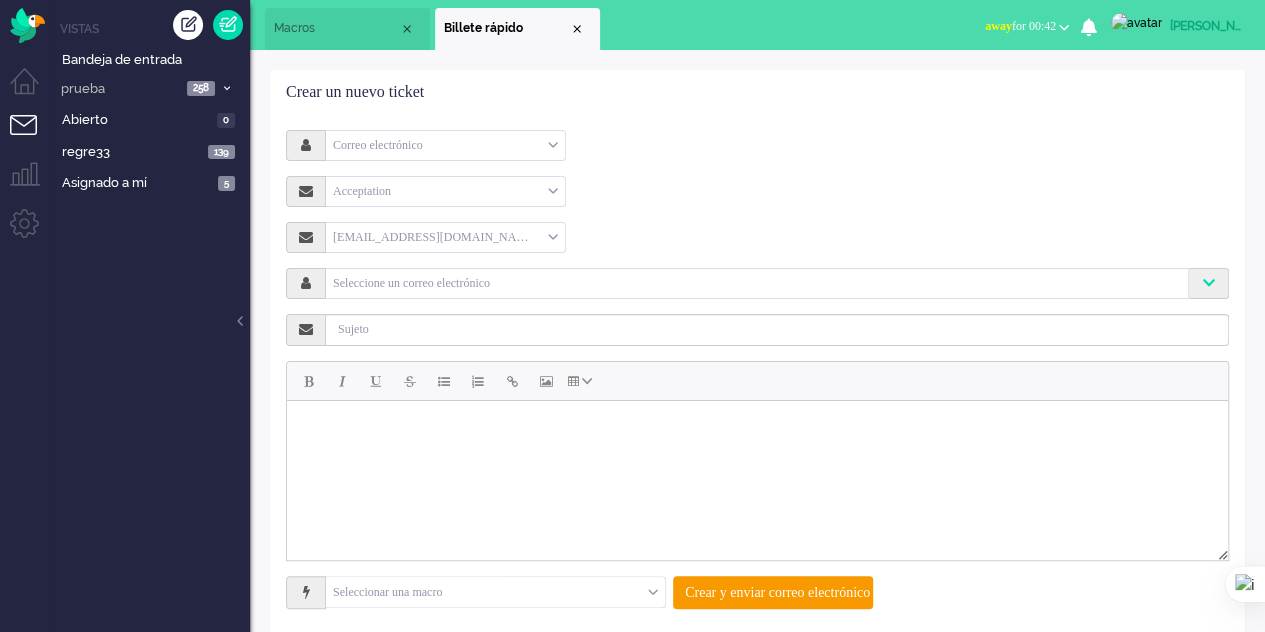 scroll, scrollTop: 28, scrollLeft: 0, axis: vertical 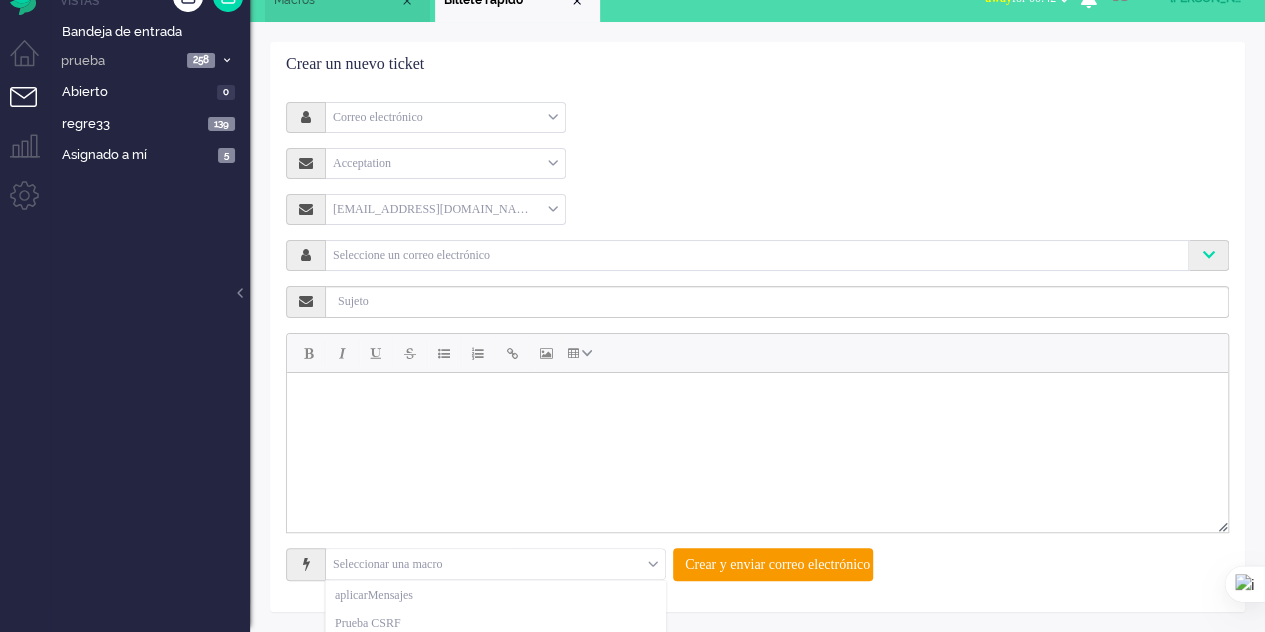 click at bounding box center [495, 564] 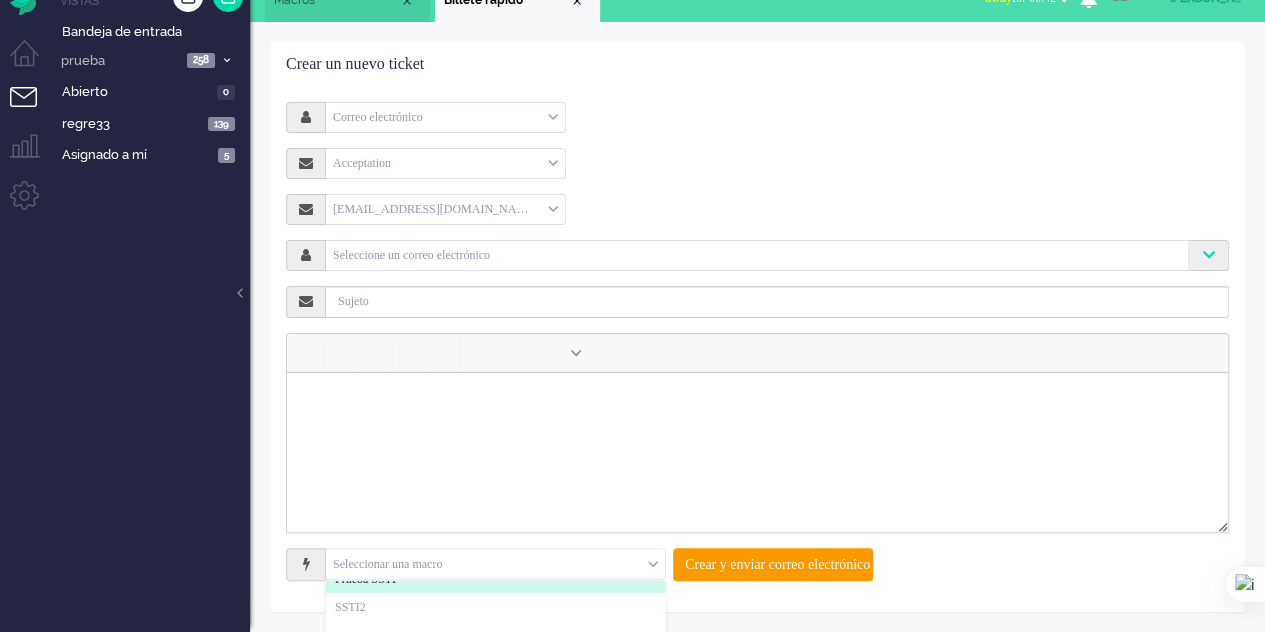 scroll, scrollTop: 87, scrollLeft: 0, axis: vertical 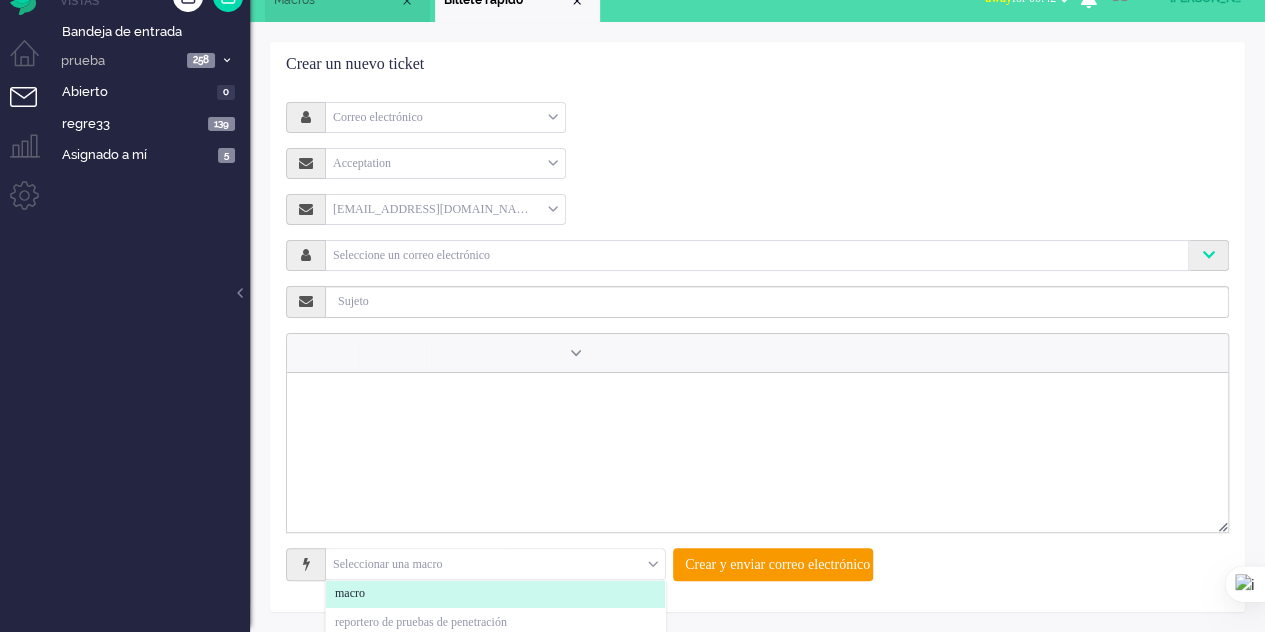 click on "macro" 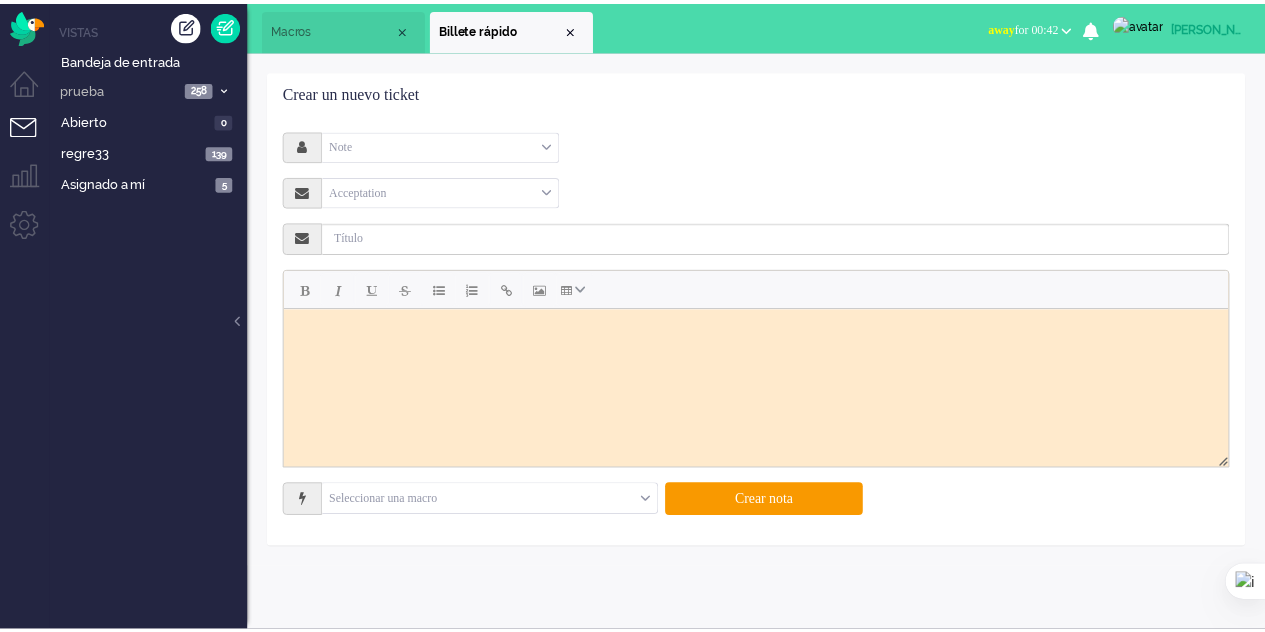 scroll, scrollTop: 0, scrollLeft: 0, axis: both 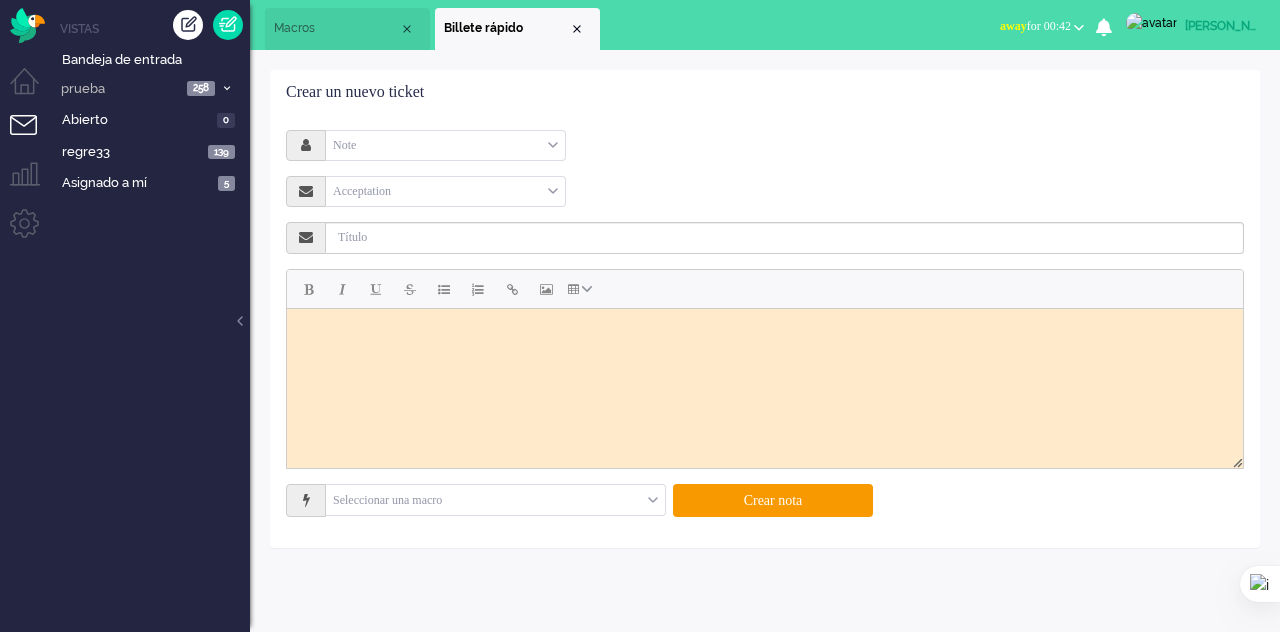 click on "Macros" at bounding box center (347, 29) 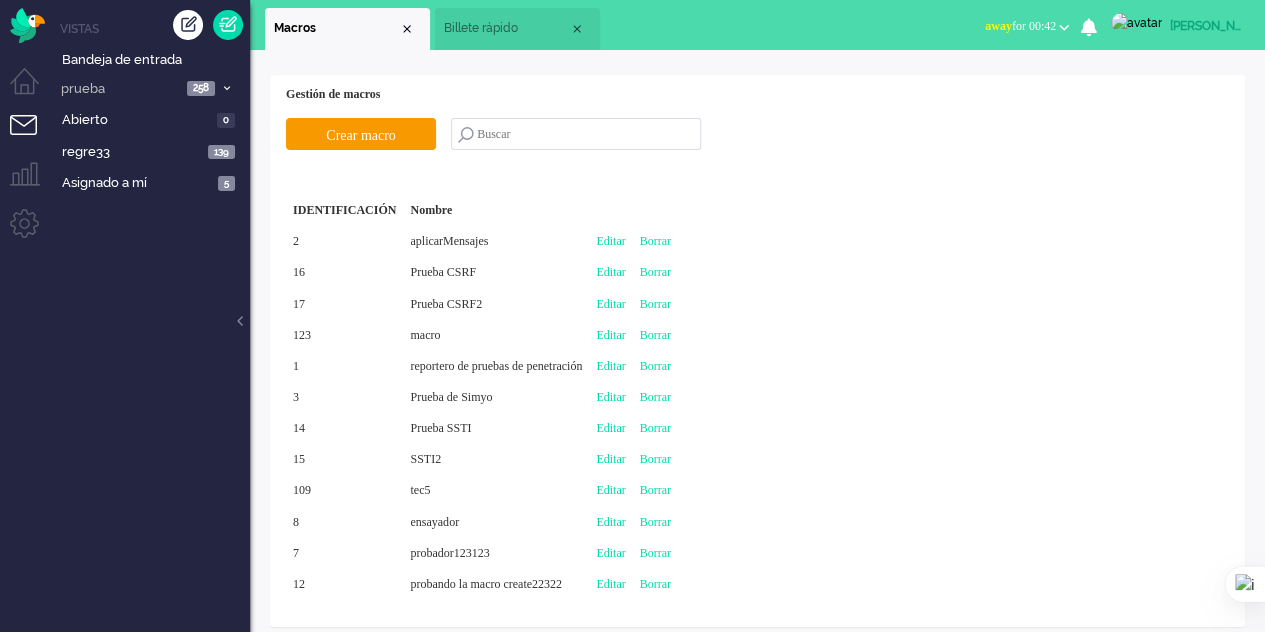 click on "Editar" at bounding box center [610, 335] 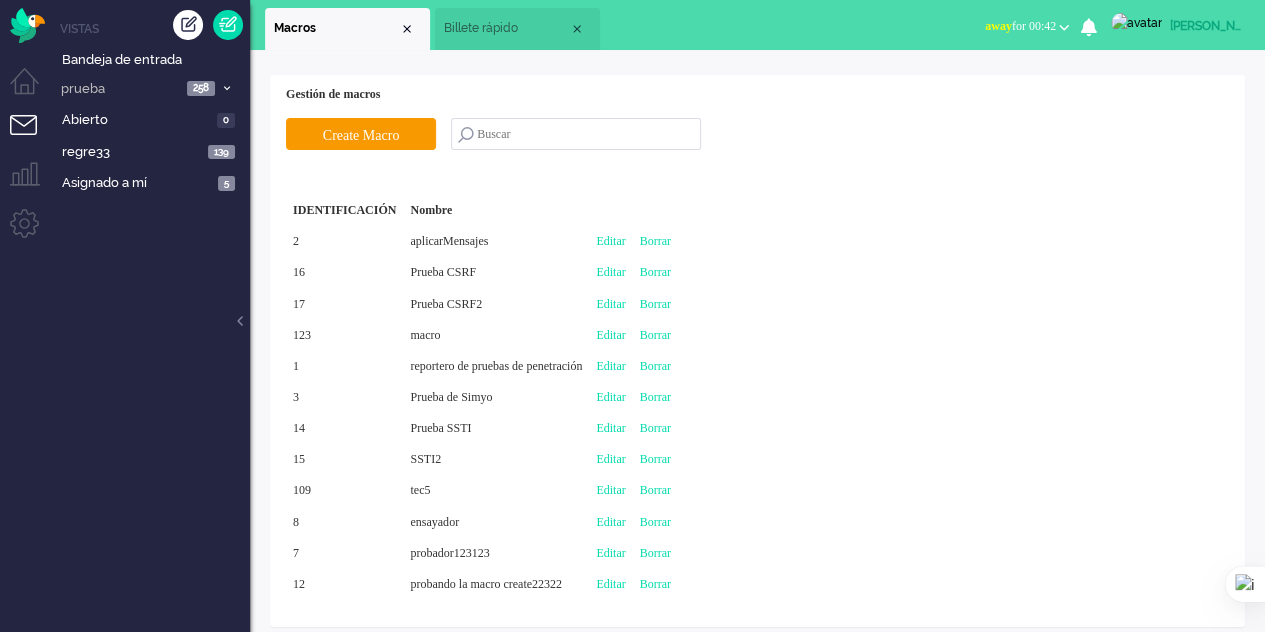 type on "Create Macro" 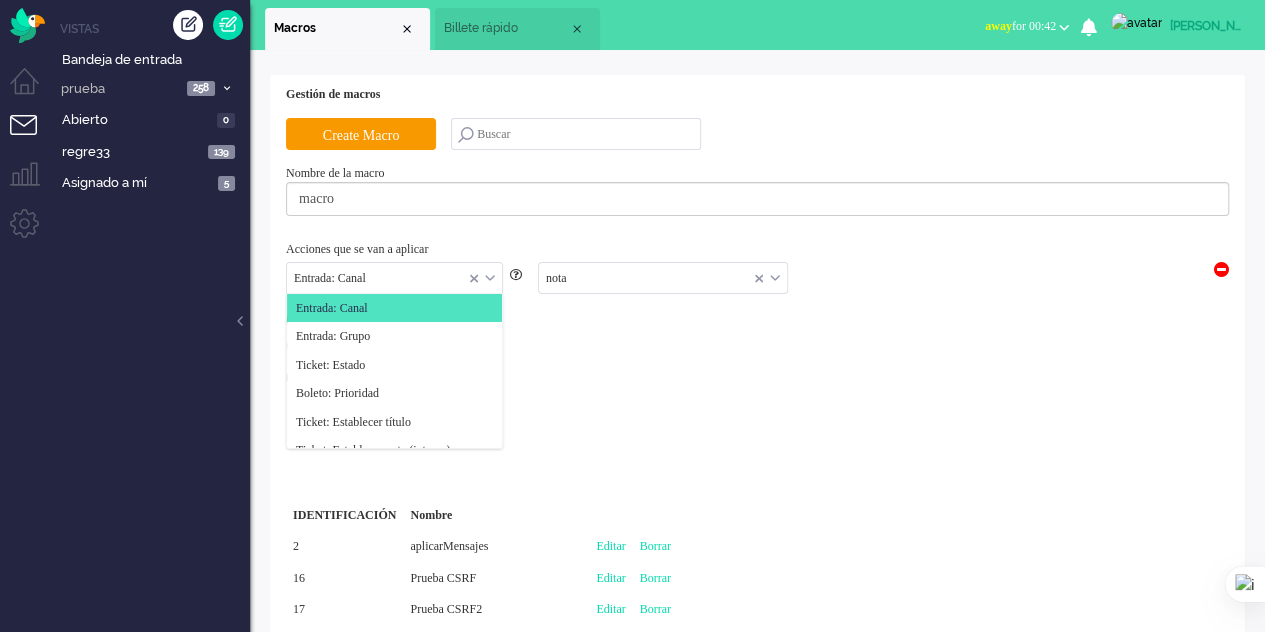 click on "Entrada: Canal" at bounding box center (394, 278) 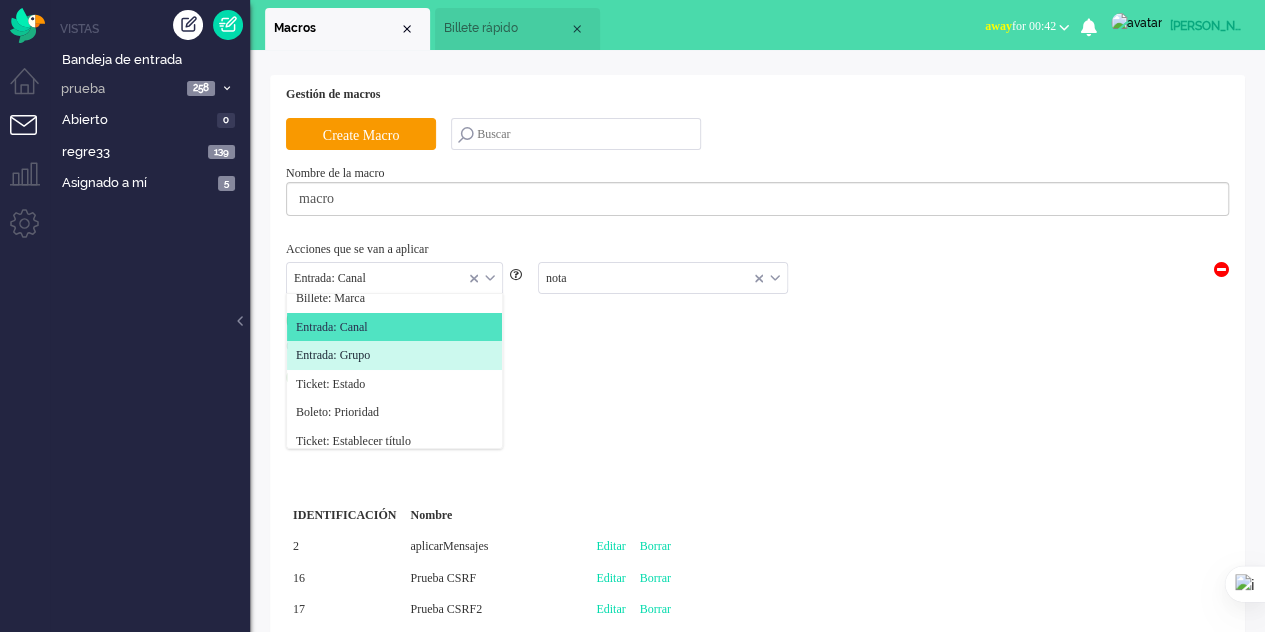 scroll, scrollTop: 0, scrollLeft: 0, axis: both 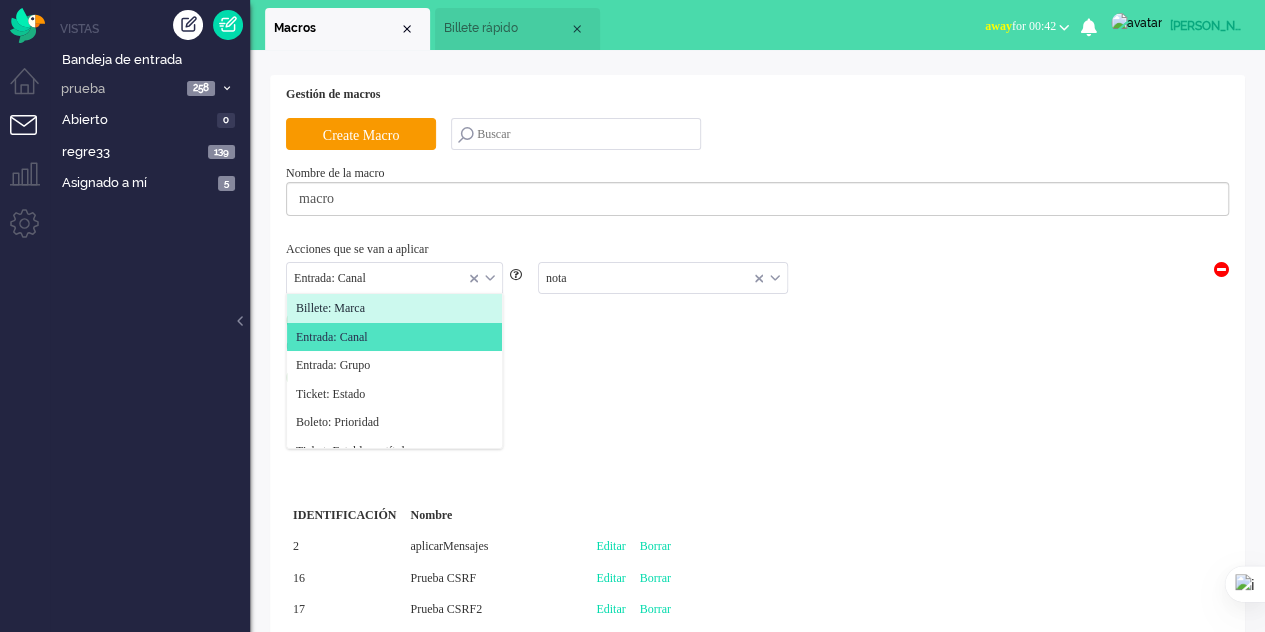 click on "Billete: Marca" 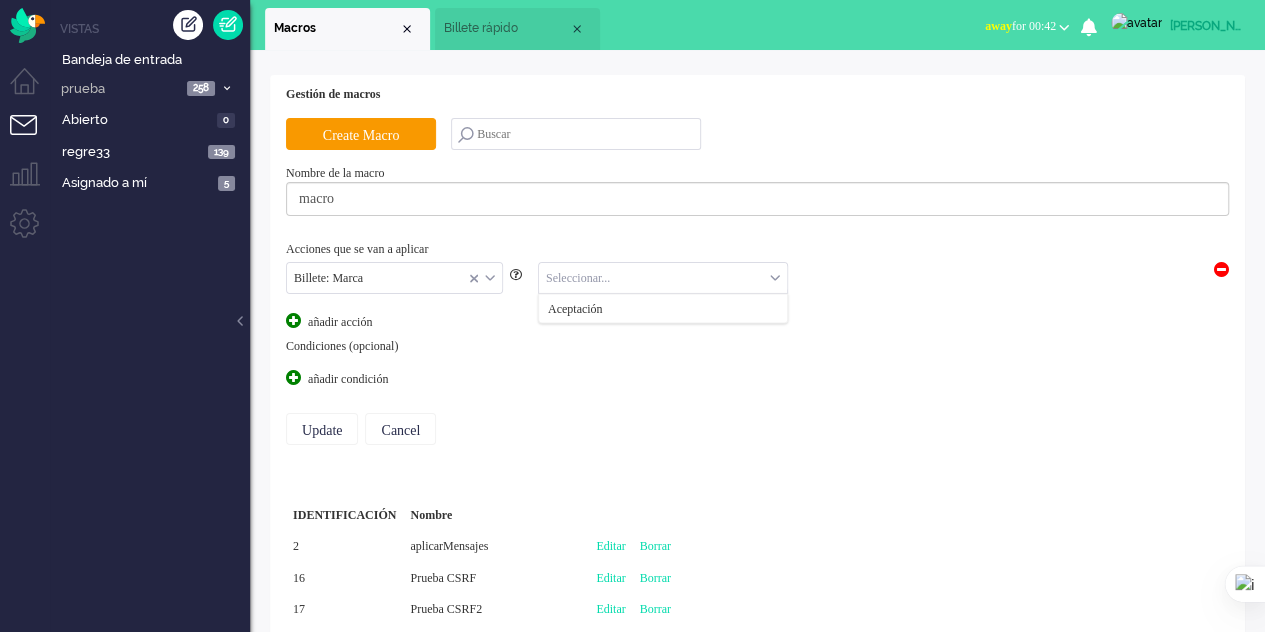 click at bounding box center [663, 278] 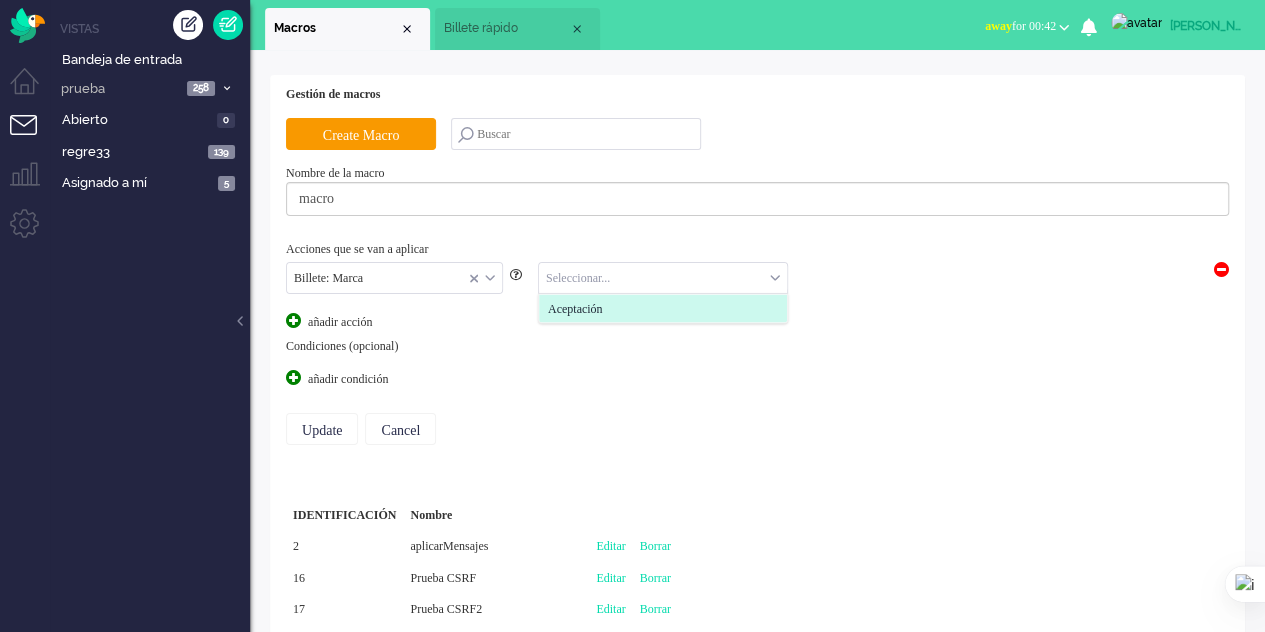 click on "Aceptación" 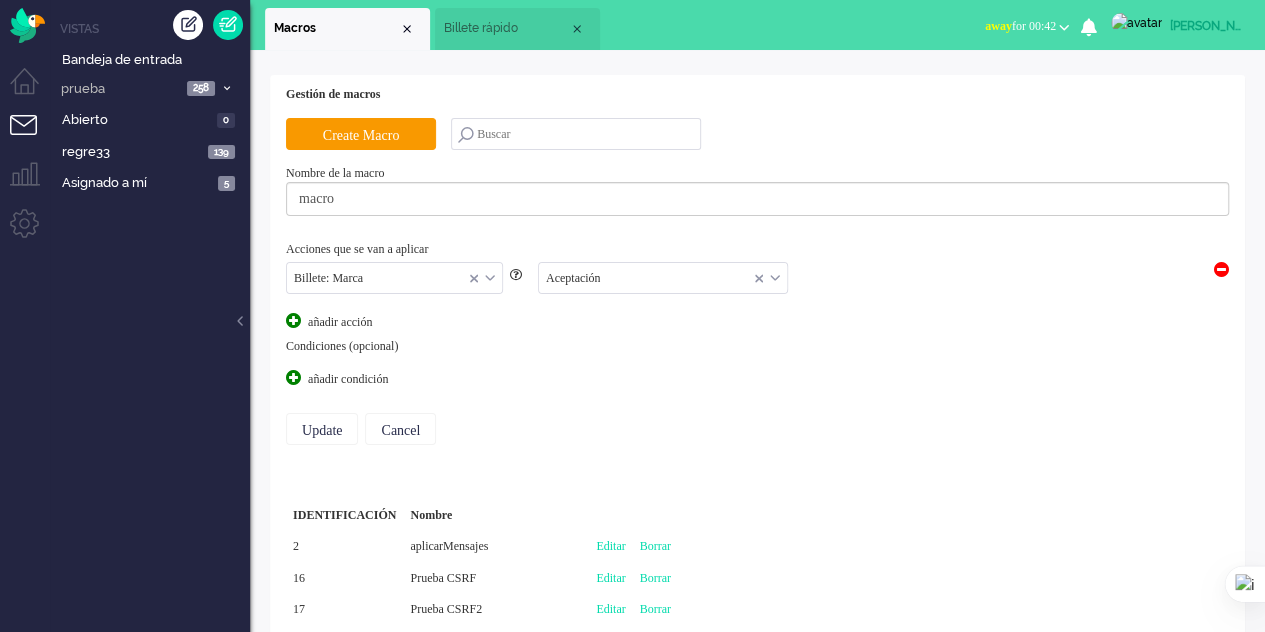 click at bounding box center (293, 377) 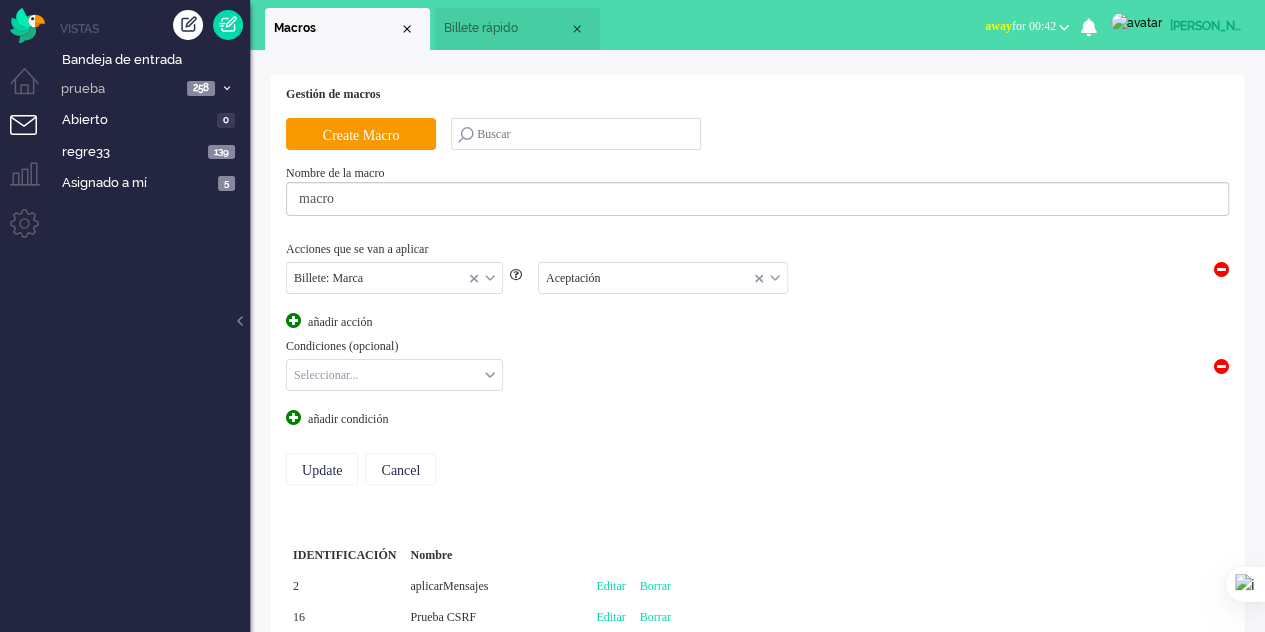 click at bounding box center [394, 375] 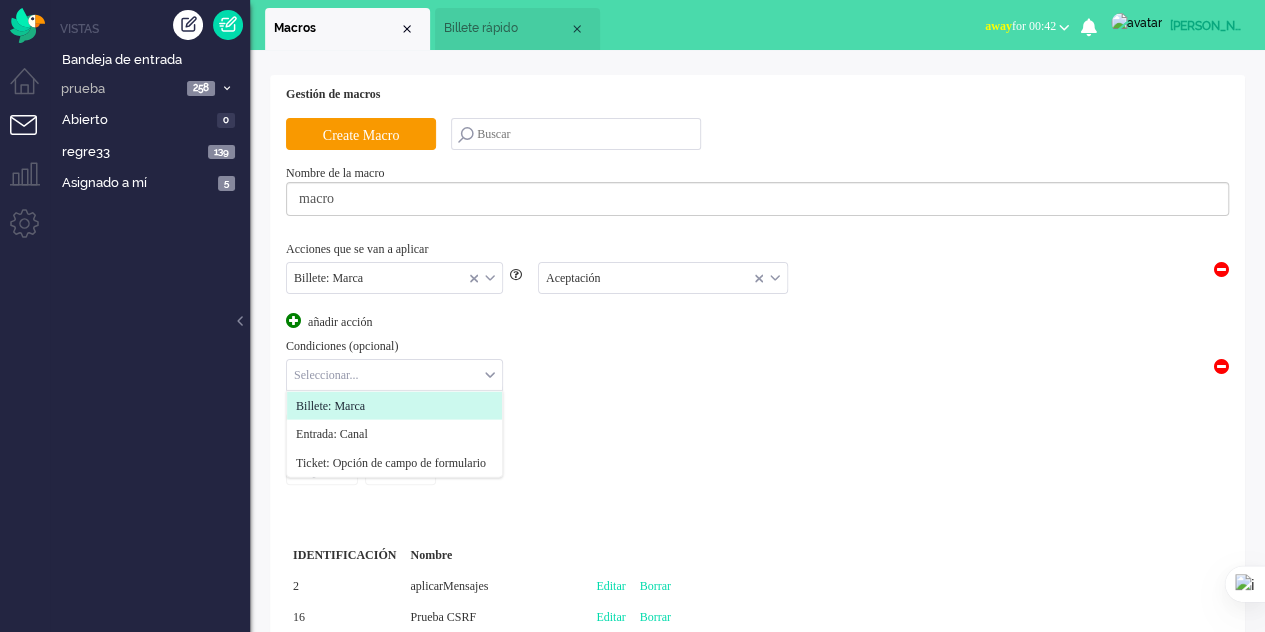 click on "Billete: Marca" 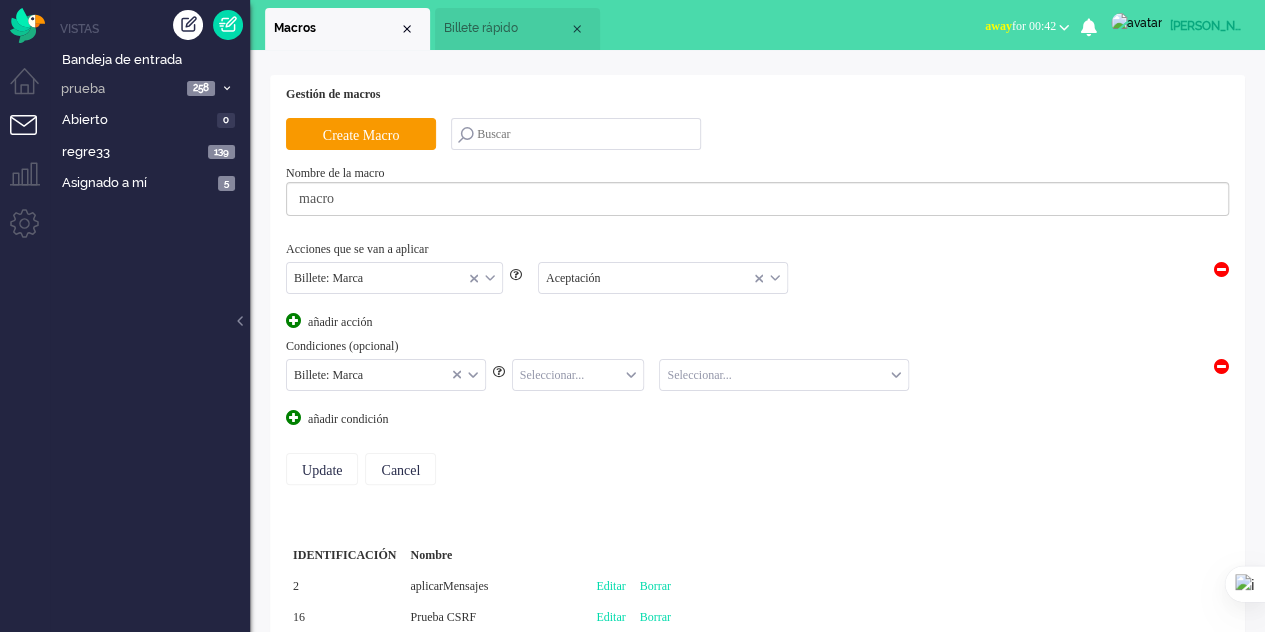 click at bounding box center [1221, 366] 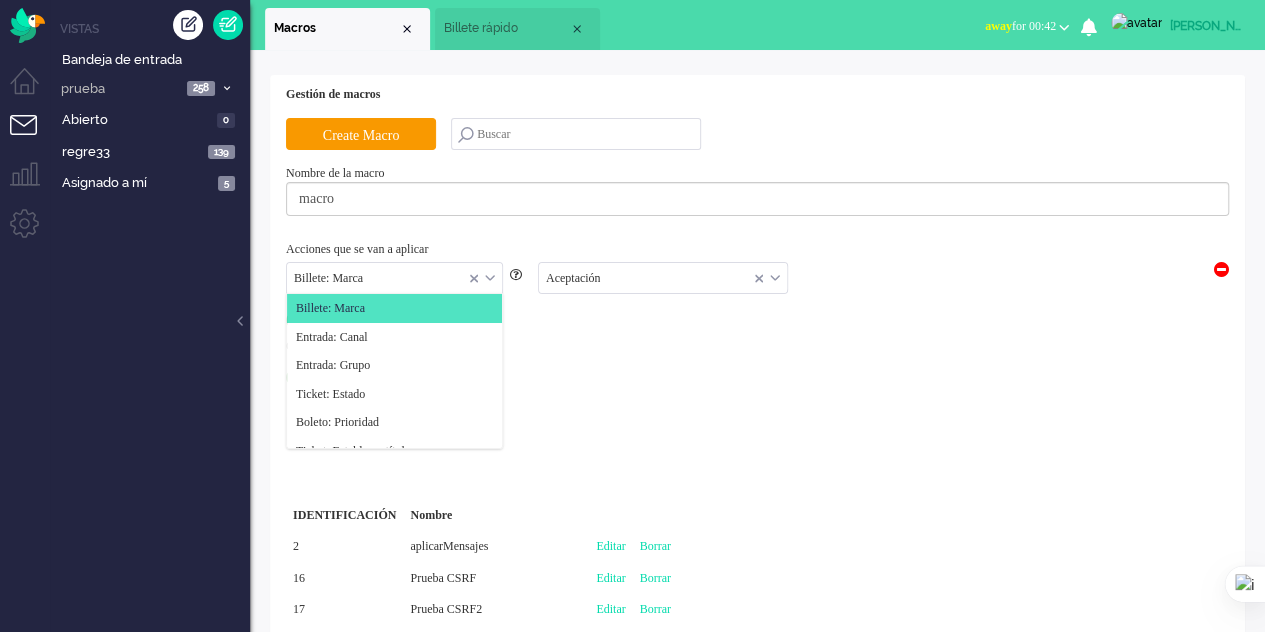 click on "Billete: Marca" at bounding box center [394, 278] 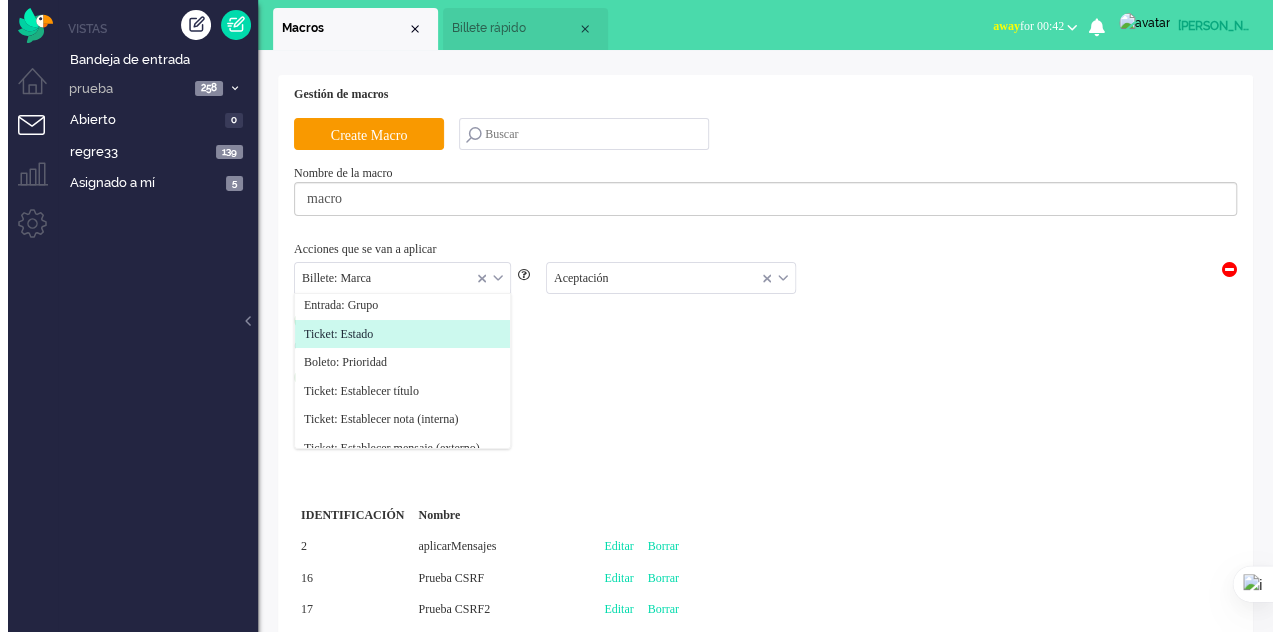 scroll, scrollTop: 100, scrollLeft: 0, axis: vertical 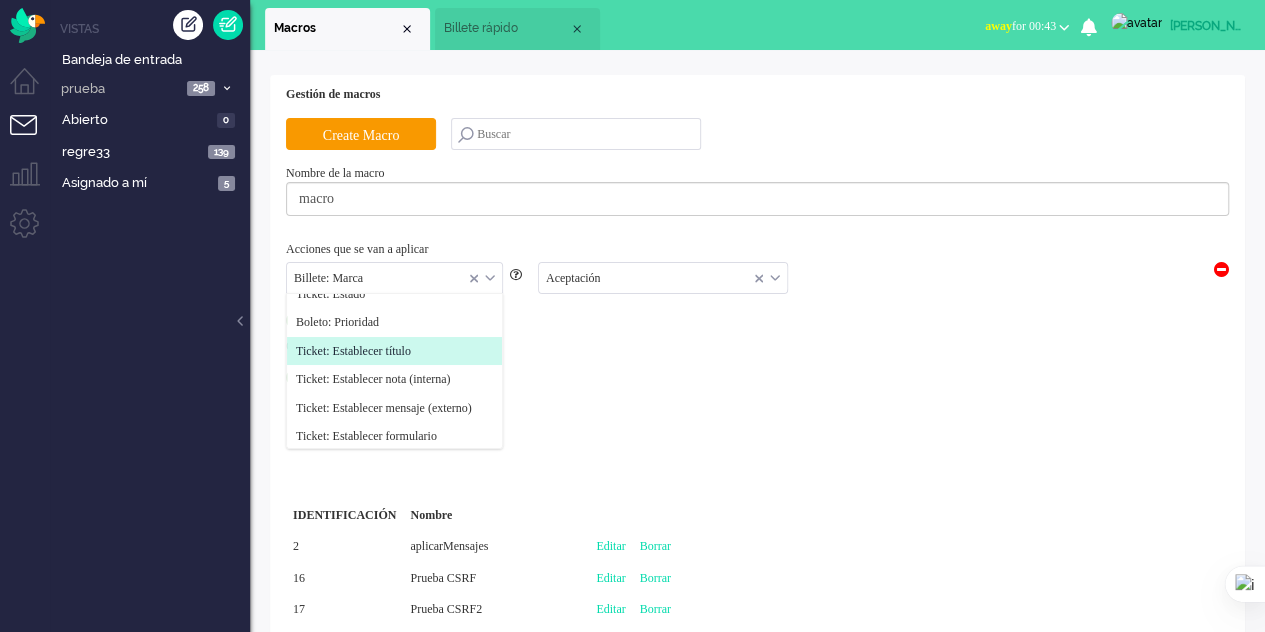click on "Ticket: Establecer título" at bounding box center [353, 351] 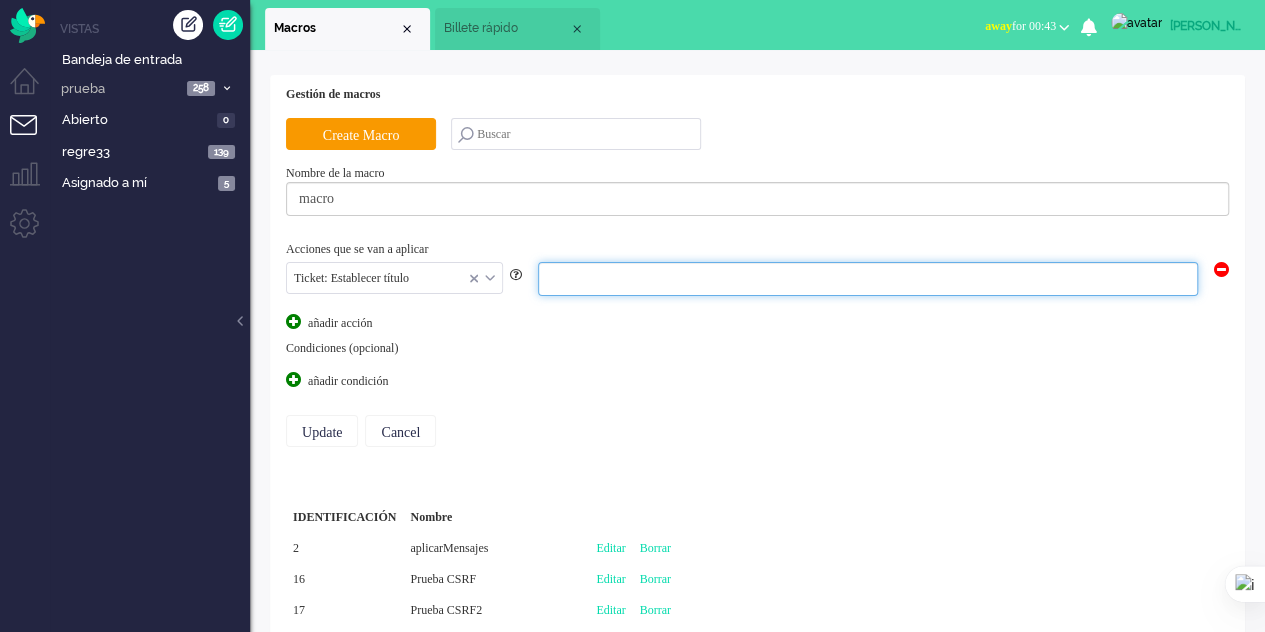 click at bounding box center [868, 279] 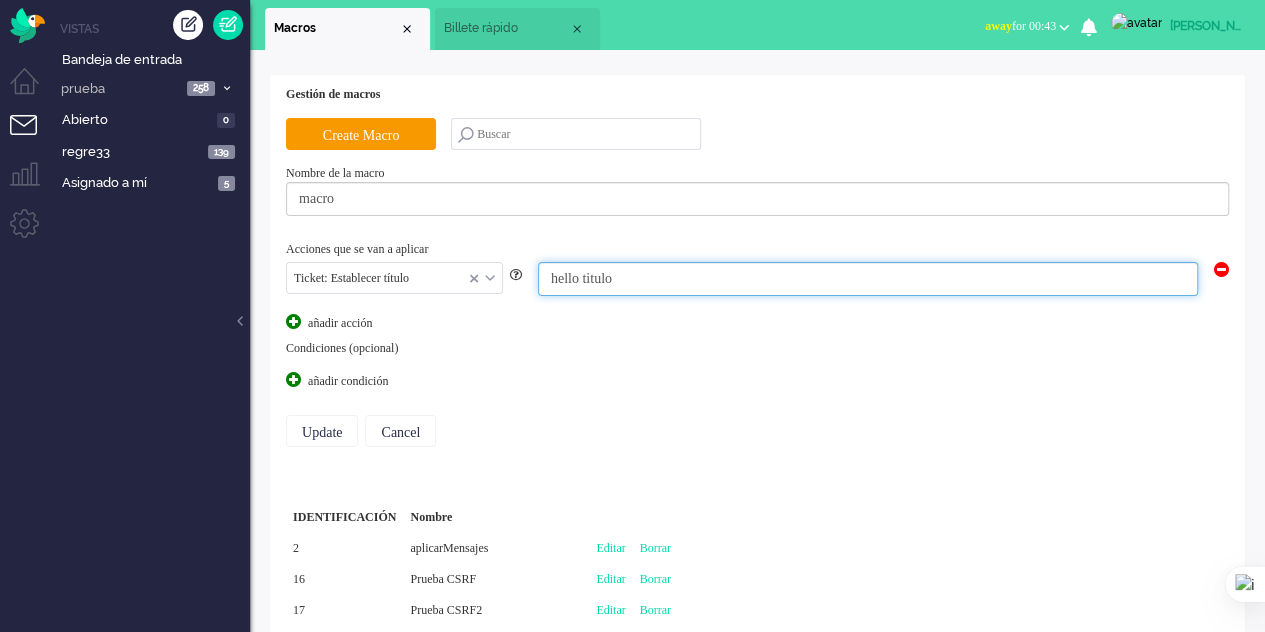 type on "hello titulo" 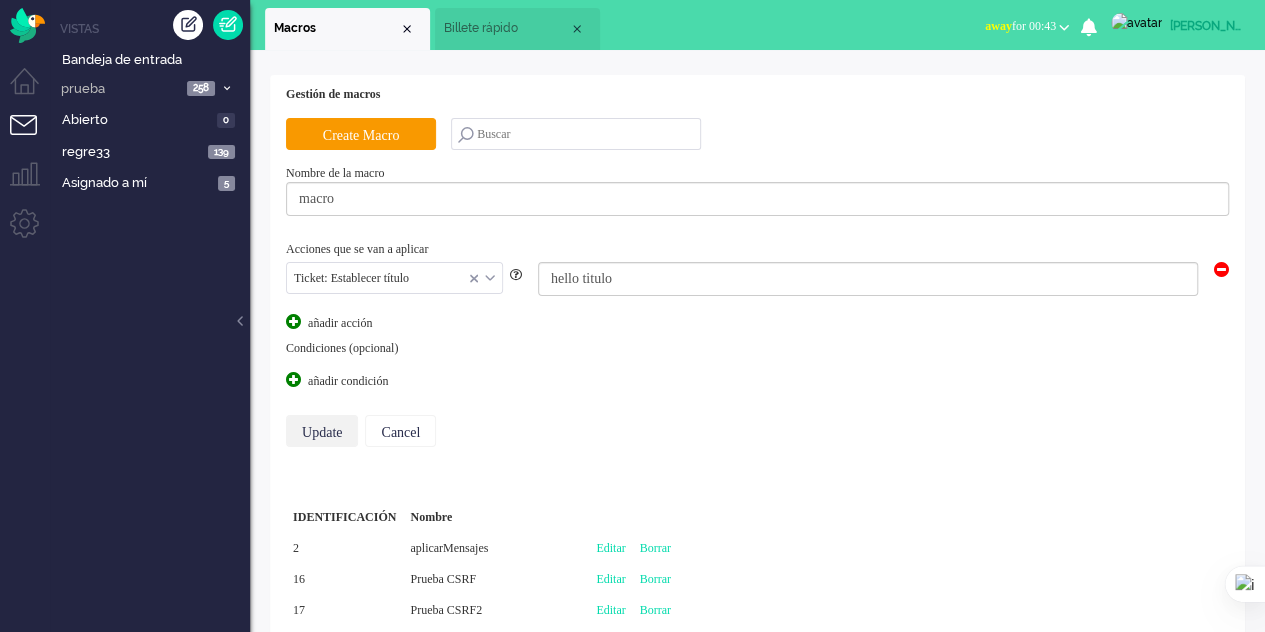 click on "Update" at bounding box center [322, 431] 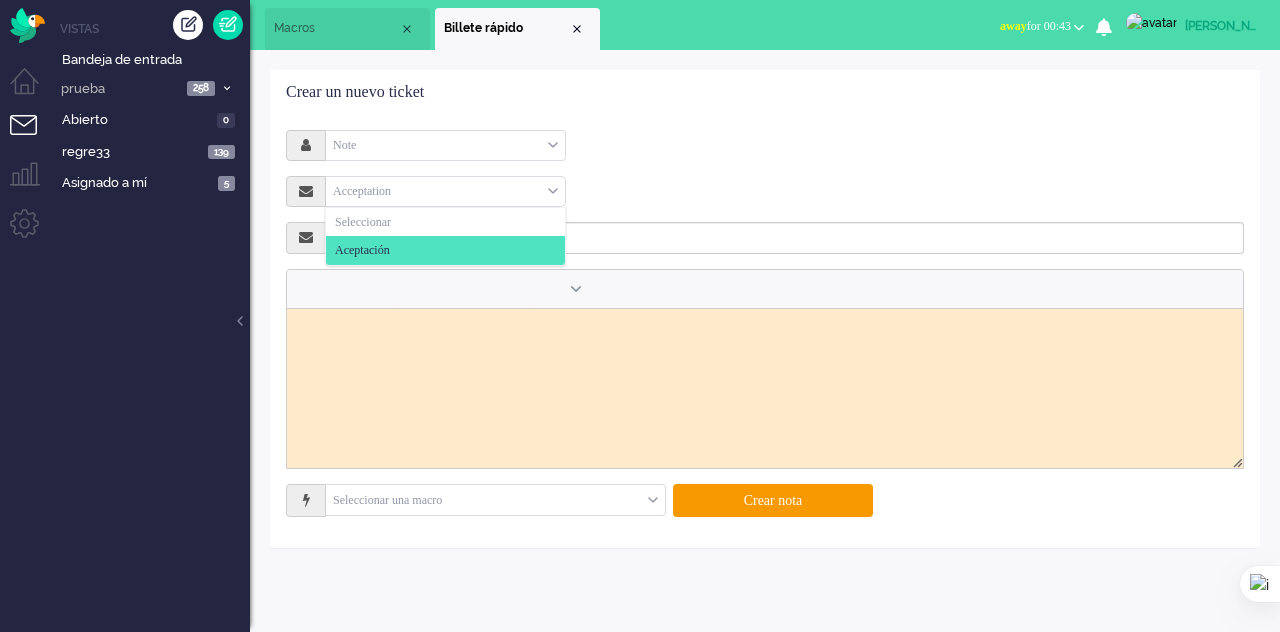 click on "Acceptation" at bounding box center (445, 191) 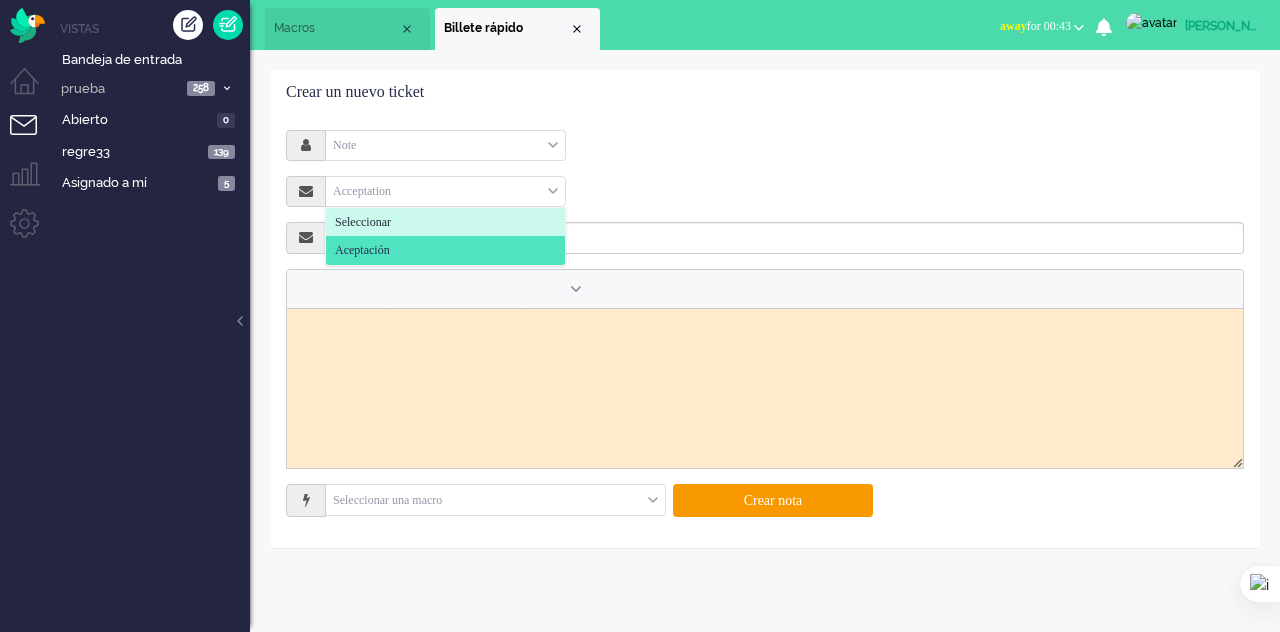 click on "Crear un nuevo ticket" at bounding box center (765, 93) 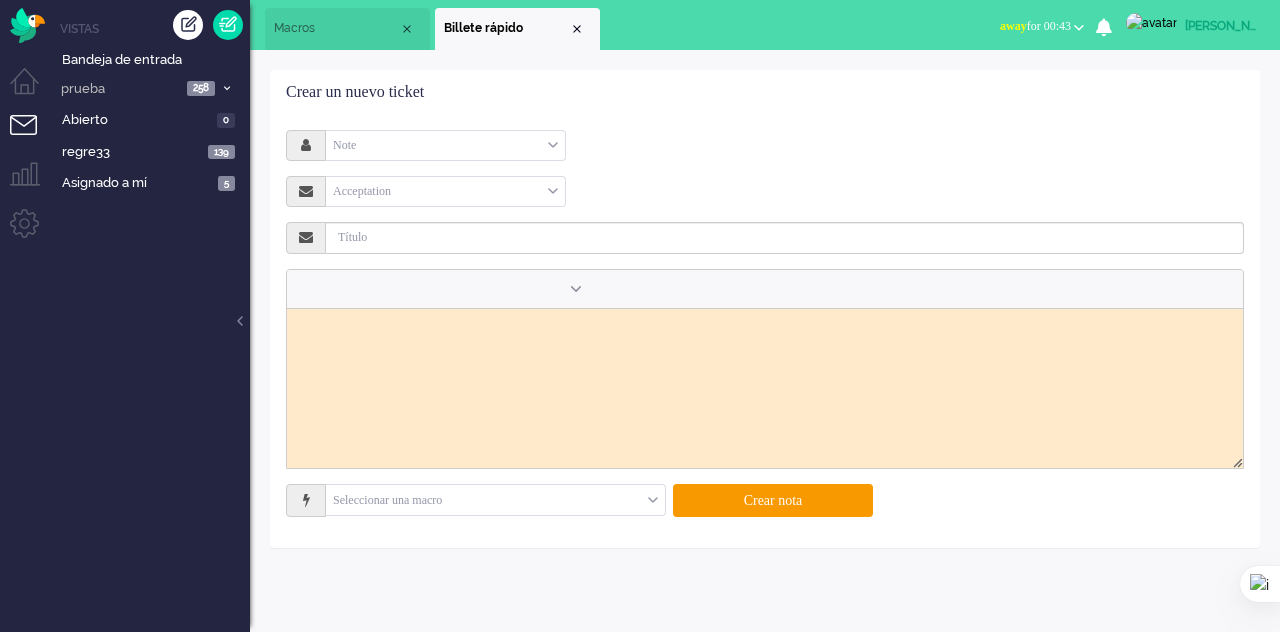 click on "Macros" at bounding box center (294, 28) 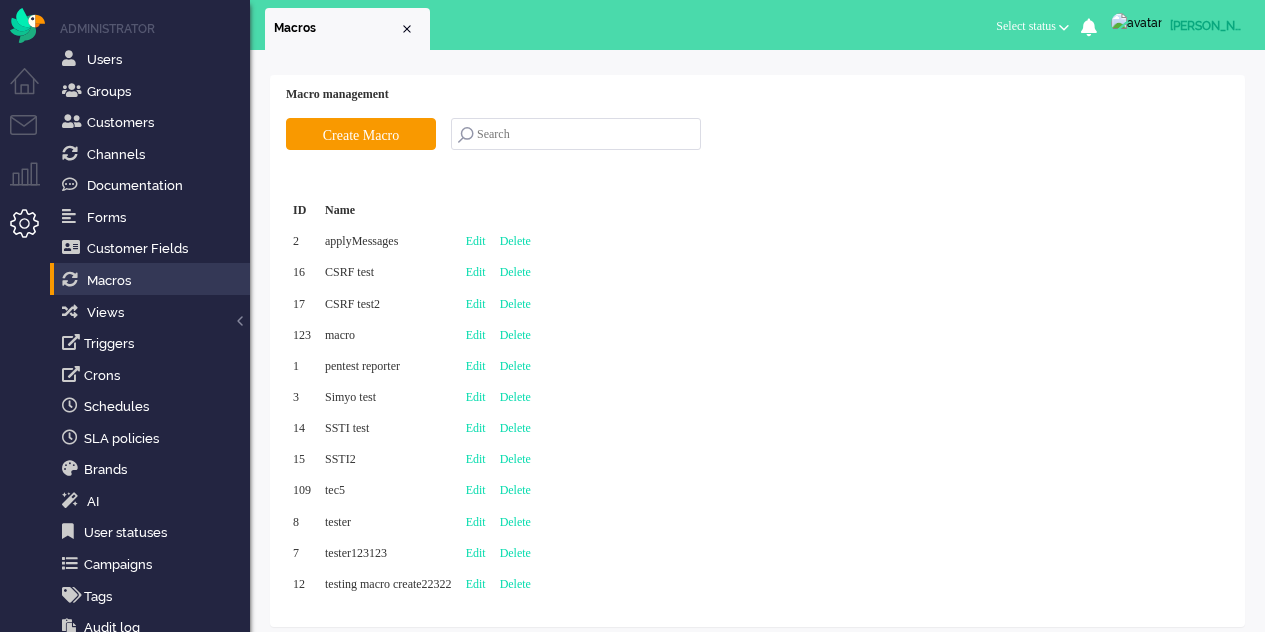 scroll, scrollTop: 0, scrollLeft: 0, axis: both 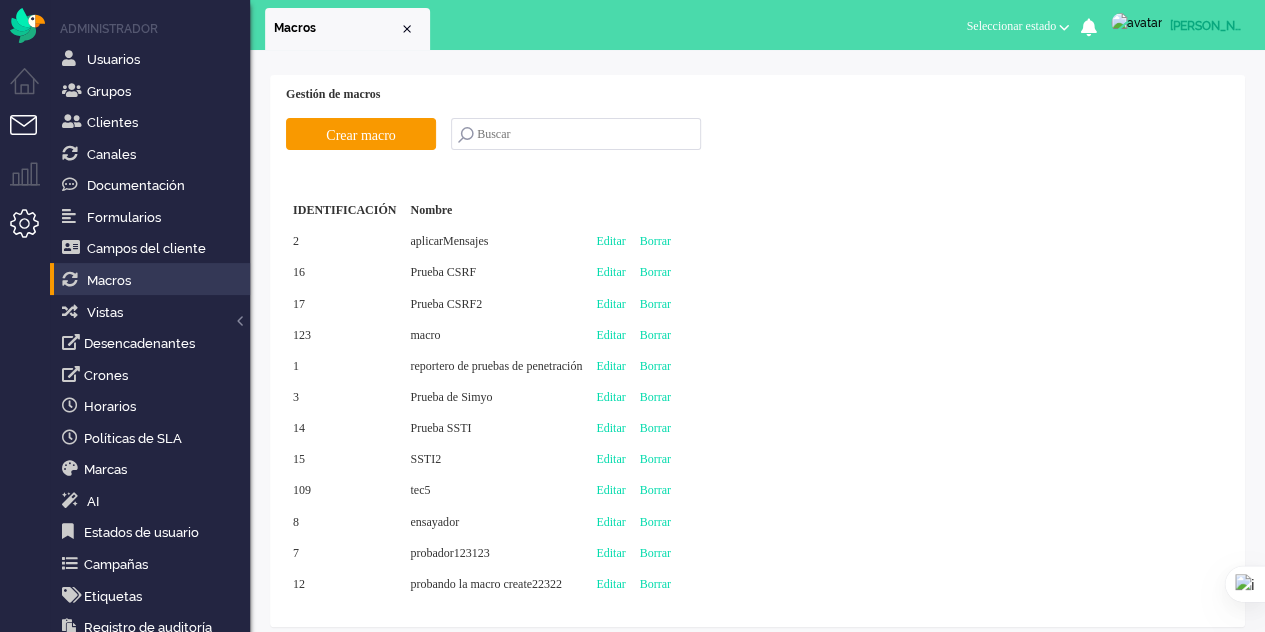 click at bounding box center [32, 137] 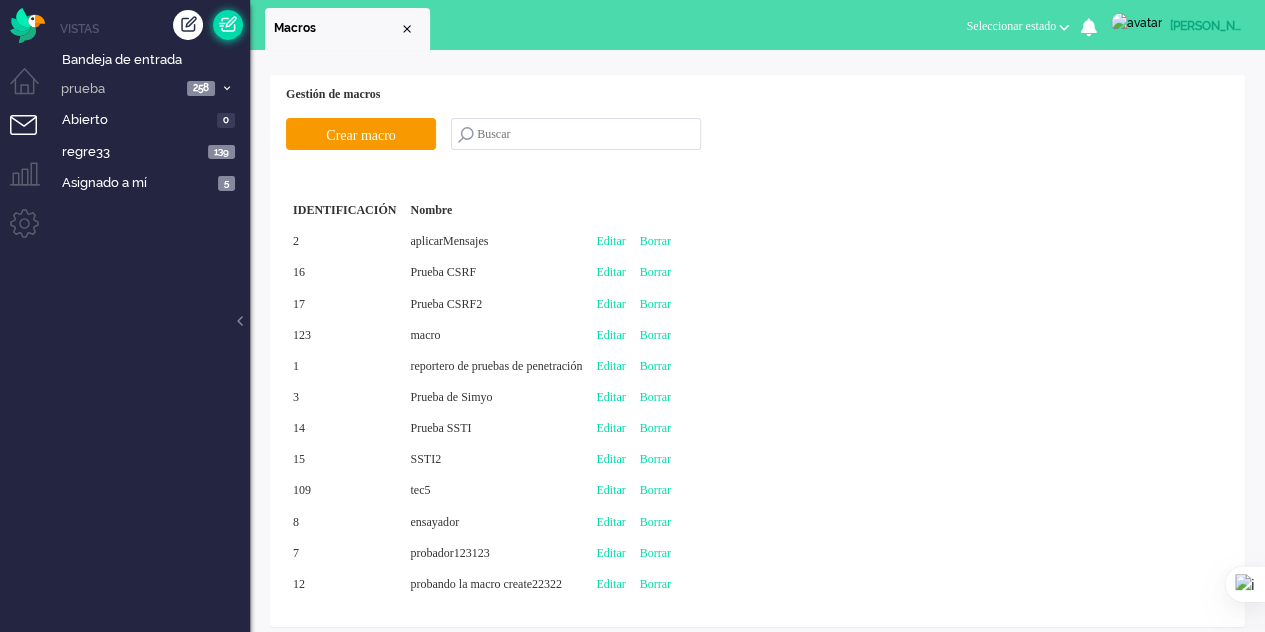 click at bounding box center (228, 25) 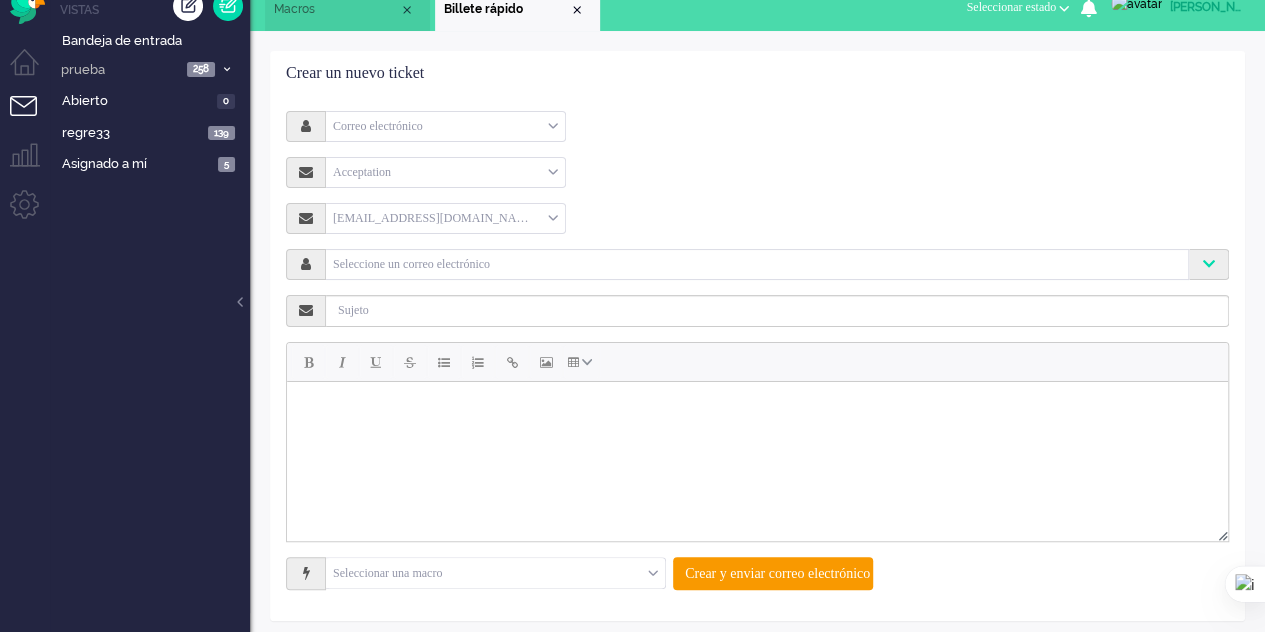 scroll, scrollTop: 28, scrollLeft: 0, axis: vertical 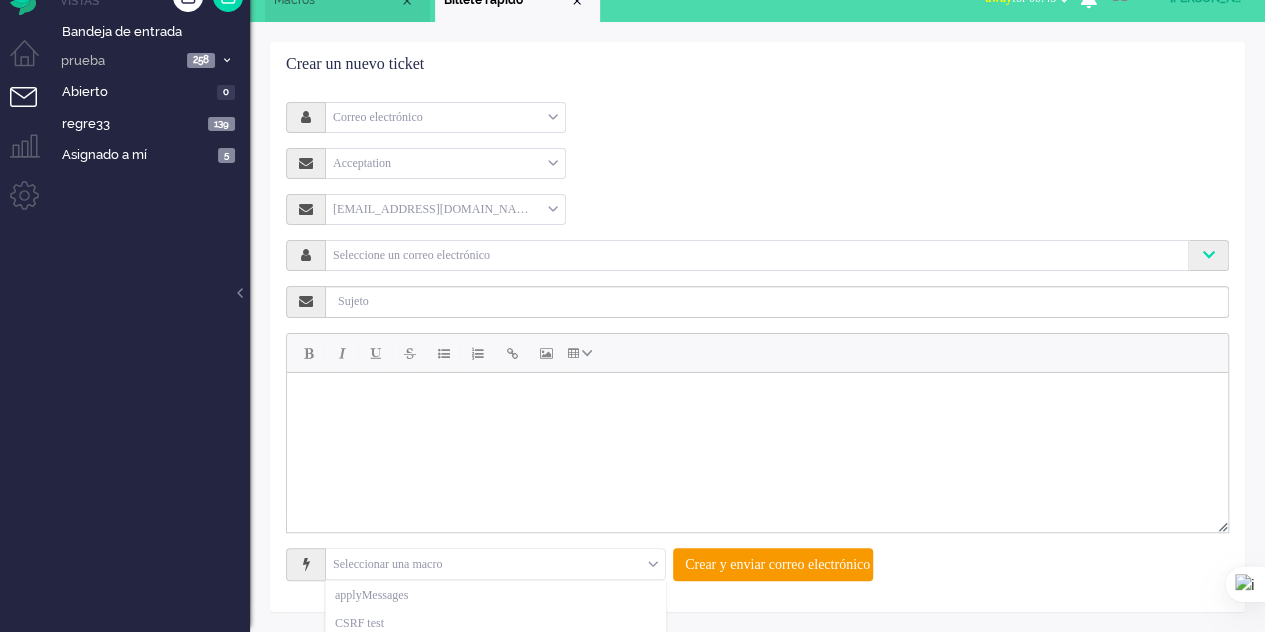 click at bounding box center [495, 564] 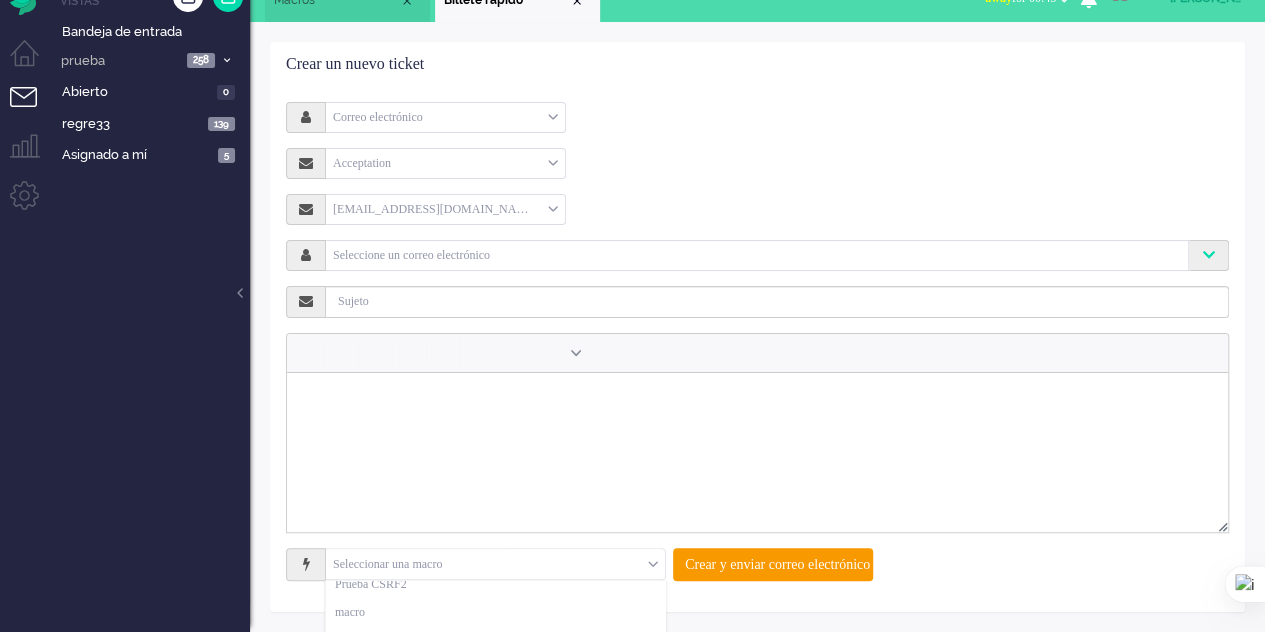 scroll, scrollTop: 100, scrollLeft: 0, axis: vertical 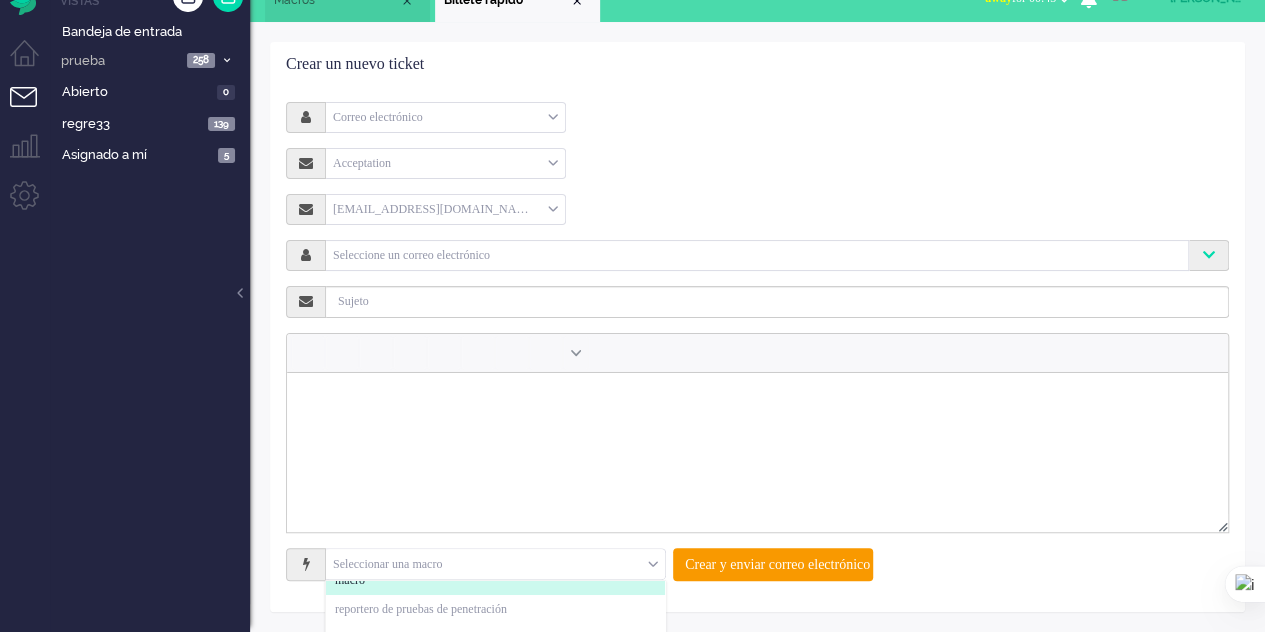 click at bounding box center (495, 564) 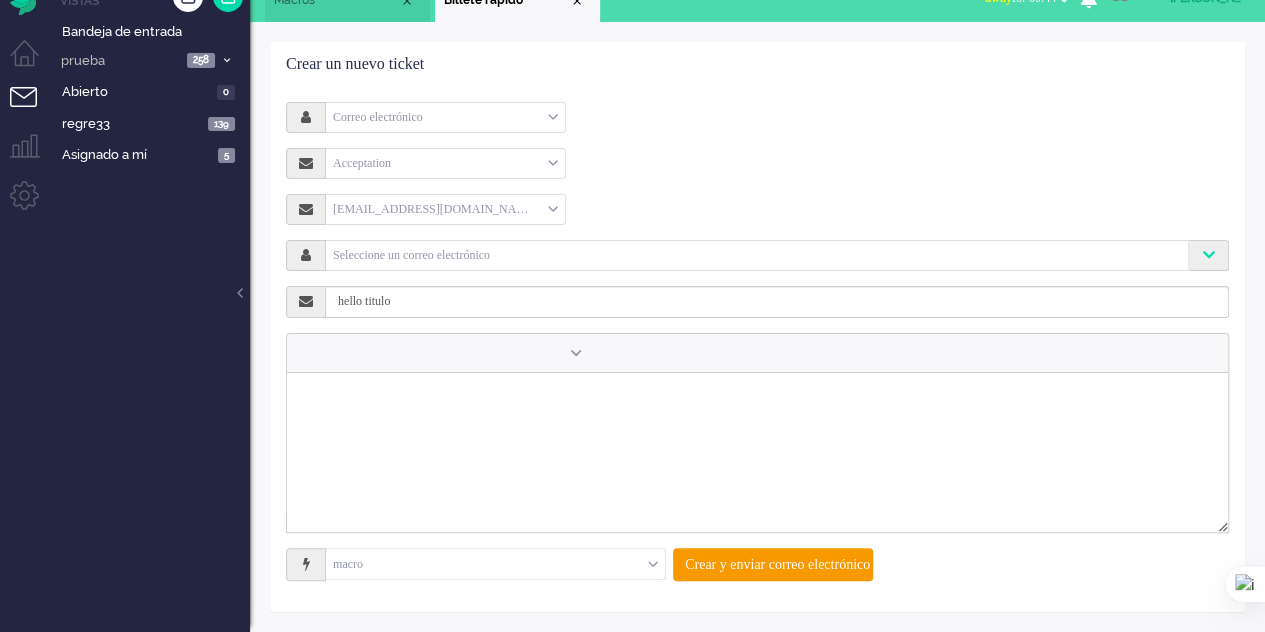 click on "Macros" at bounding box center [294, 0] 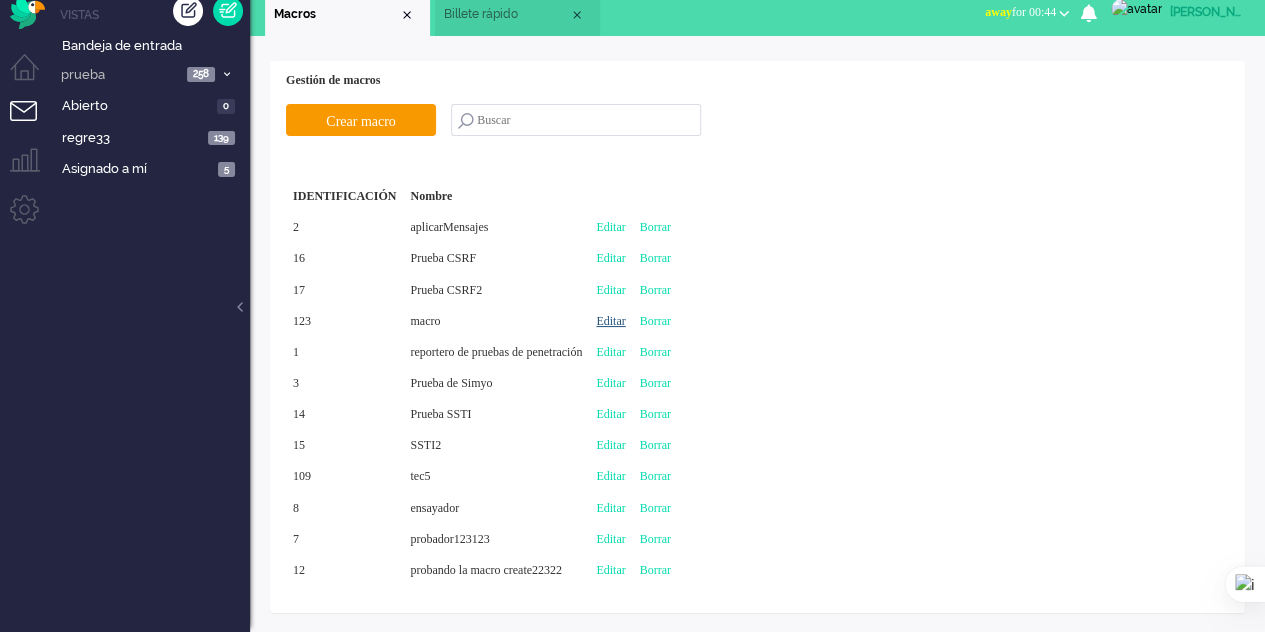 click on "Editar" at bounding box center (610, 321) 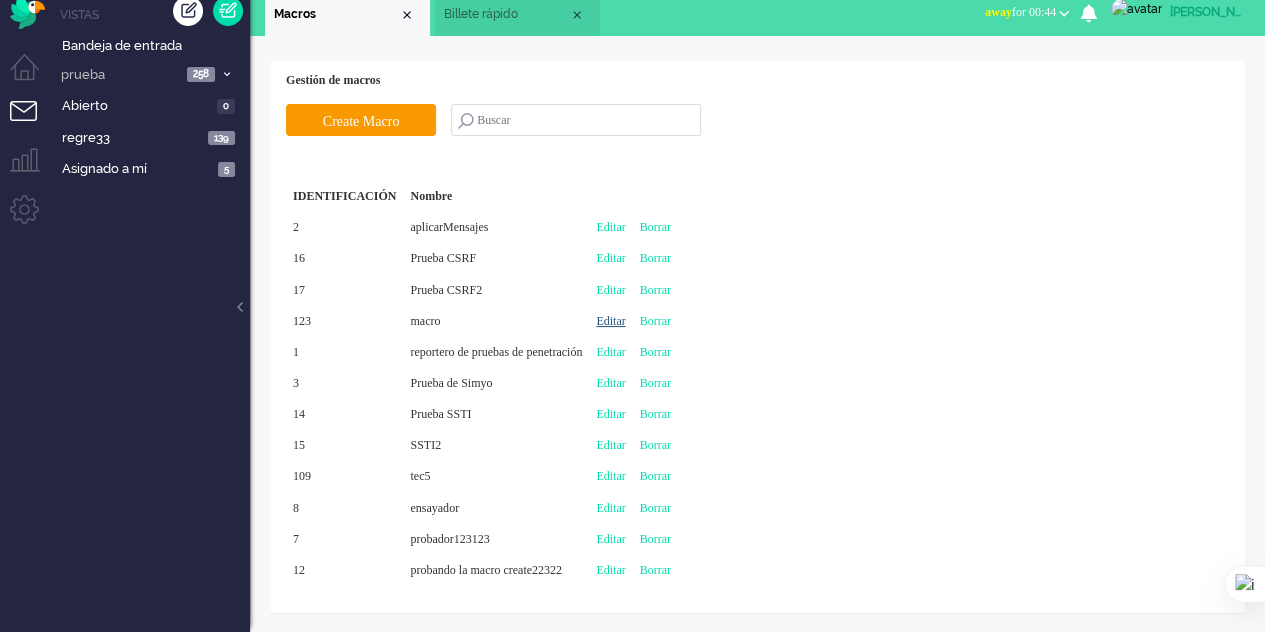 type on "macro" 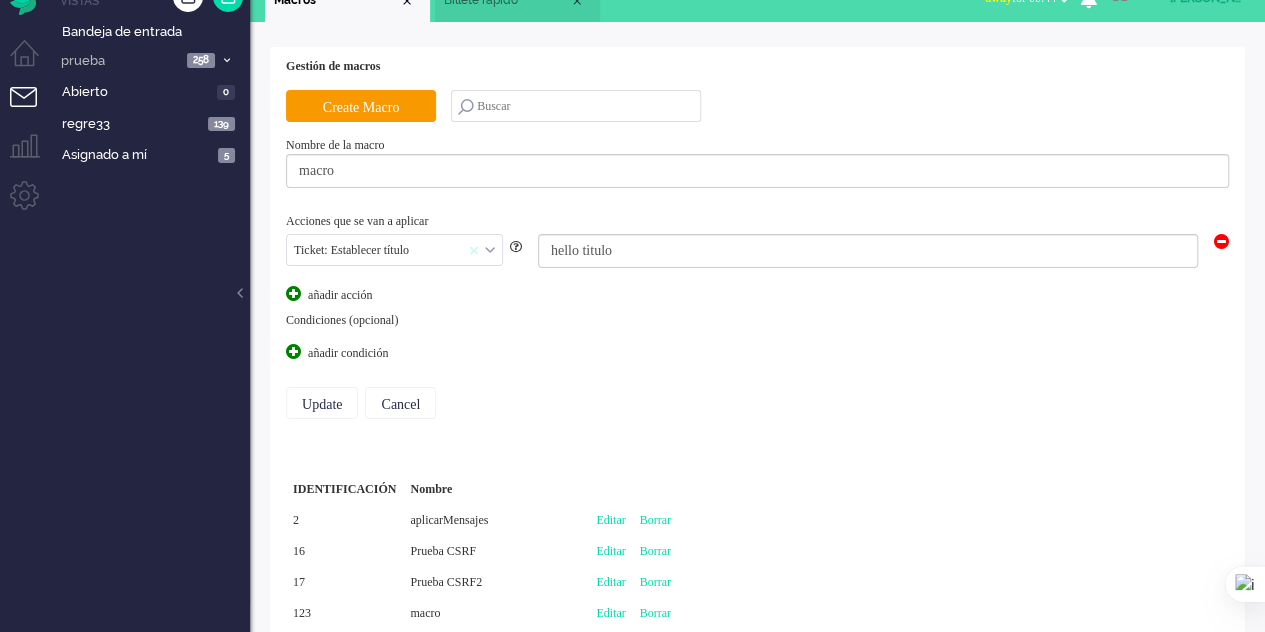 click at bounding box center [474, 250] 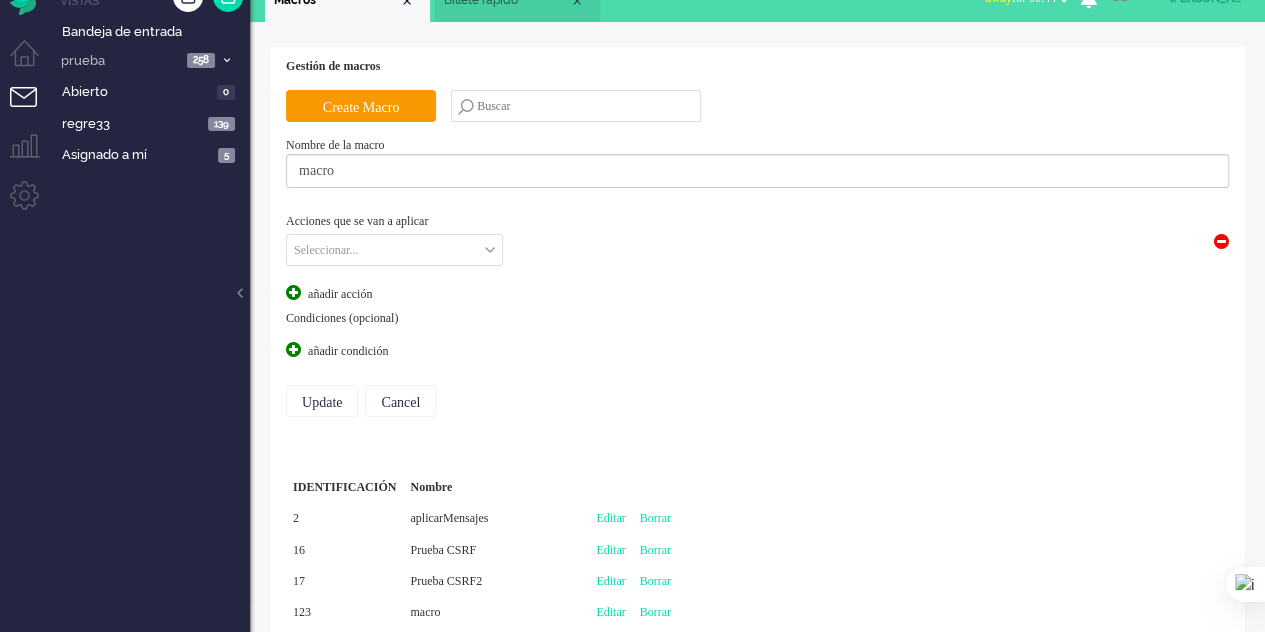 click on "Seleccionar..." at bounding box center [394, 250] 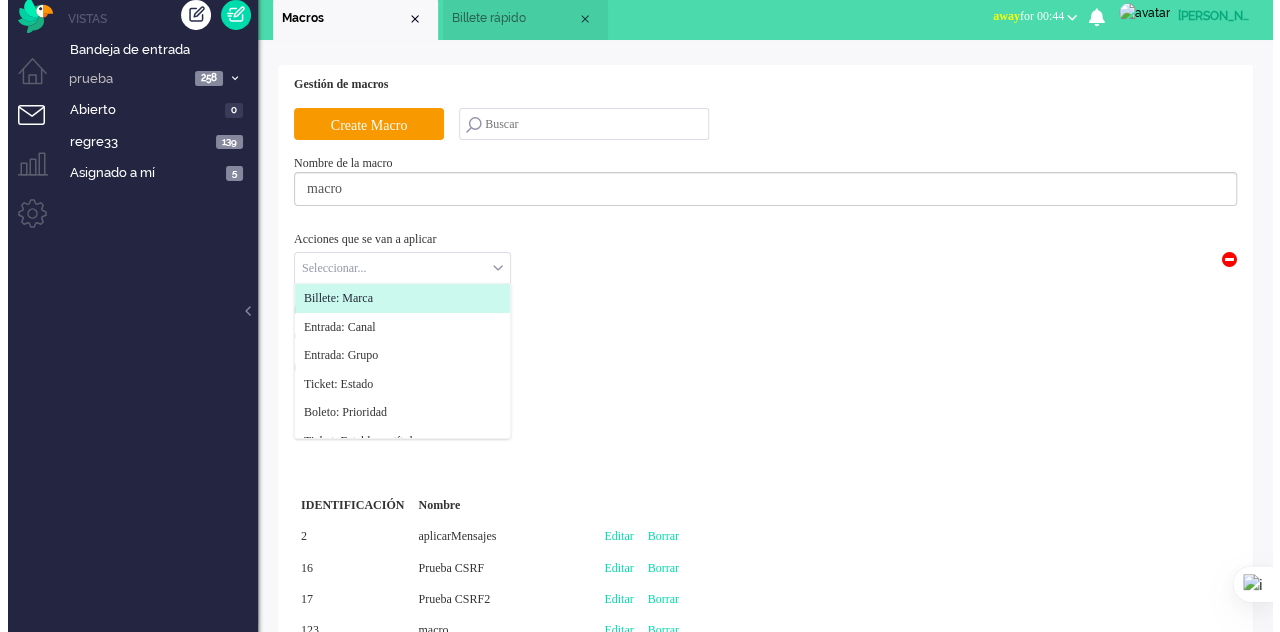 scroll, scrollTop: 0, scrollLeft: 0, axis: both 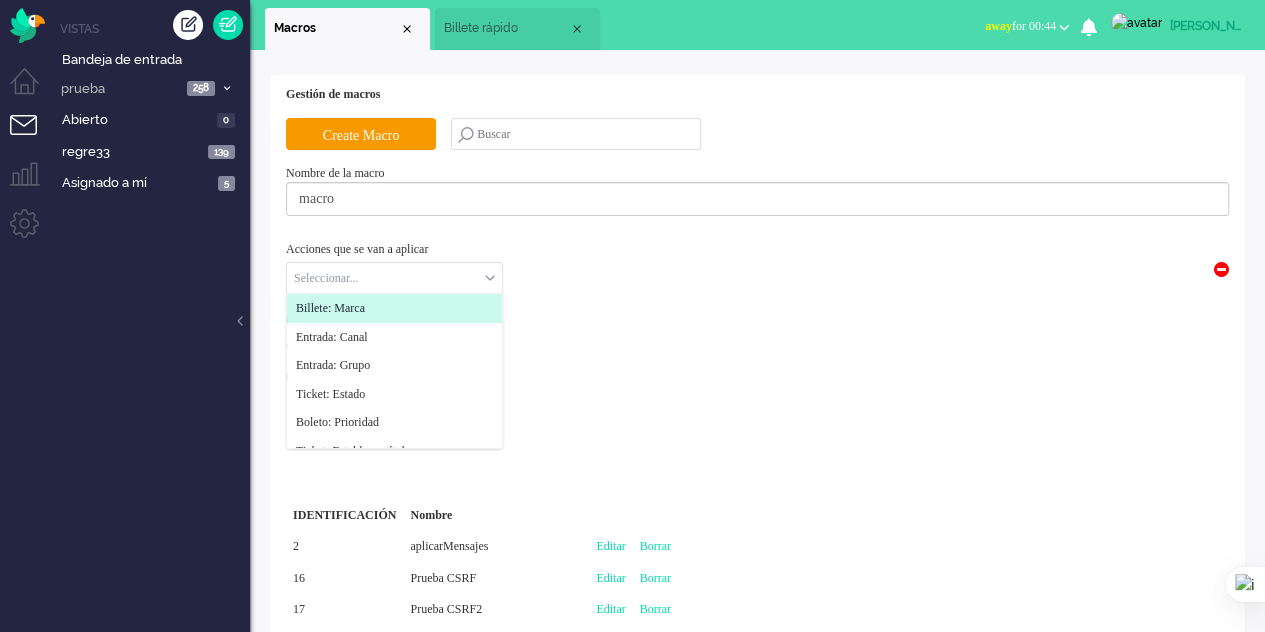 click on "Billete: Marca" 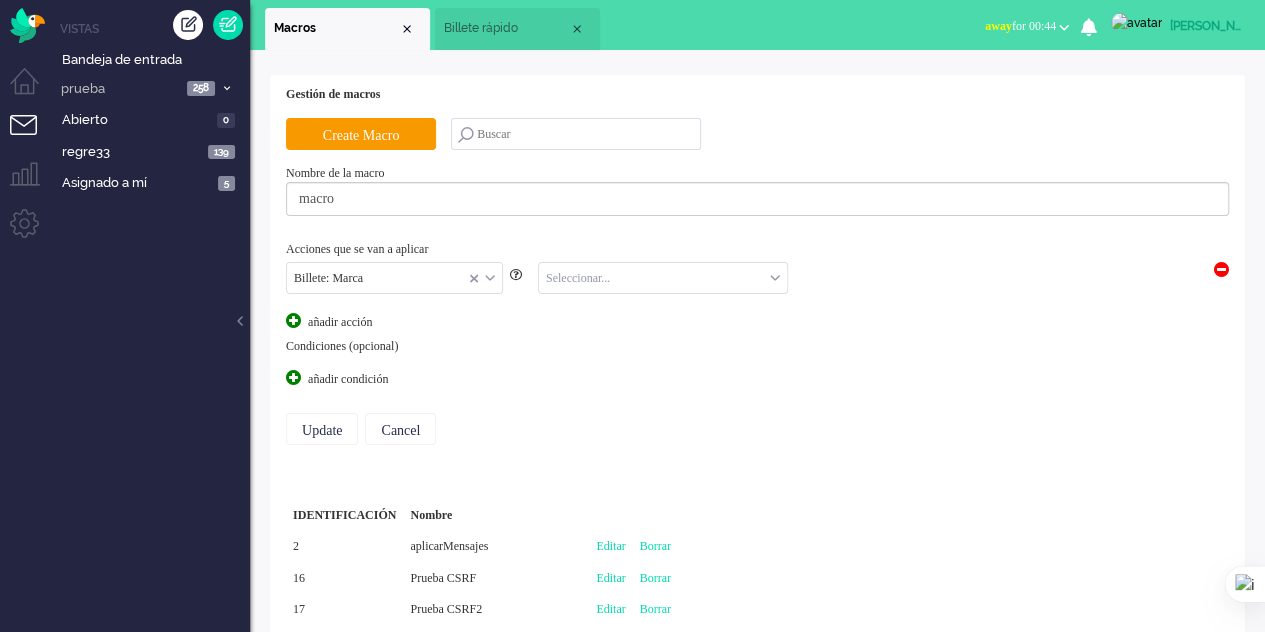click on "Billete: Marca Billete: Marca Entrada: Canal Entrada: Grupo Ticket: Estado Boleto: Prioridad Ticket: Establecer título Ticket: Establecer nota (interna) Ticket: Establecer mensaje (externo) Ticket: Establecer formulario Usuario: Seguir ticket Billete de salida: Correo de Ticket: Ejecutar instrucción de IA Ticket Custom: Primera capa Billete: Marca Seleccionar... Aceptación" 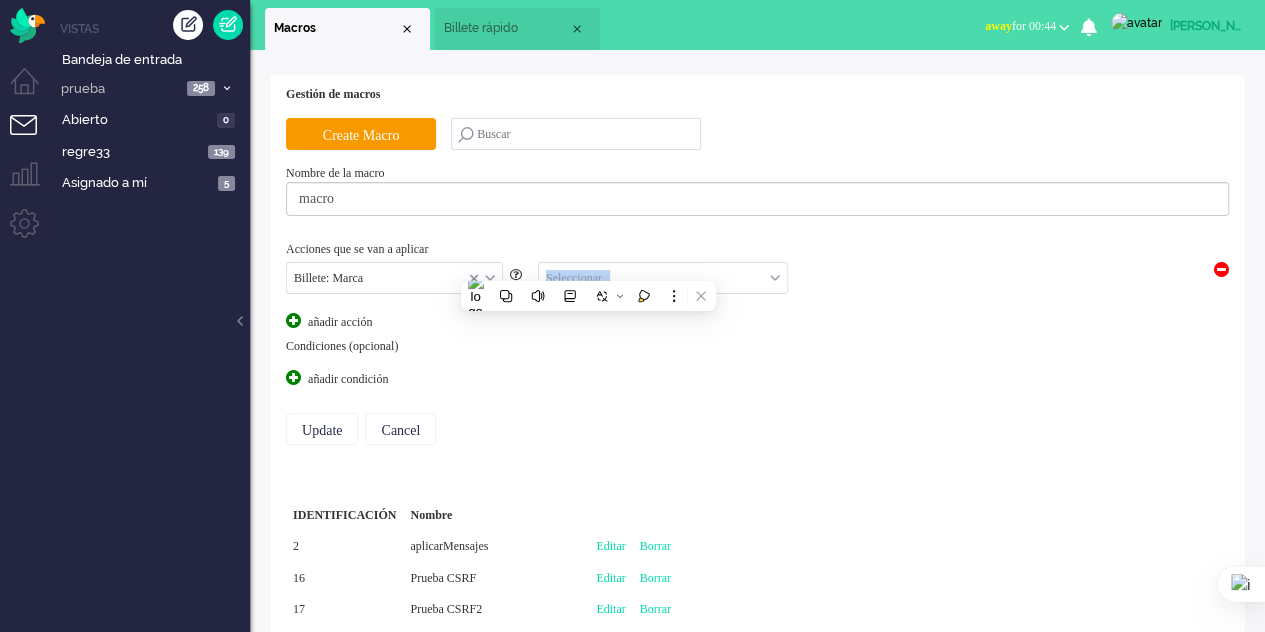 click at bounding box center (663, 278) 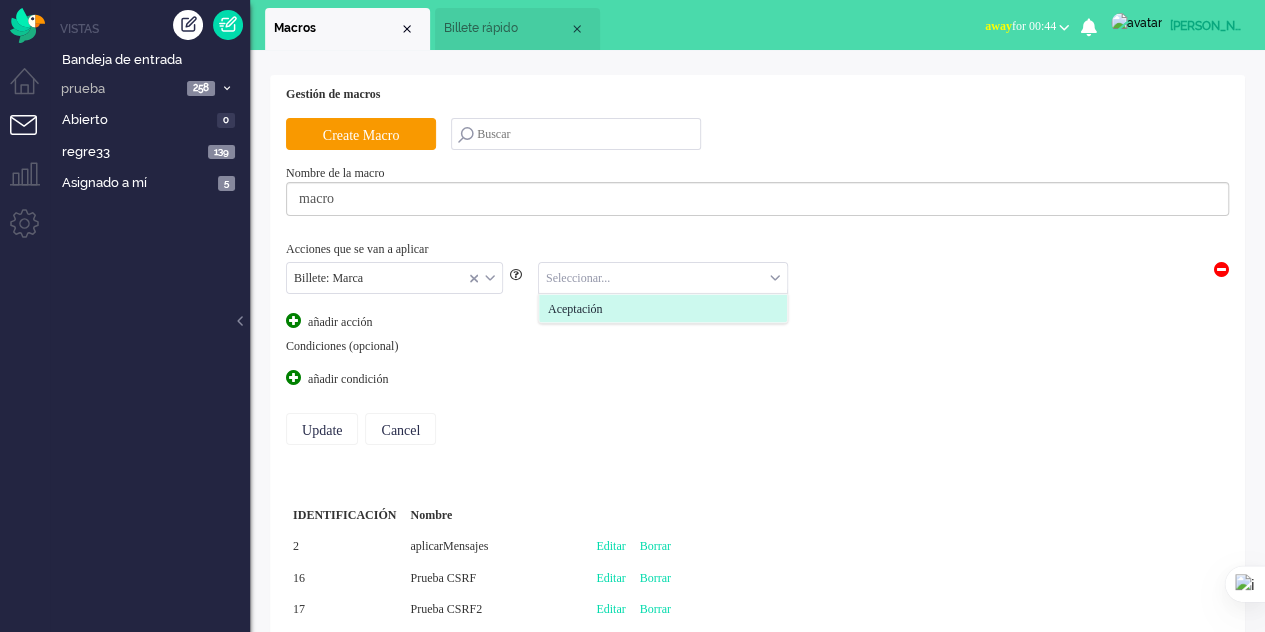 click on "Aceptación" 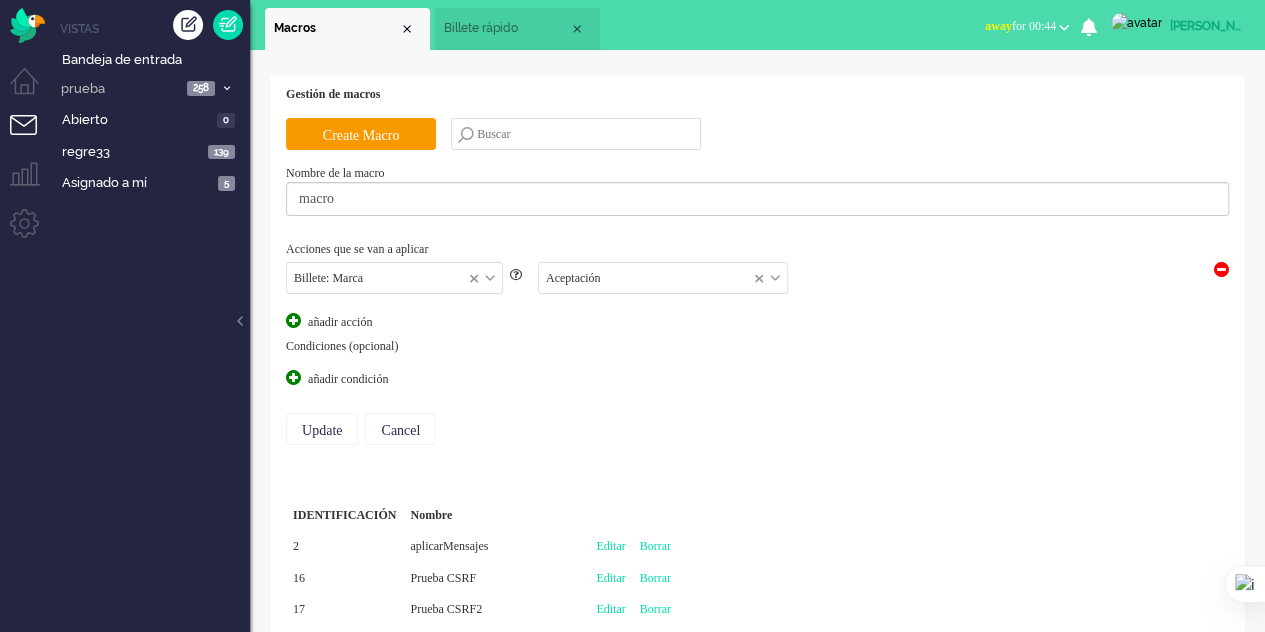 click at bounding box center [293, 377] 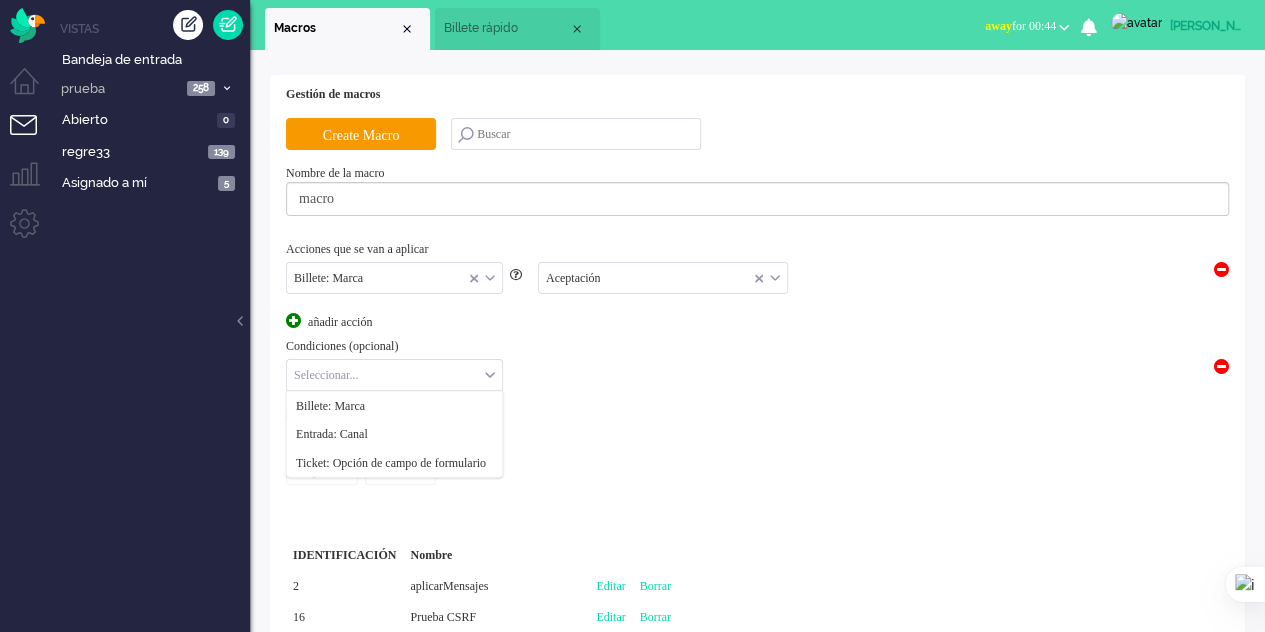click at bounding box center [394, 375] 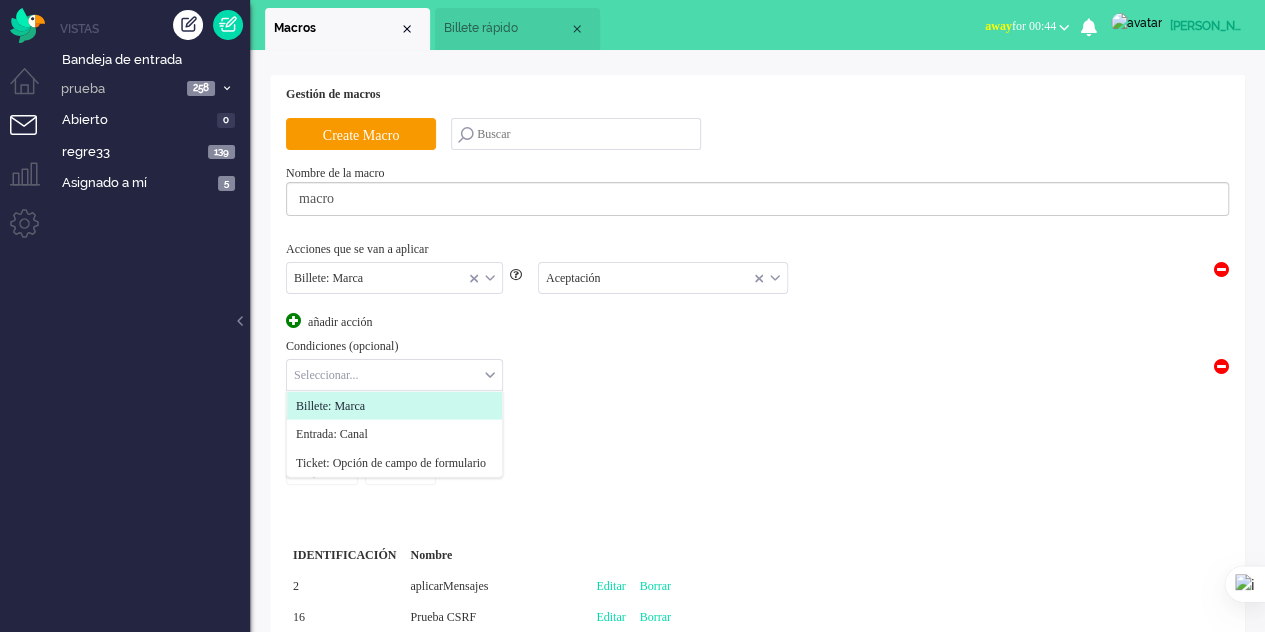 click on "Billete: Marca" 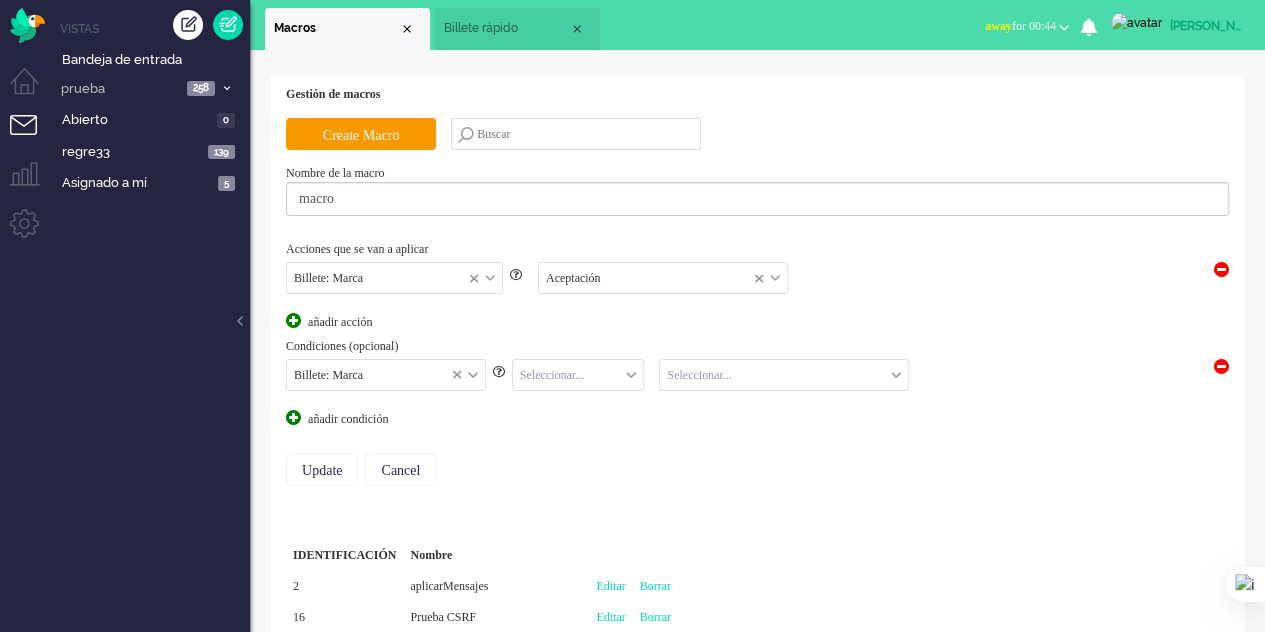 click on "Billete: Marca" at bounding box center (386, 375) 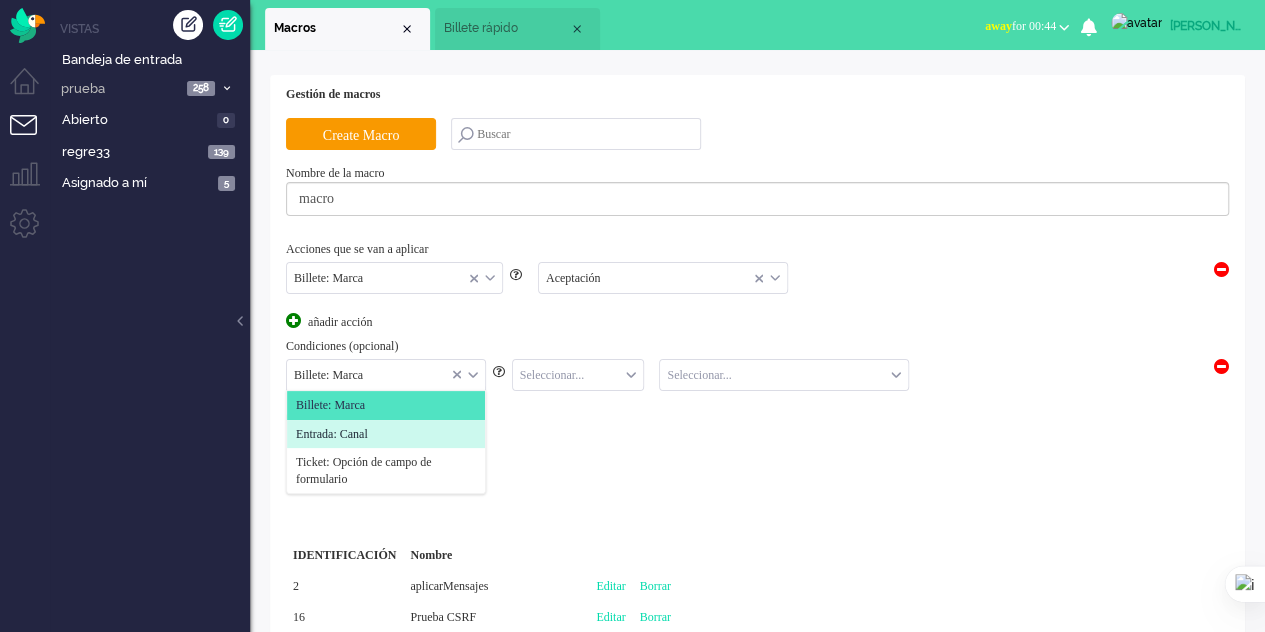 click on "Entrada: Canal" 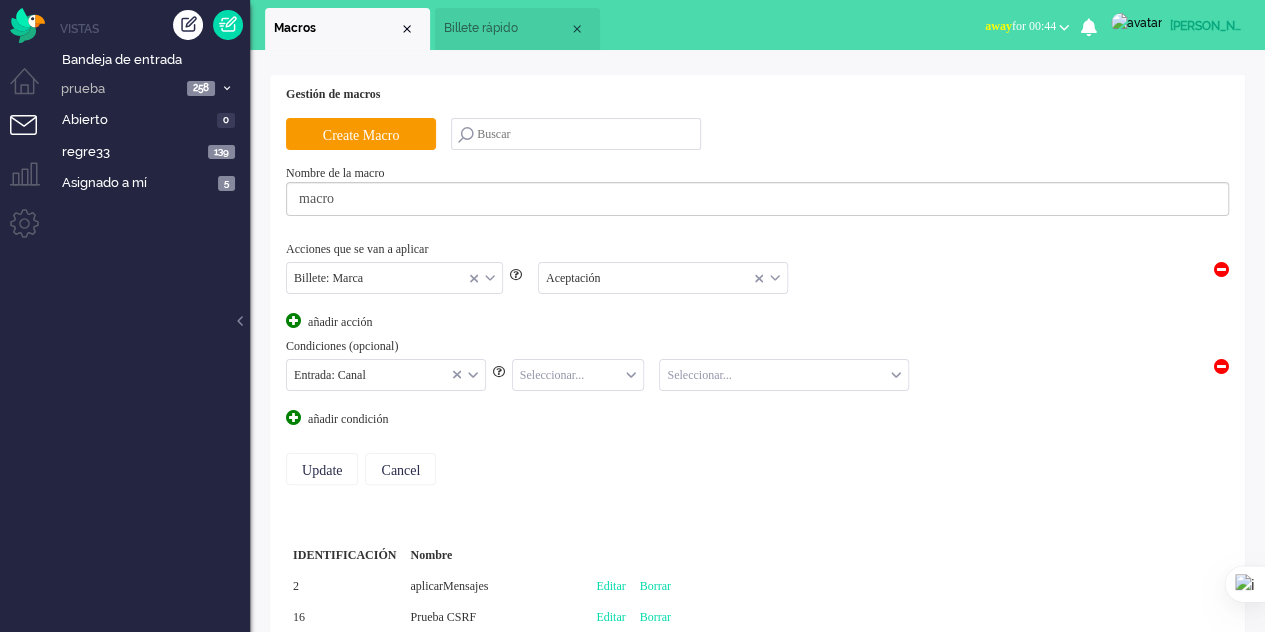 click at bounding box center (578, 375) 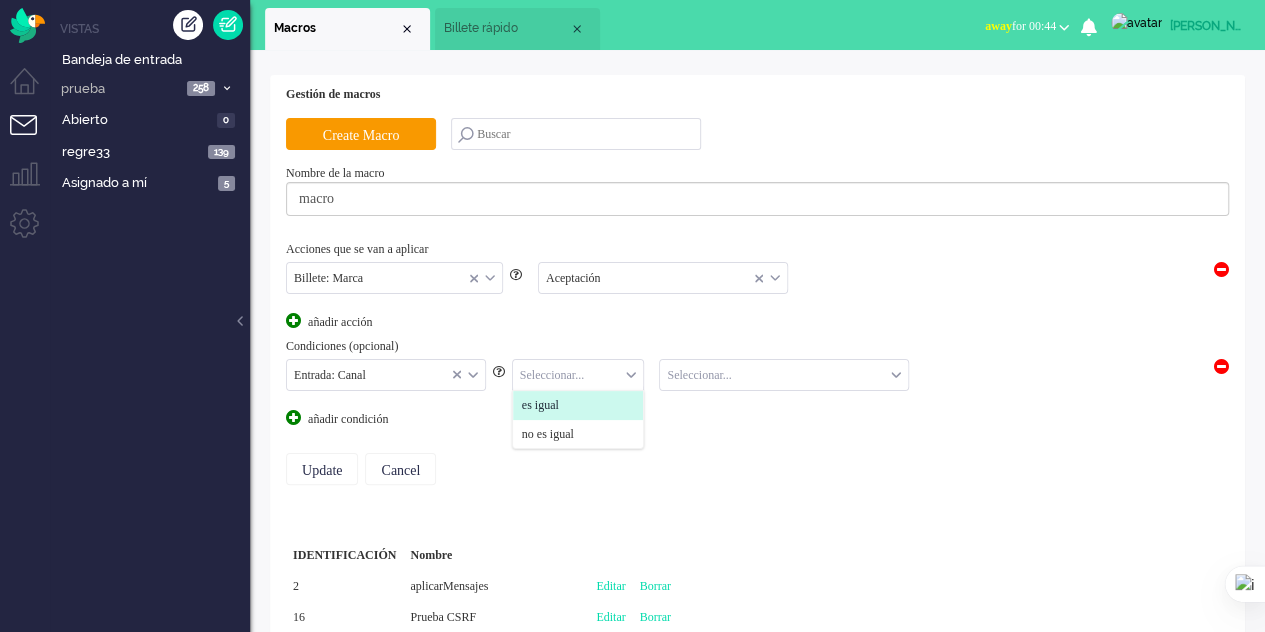 click on "es igual" at bounding box center (540, 405) 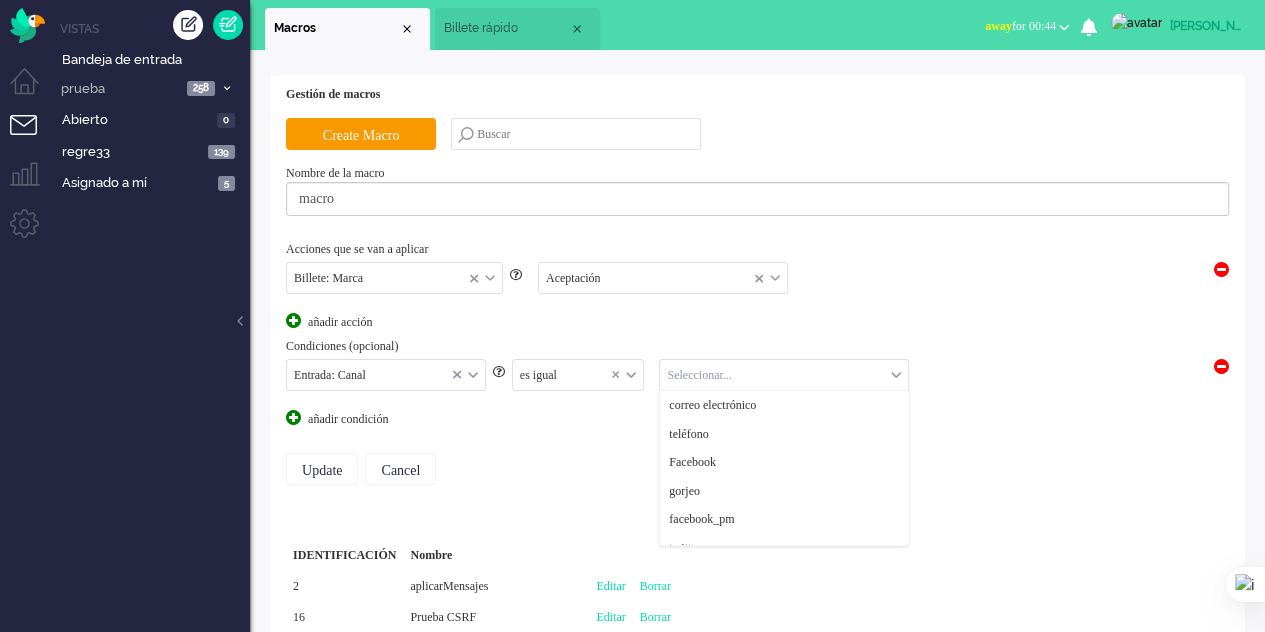 click at bounding box center [784, 375] 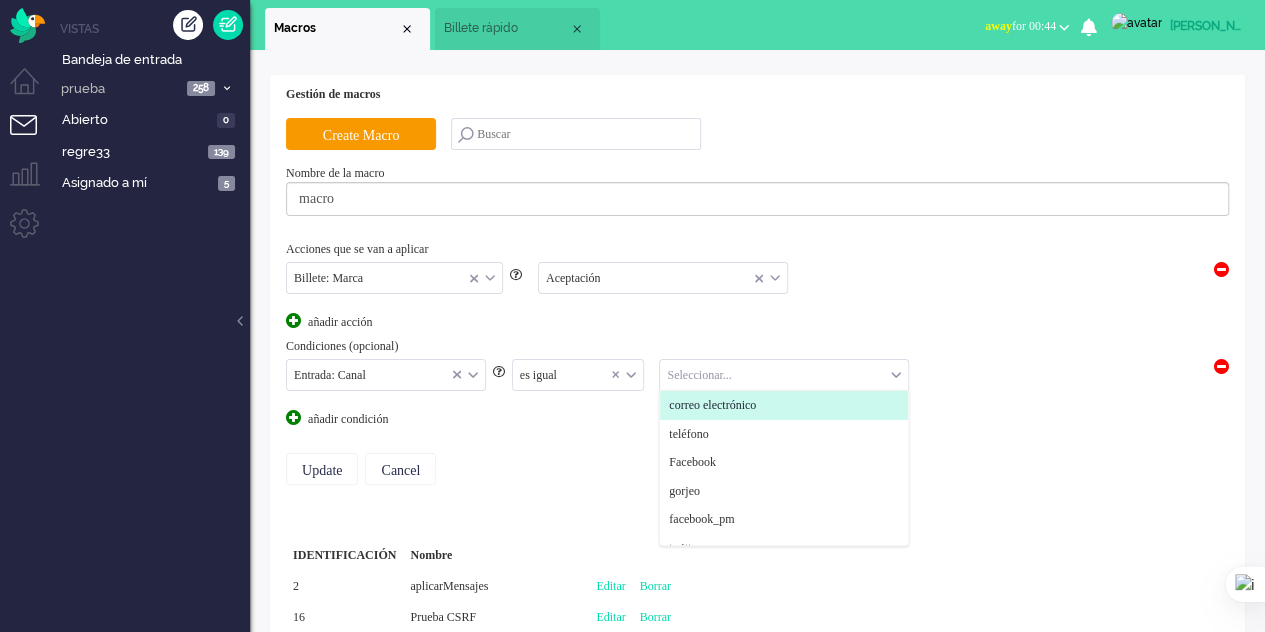 click on "correo electrónico" at bounding box center [712, 405] 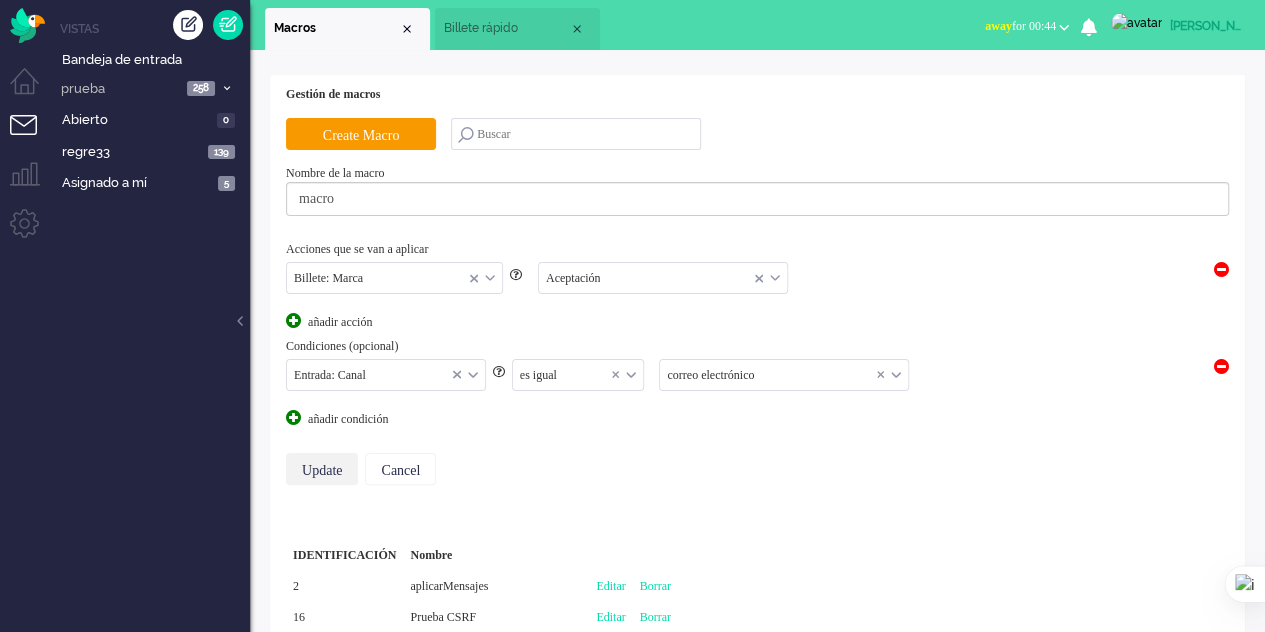 click on "Update" at bounding box center (322, 469) 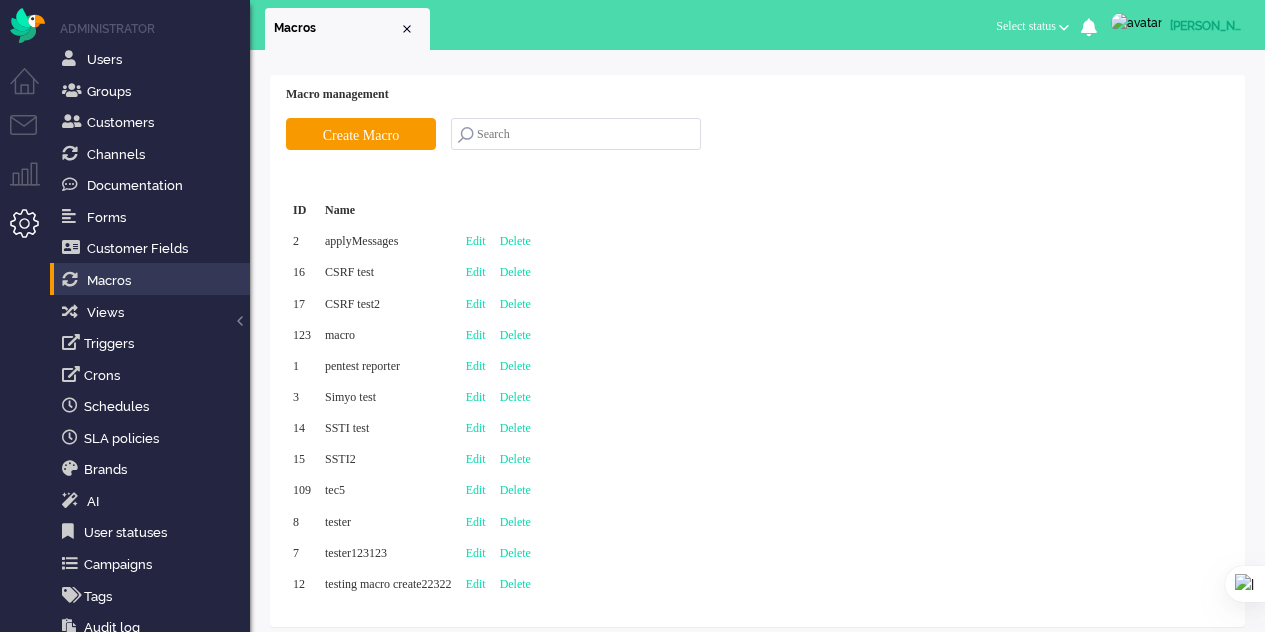 scroll, scrollTop: 0, scrollLeft: 0, axis: both 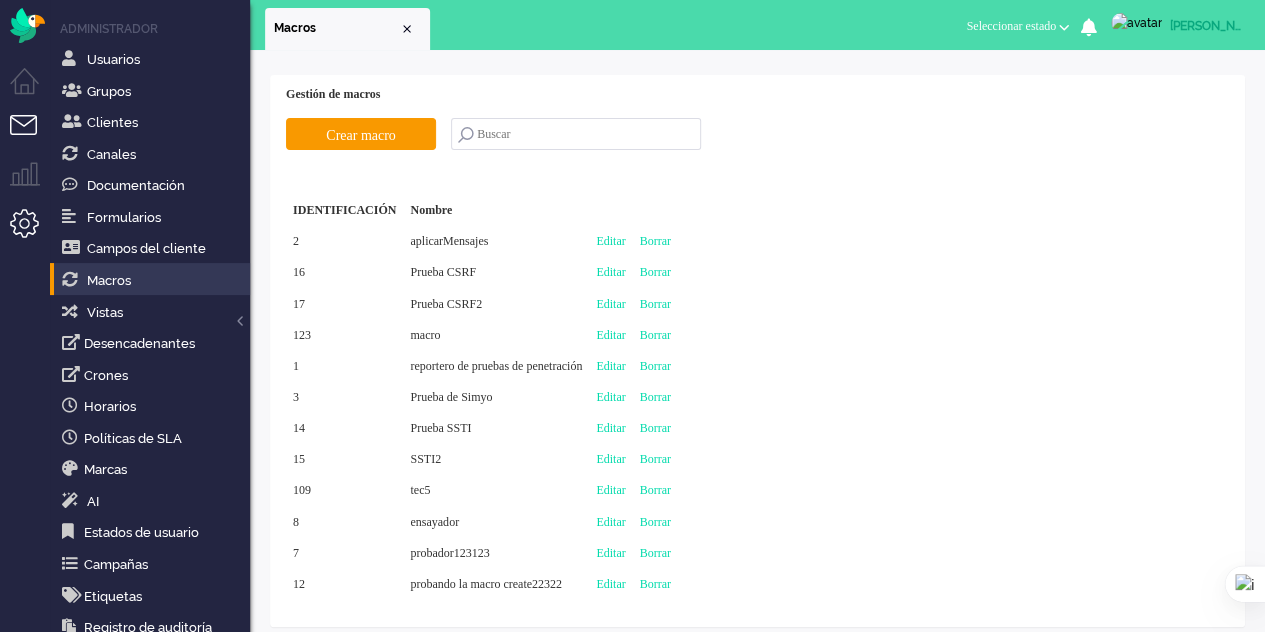 click at bounding box center [32, 137] 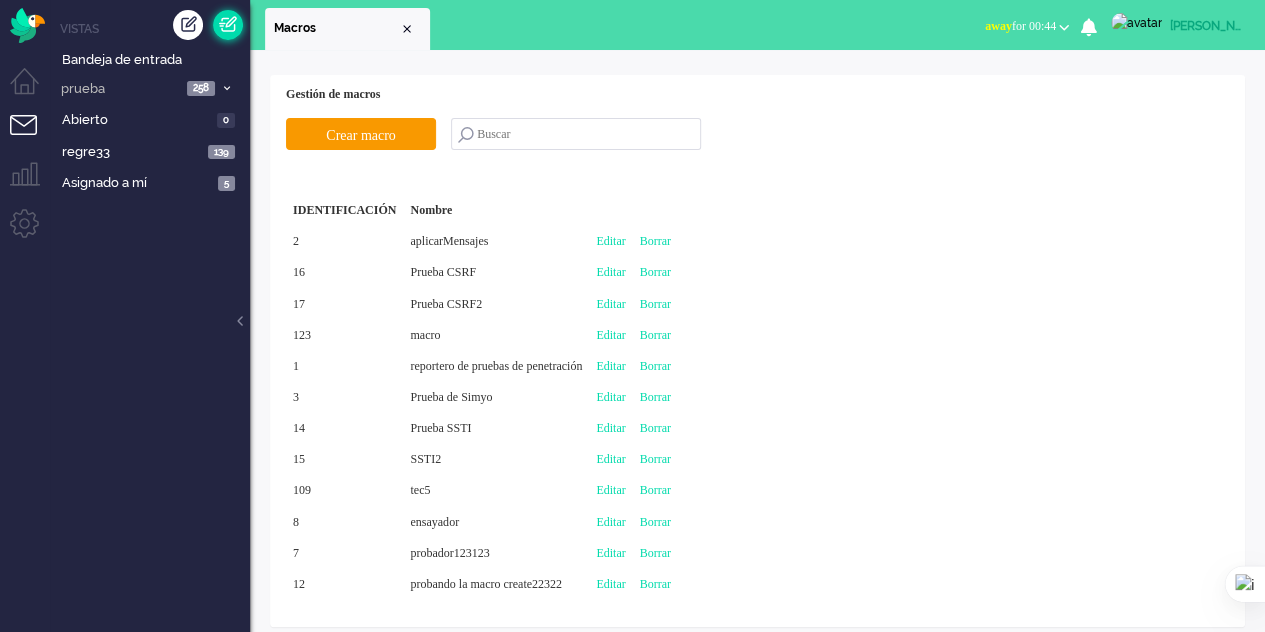 click at bounding box center [228, 25] 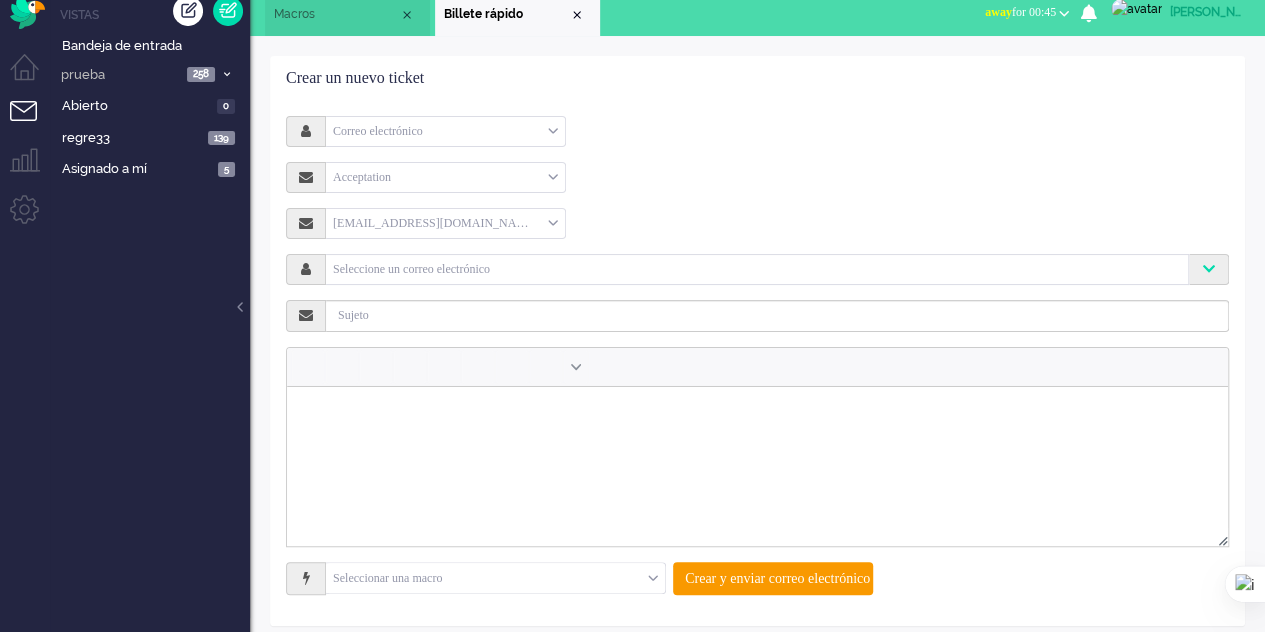 scroll, scrollTop: 28, scrollLeft: 0, axis: vertical 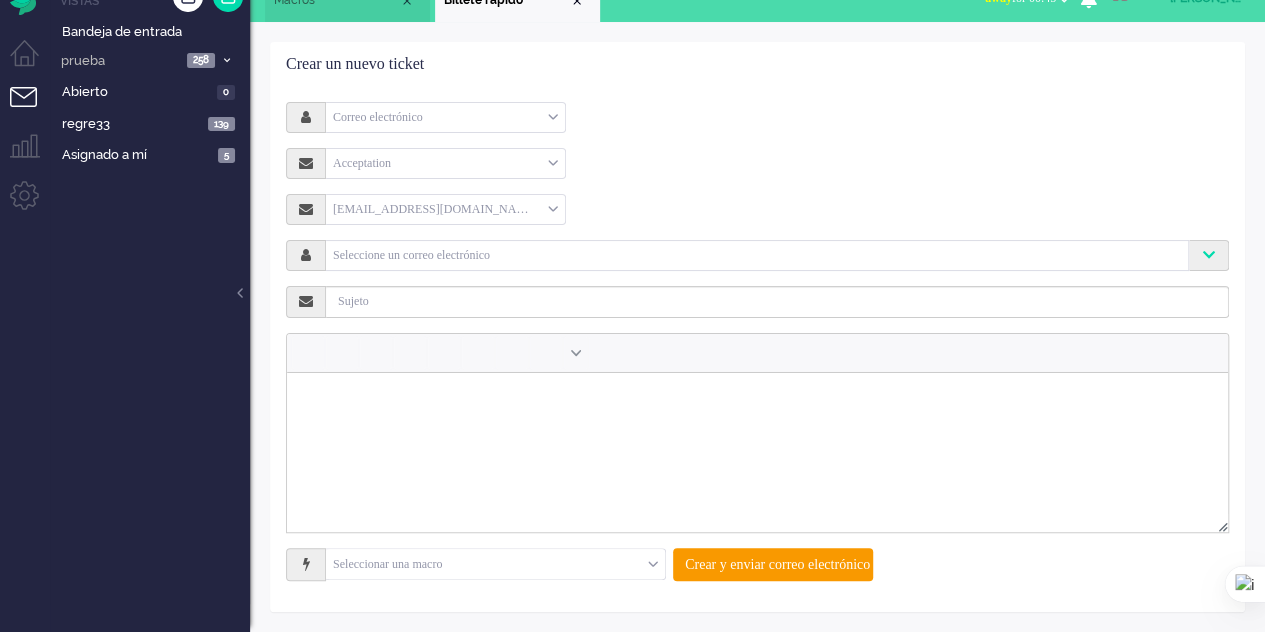 click at bounding box center [495, 564] 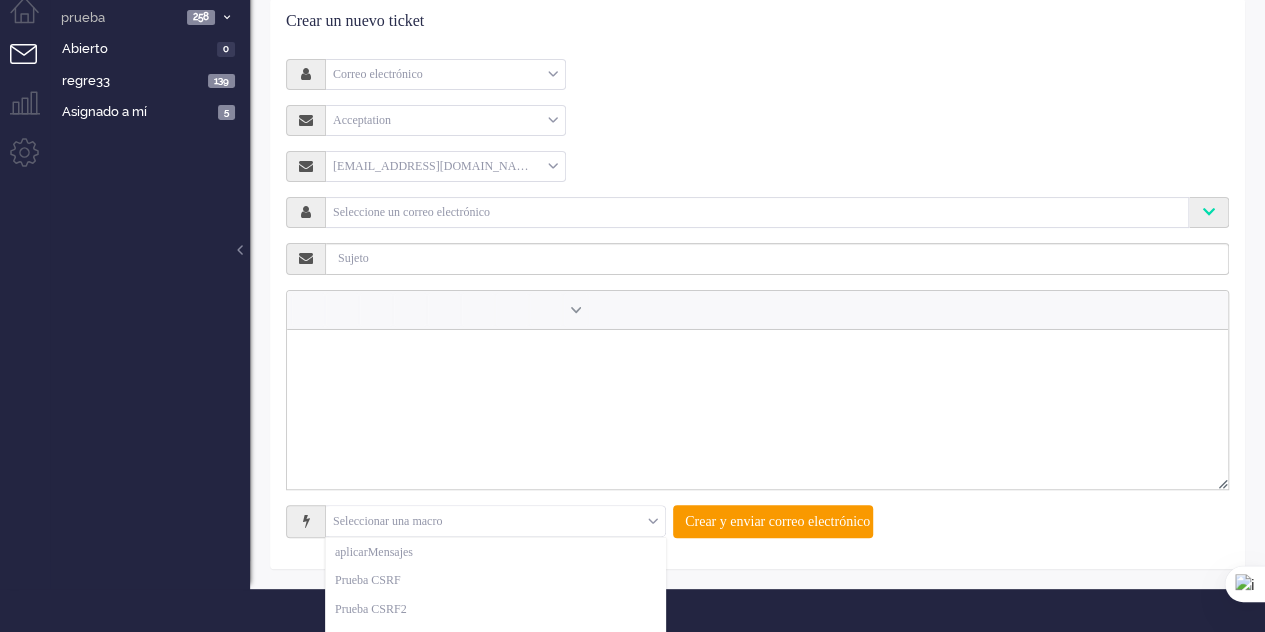 scroll, scrollTop: 128, scrollLeft: 0, axis: vertical 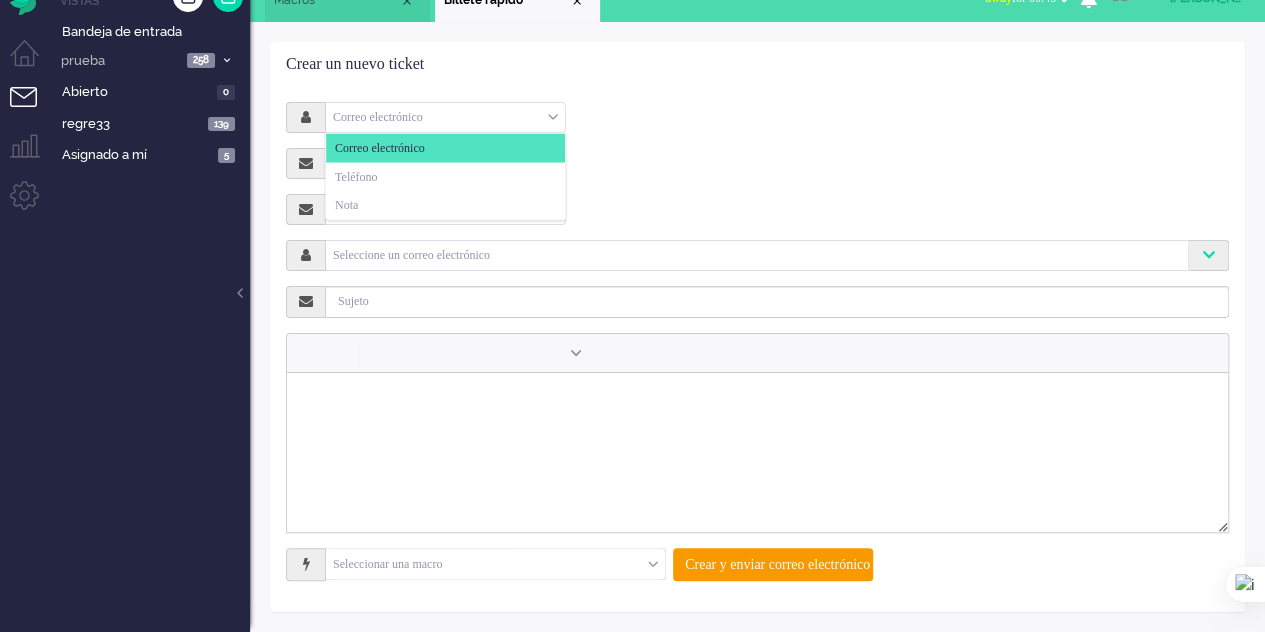 click on "Macros
Billete rápido
Billete rápido
incógnita
Macros
Billete rápido
Lejos
En línea
Pendiente de salida
Chat en línea
Entradas de Push Elaine away" at bounding box center [757, 302] 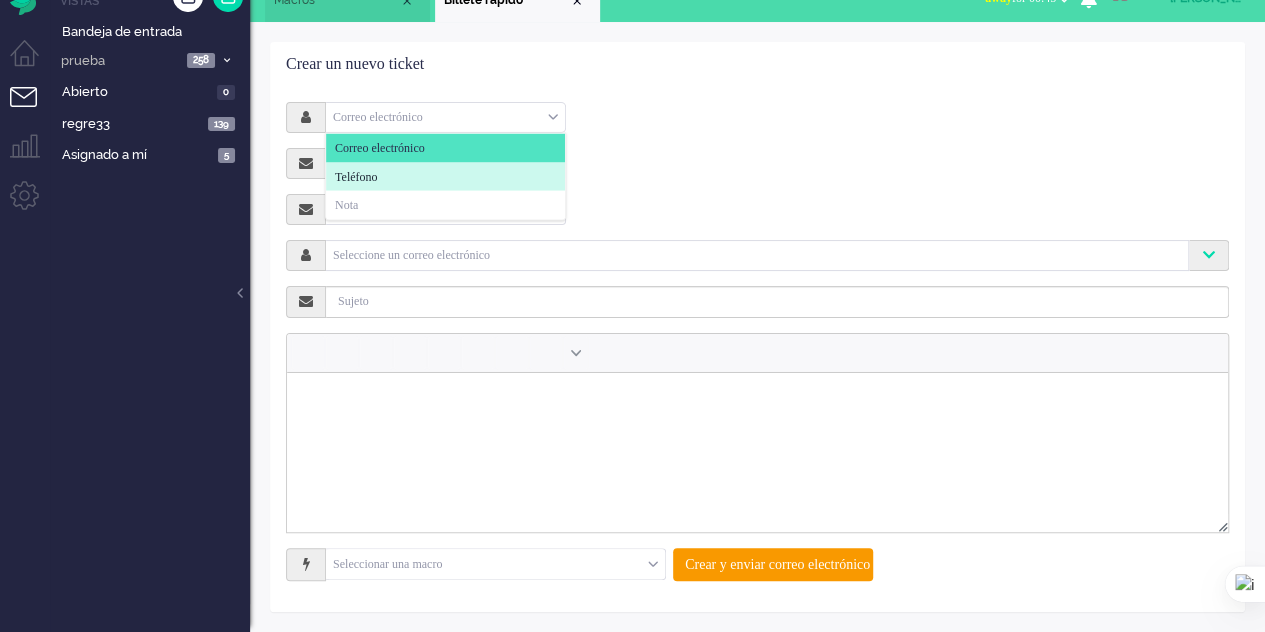 click on "Teléfono" 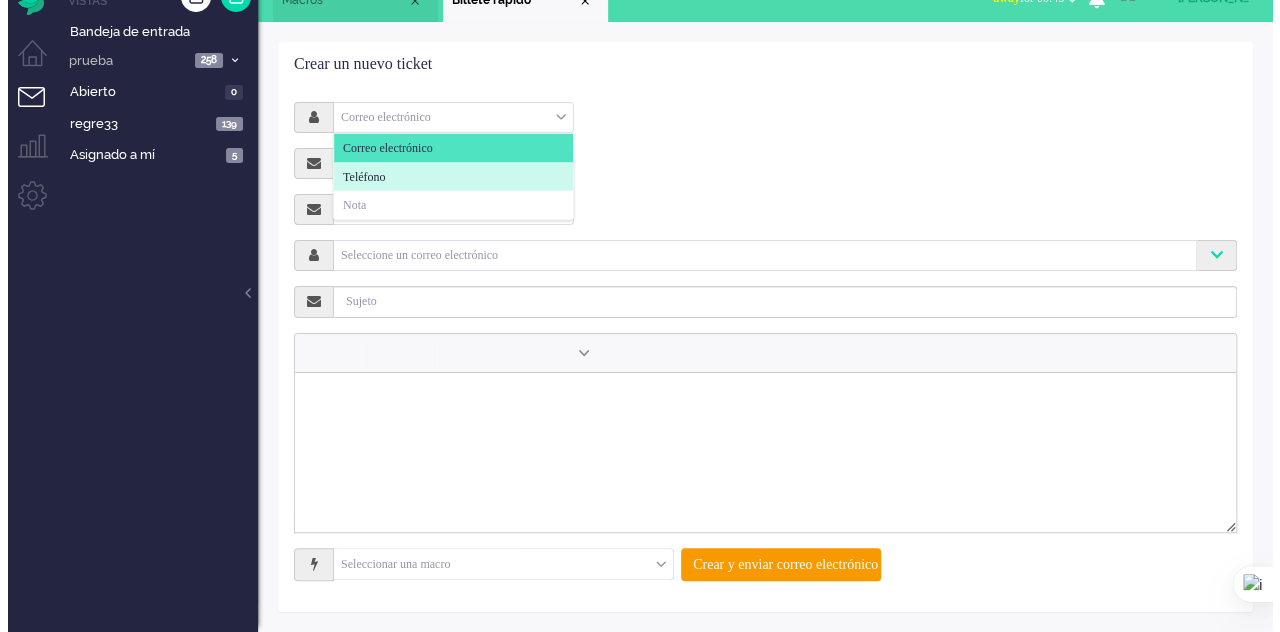 scroll, scrollTop: 0, scrollLeft: 0, axis: both 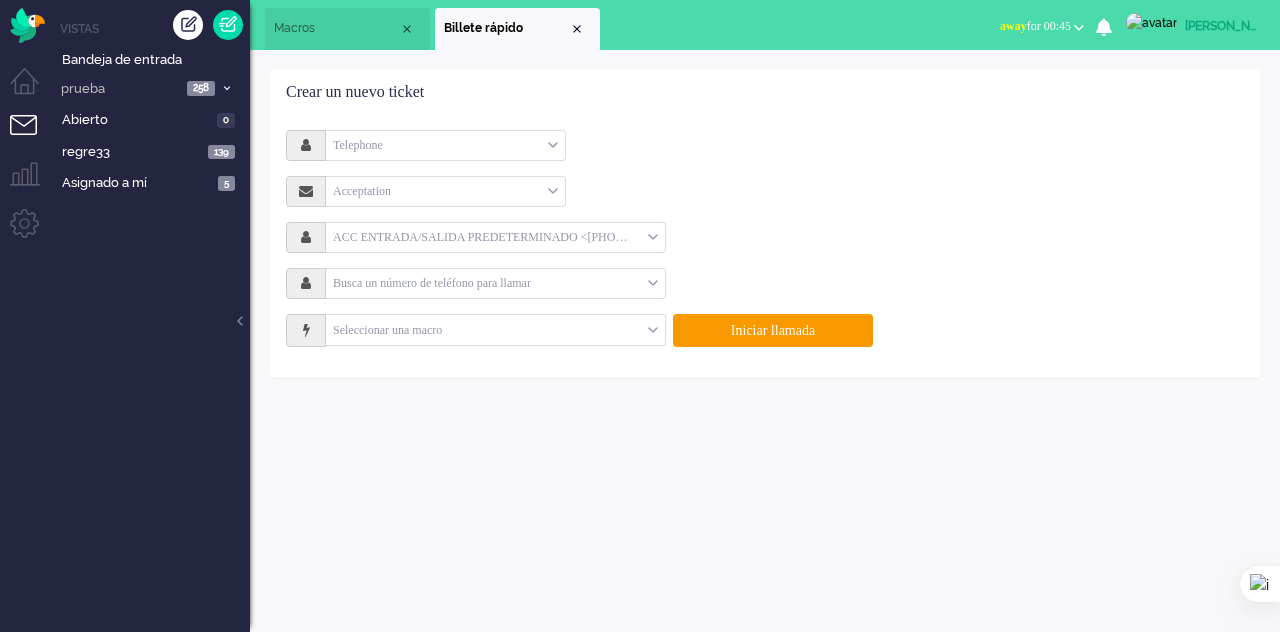 click at bounding box center [495, 330] 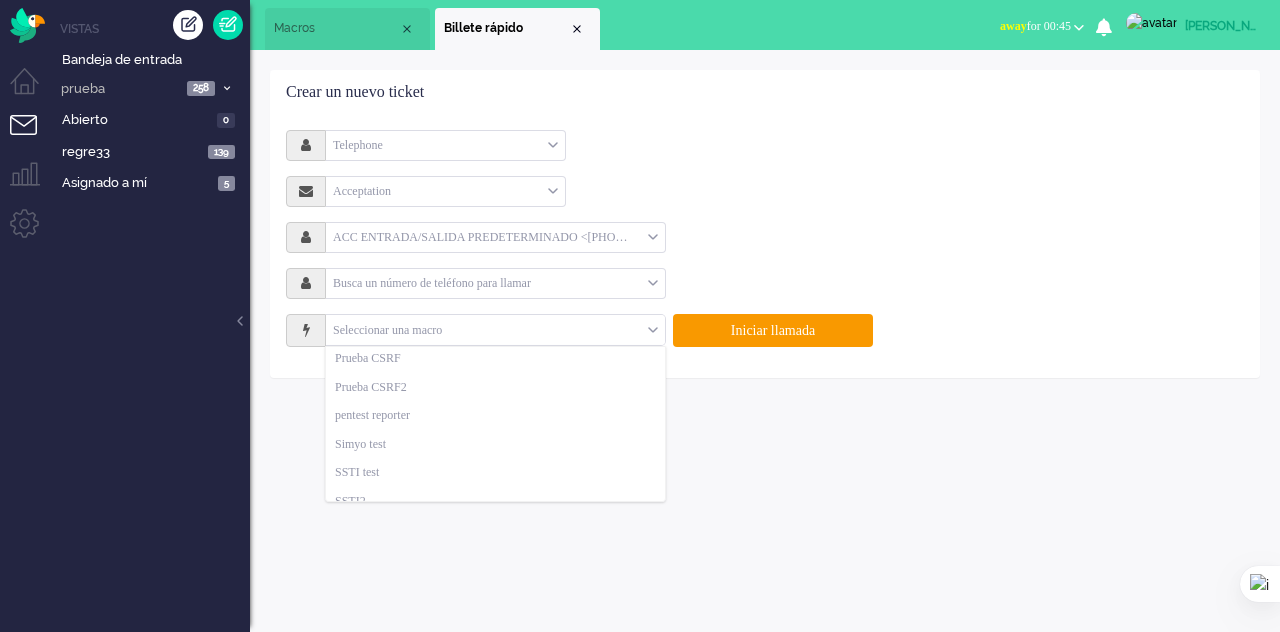 scroll, scrollTop: 0, scrollLeft: 0, axis: both 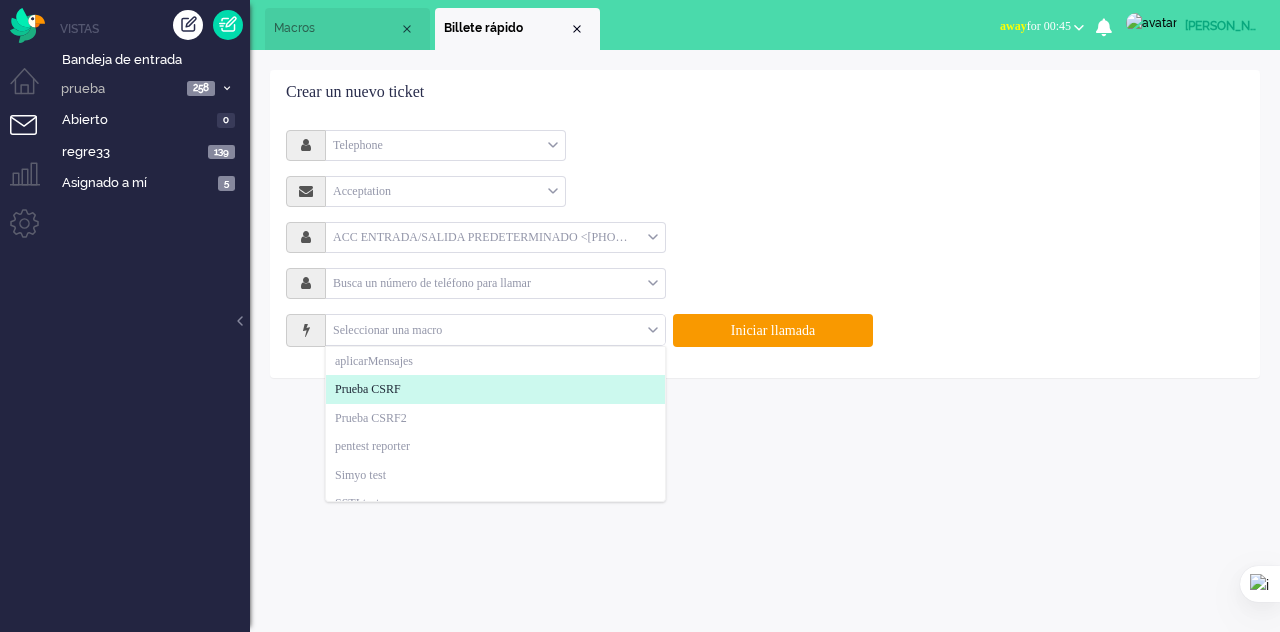 click on "Macros" at bounding box center (347, 29) 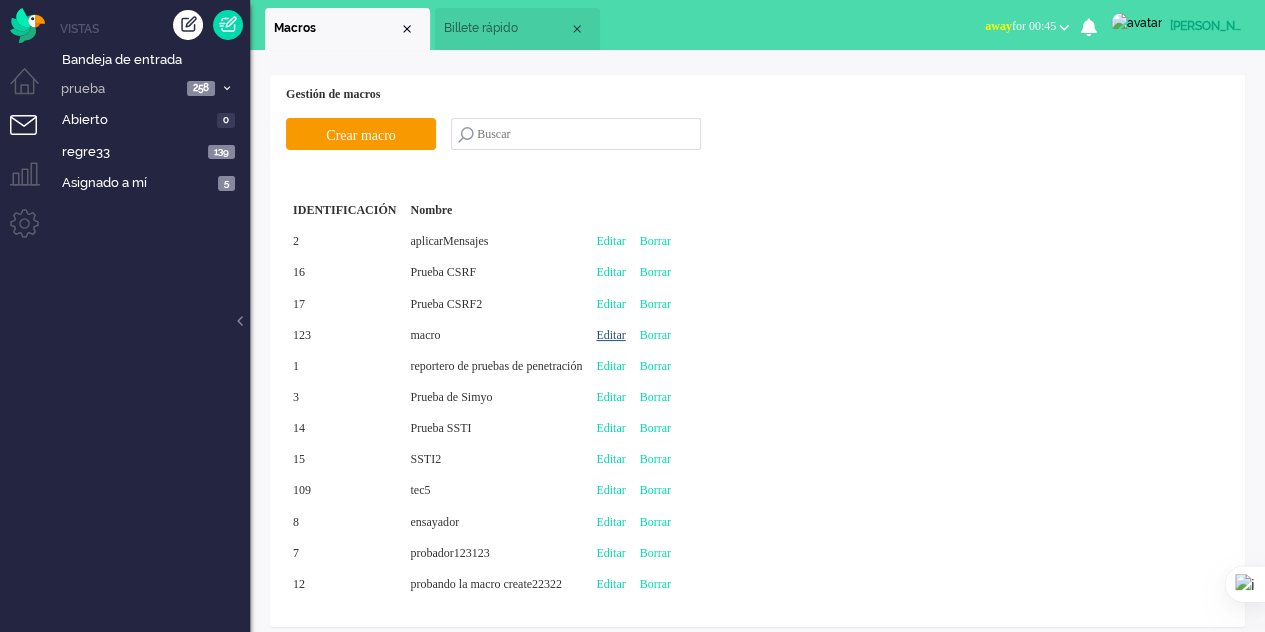 click on "Editar" at bounding box center (610, 335) 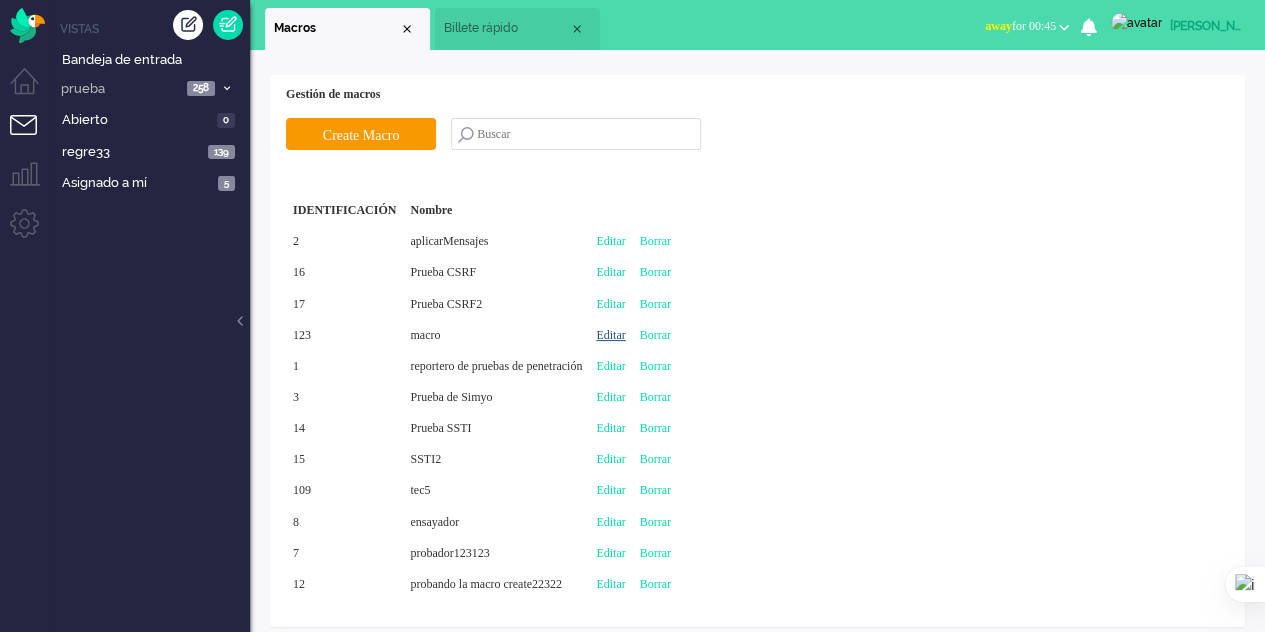 type on "macro" 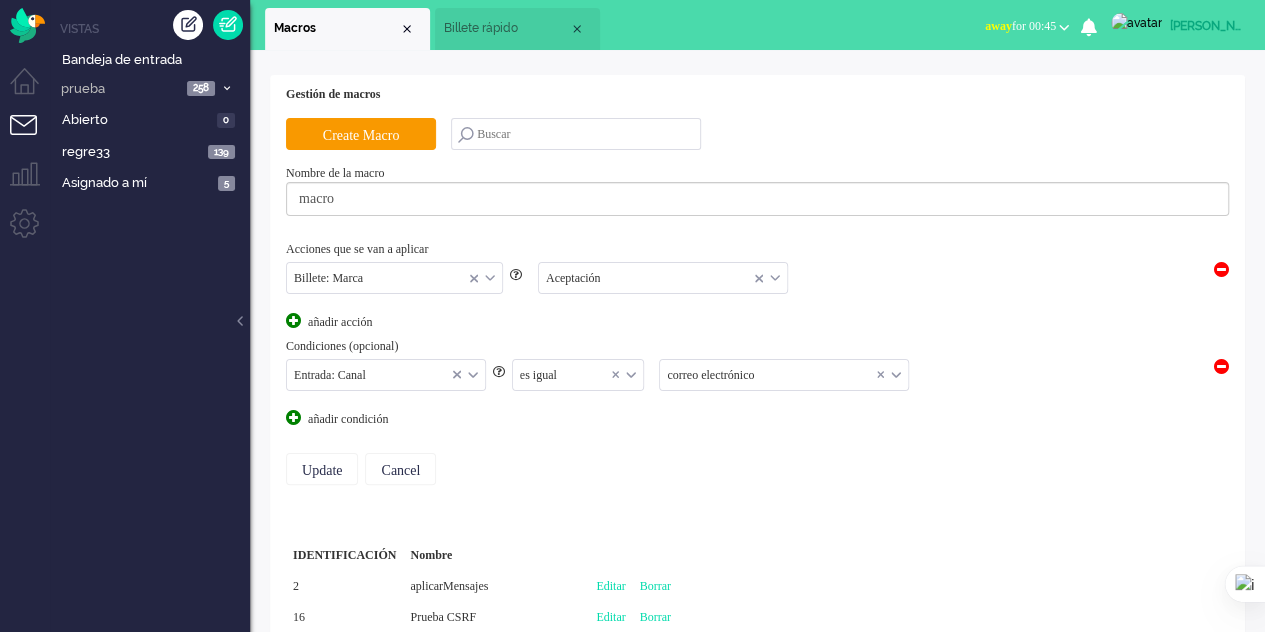 click on "es igual" at bounding box center (578, 375) 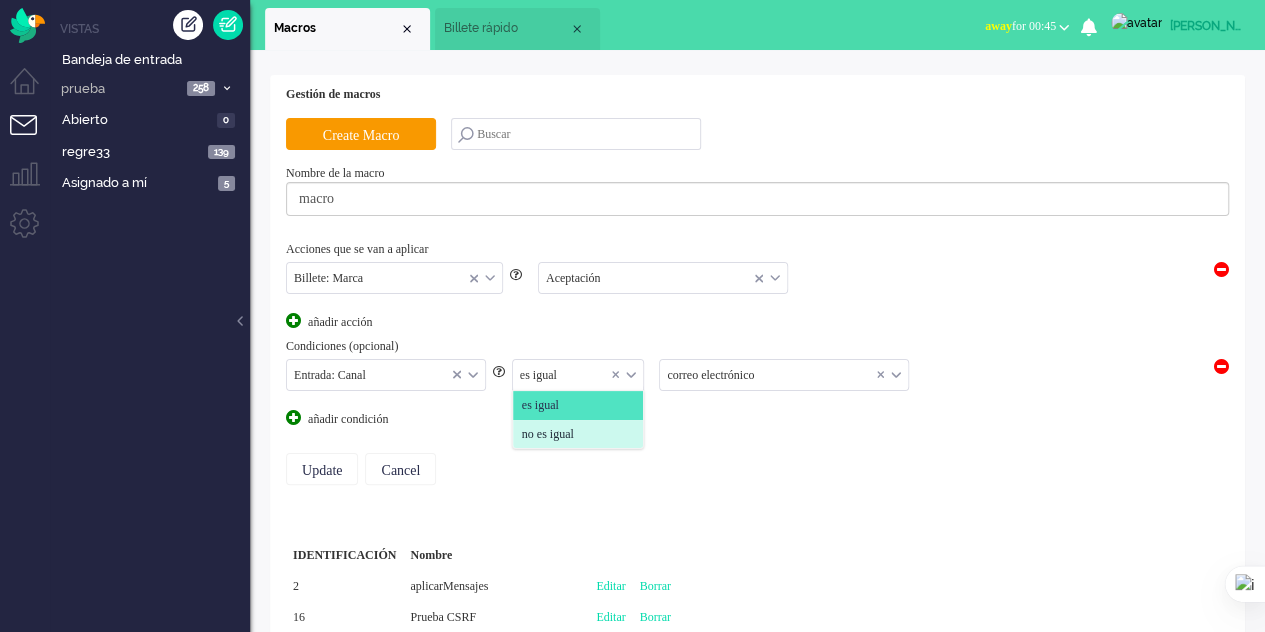 click on "no es igual" 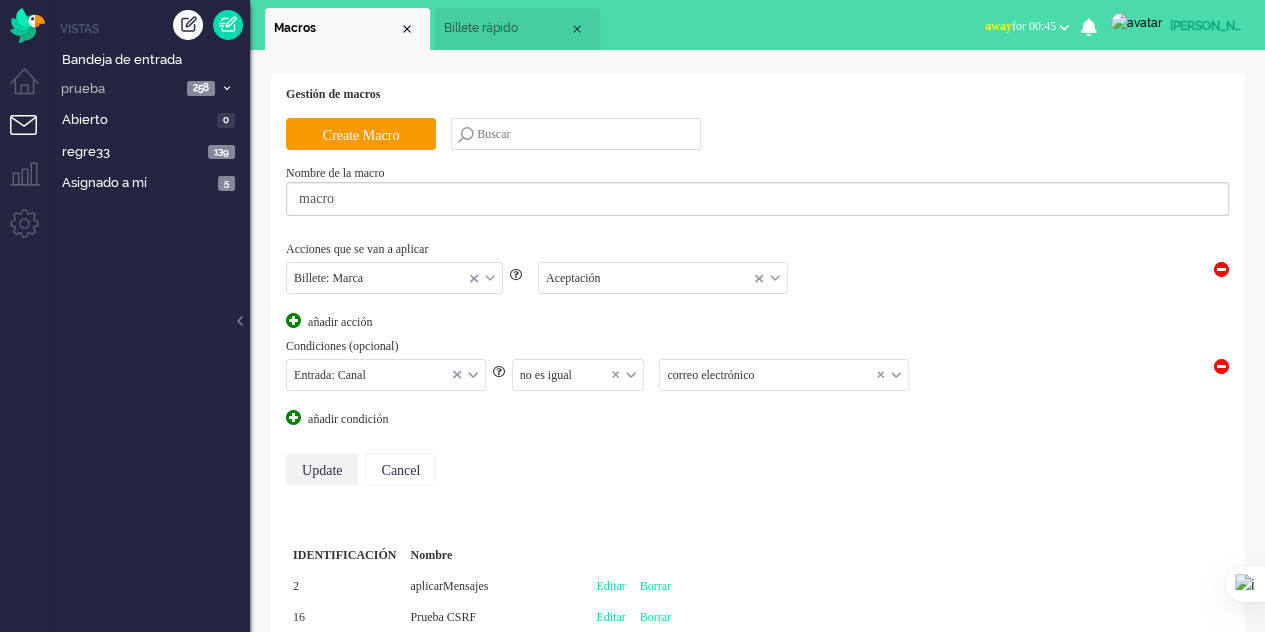 click on "Update" at bounding box center (322, 469) 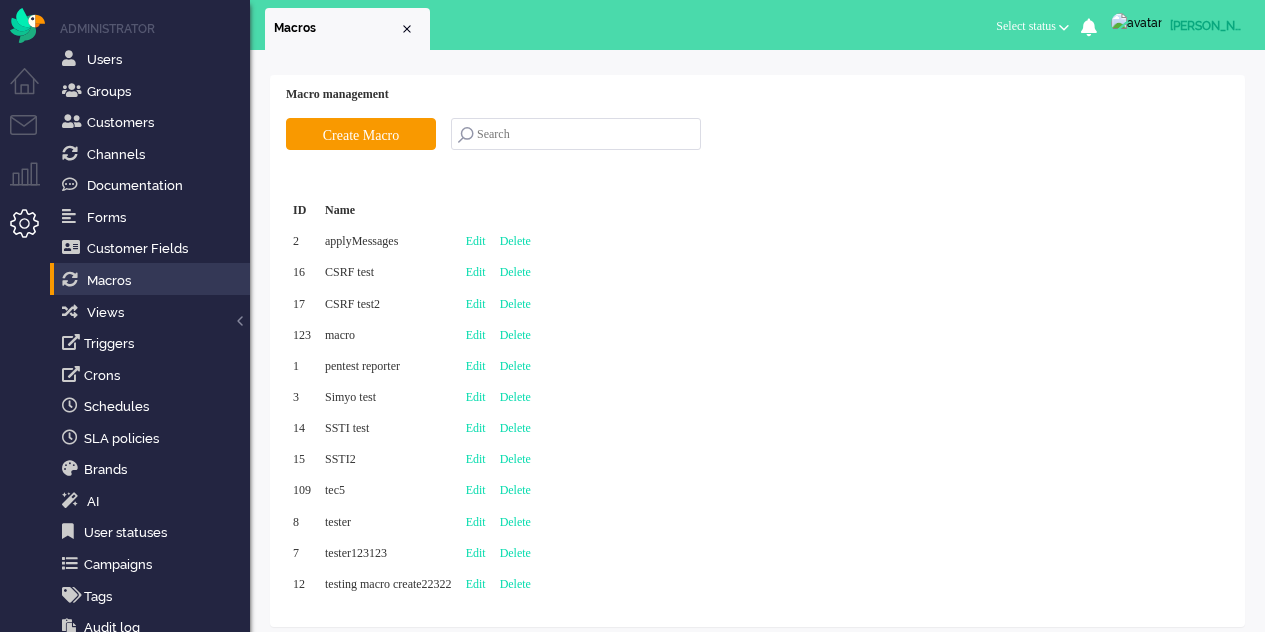 scroll, scrollTop: 0, scrollLeft: 0, axis: both 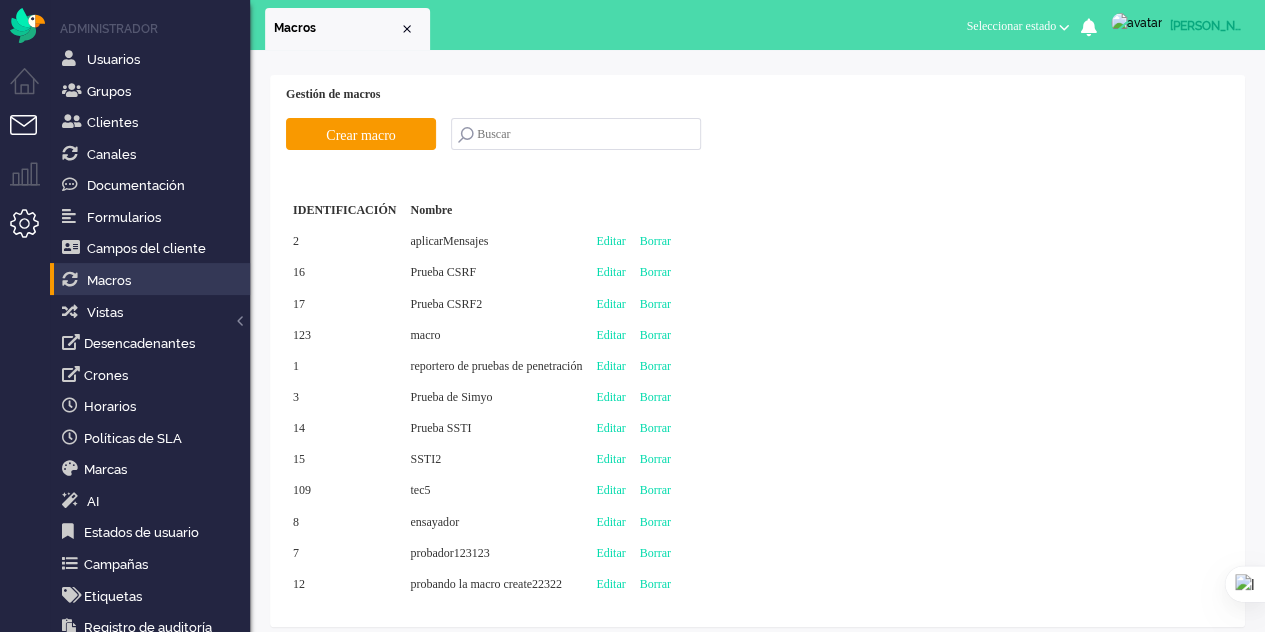 click at bounding box center [32, 137] 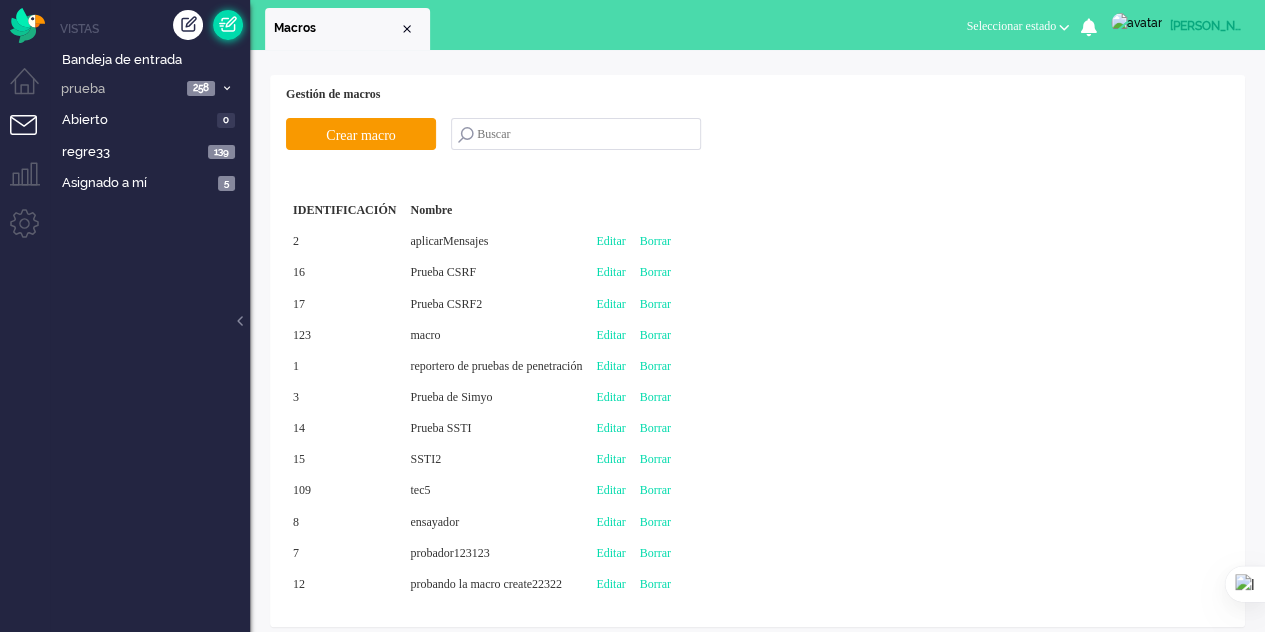 click at bounding box center [228, 25] 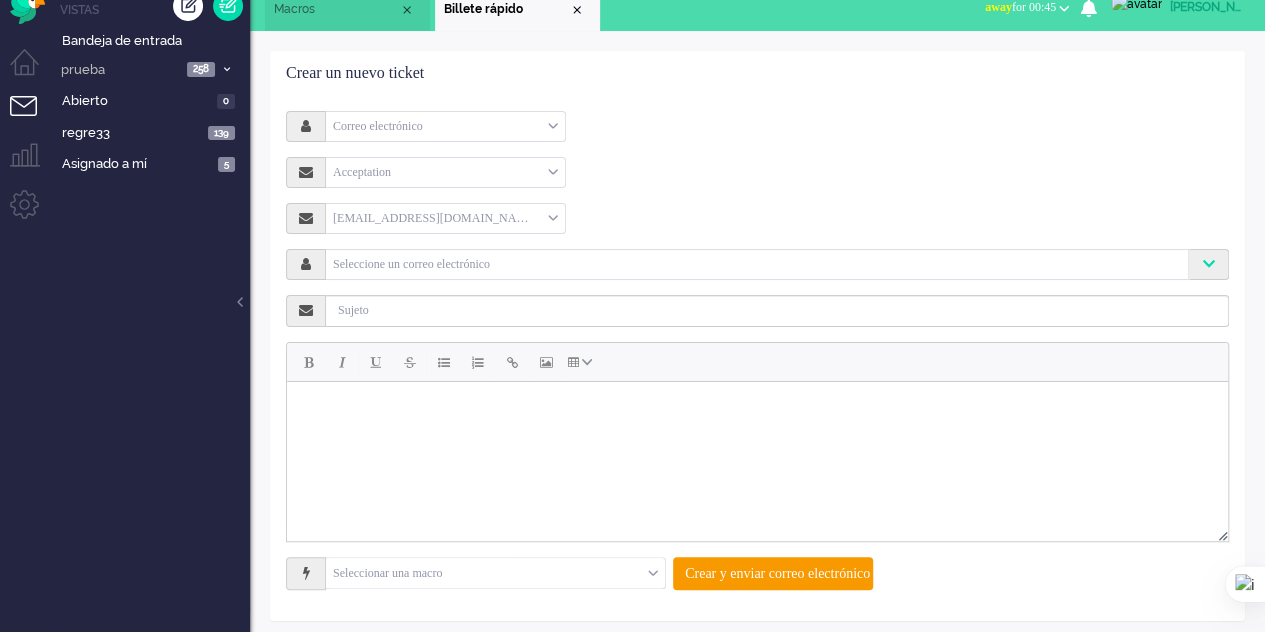 scroll, scrollTop: 28, scrollLeft: 0, axis: vertical 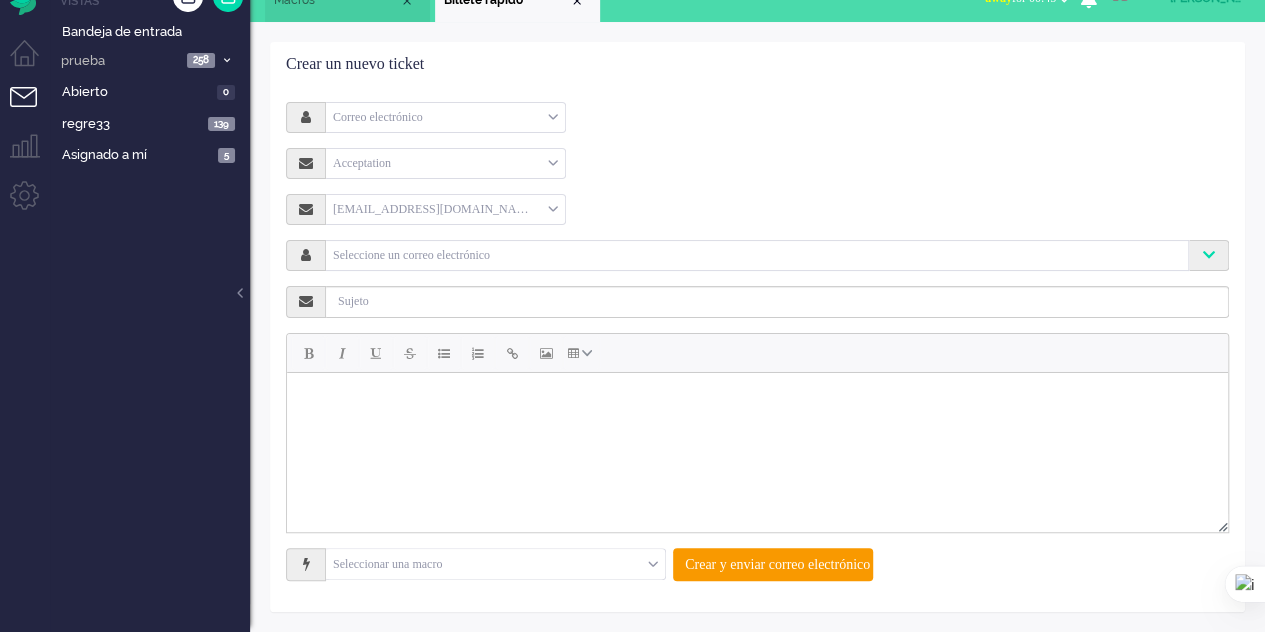 click at bounding box center [495, 564] 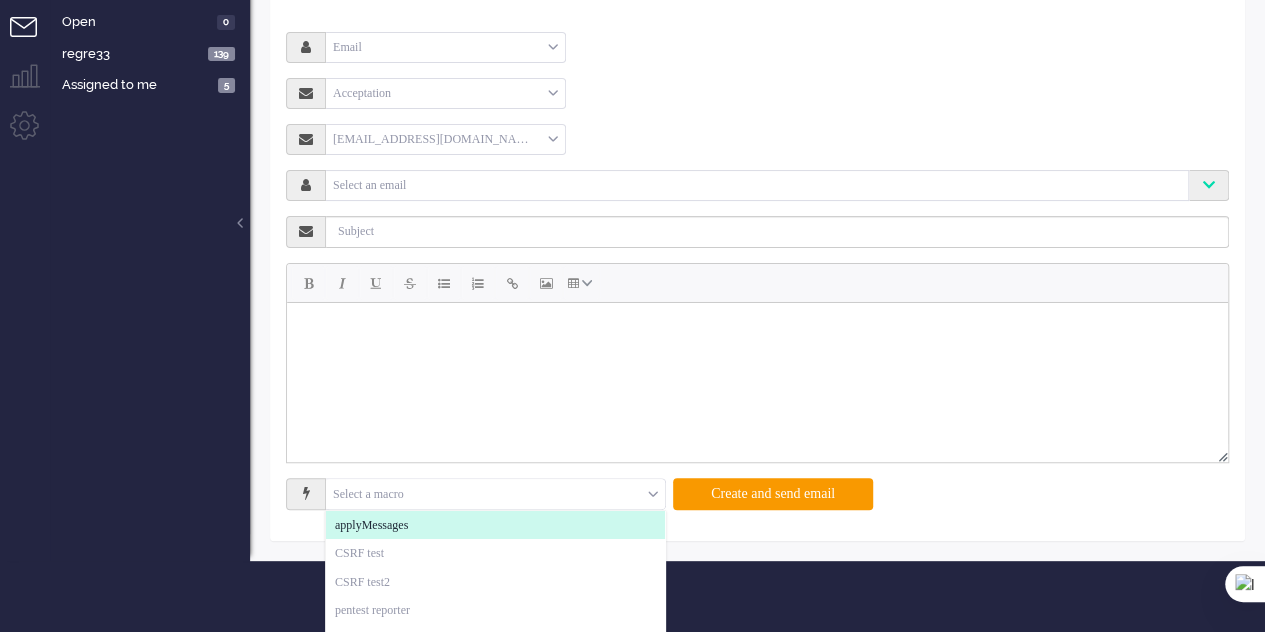scroll, scrollTop: 131, scrollLeft: 0, axis: vertical 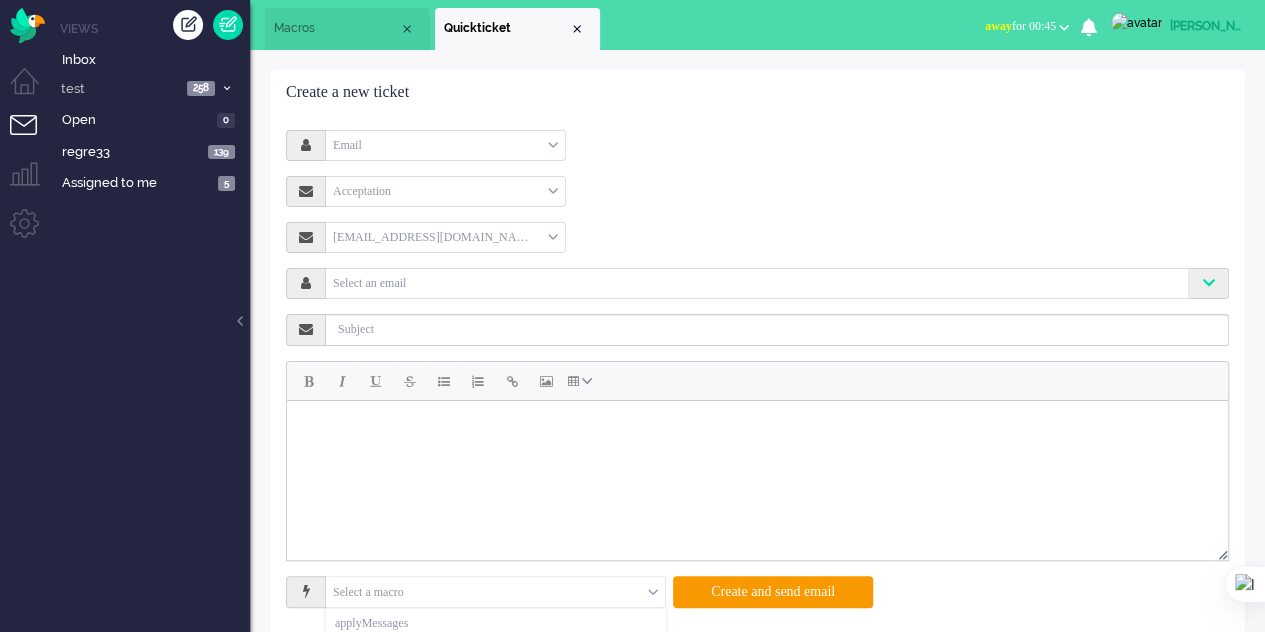 drag, startPoint x: 328, startPoint y: 33, endPoint x: 336, endPoint y: 44, distance: 13.601471 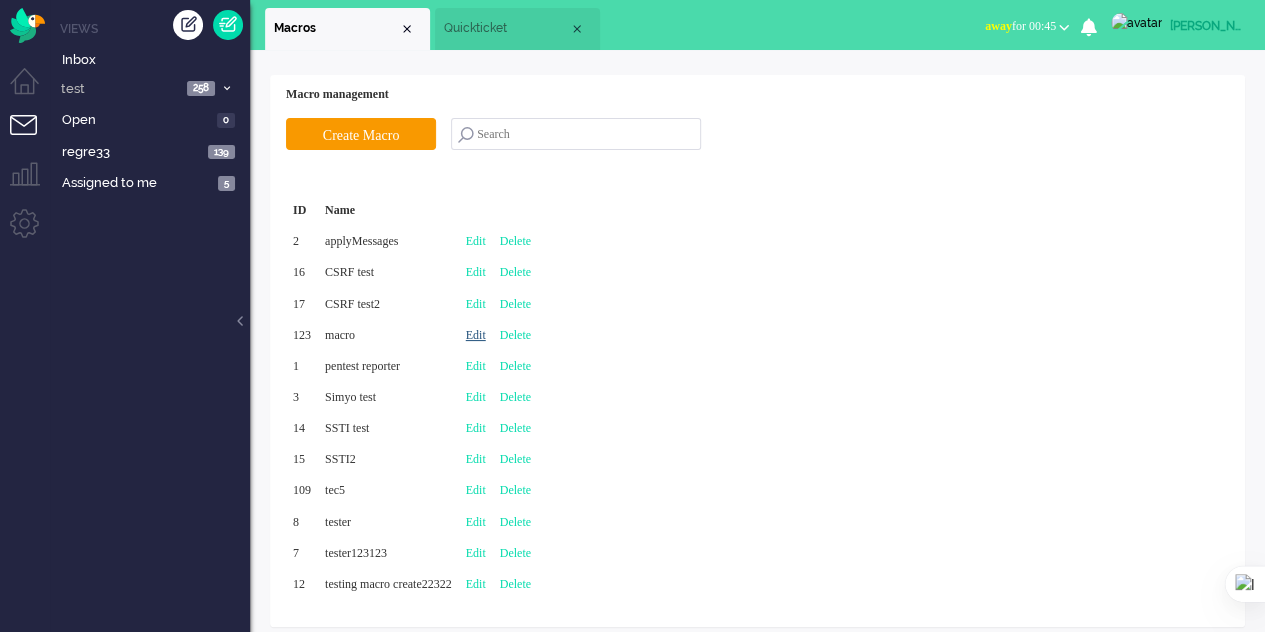 click on "Edit" at bounding box center (476, 335) 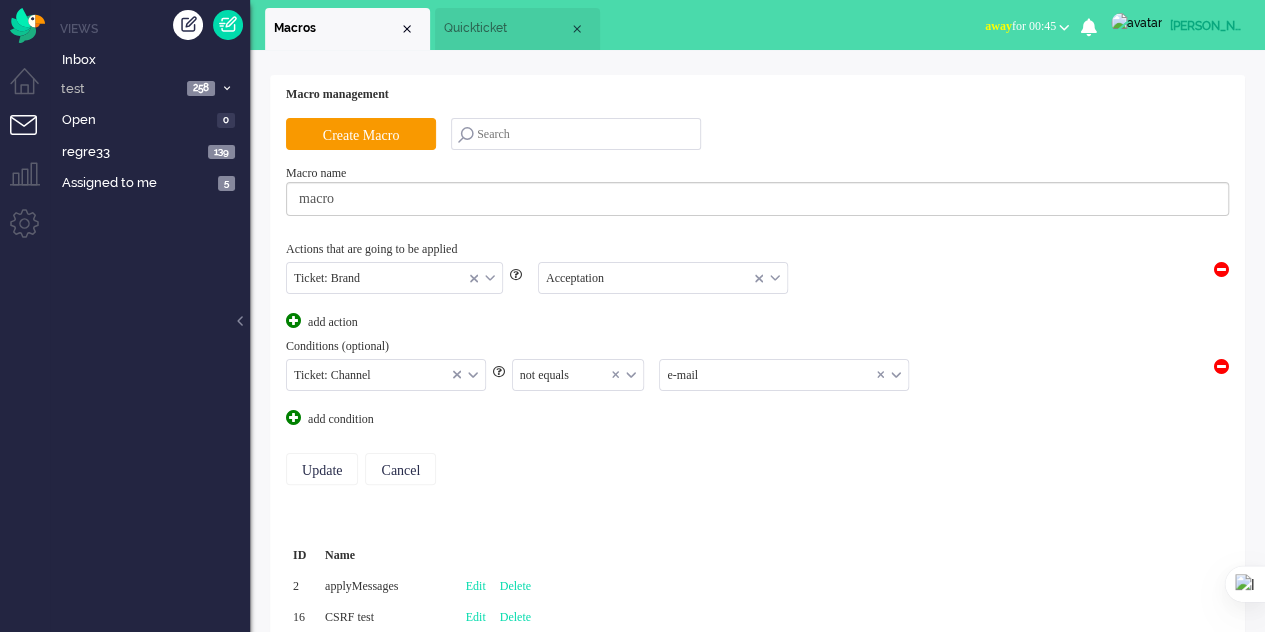 click at bounding box center [784, 375] 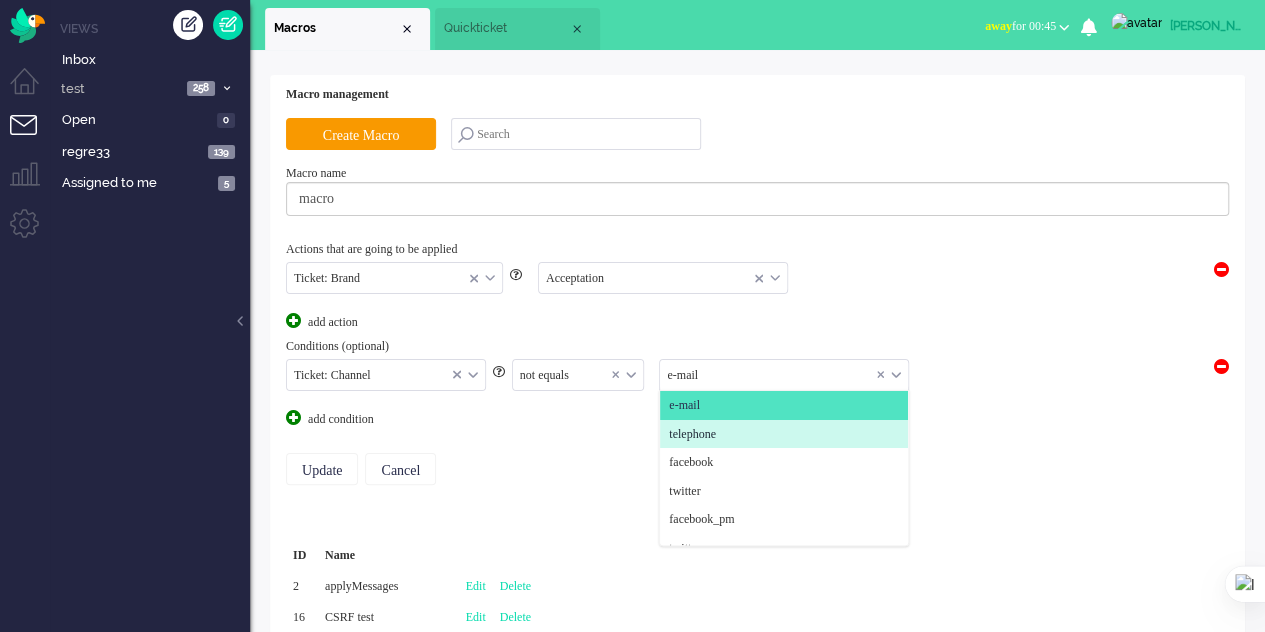 click on "telephone" 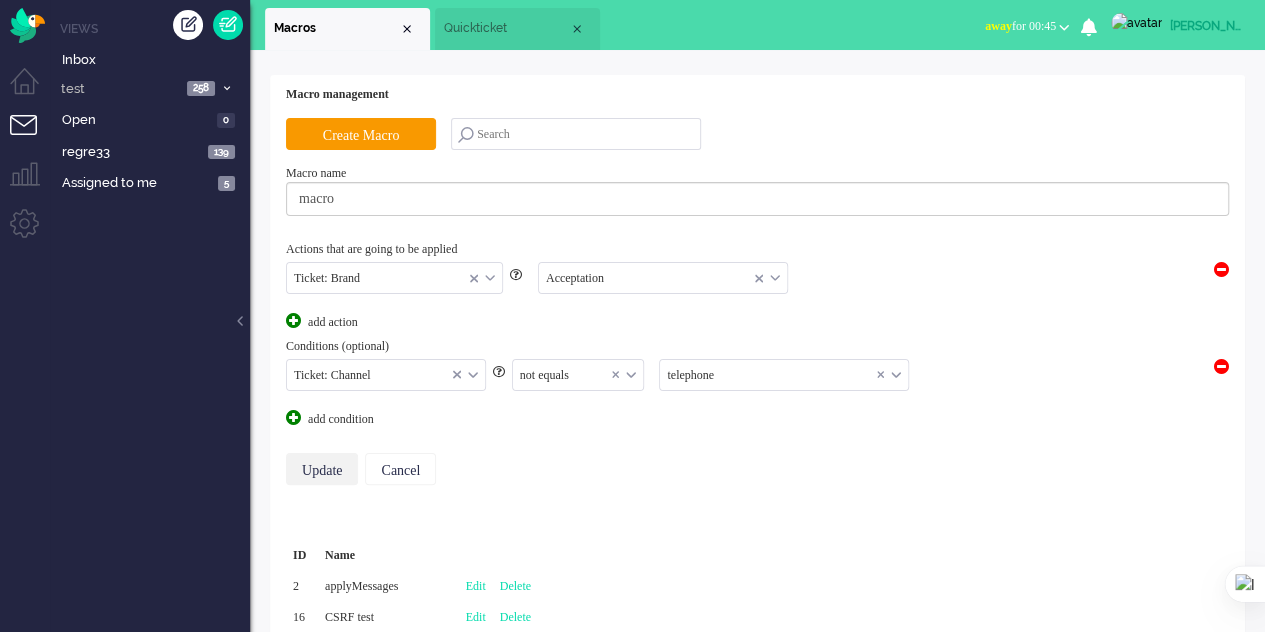 click on "Update" at bounding box center [322, 469] 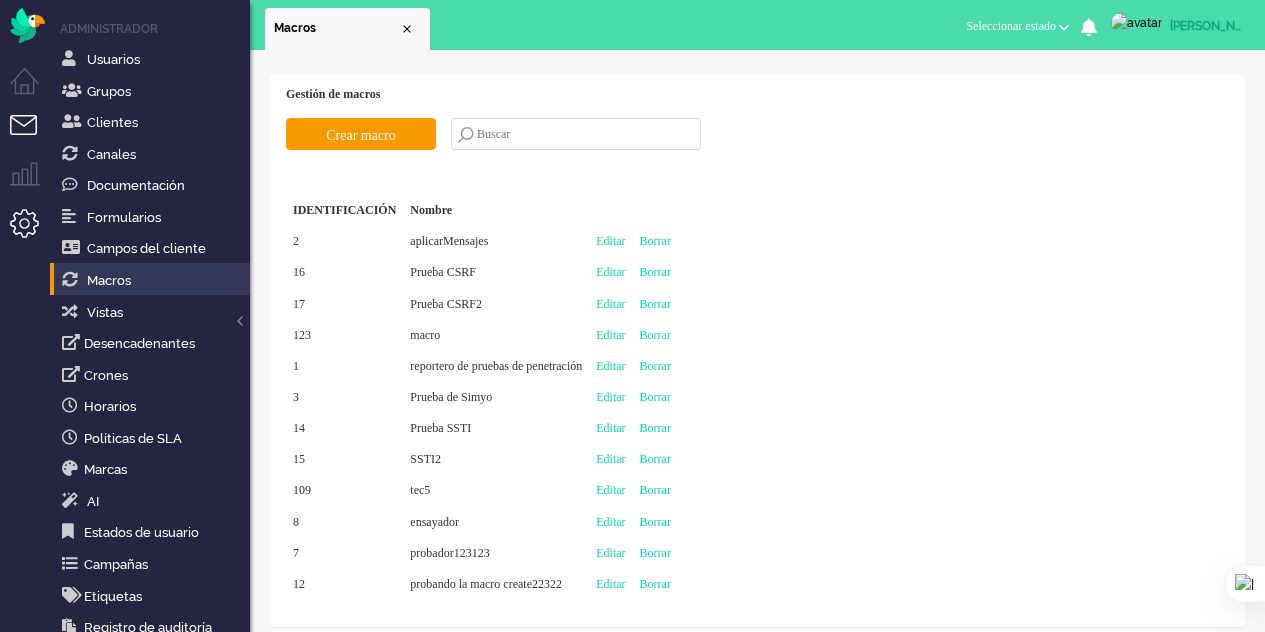 scroll, scrollTop: 0, scrollLeft: 0, axis: both 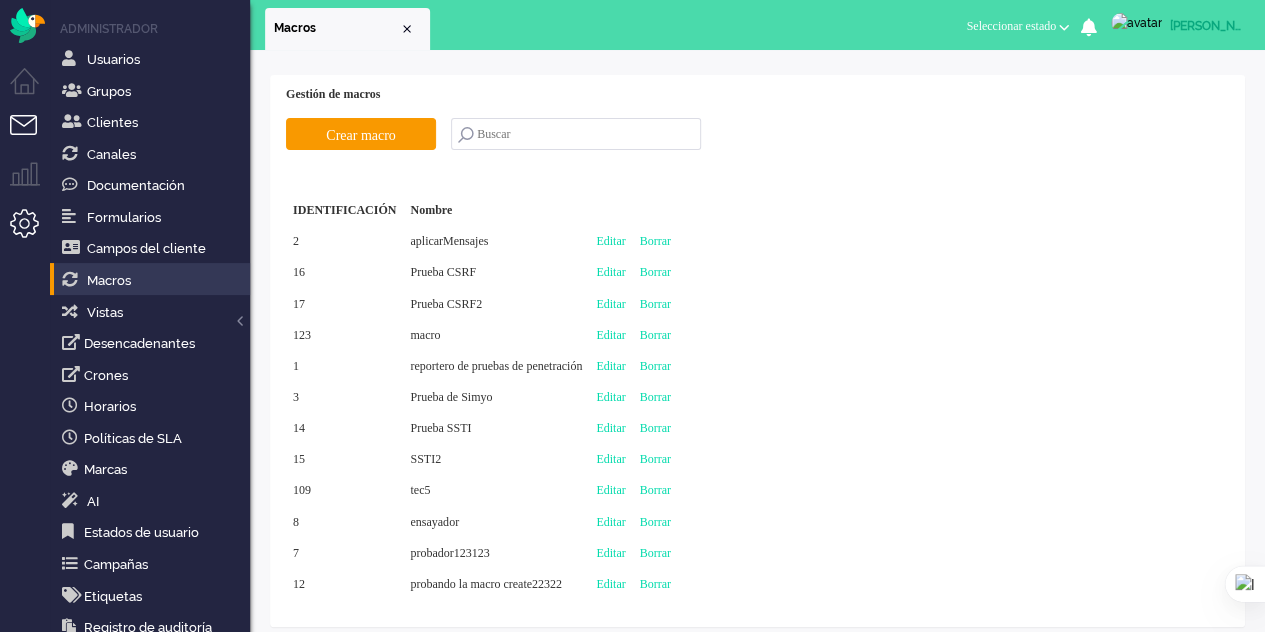 click at bounding box center [32, 137] 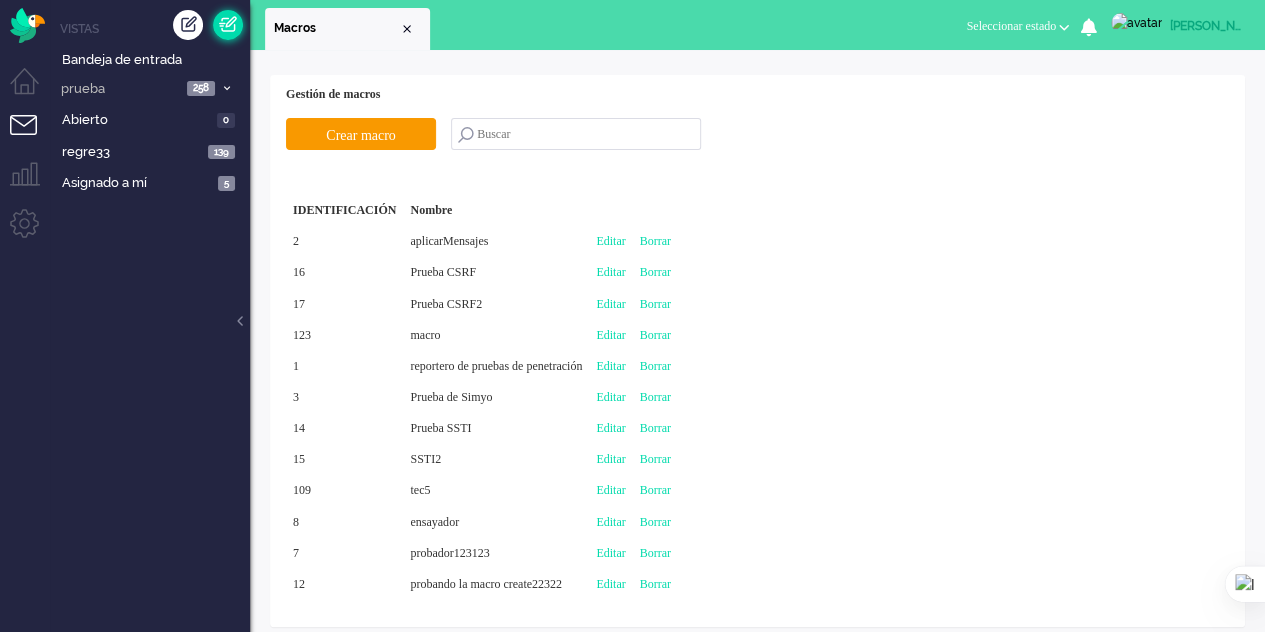 click at bounding box center [228, 25] 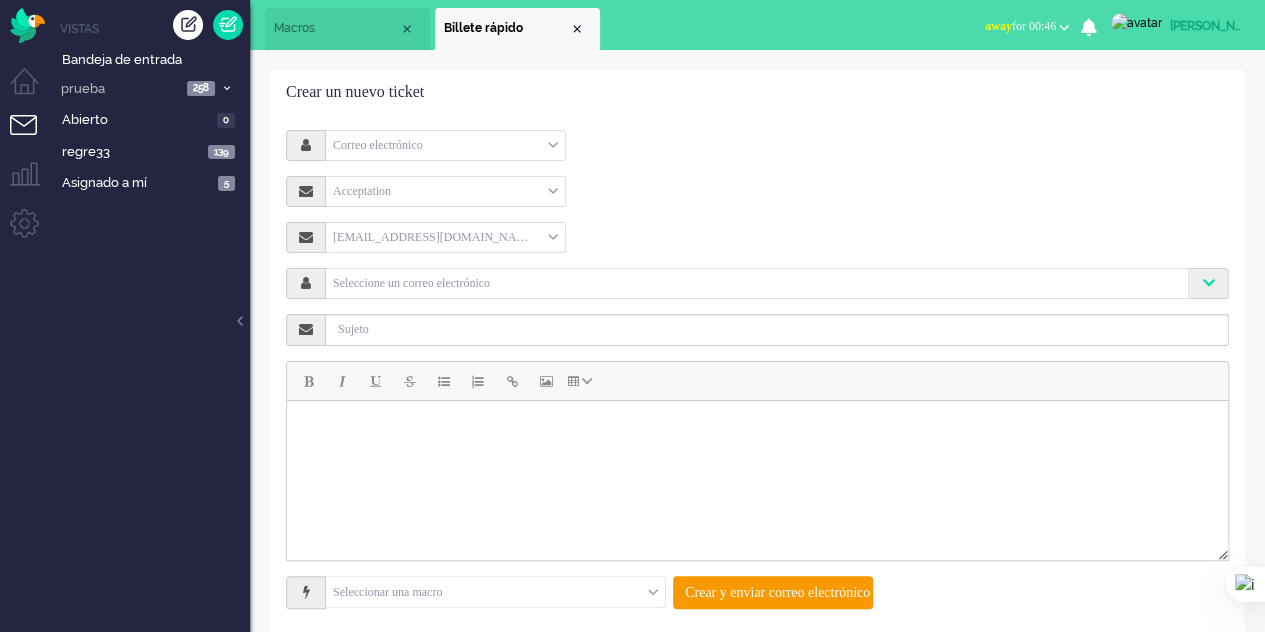 scroll, scrollTop: 28, scrollLeft: 0, axis: vertical 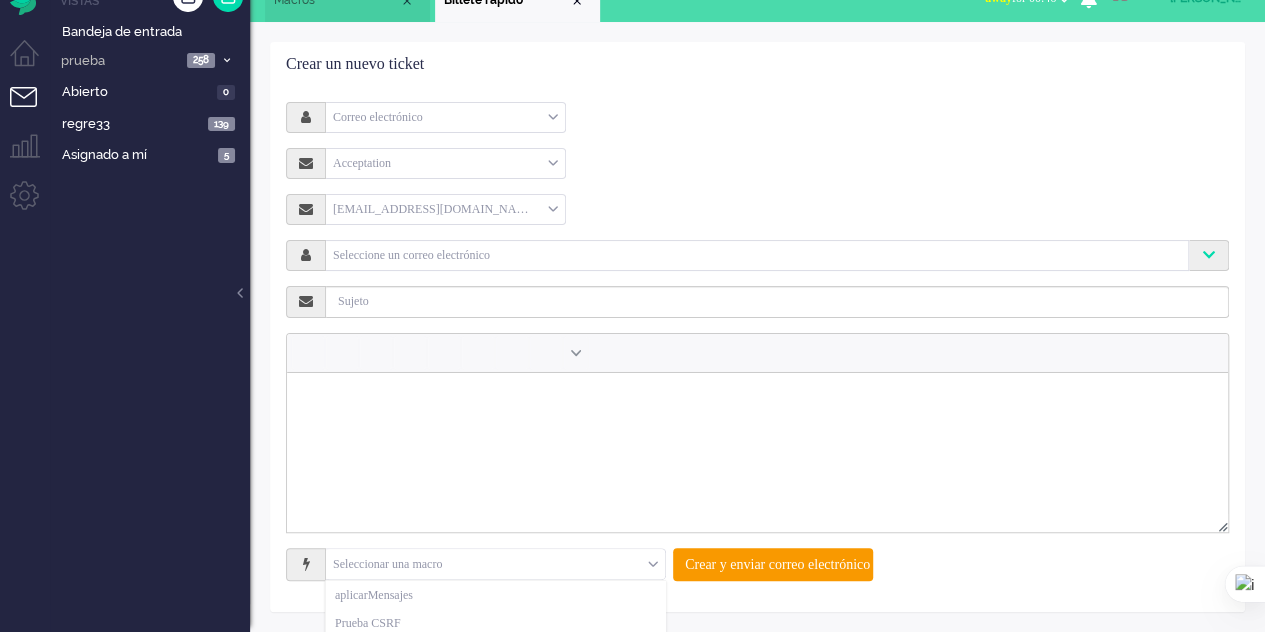 click on "Seleccionar una macro" at bounding box center (495, 564) 